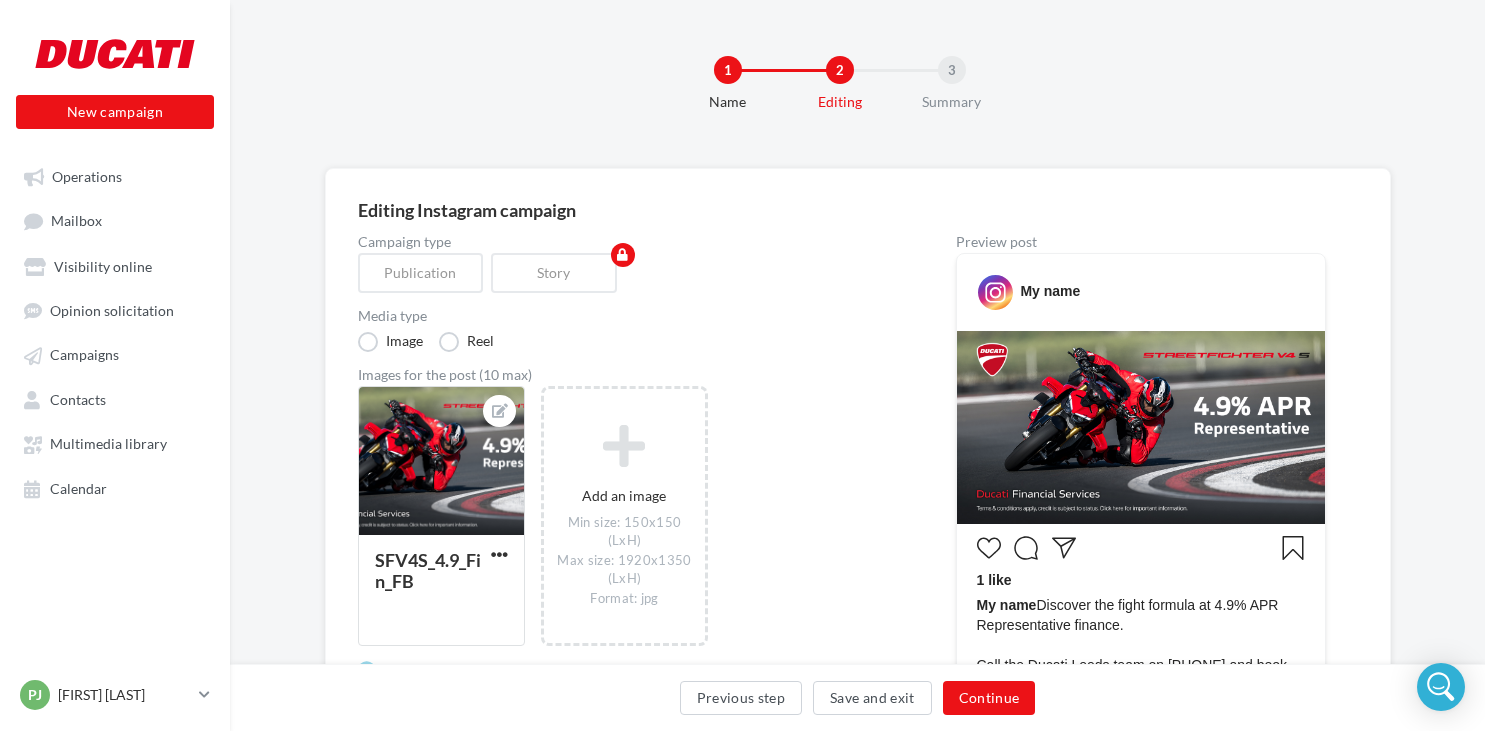 scroll, scrollTop: 492, scrollLeft: 0, axis: vertical 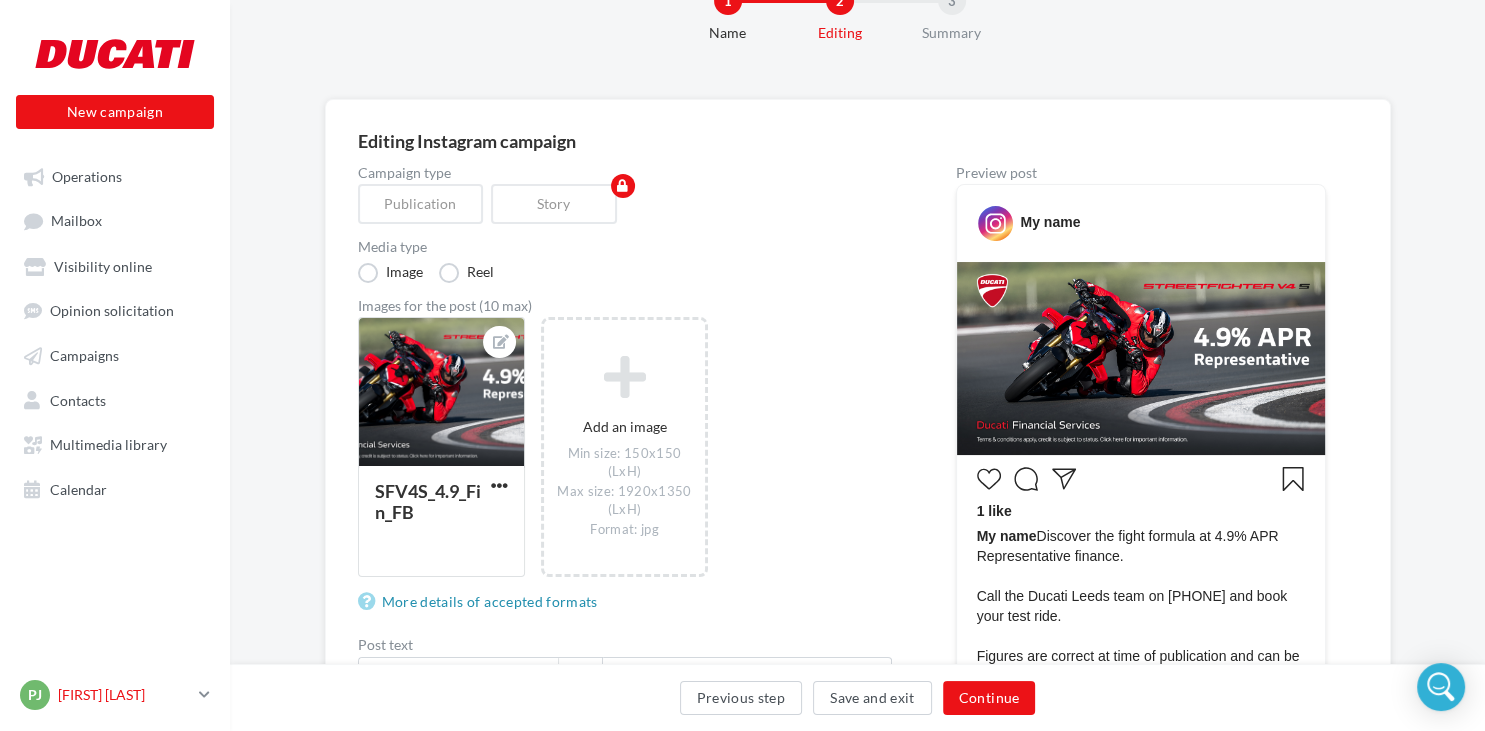 click on "[FIRST] [LAST]" at bounding box center (124, 695) 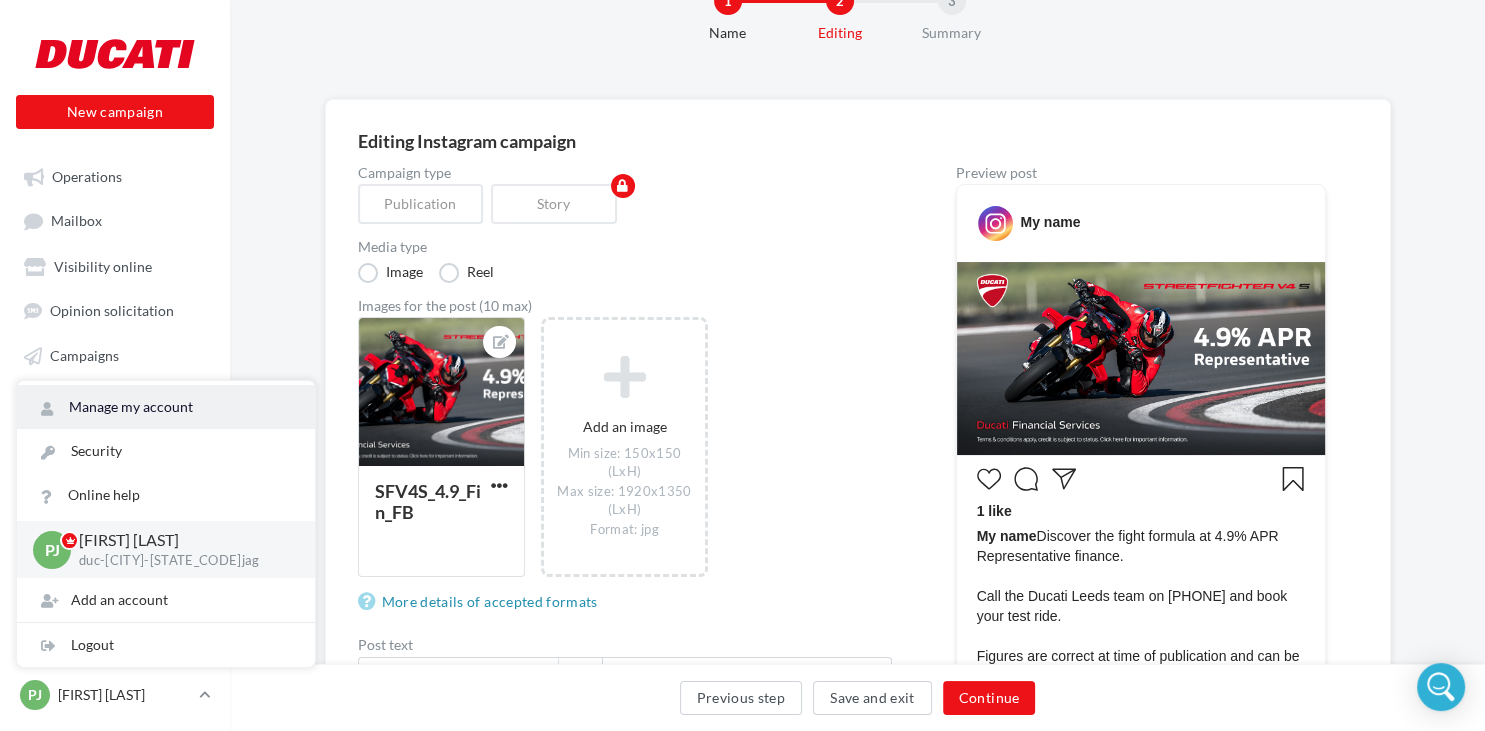 click on "Manage my account" at bounding box center (166, 407) 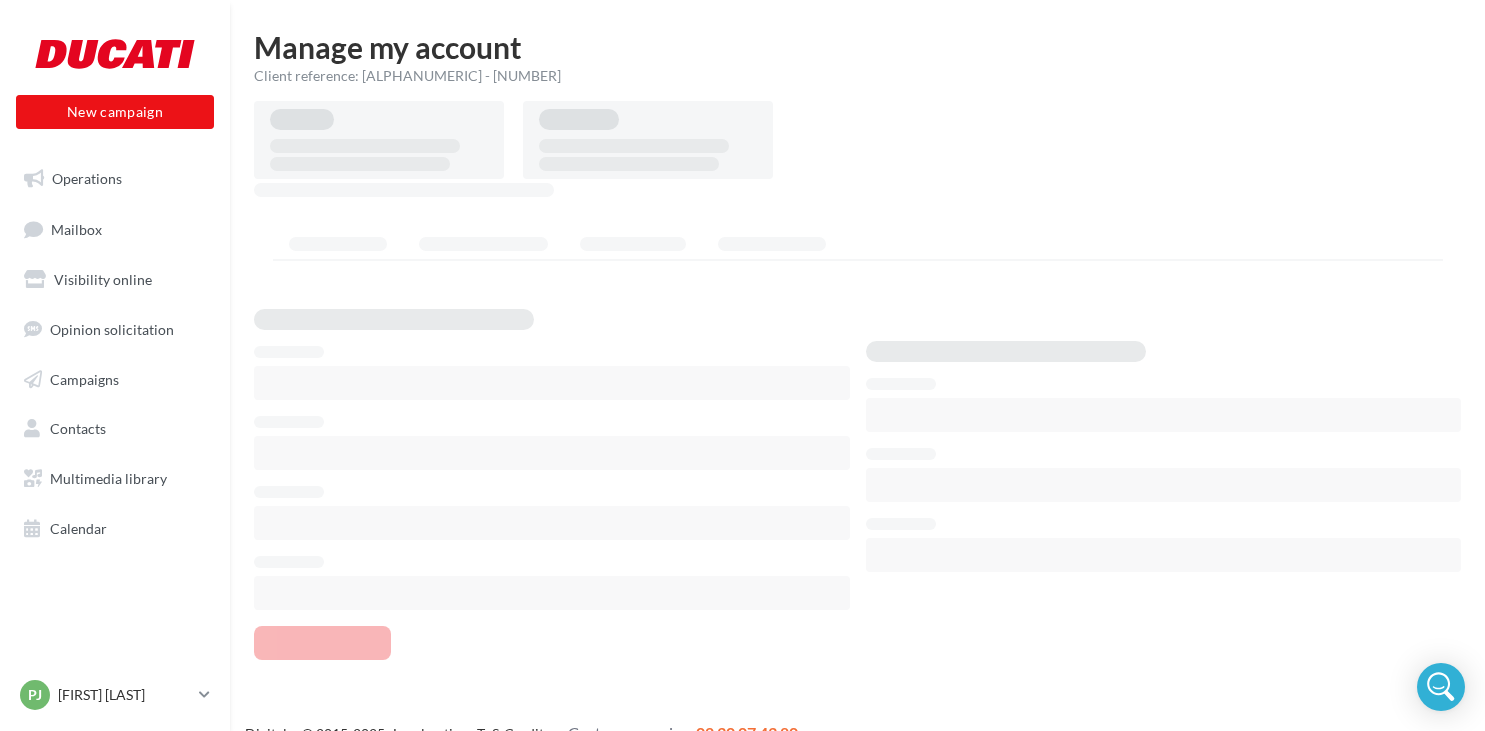 scroll, scrollTop: 0, scrollLeft: 0, axis: both 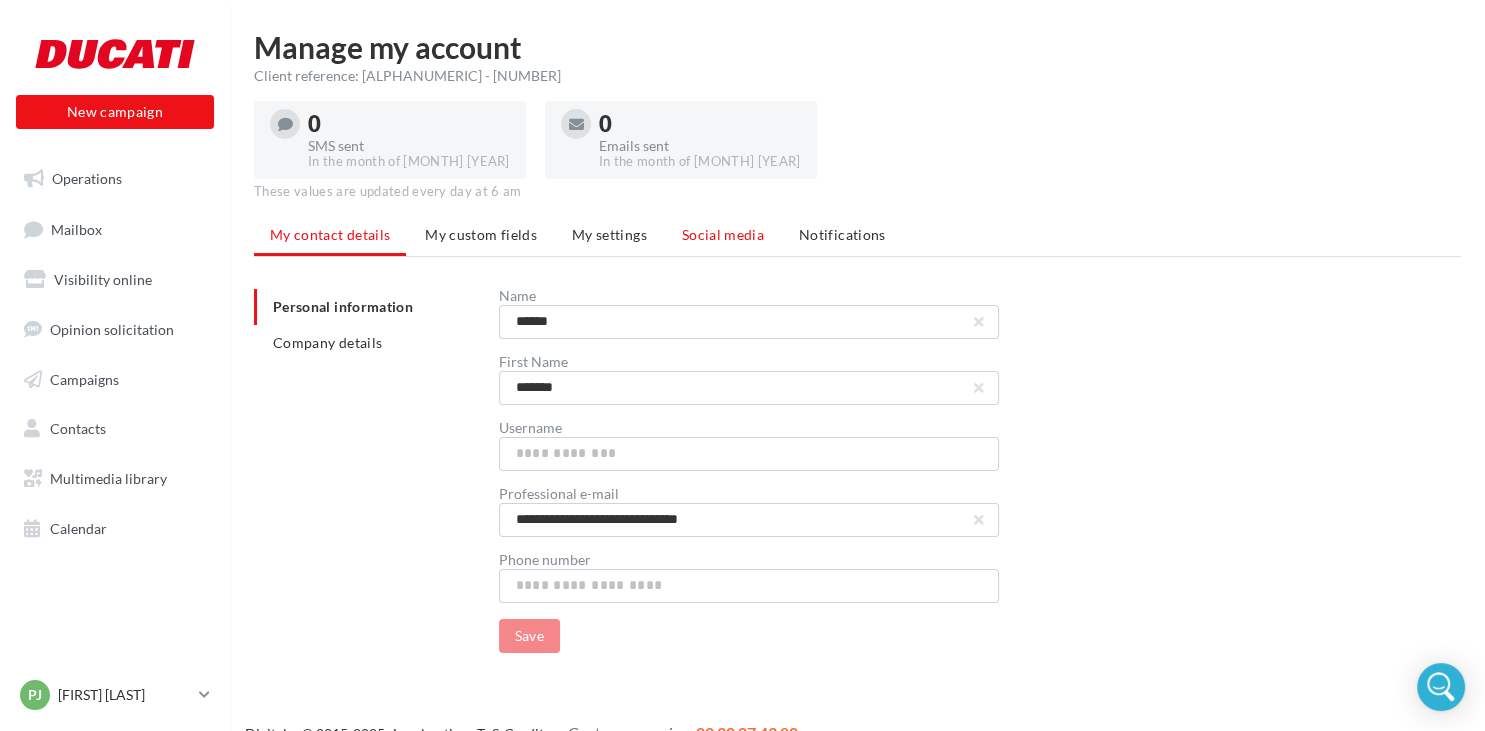 click on "Social media" at bounding box center [723, 235] 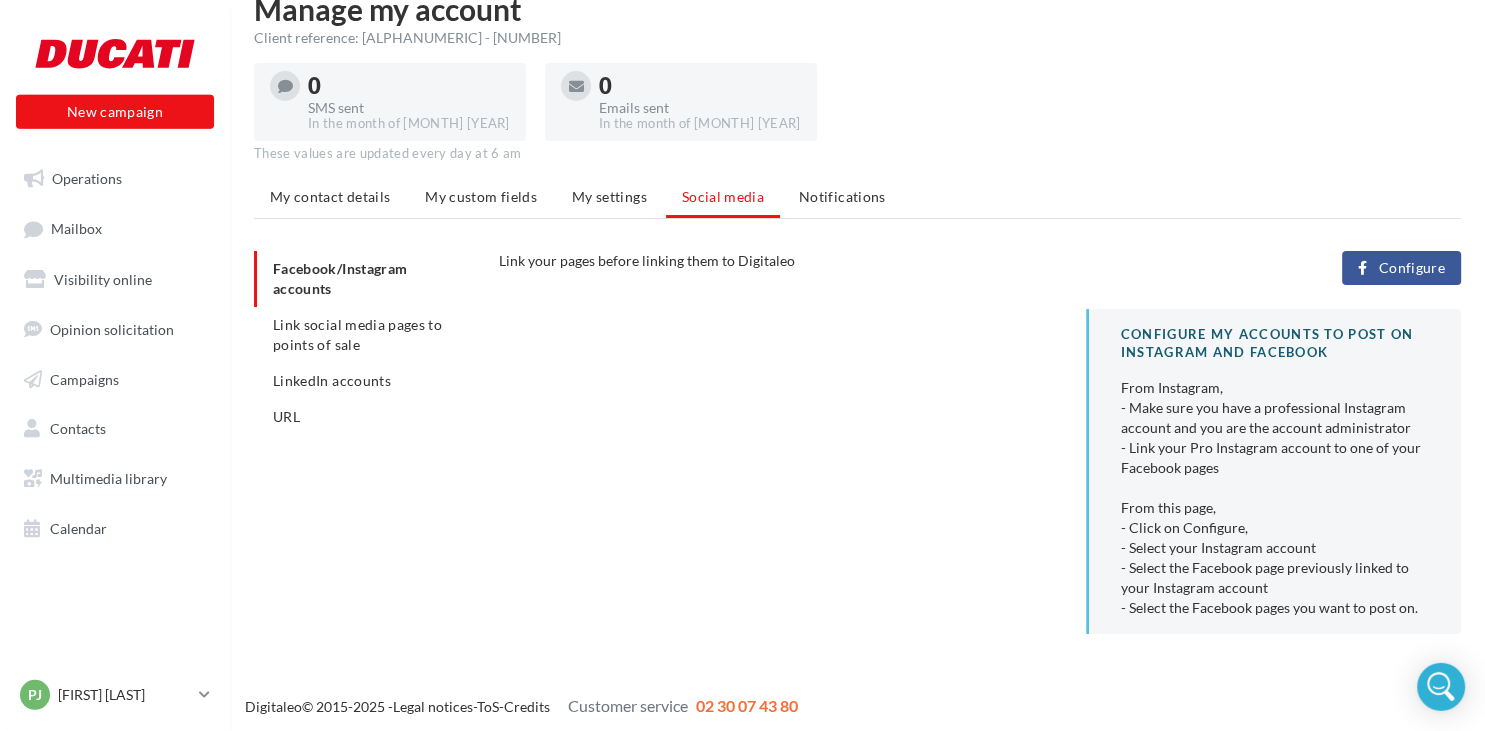 scroll, scrollTop: 42, scrollLeft: 0, axis: vertical 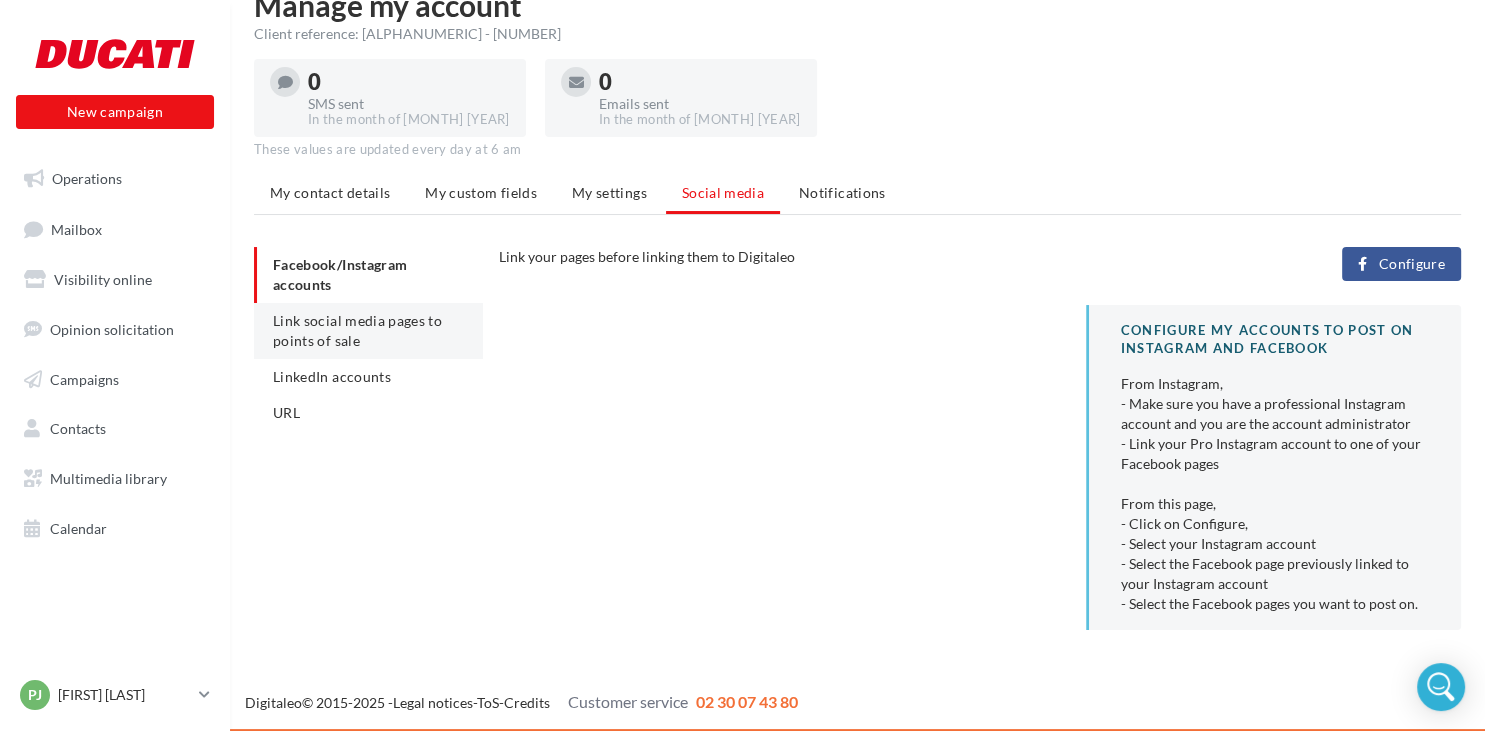 click on "Link social media pages to points of sale" at bounding box center [357, 330] 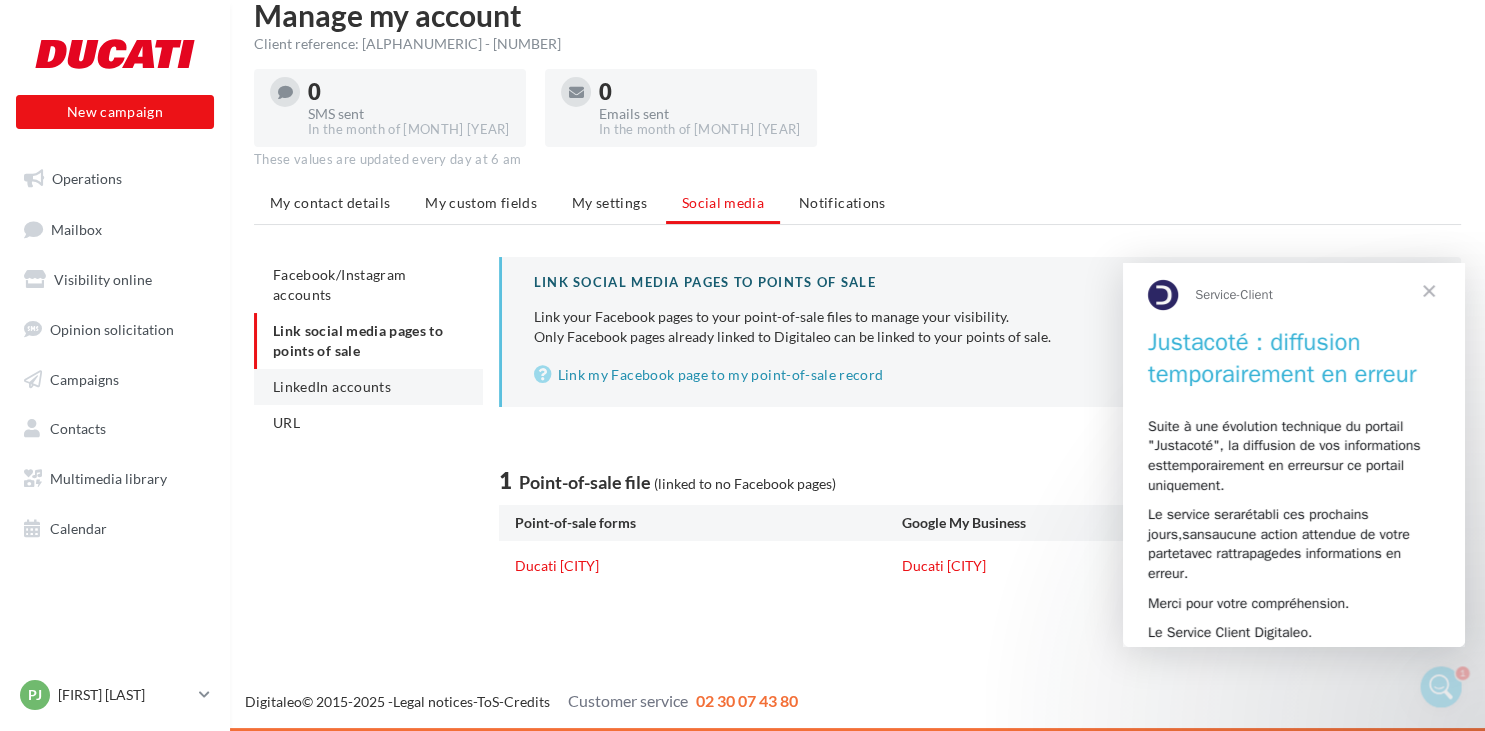 scroll, scrollTop: 0, scrollLeft: 0, axis: both 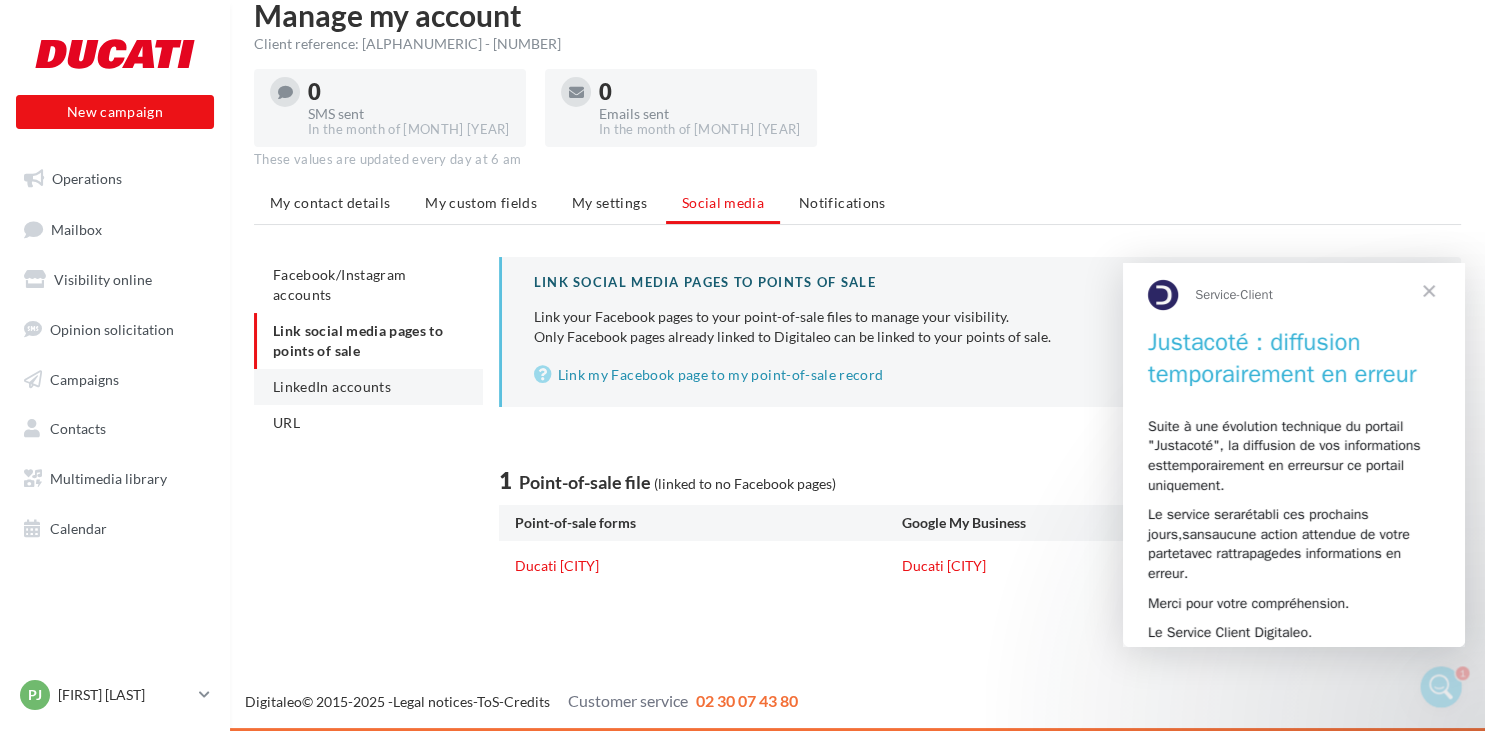 click on "LinkedIn accounts" at bounding box center [332, 386] 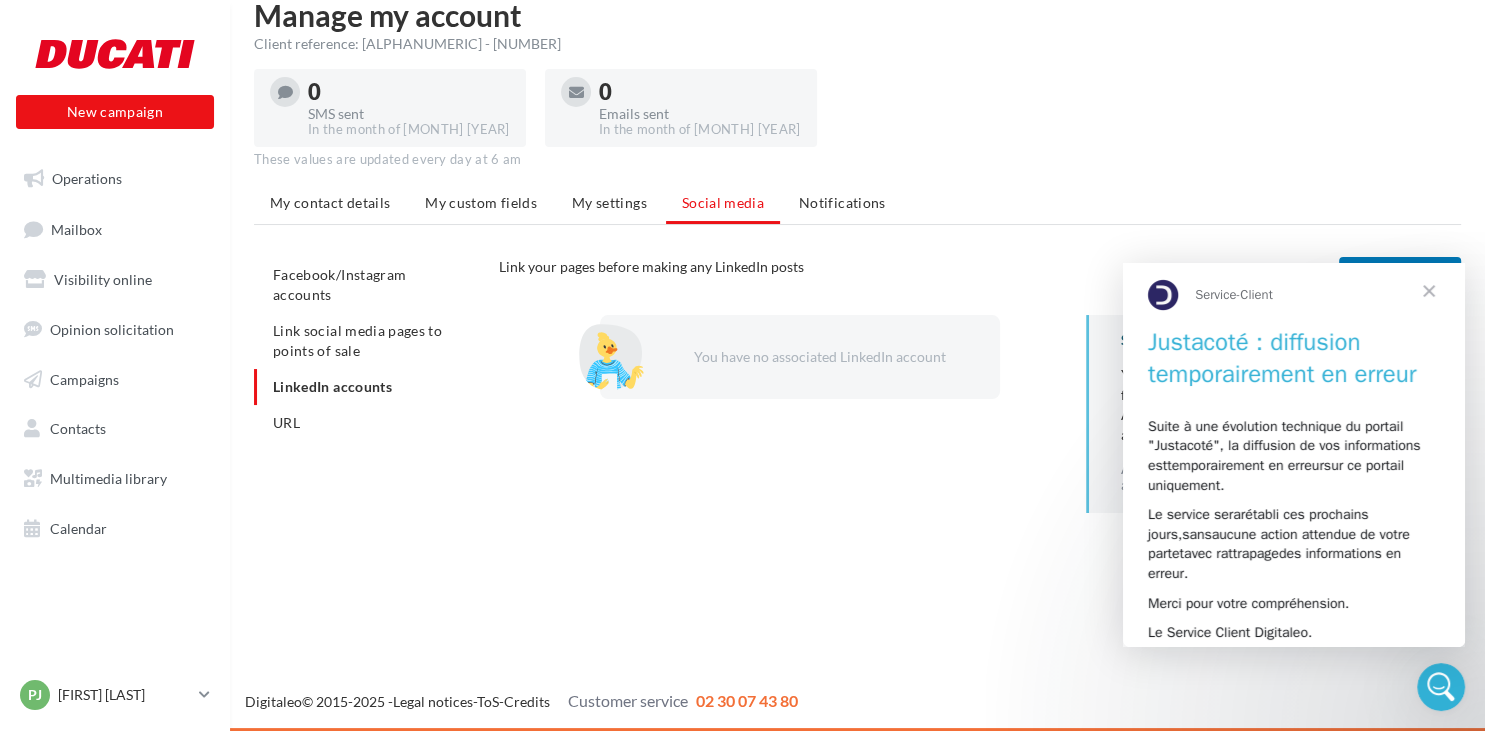 click at bounding box center [1429, 290] 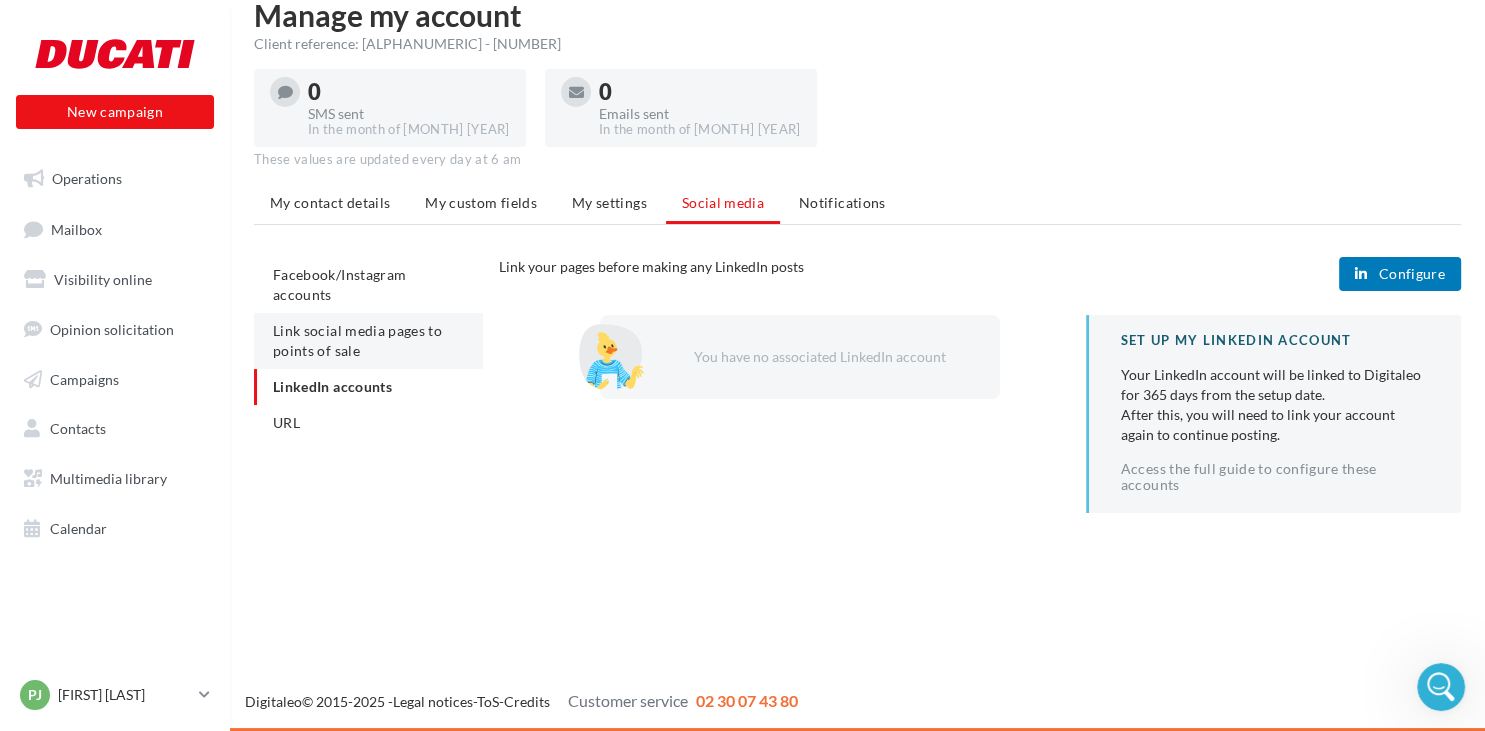 click on "Link social media pages to points of sale" at bounding box center (357, 340) 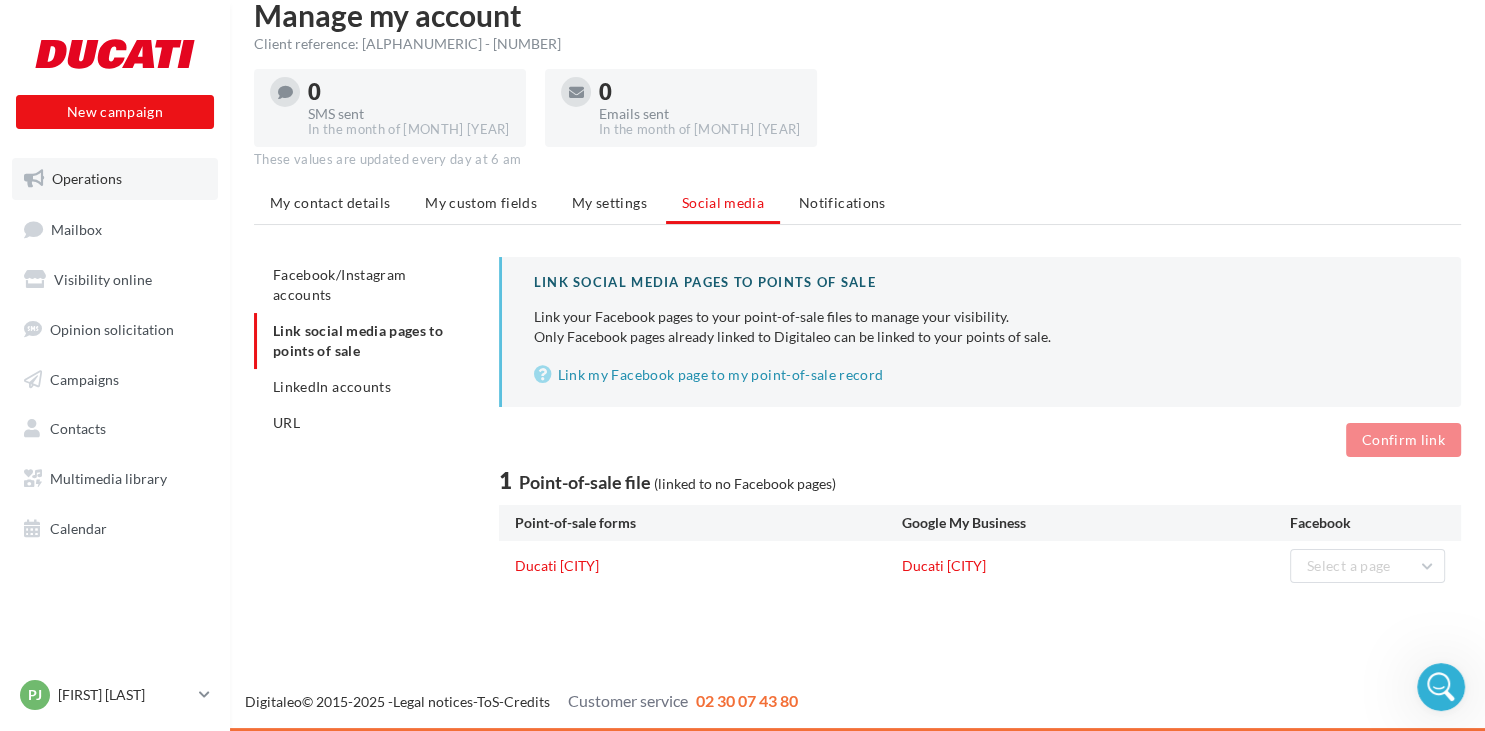click on "Operations" at bounding box center [115, 179] 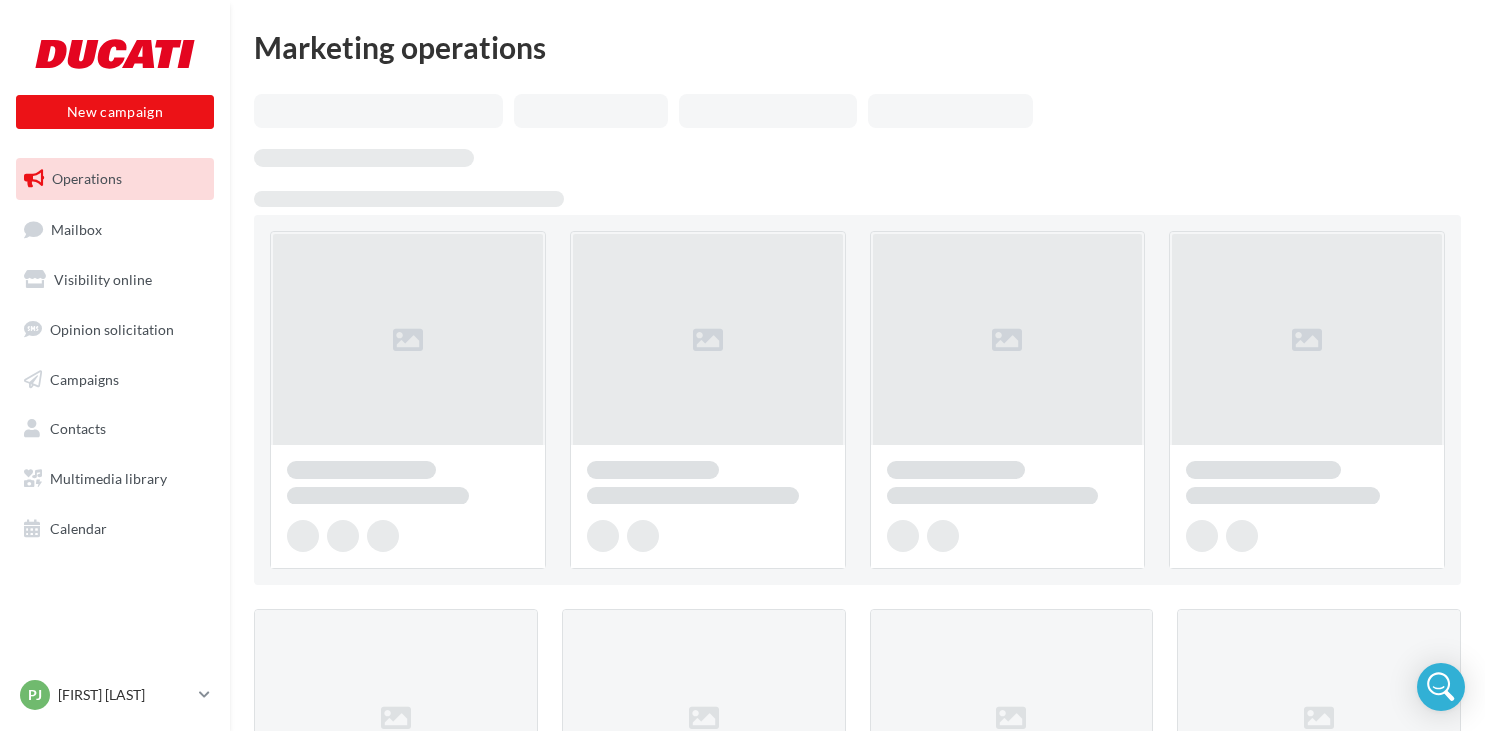 scroll, scrollTop: 0, scrollLeft: 0, axis: both 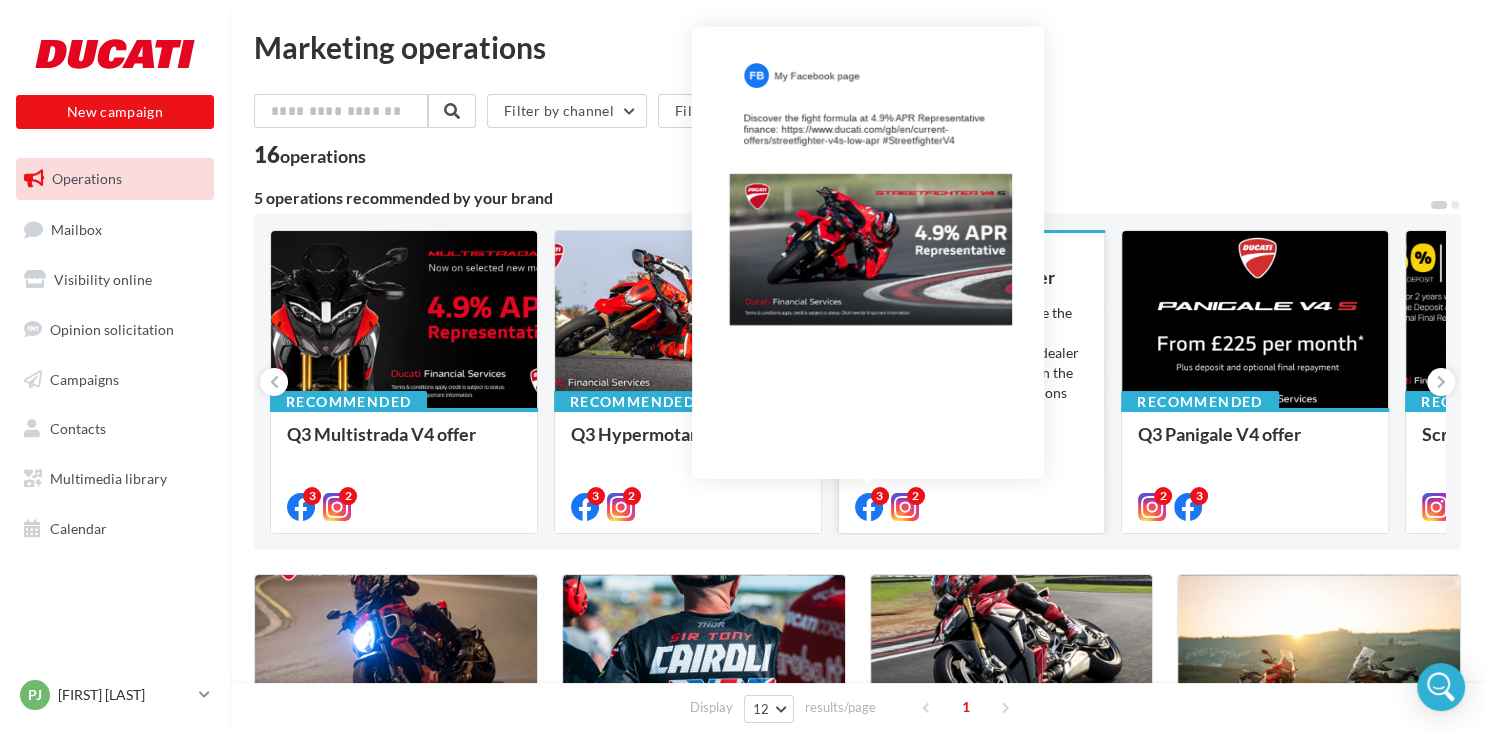 click on "3" at bounding box center (880, 496) 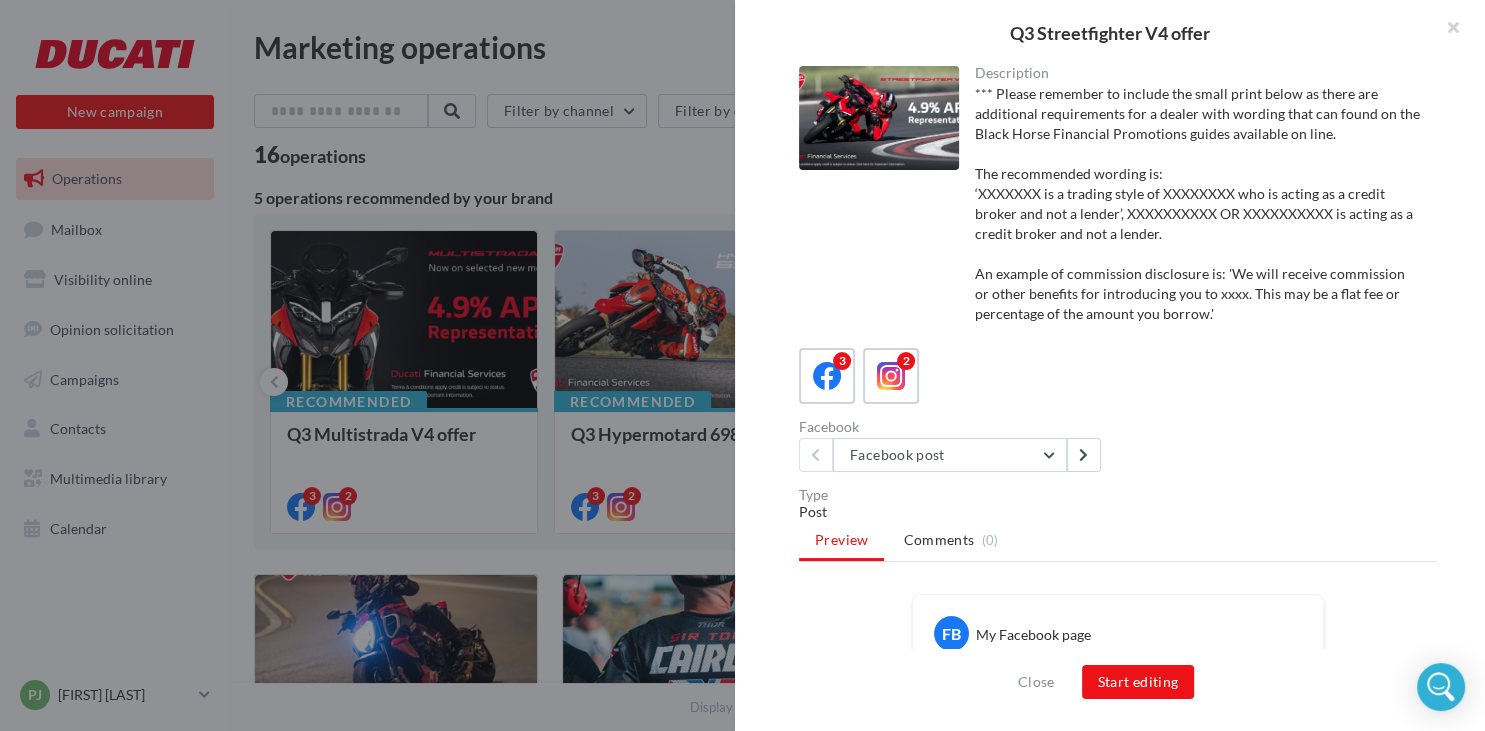 scroll, scrollTop: 302, scrollLeft: 0, axis: vertical 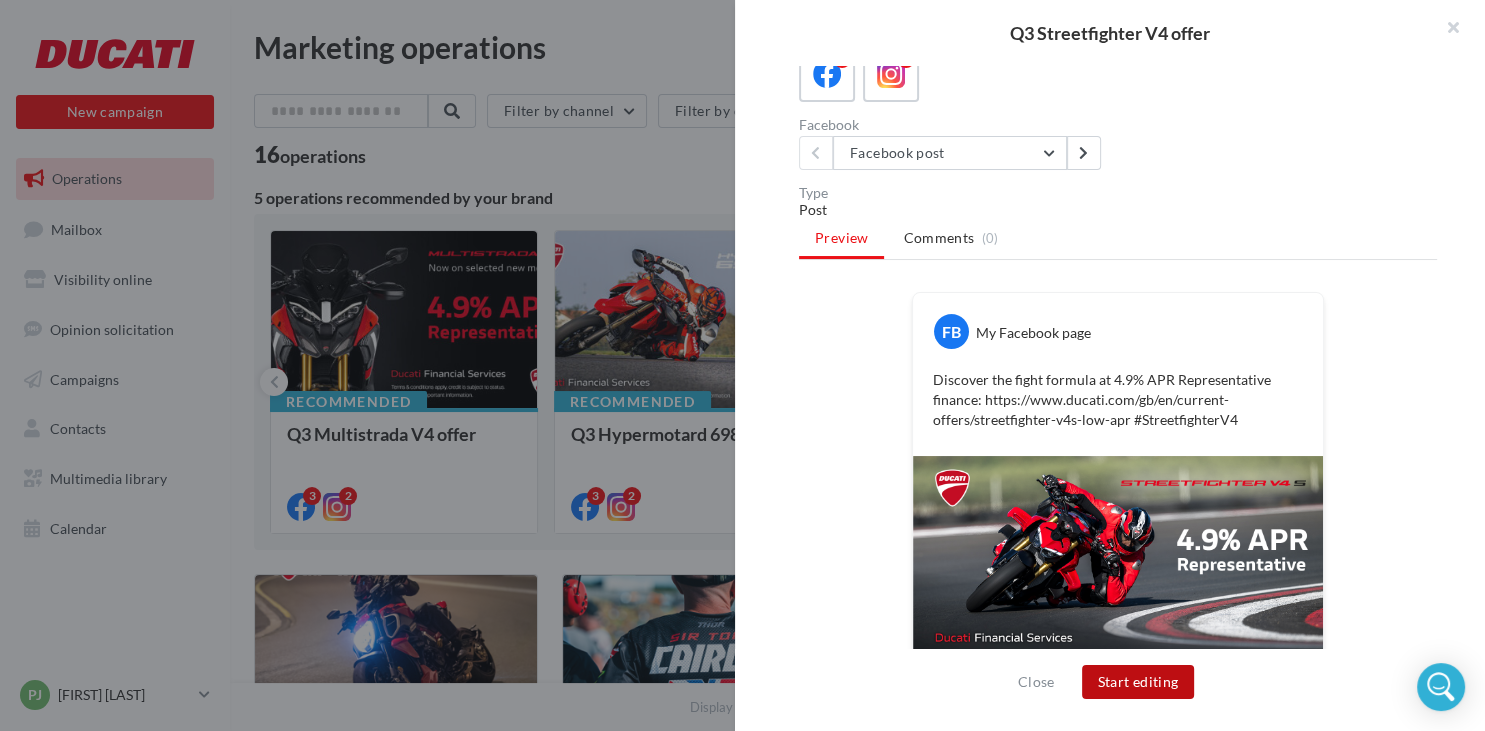 click on "Start editing" at bounding box center (1138, 682) 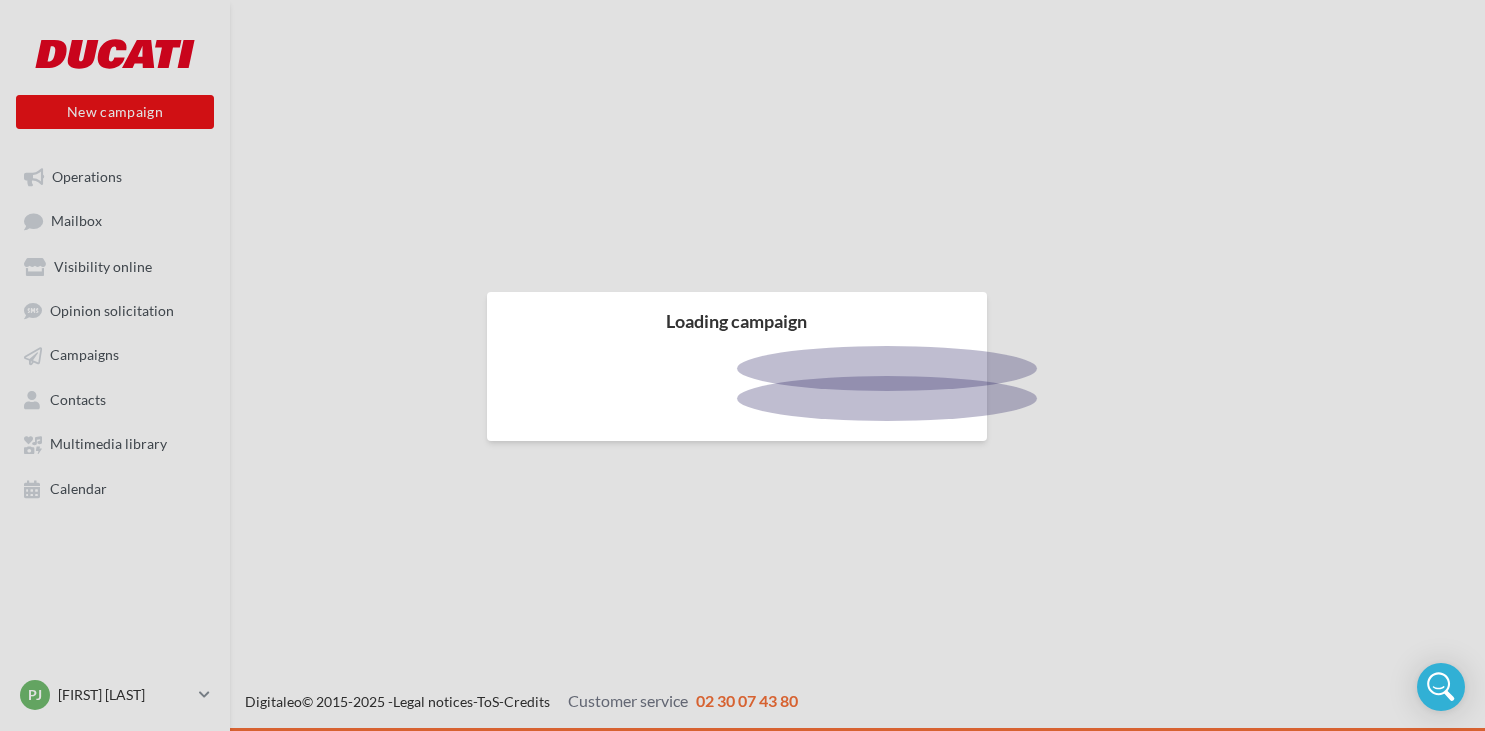 scroll, scrollTop: 0, scrollLeft: 0, axis: both 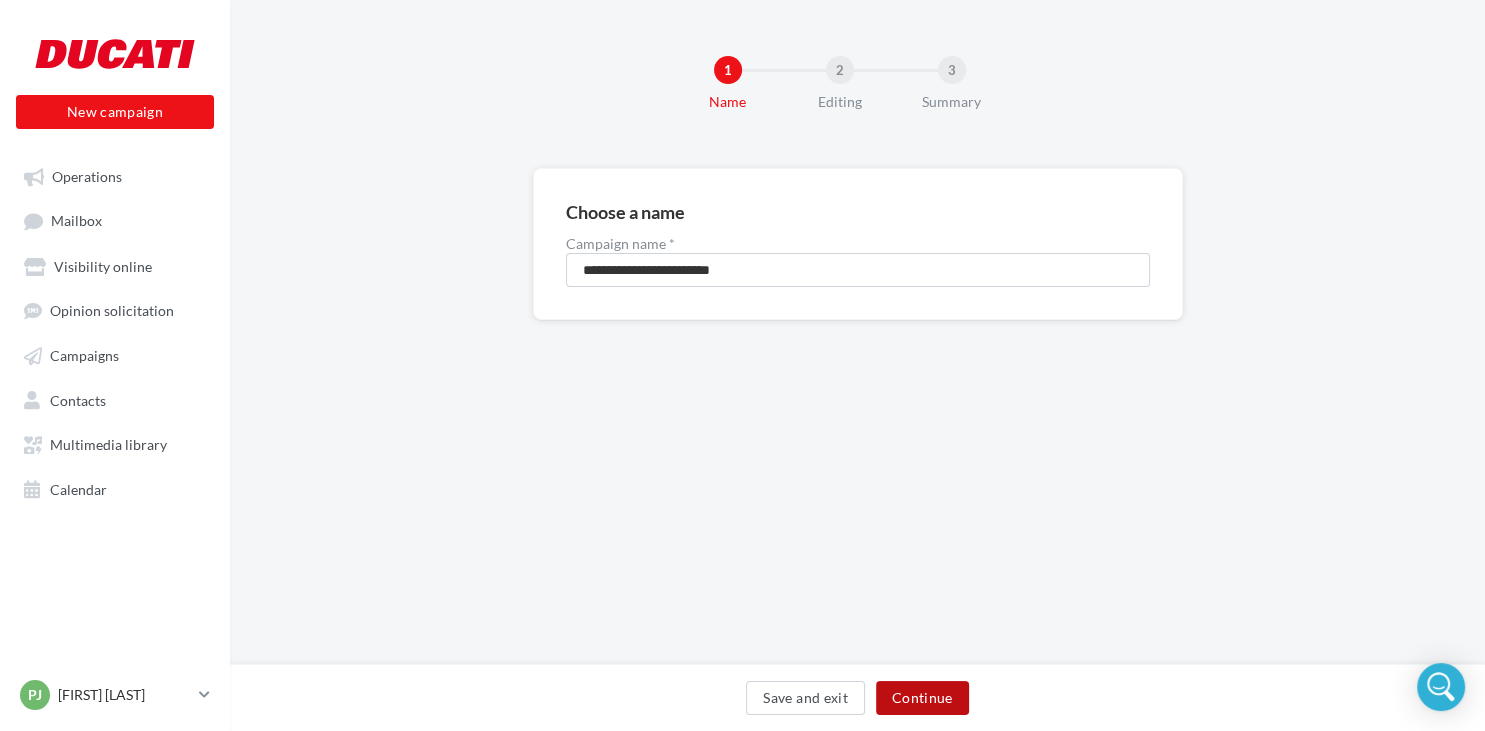 click on "Continue" at bounding box center (922, 698) 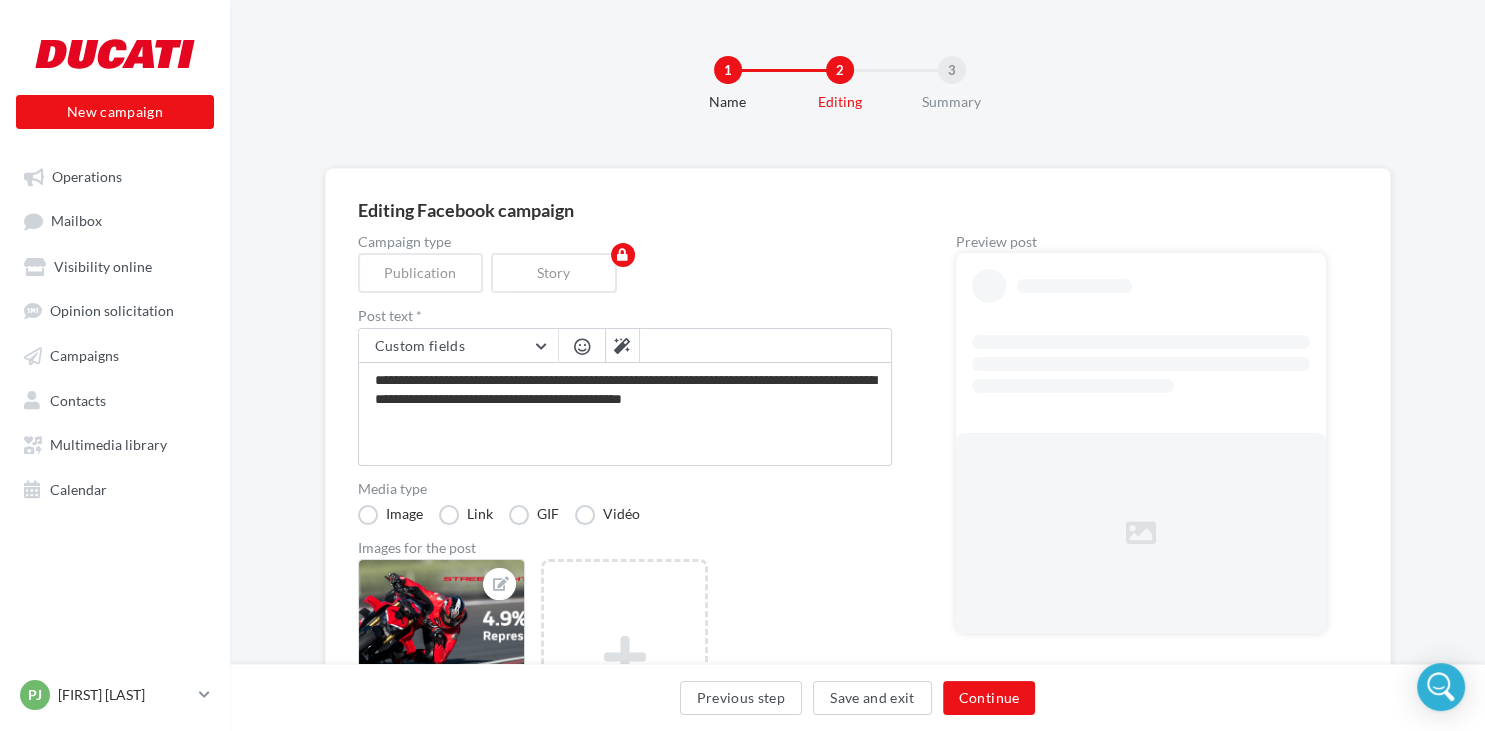 scroll, scrollTop: 250, scrollLeft: 0, axis: vertical 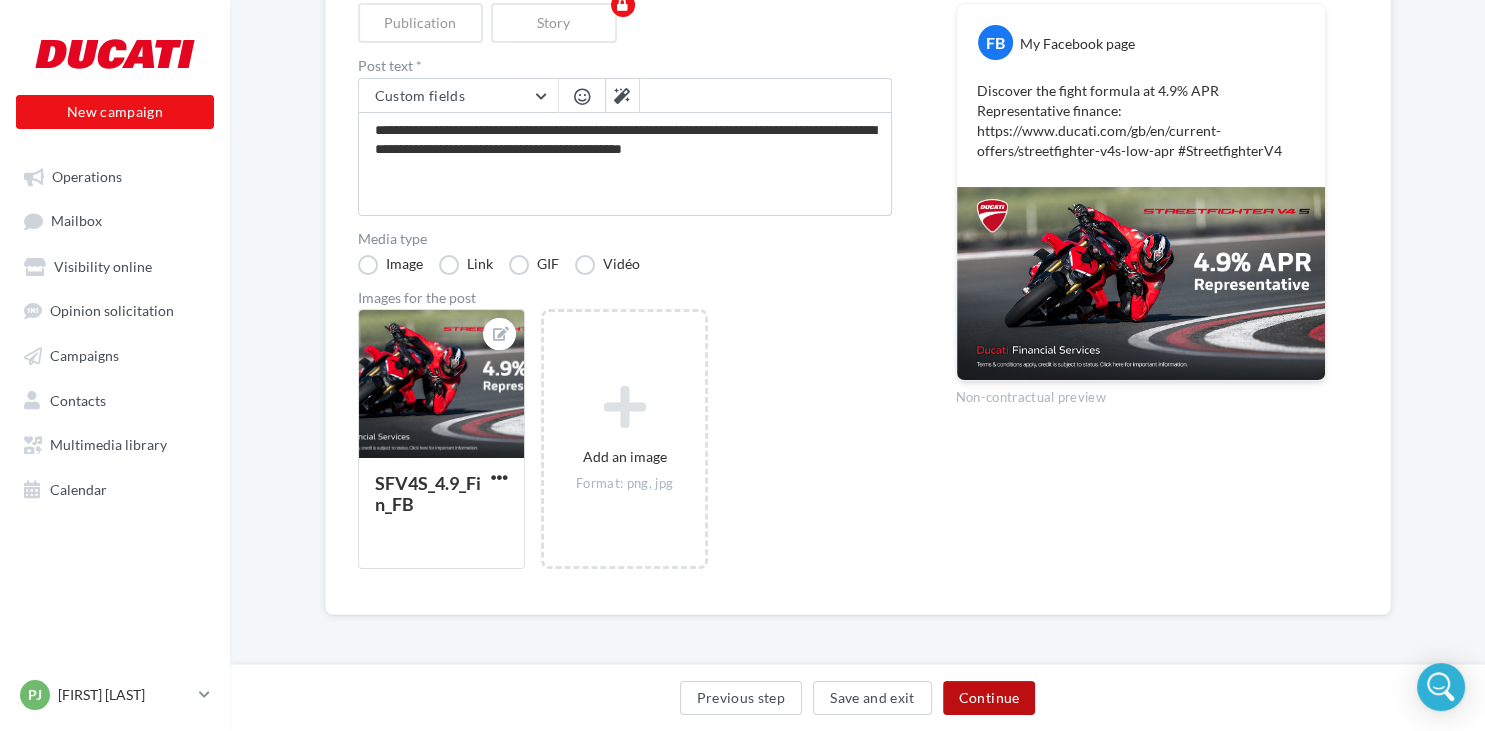 click on "Continue" at bounding box center [989, 698] 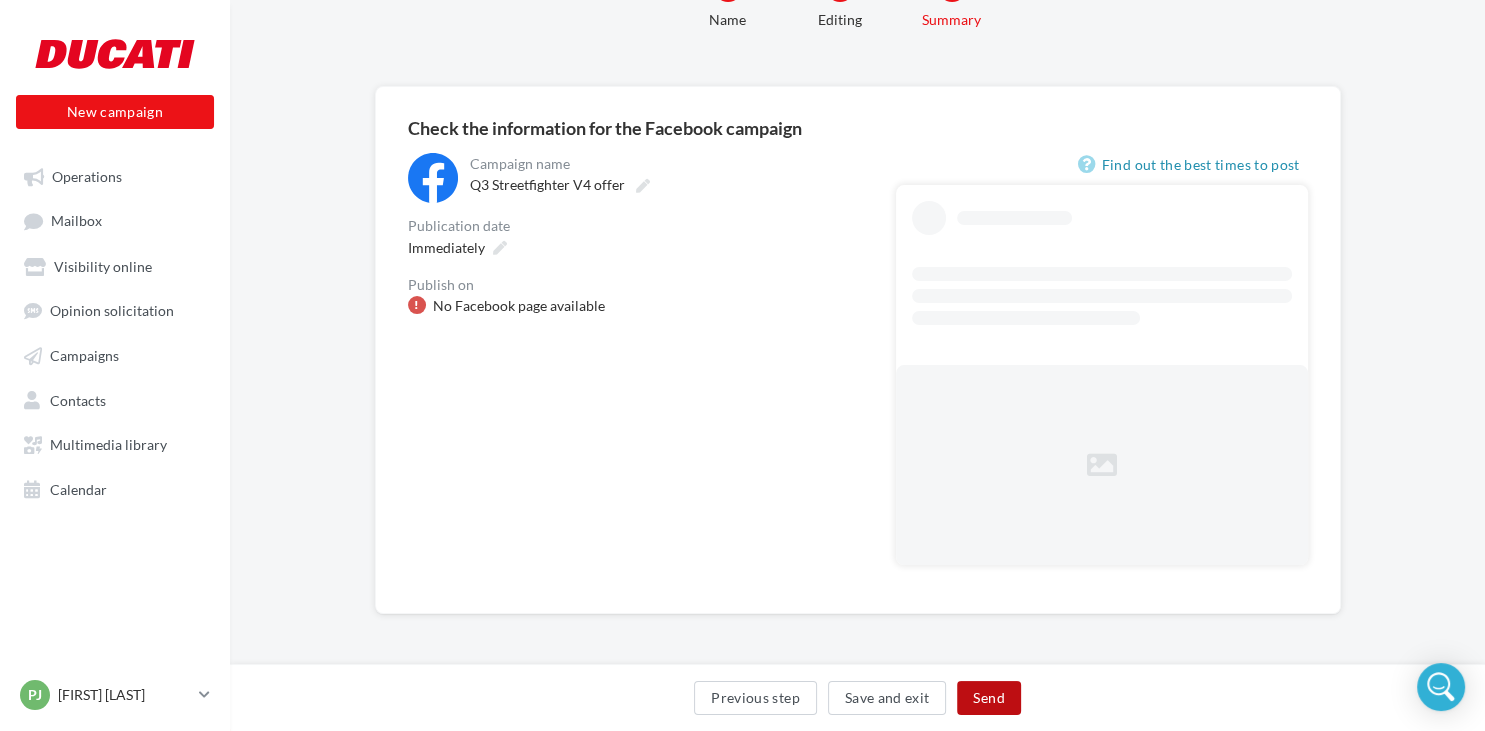 scroll, scrollTop: 0, scrollLeft: 0, axis: both 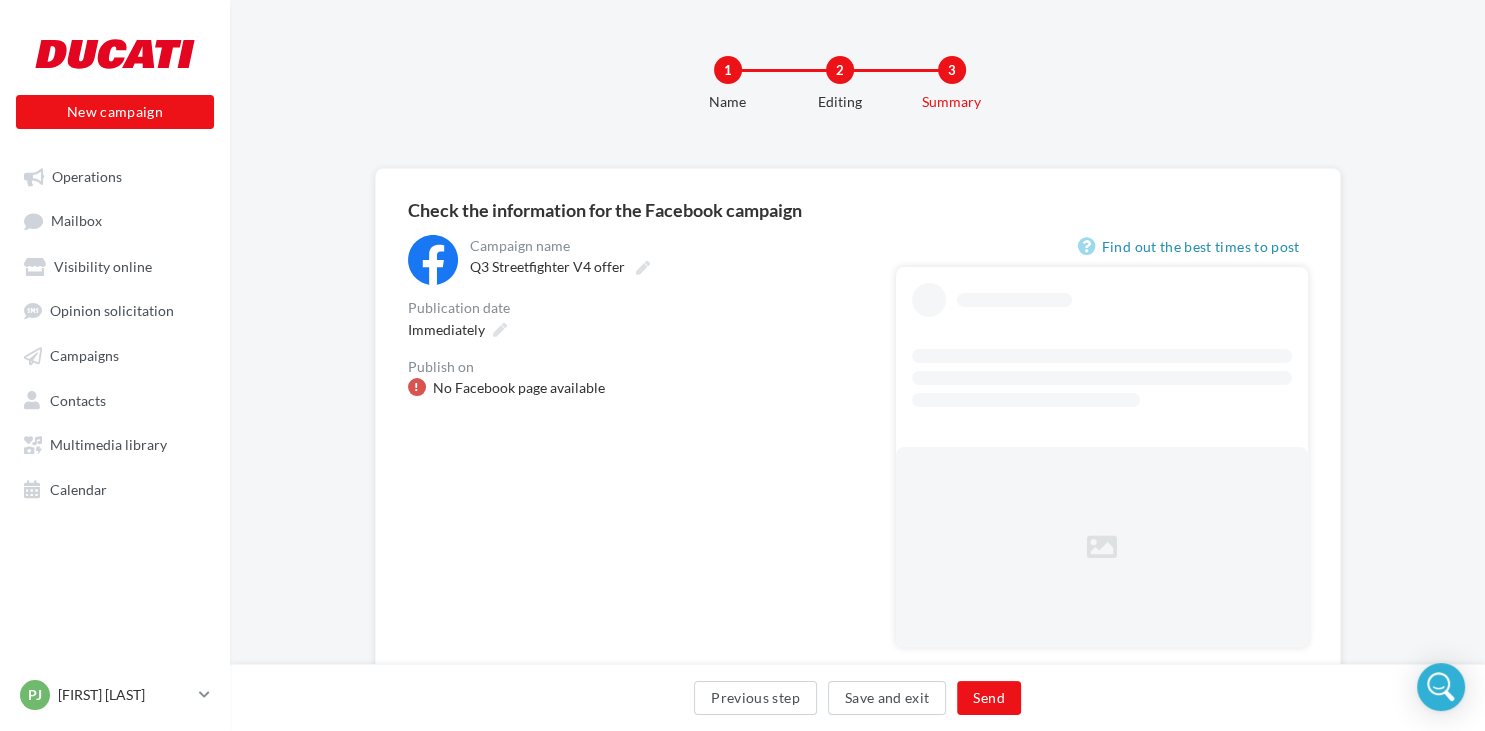 click at bounding box center [417, 387] 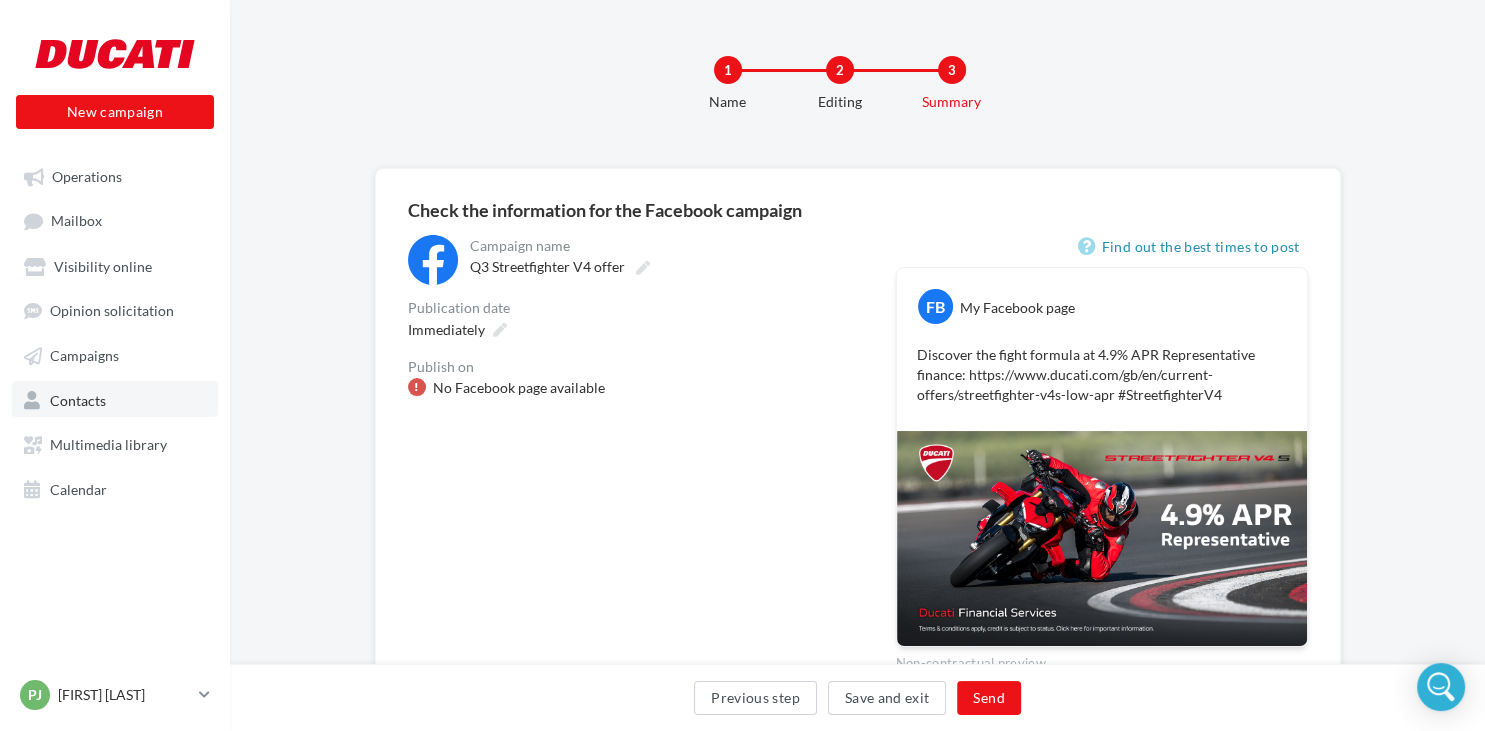 click on "Contacts" at bounding box center [78, 399] 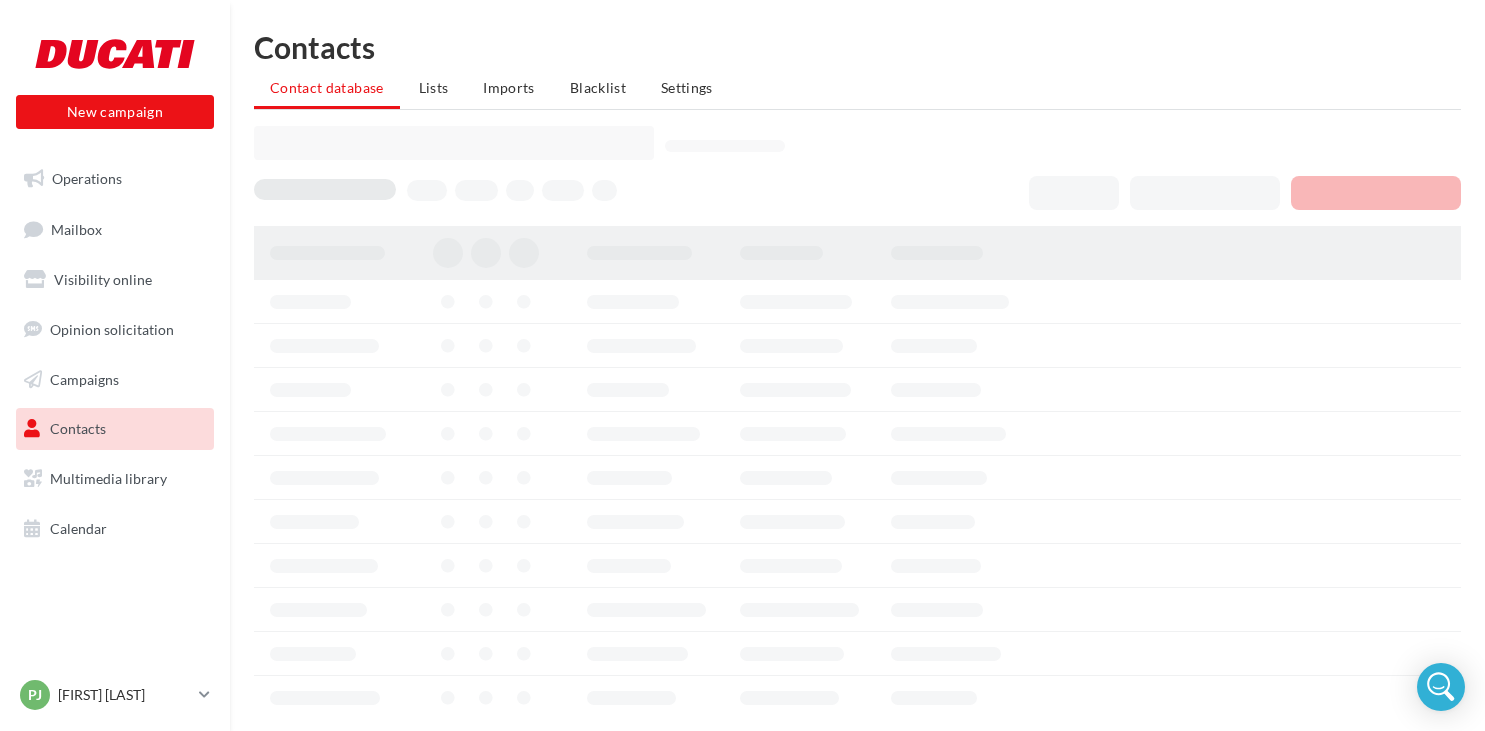 scroll, scrollTop: 0, scrollLeft: 0, axis: both 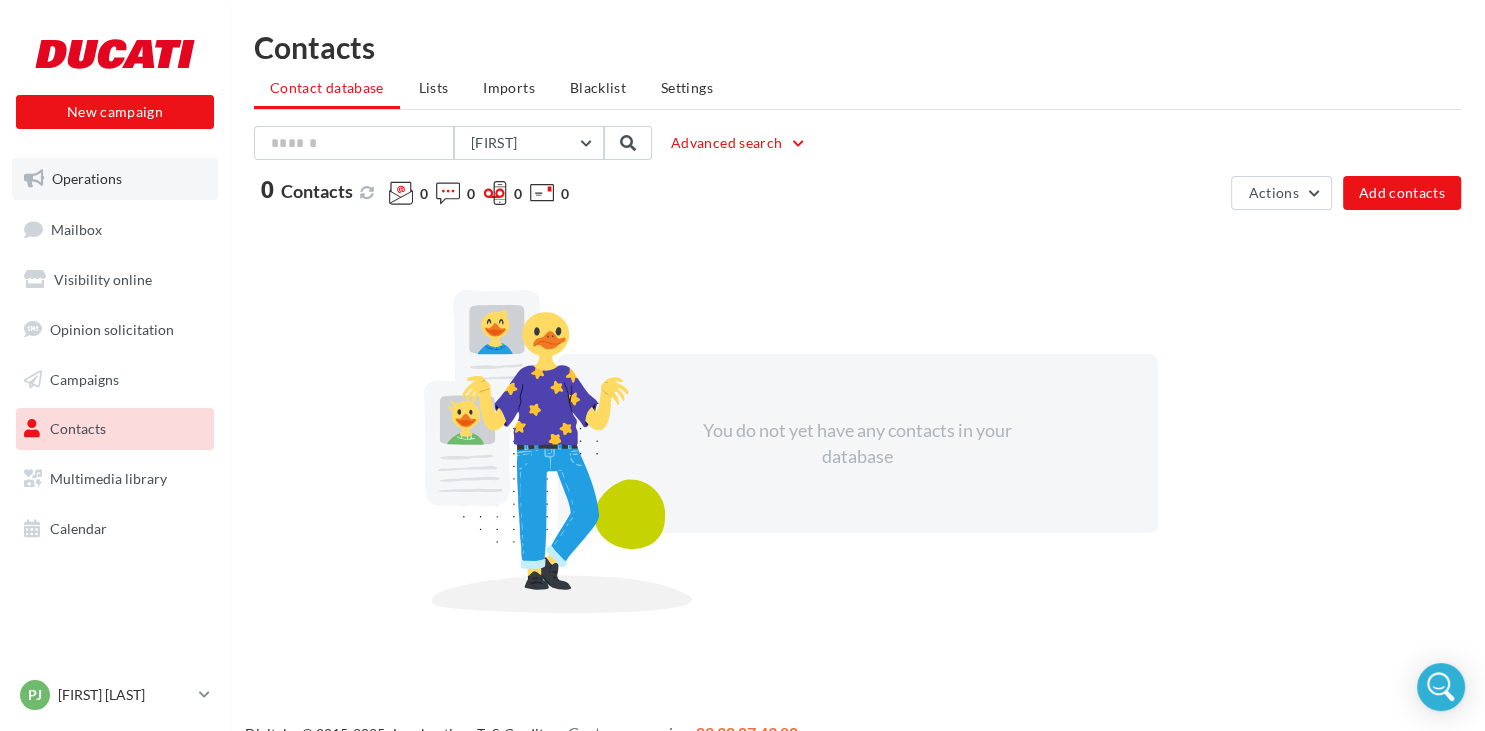 click on "Operations" at bounding box center (115, 179) 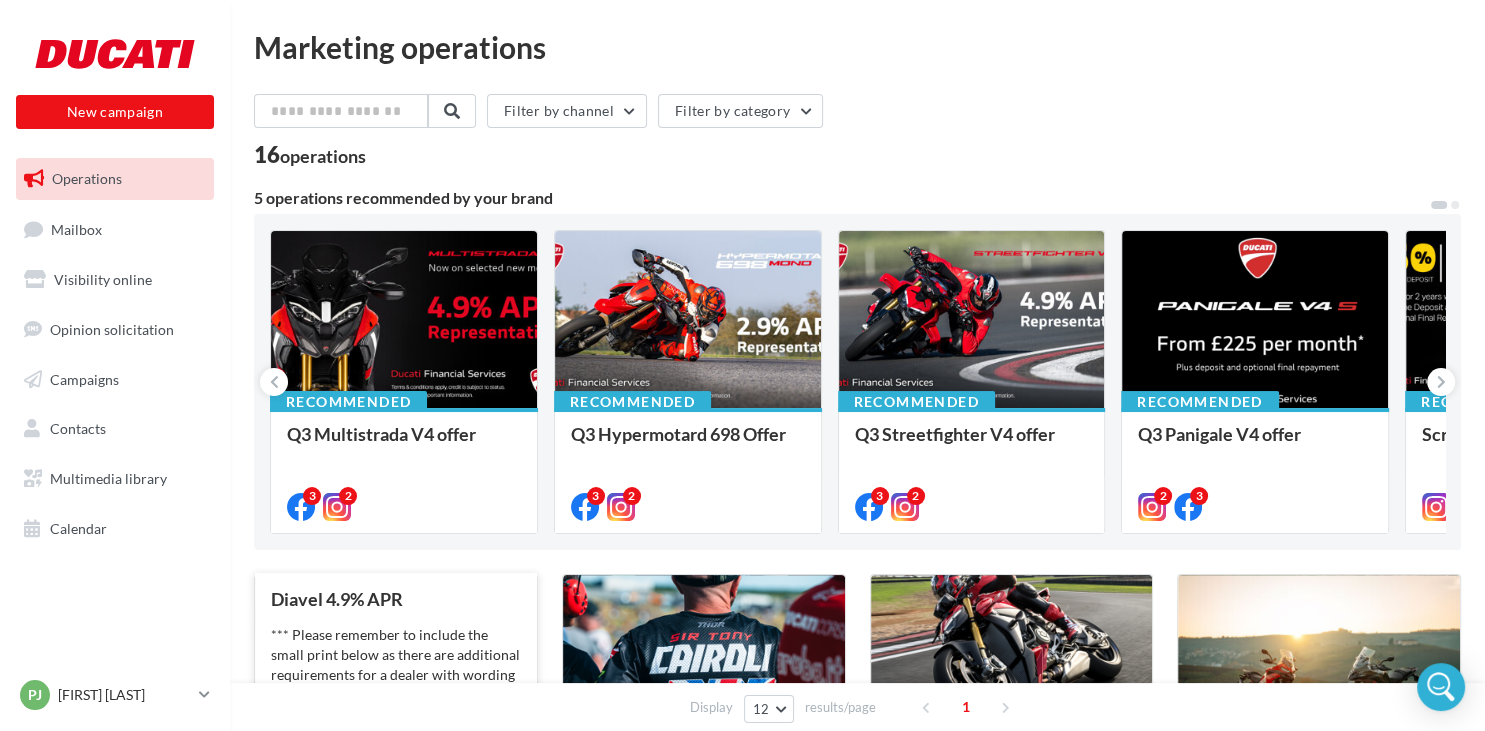 scroll, scrollTop: 528, scrollLeft: 0, axis: vertical 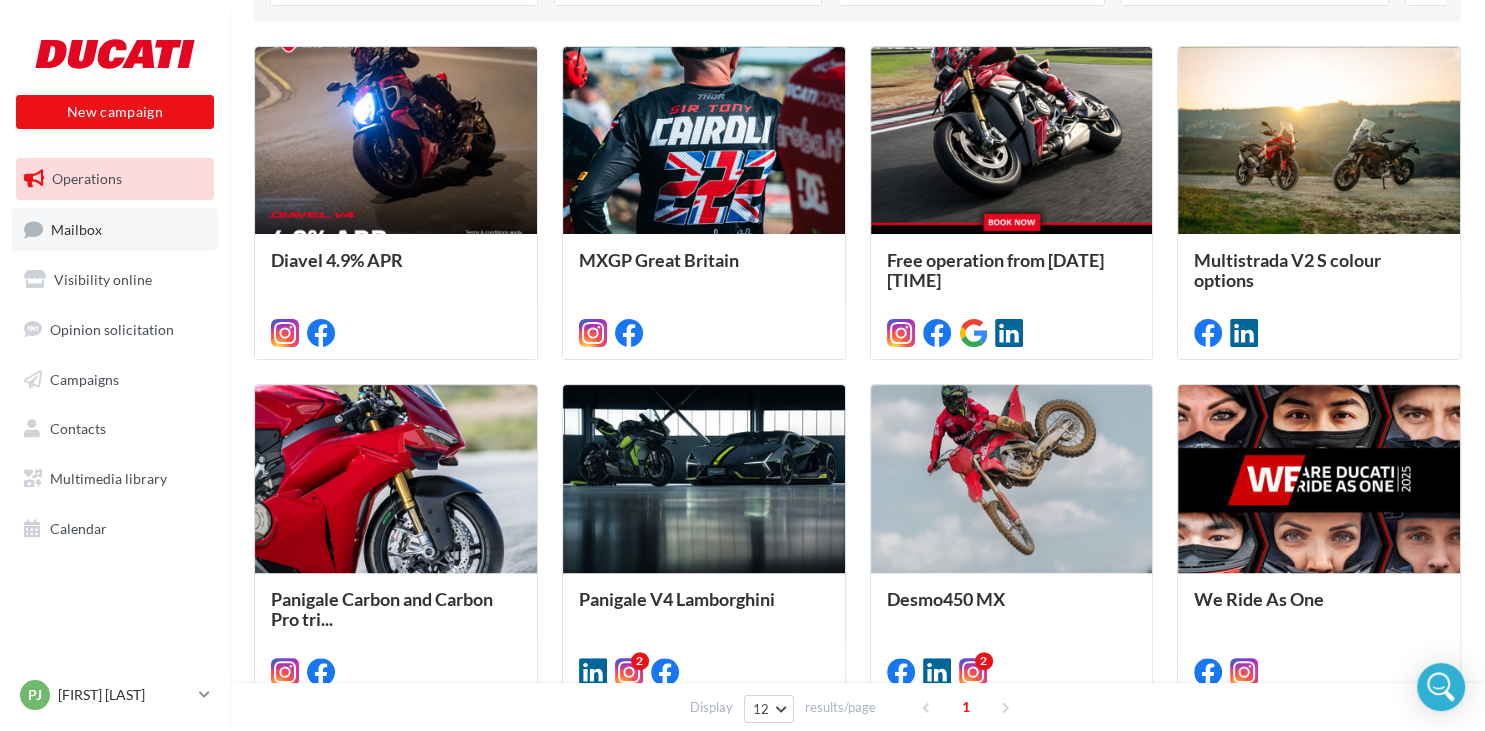 click on "Mailbox" at bounding box center [115, 229] 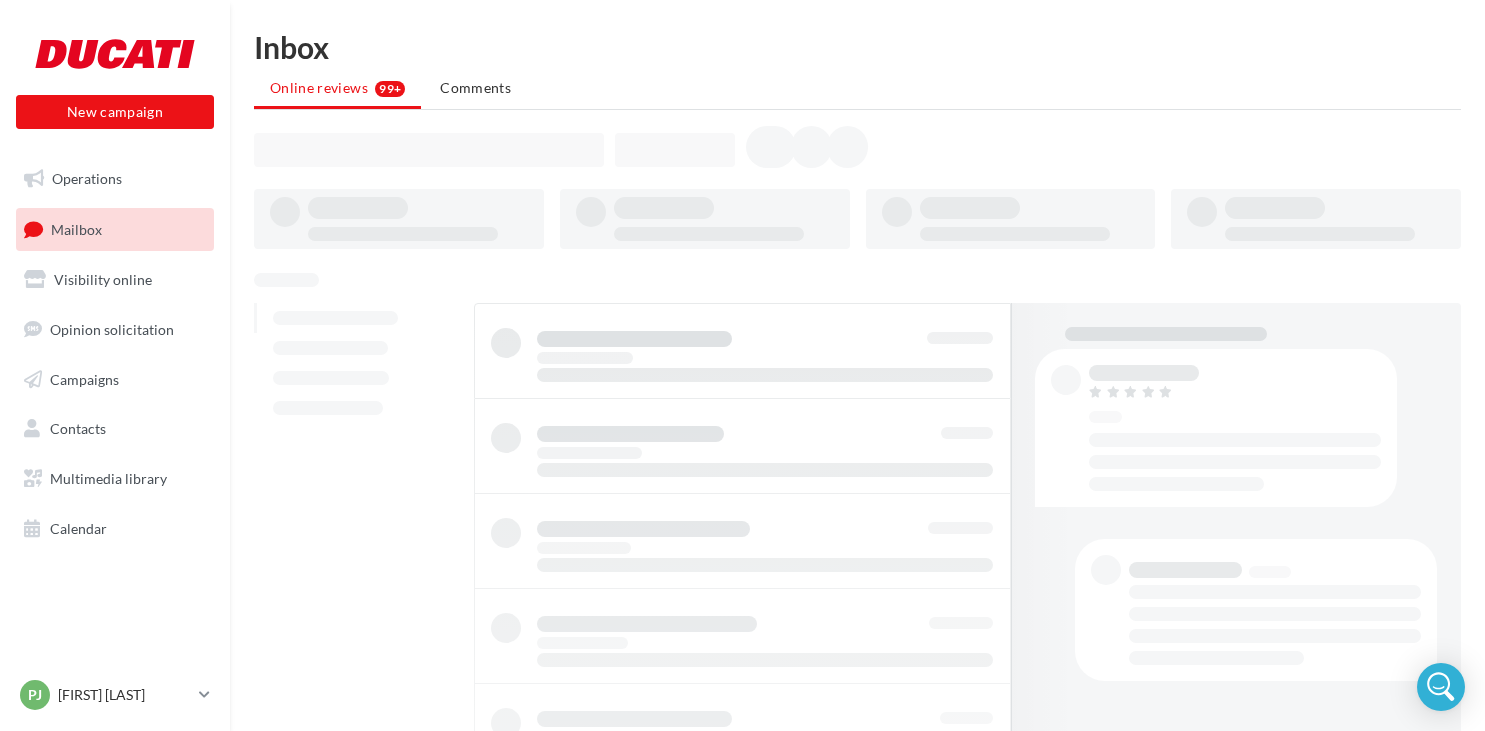 scroll, scrollTop: 0, scrollLeft: 0, axis: both 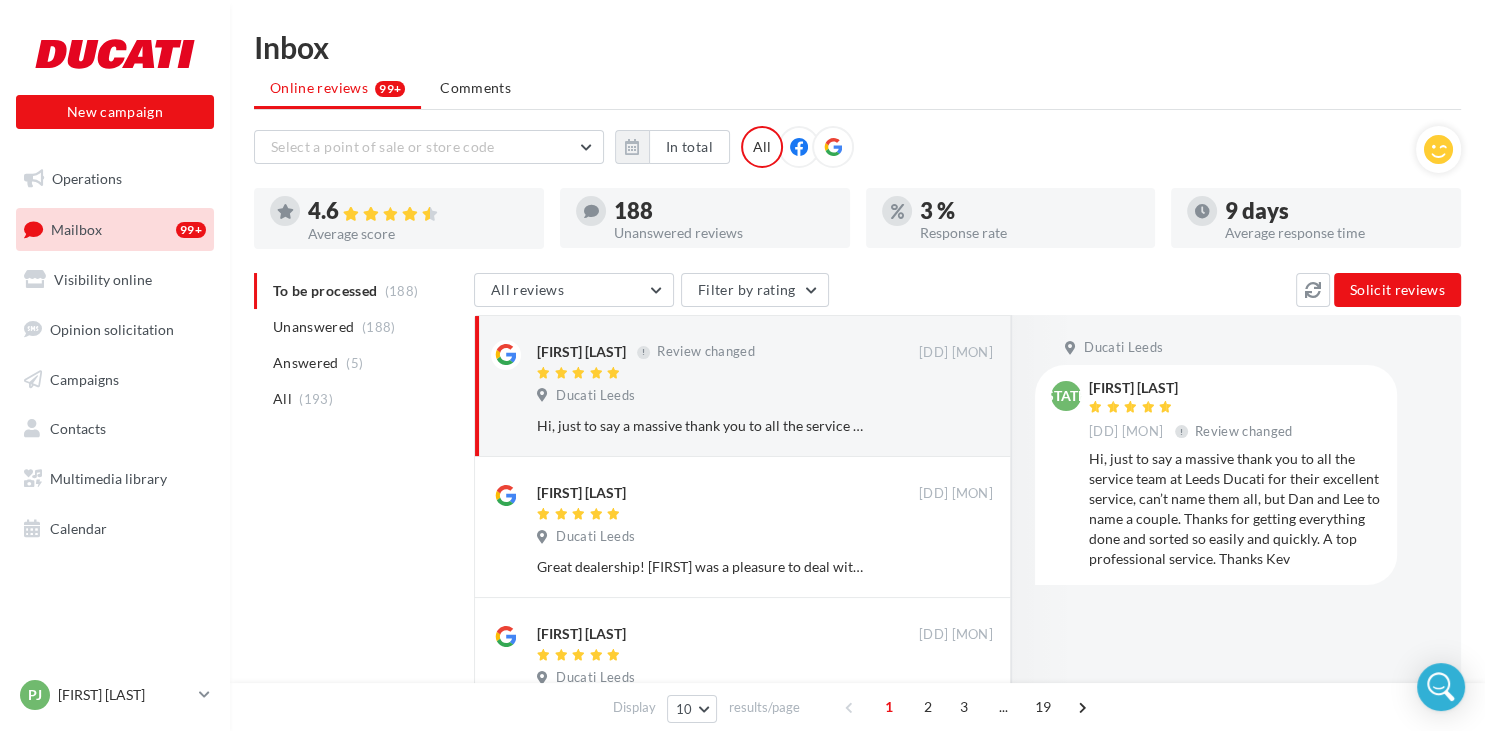 click at bounding box center (799, 147) 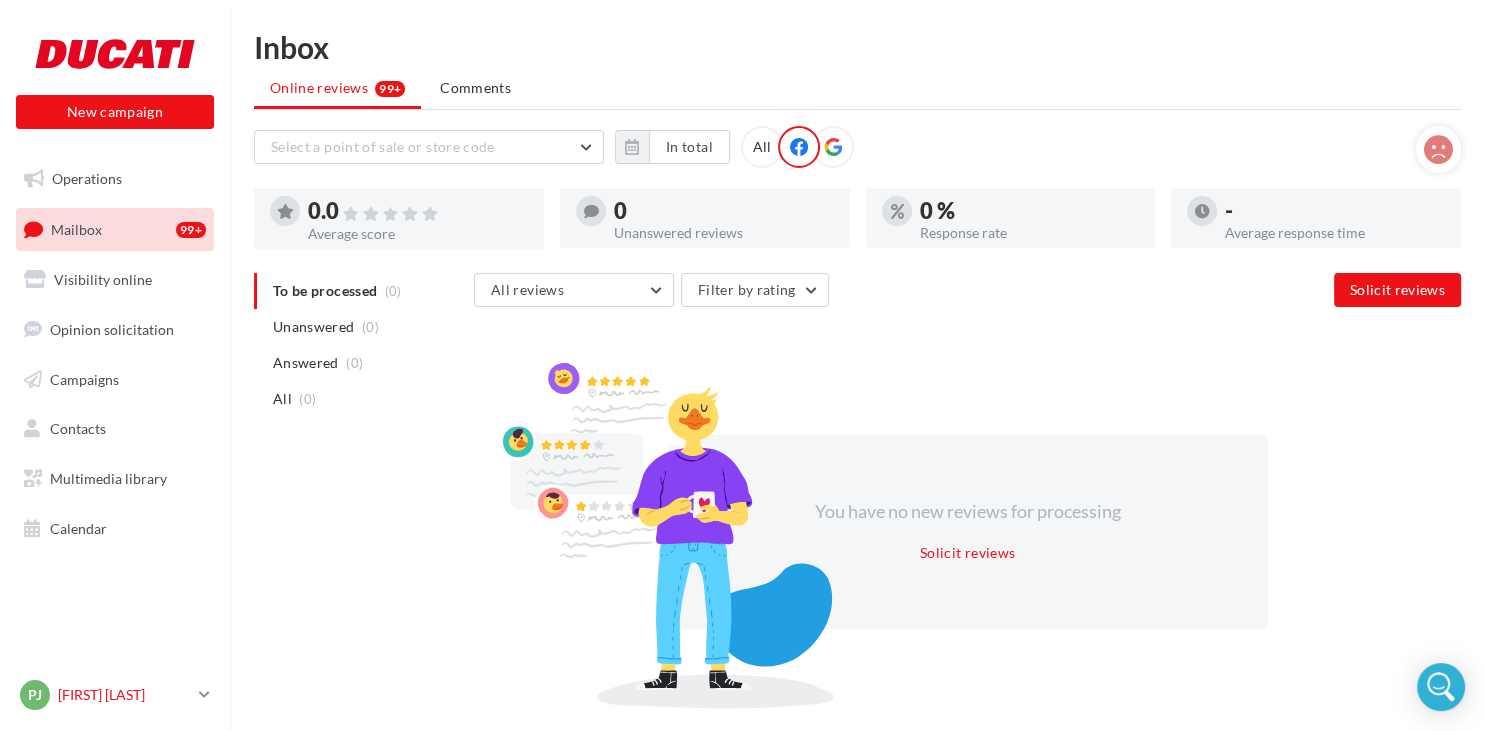 click on "PJ     Patrick JAGGER   duc-leed-pjag" at bounding box center [115, 695] 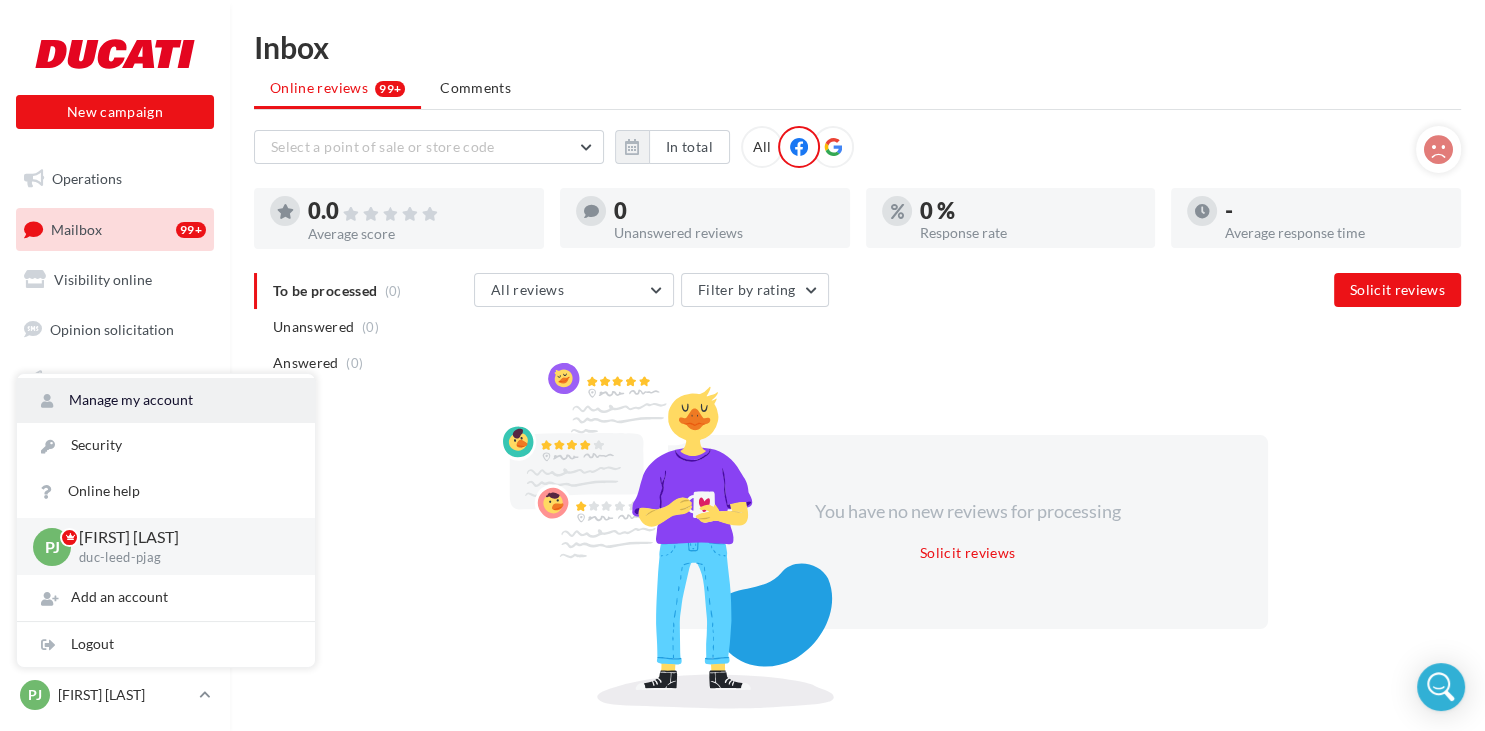click on "Manage my account" at bounding box center [166, 400] 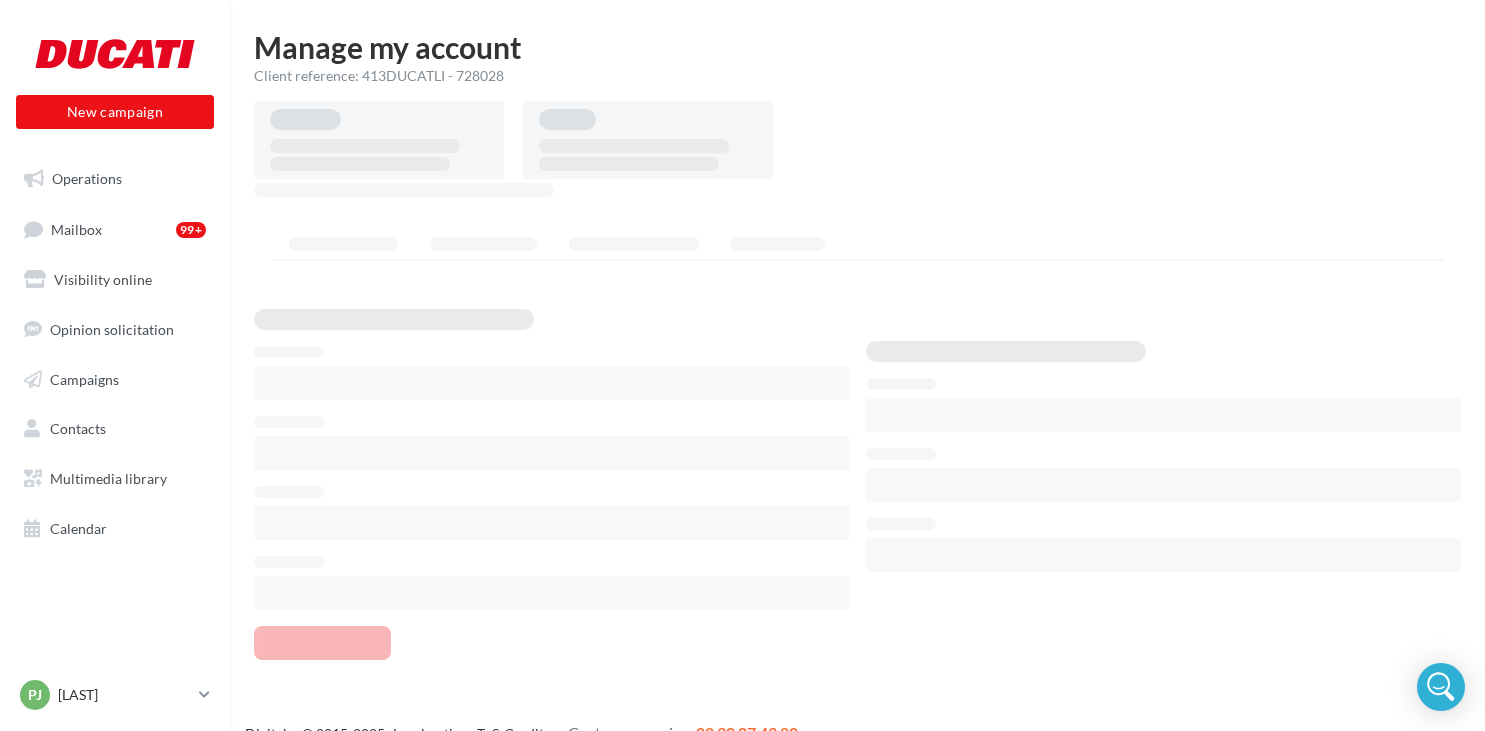 scroll, scrollTop: 0, scrollLeft: 0, axis: both 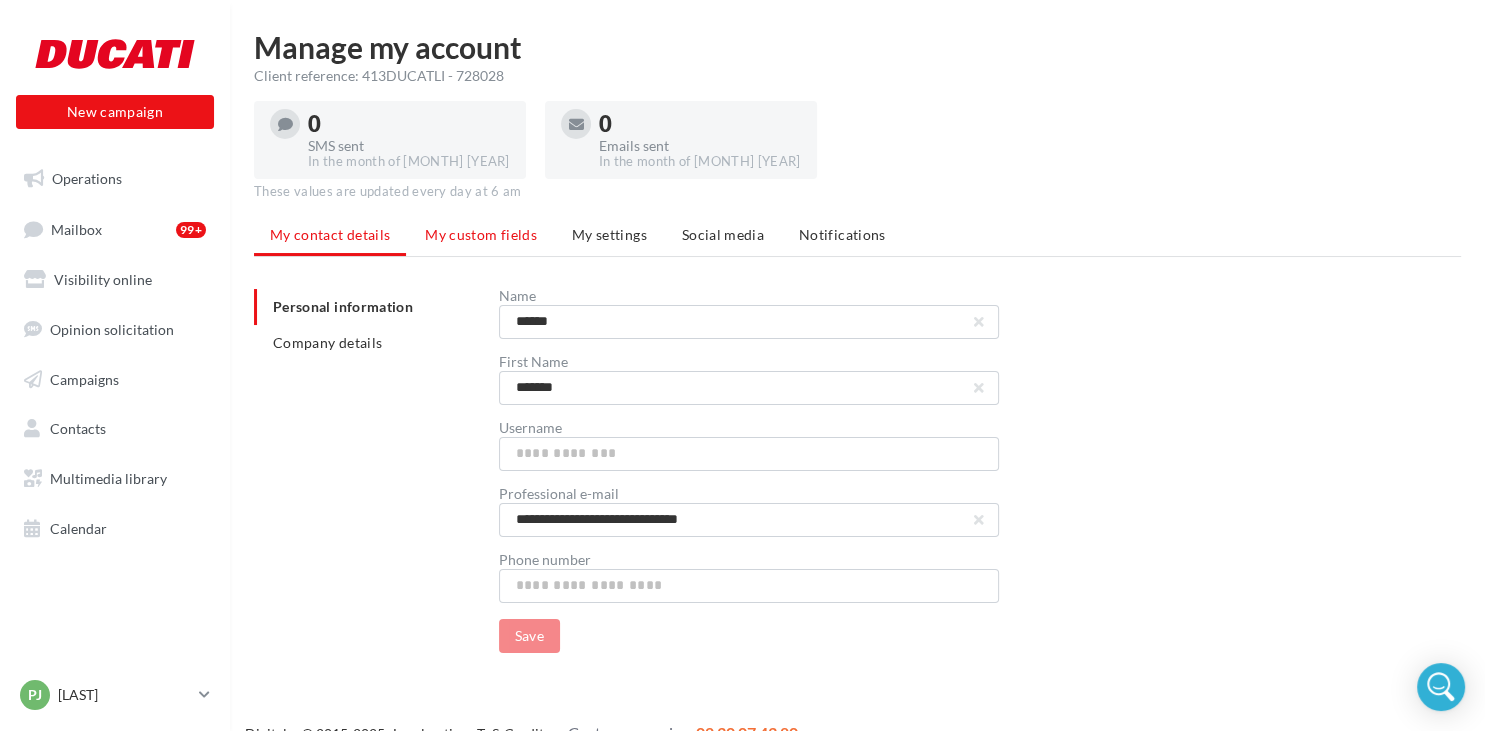 click on "My custom fields" at bounding box center (481, 234) 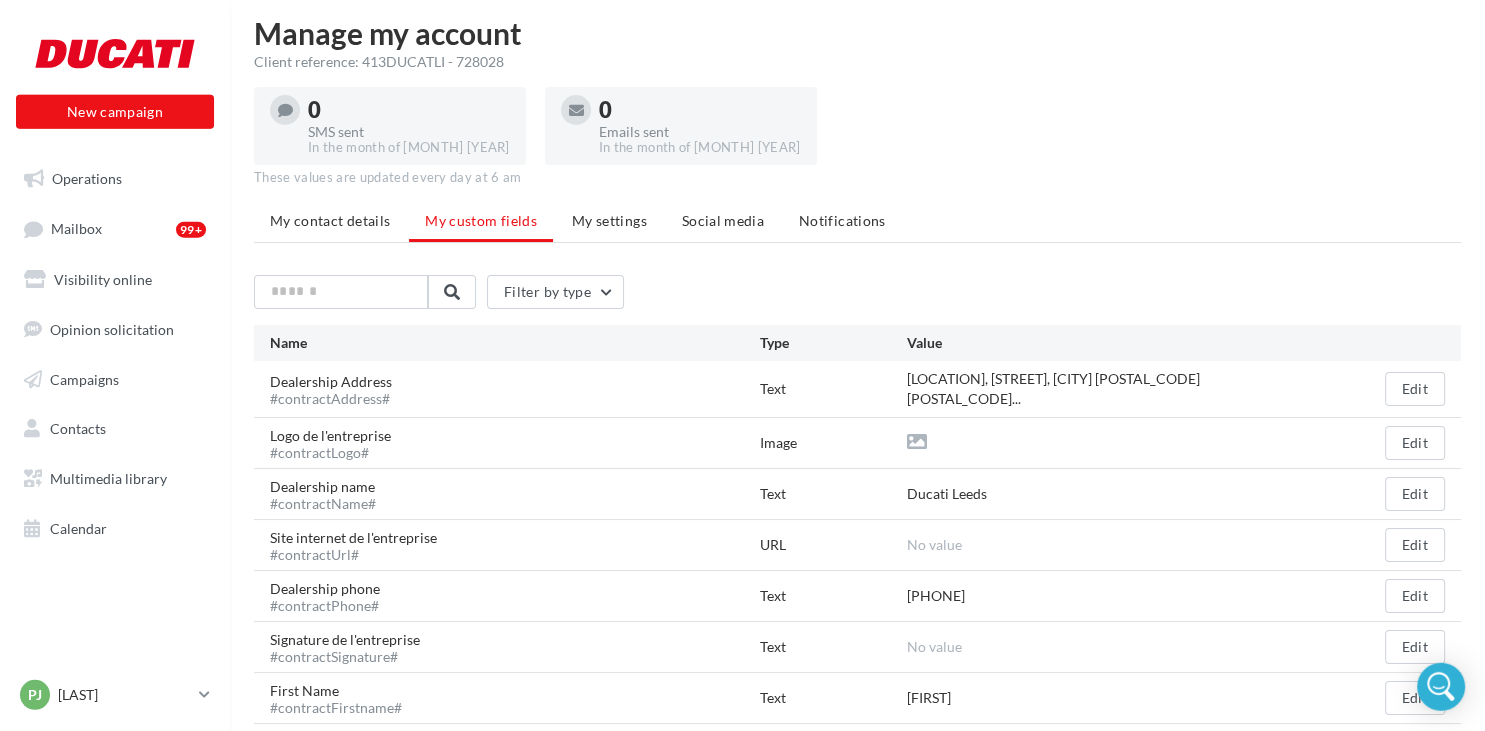 scroll, scrollTop: 0, scrollLeft: 0, axis: both 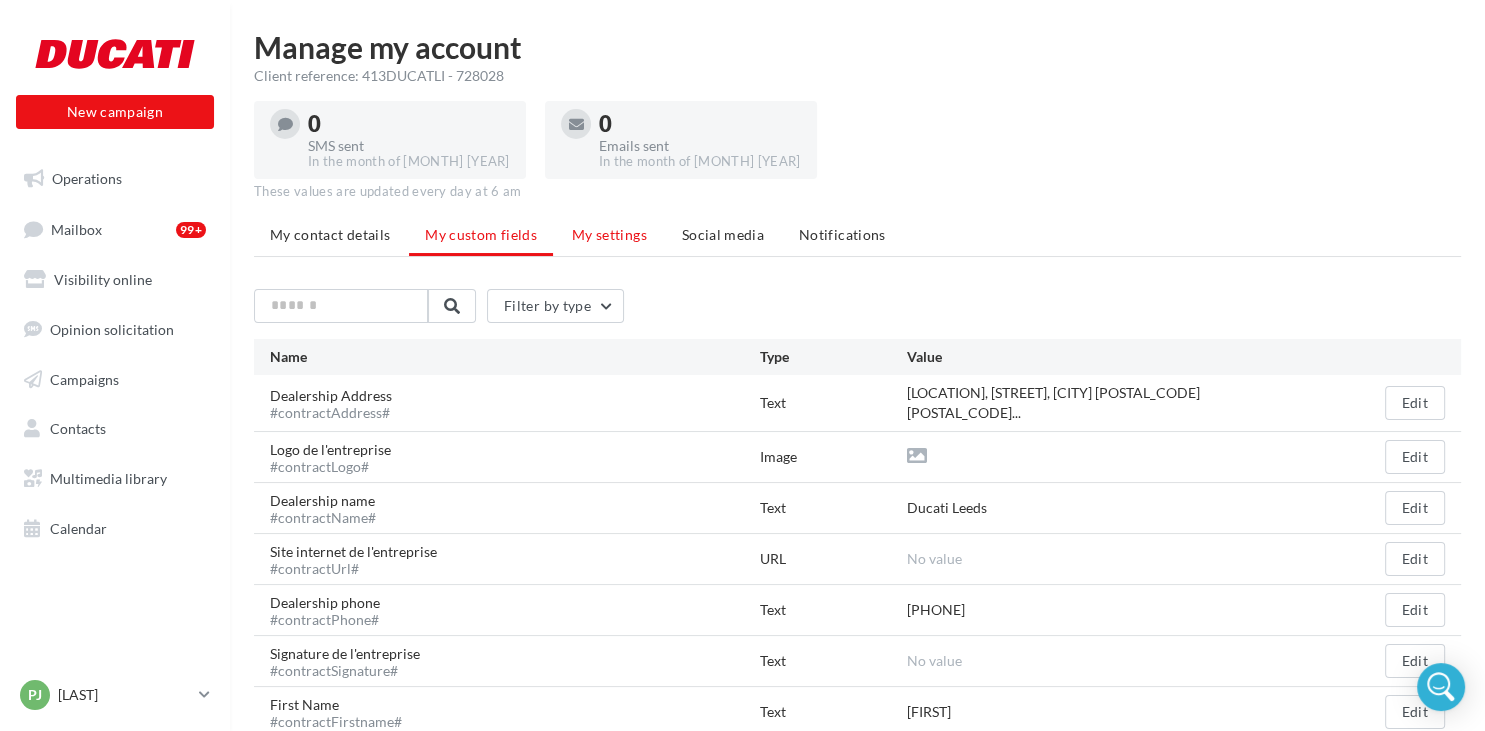click on "My settings" at bounding box center (609, 235) 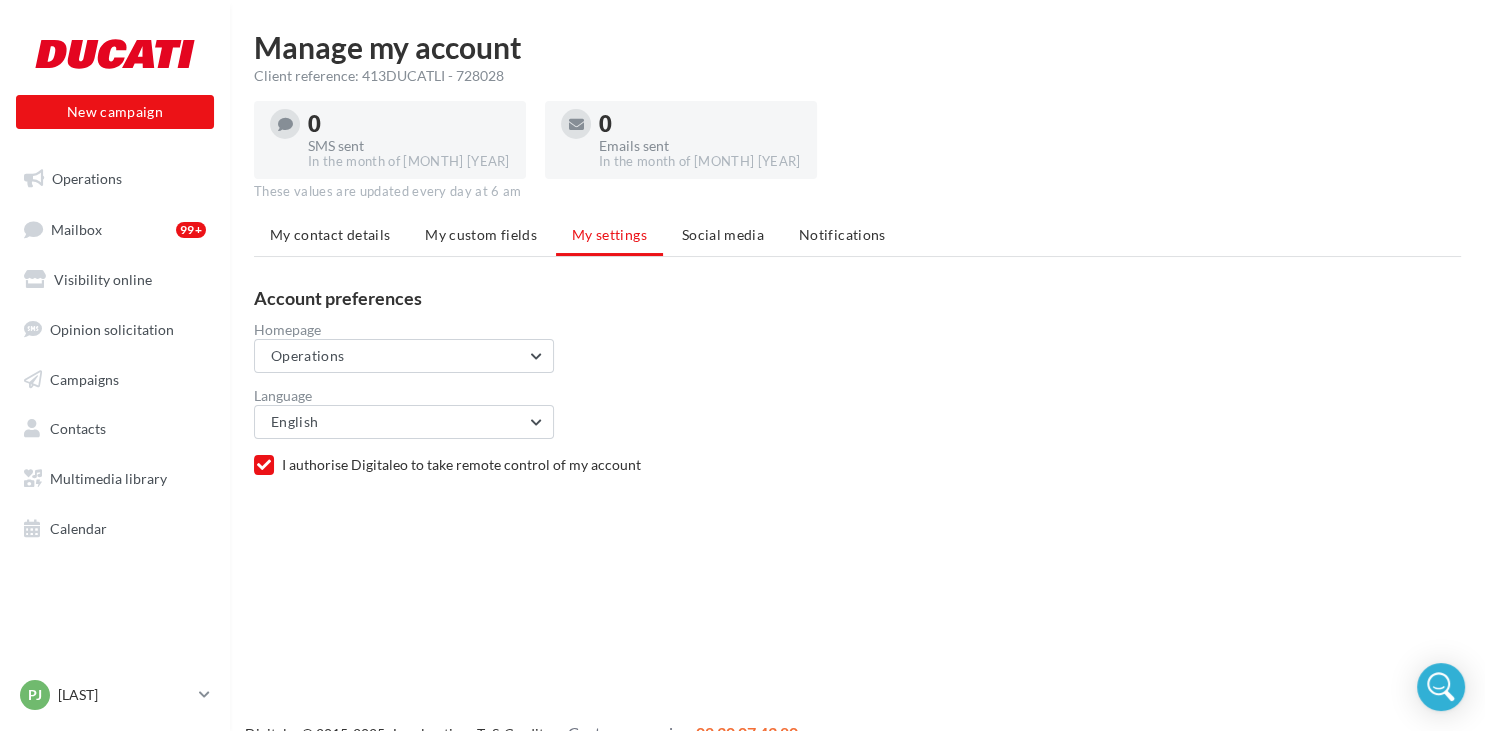 drag, startPoint x: 700, startPoint y: 244, endPoint x: 670, endPoint y: 318, distance: 79.84986 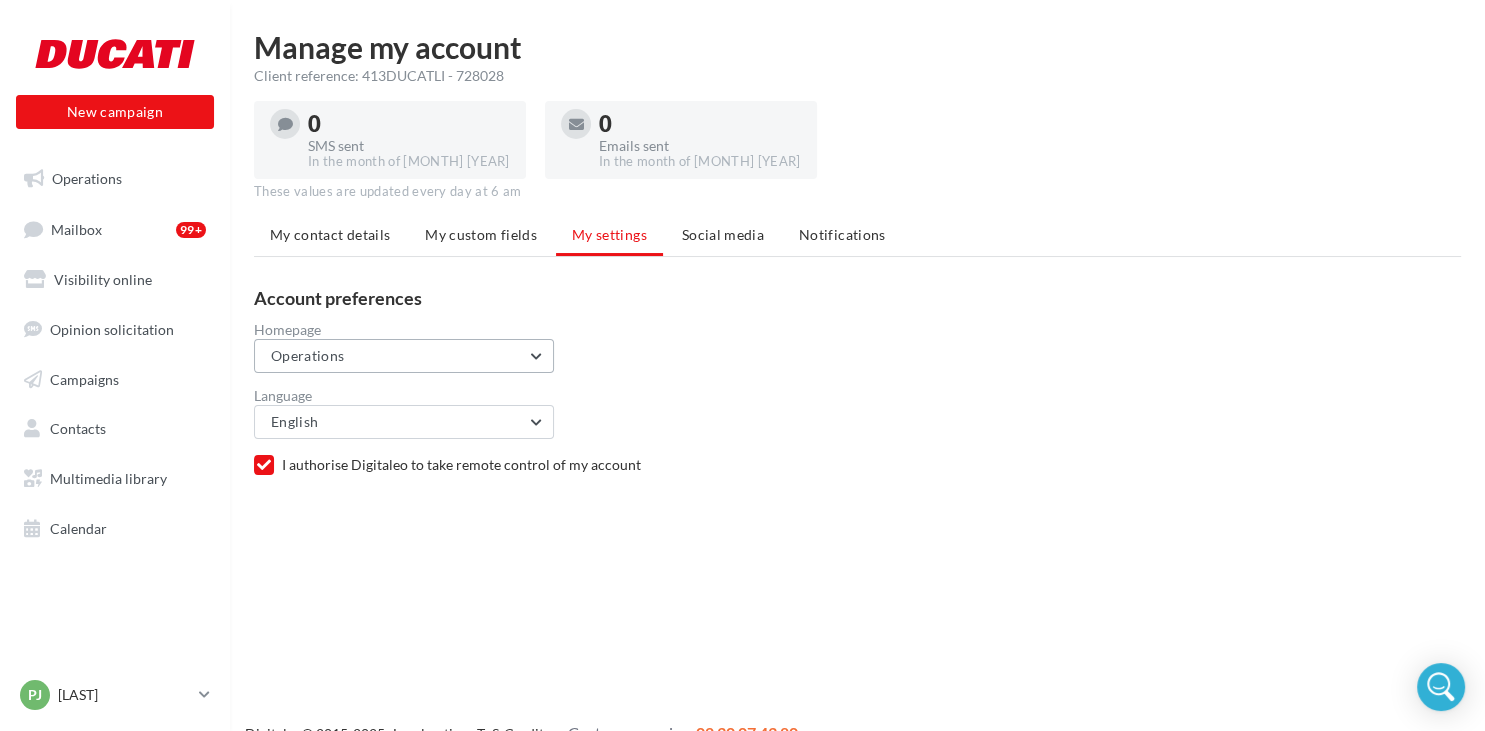 click on "Homepage
Operations         Operations     Mailbox     Visibility online     Opinion solicitation     Campaigns     Contacts     My targets     Multimedia library     Calendar     Social network configurations" at bounding box center (865, 348) 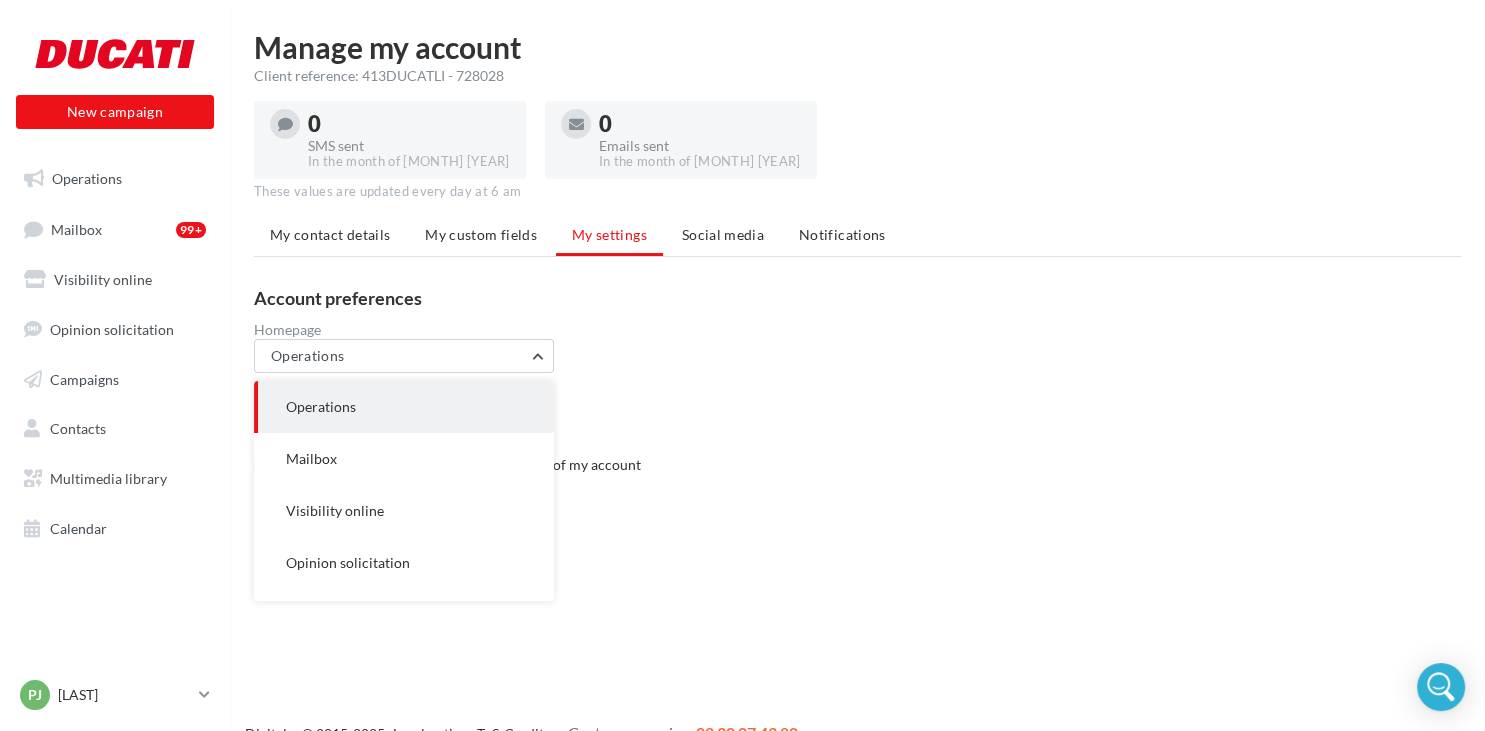 drag, startPoint x: 734, startPoint y: 416, endPoint x: 692, endPoint y: 390, distance: 49.396355 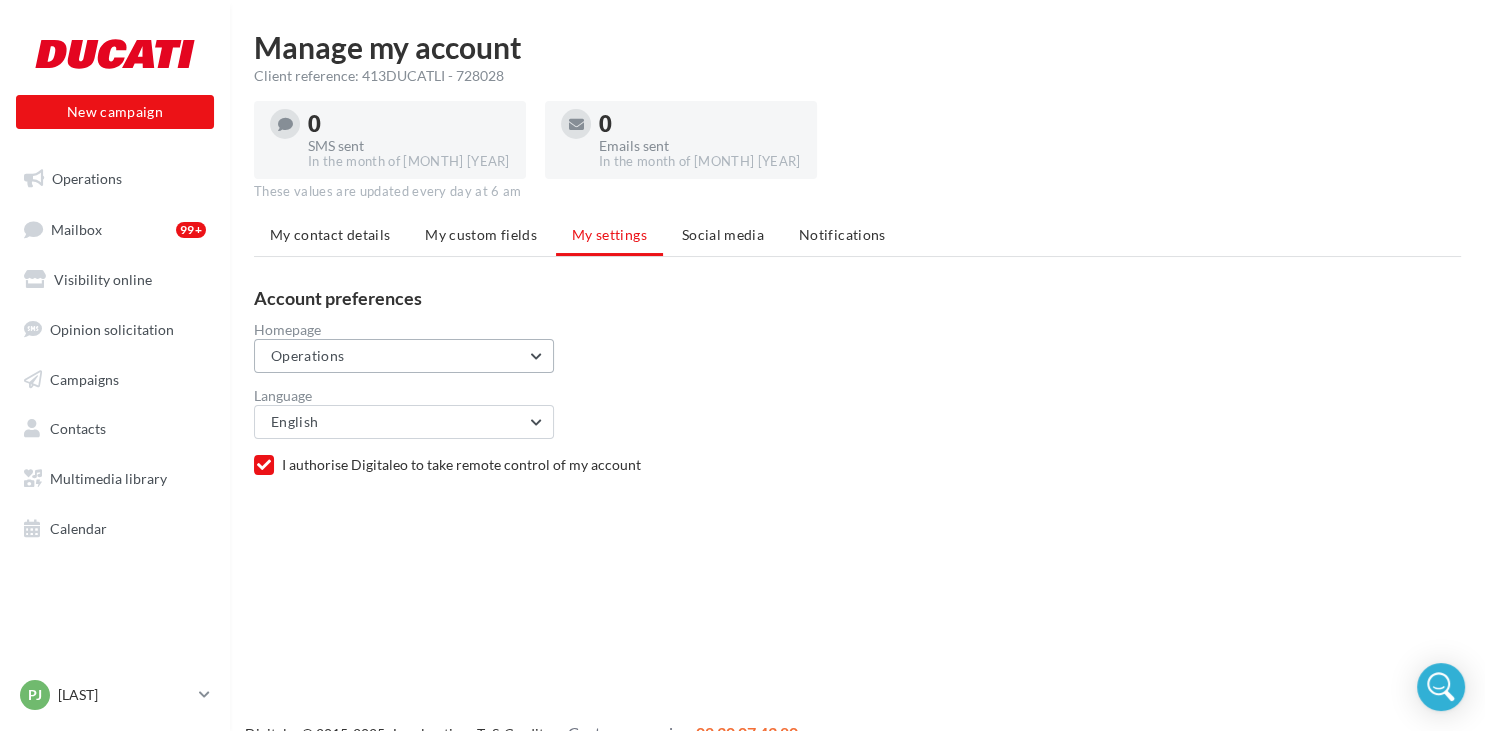 click on "Operations" at bounding box center [404, 356] 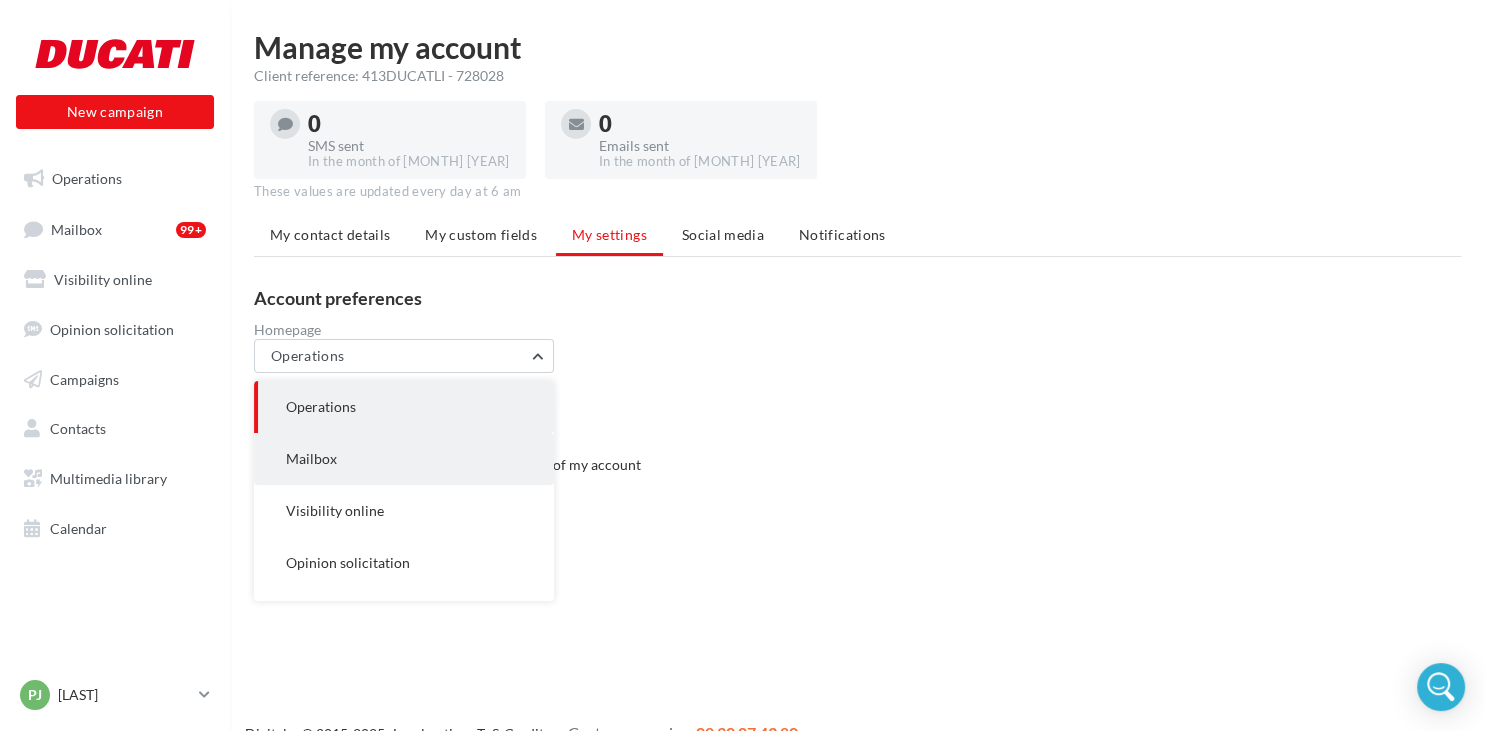 click on "Mailbox" at bounding box center (404, 459) 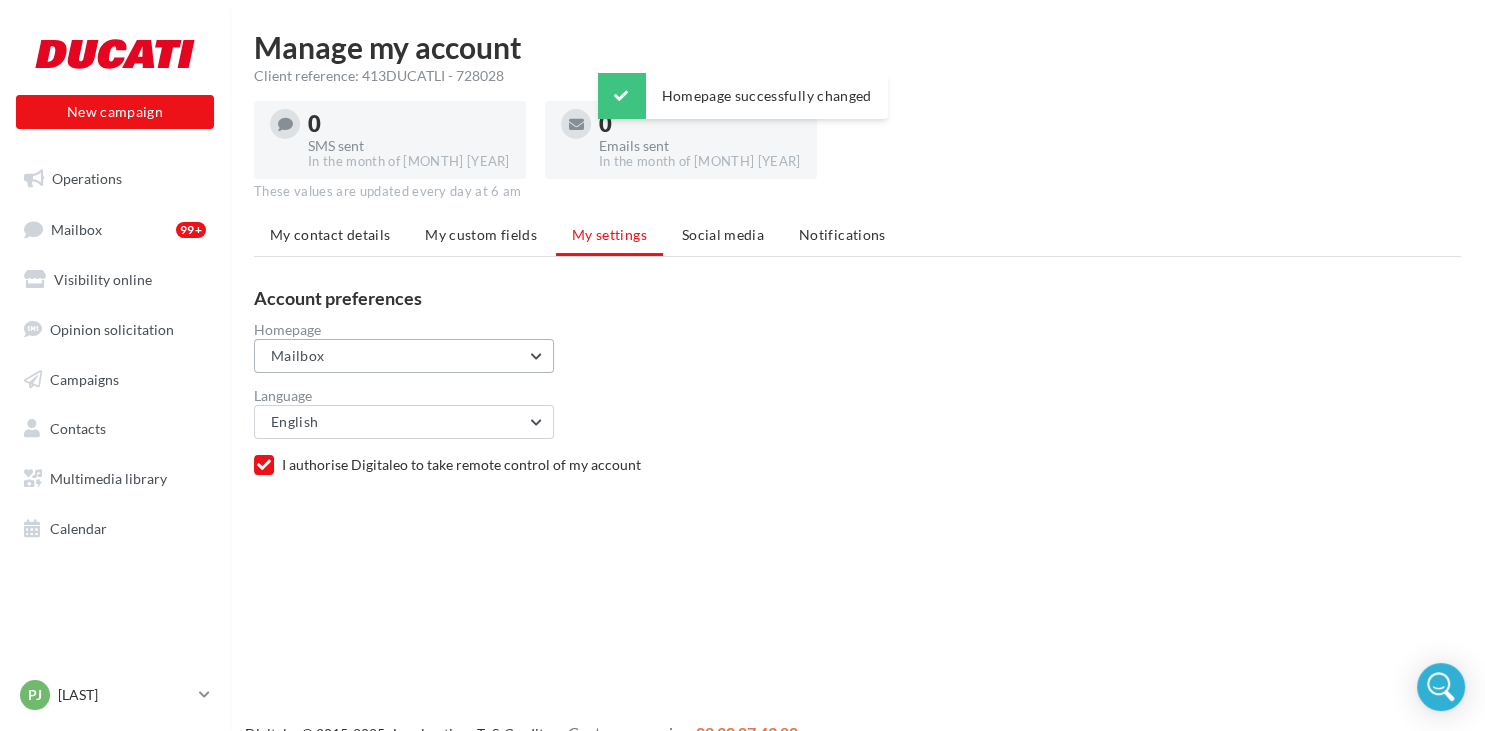 click on "Mailbox" at bounding box center (404, 356) 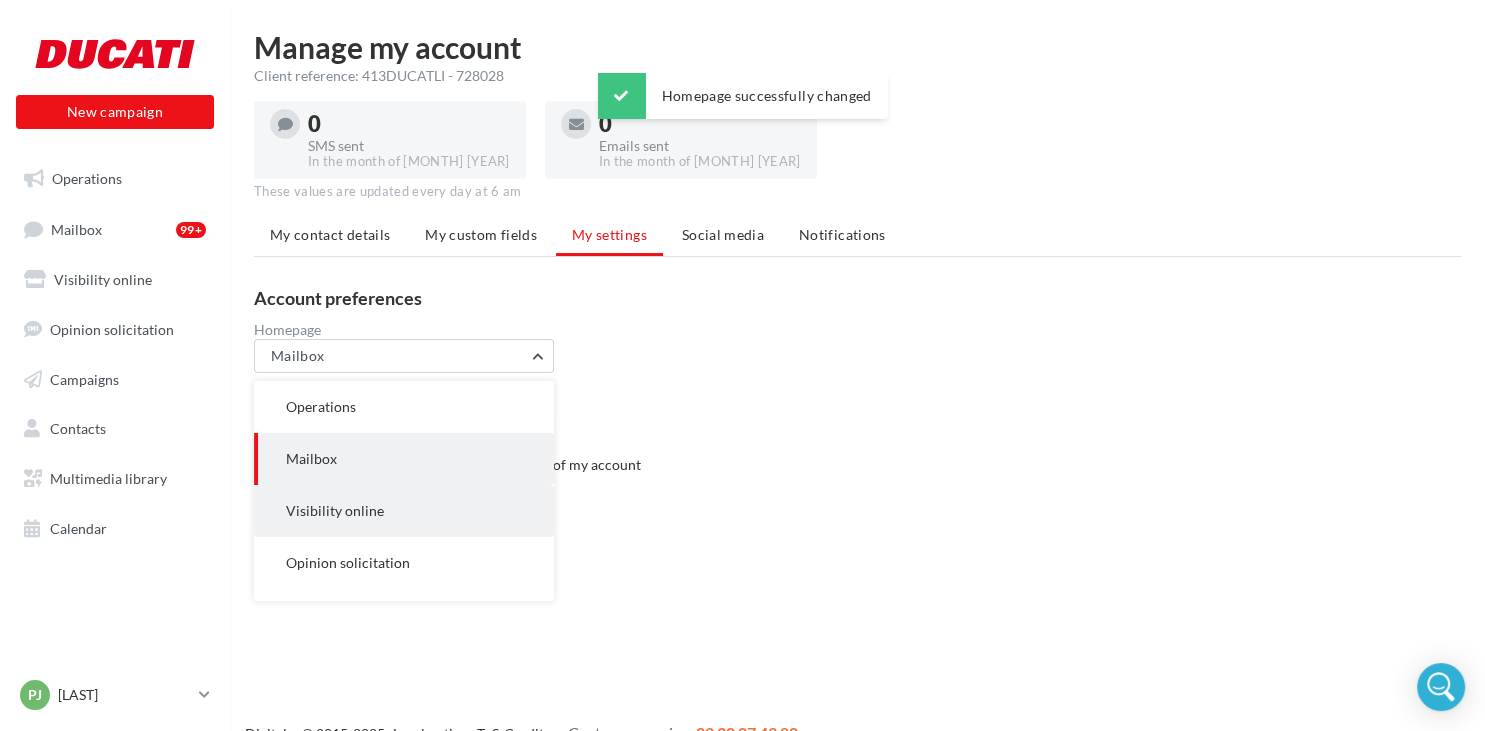 click on "Visibility online" at bounding box center (335, 510) 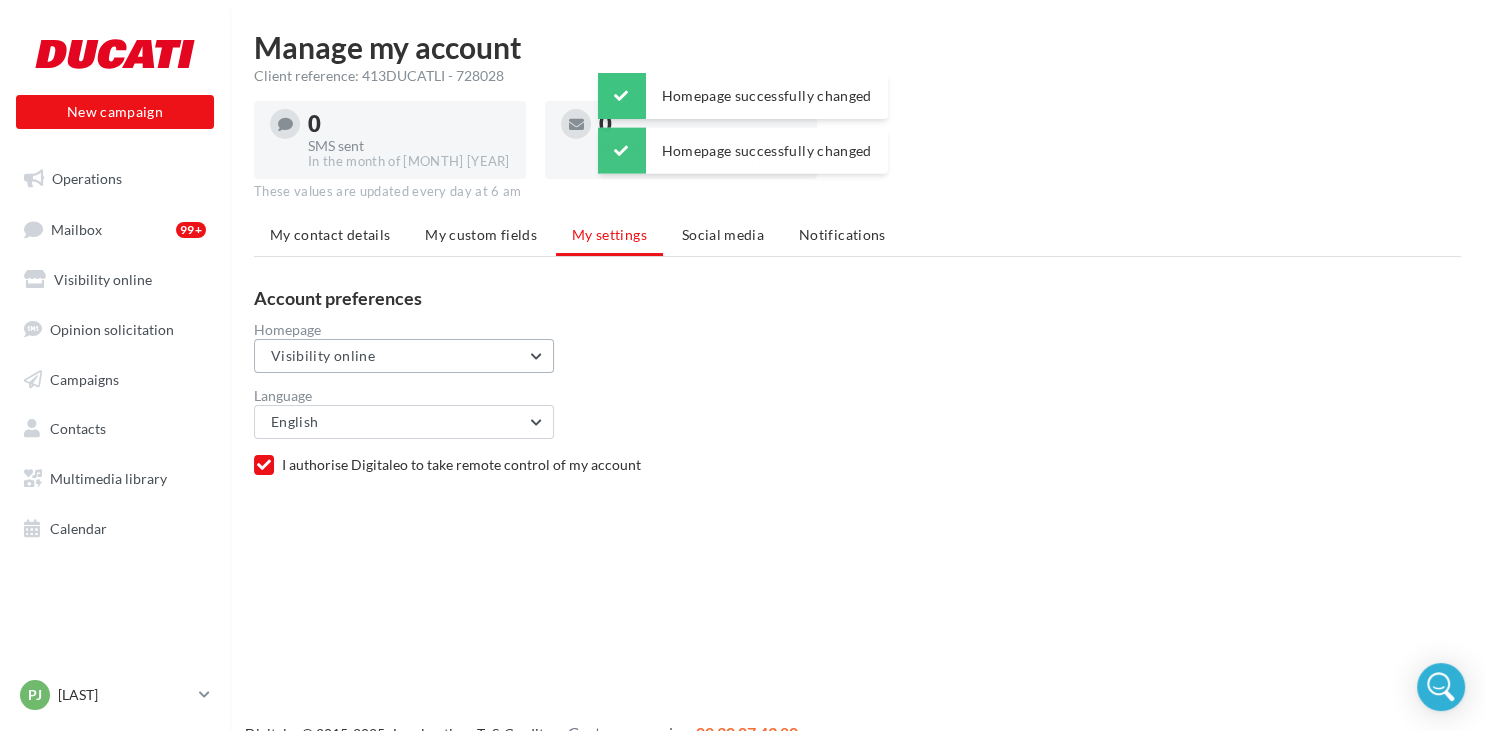 click on "Visibility online" at bounding box center (404, 356) 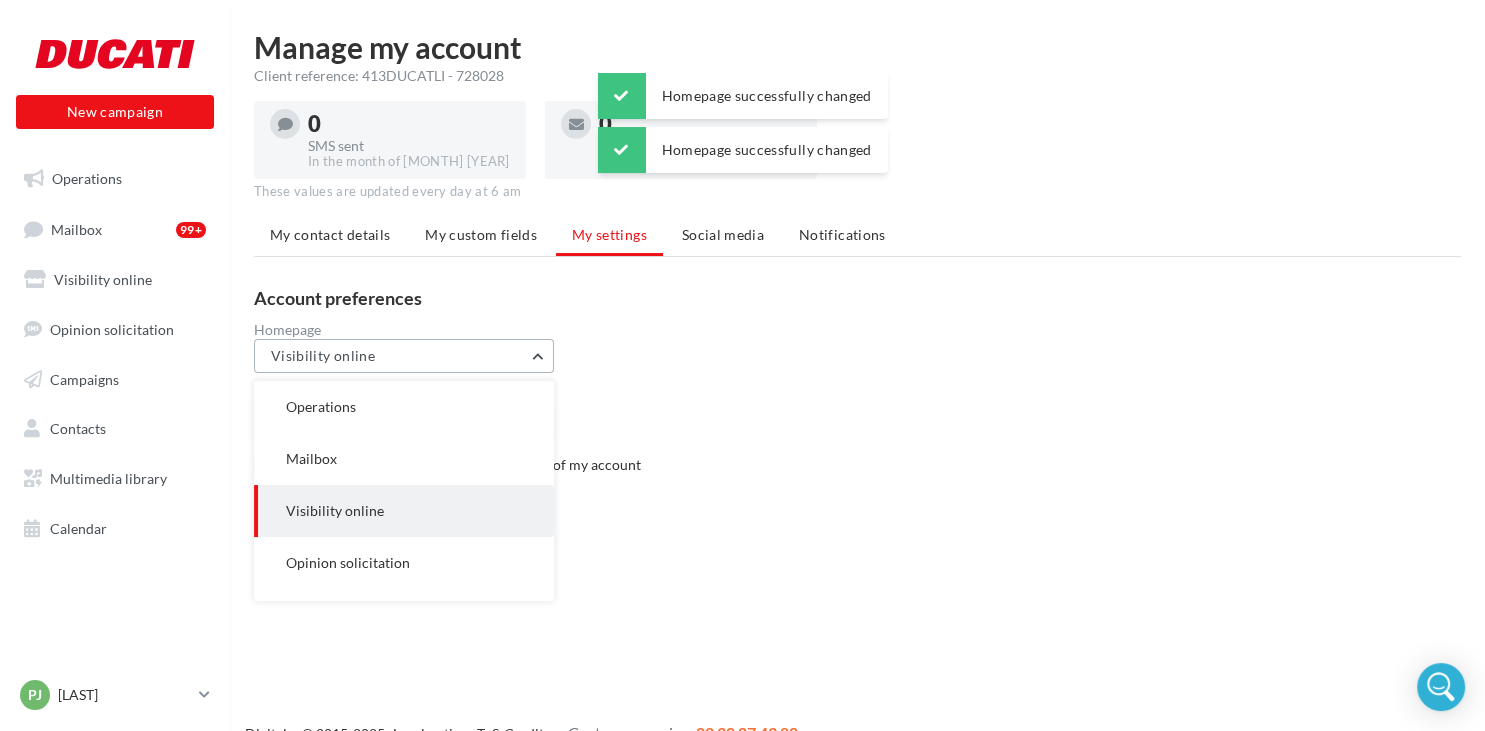 scroll, scrollTop: 52, scrollLeft: 0, axis: vertical 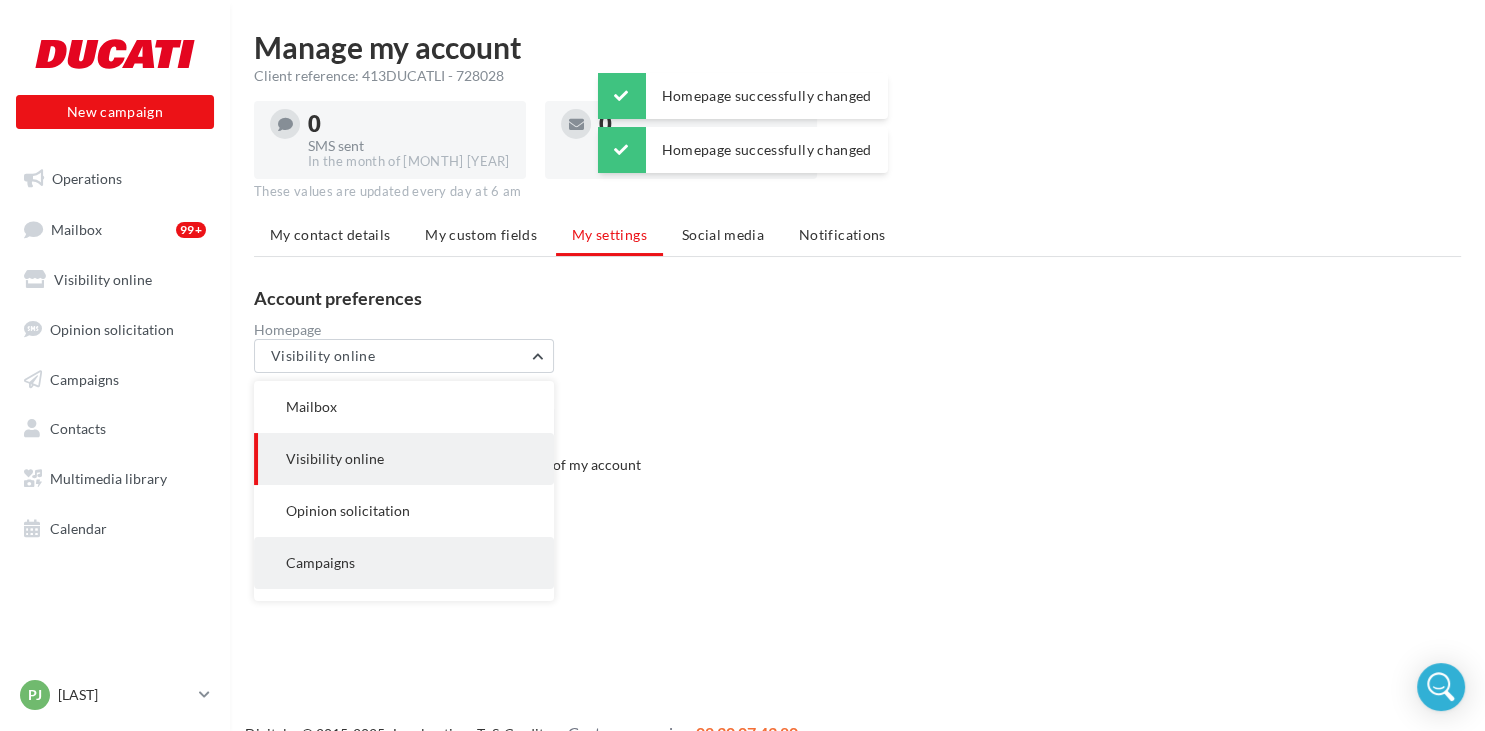 click on "Campaigns" at bounding box center (320, 562) 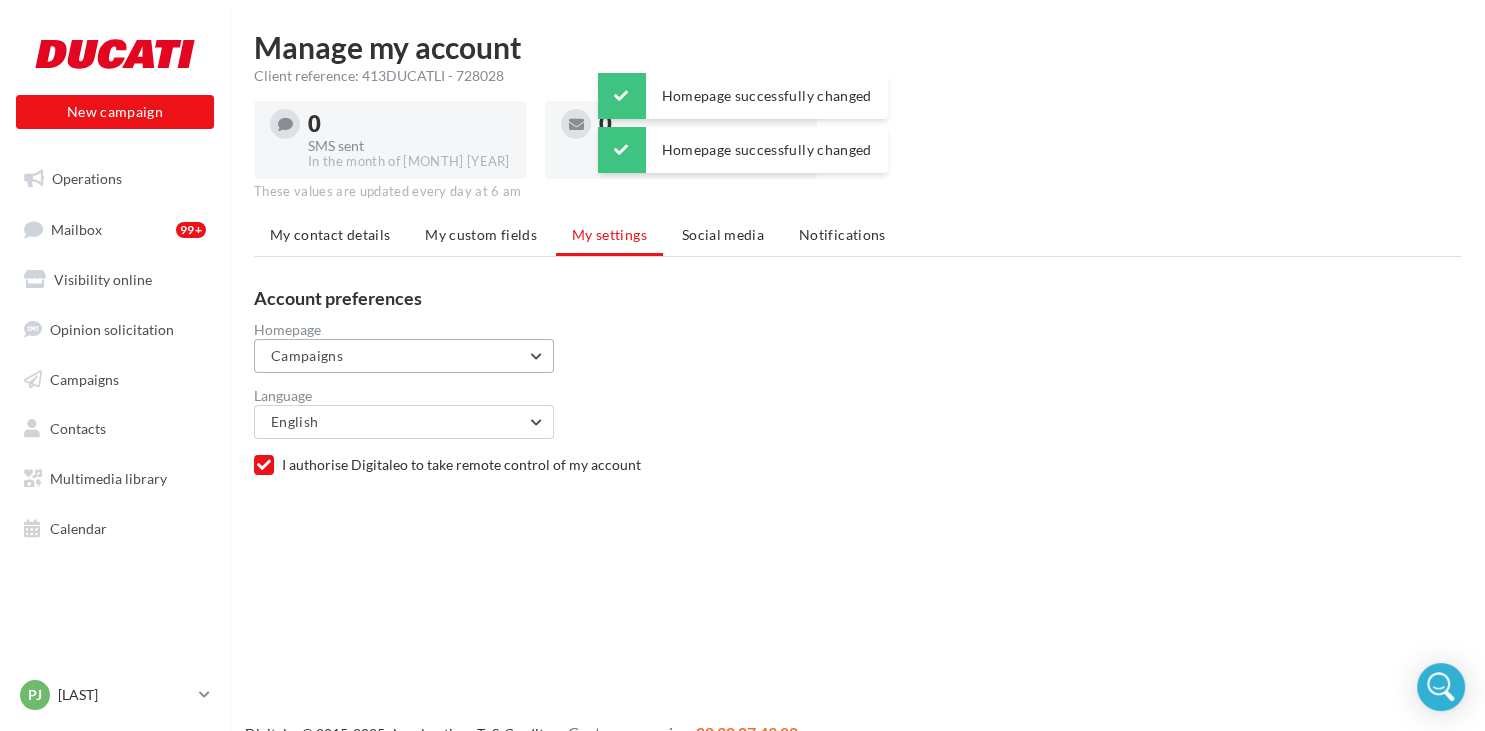 click on "Campaigns" at bounding box center [404, 356] 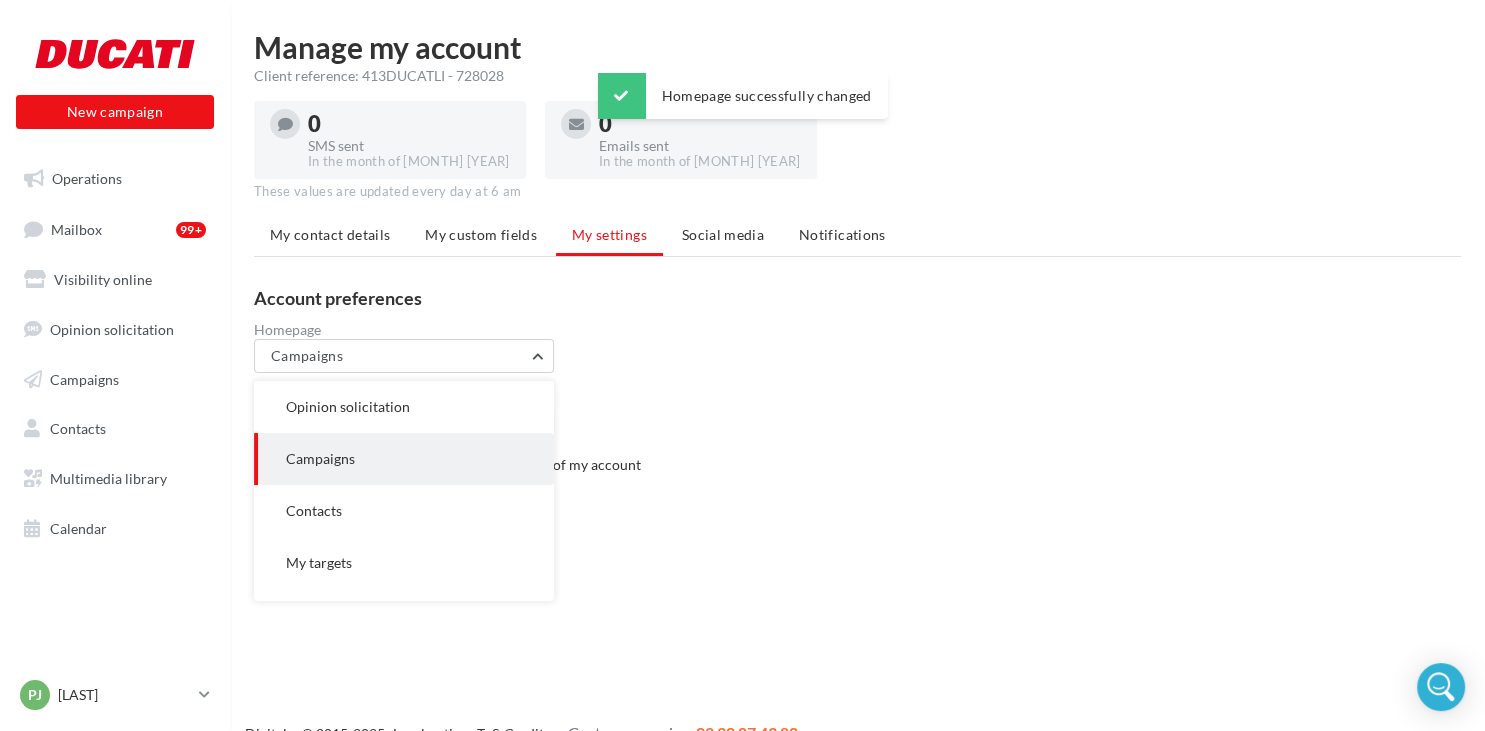 click on "Language
English         French     Spanish (Spain)     Spanish (Colombia)     English     Dutch     Italian     Deutsch" at bounding box center (865, 414) 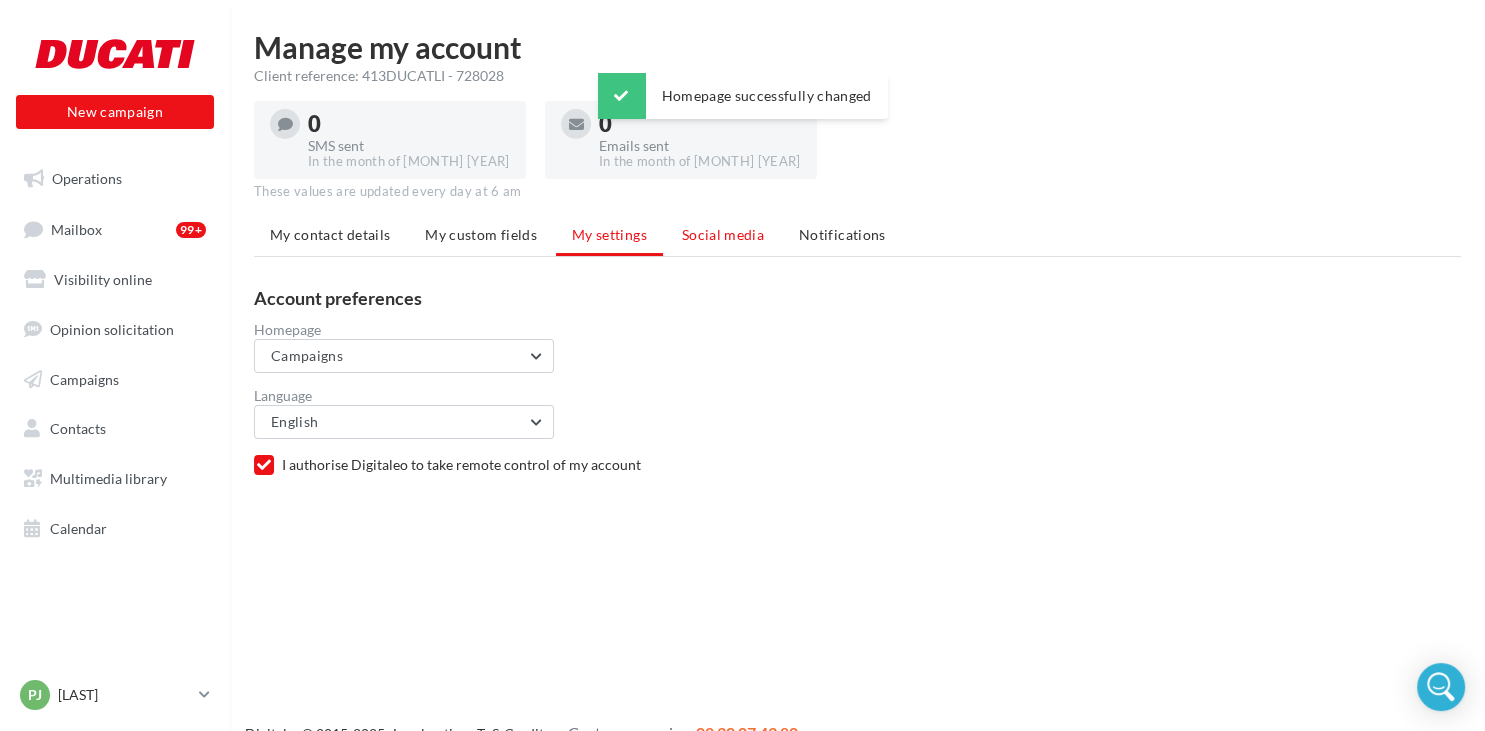 click on "Social media" at bounding box center (723, 234) 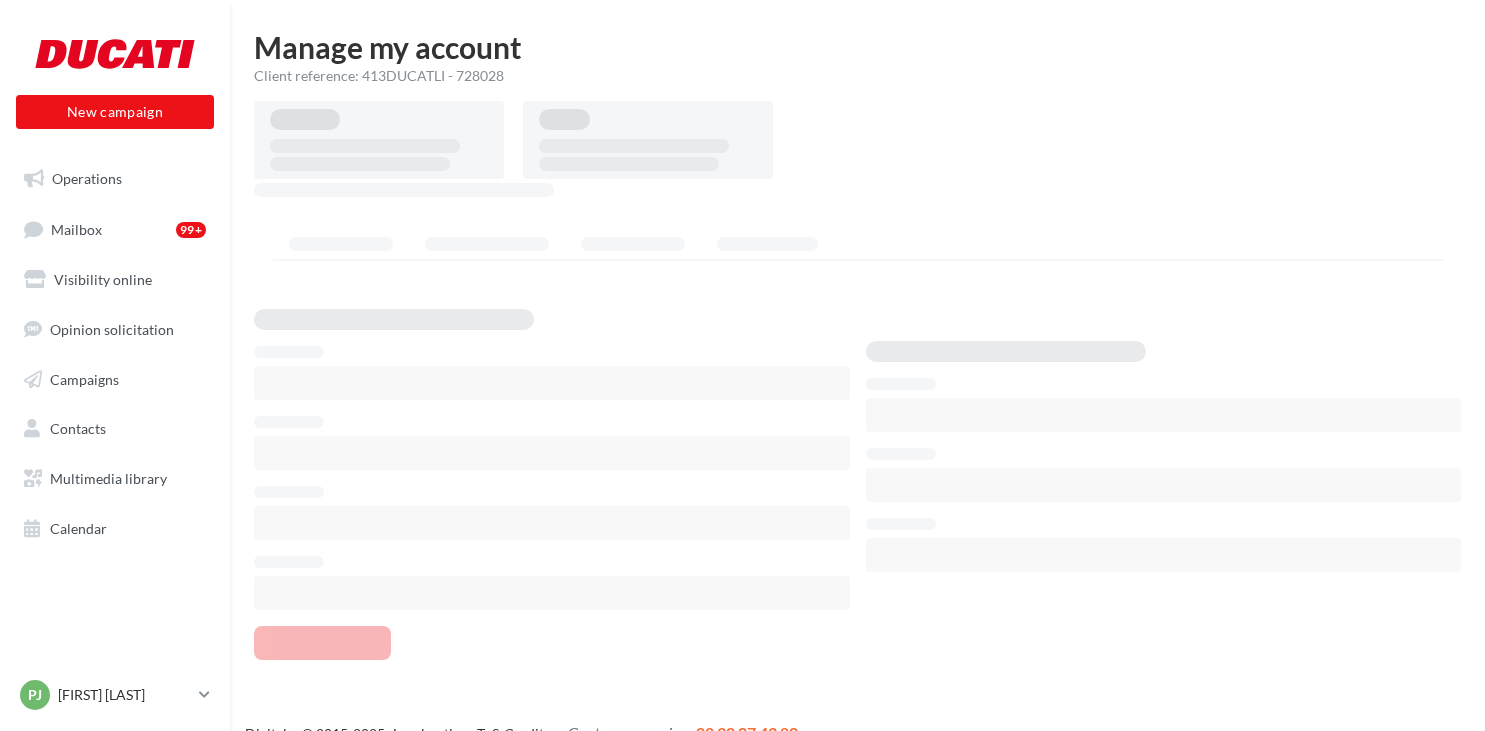 scroll, scrollTop: 0, scrollLeft: 0, axis: both 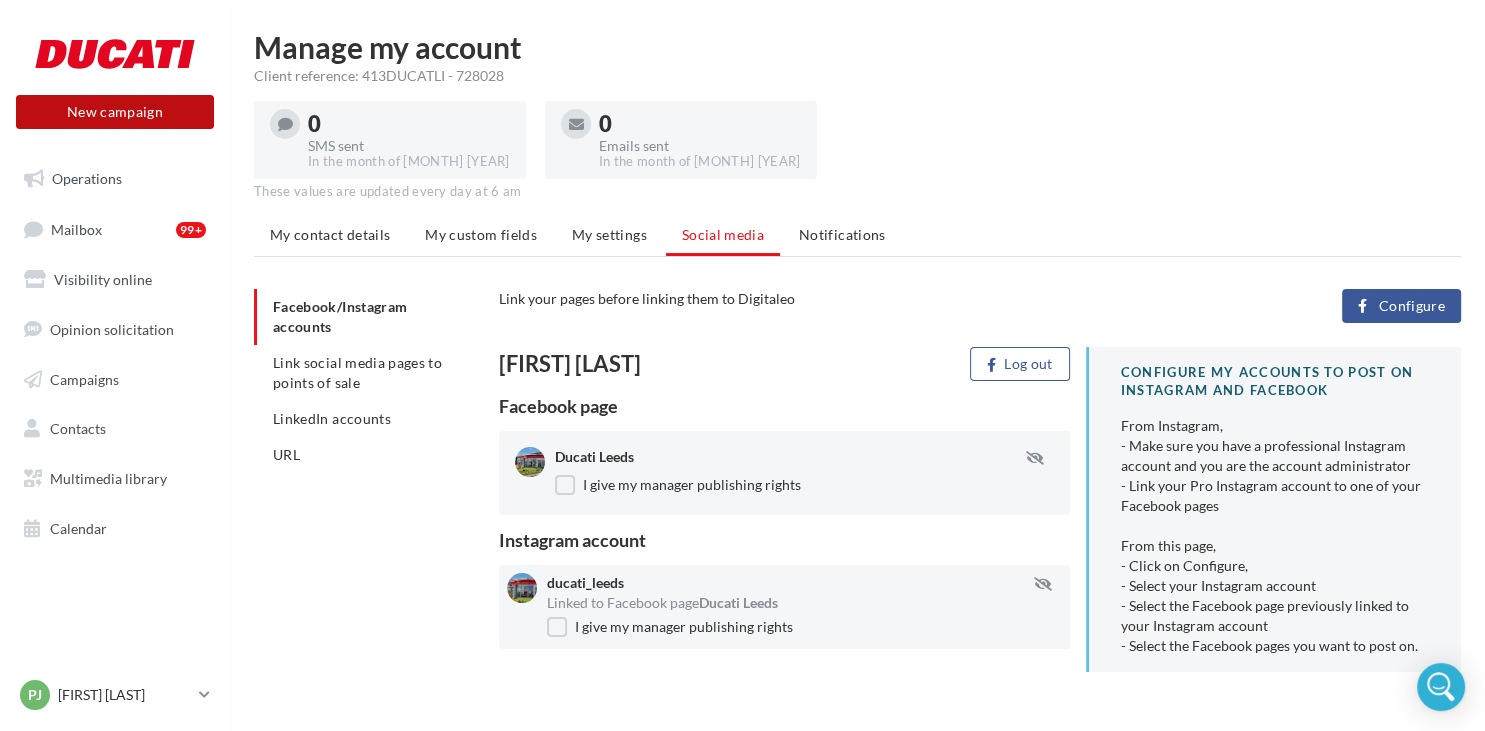 click on "New campaign" at bounding box center [115, 112] 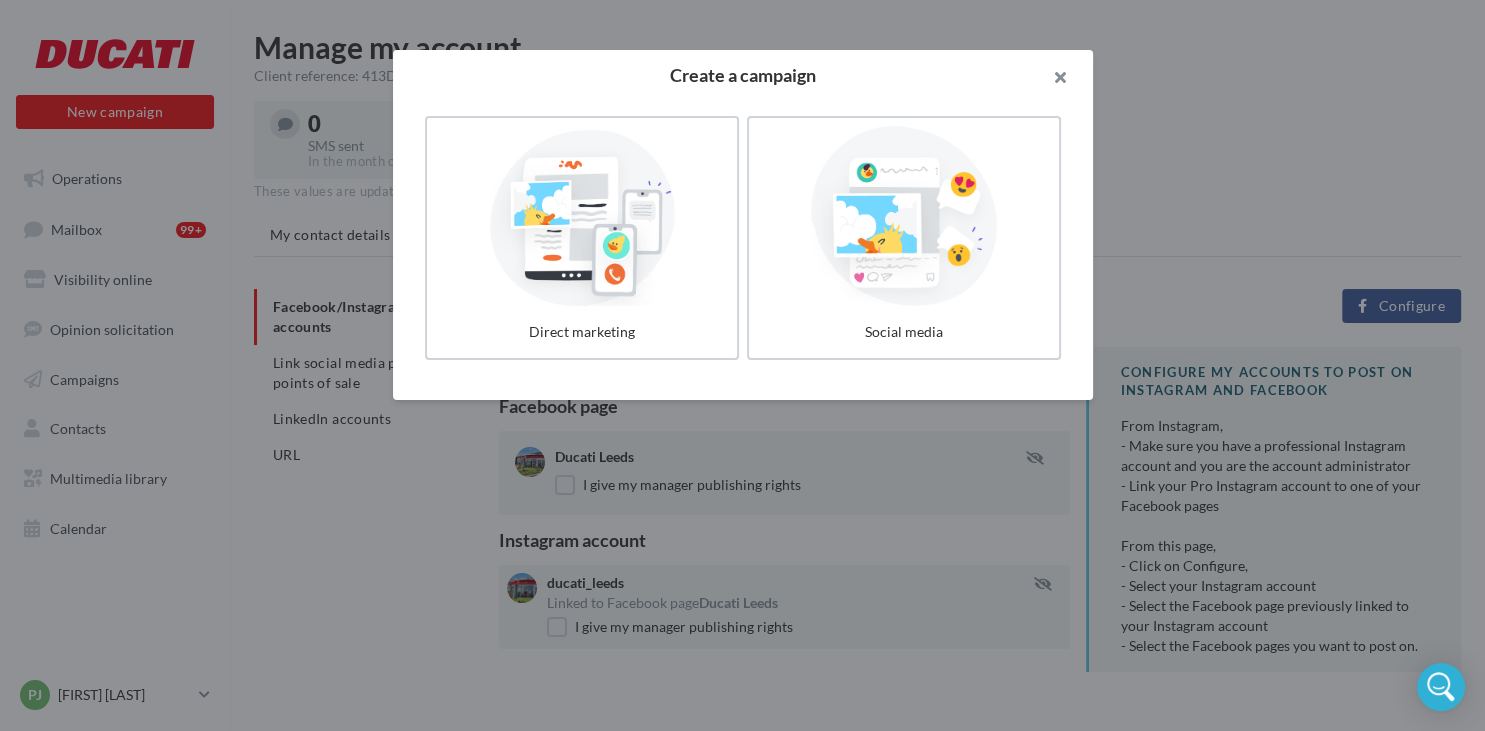 click at bounding box center [1053, 80] 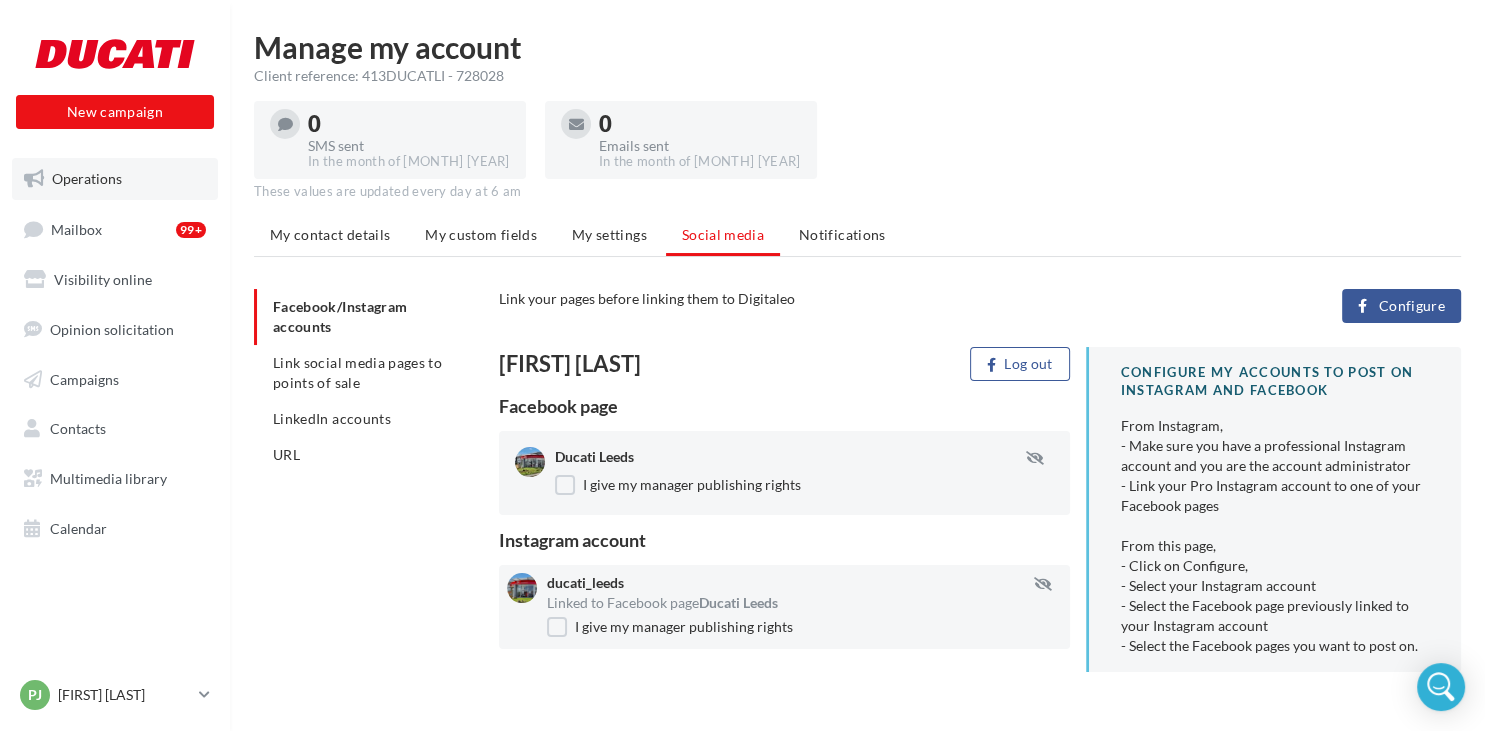 click on "Operations" at bounding box center (87, 178) 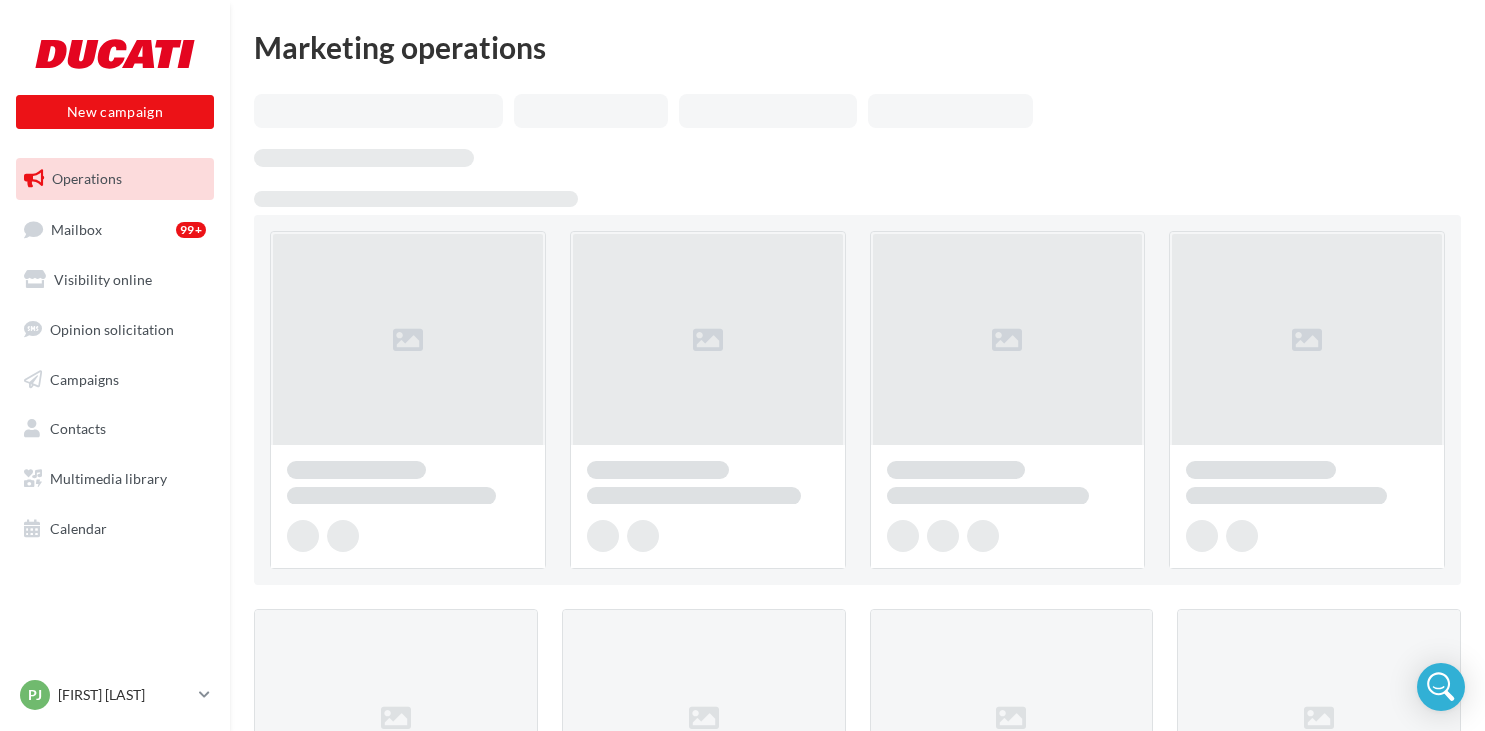 scroll, scrollTop: 0, scrollLeft: 0, axis: both 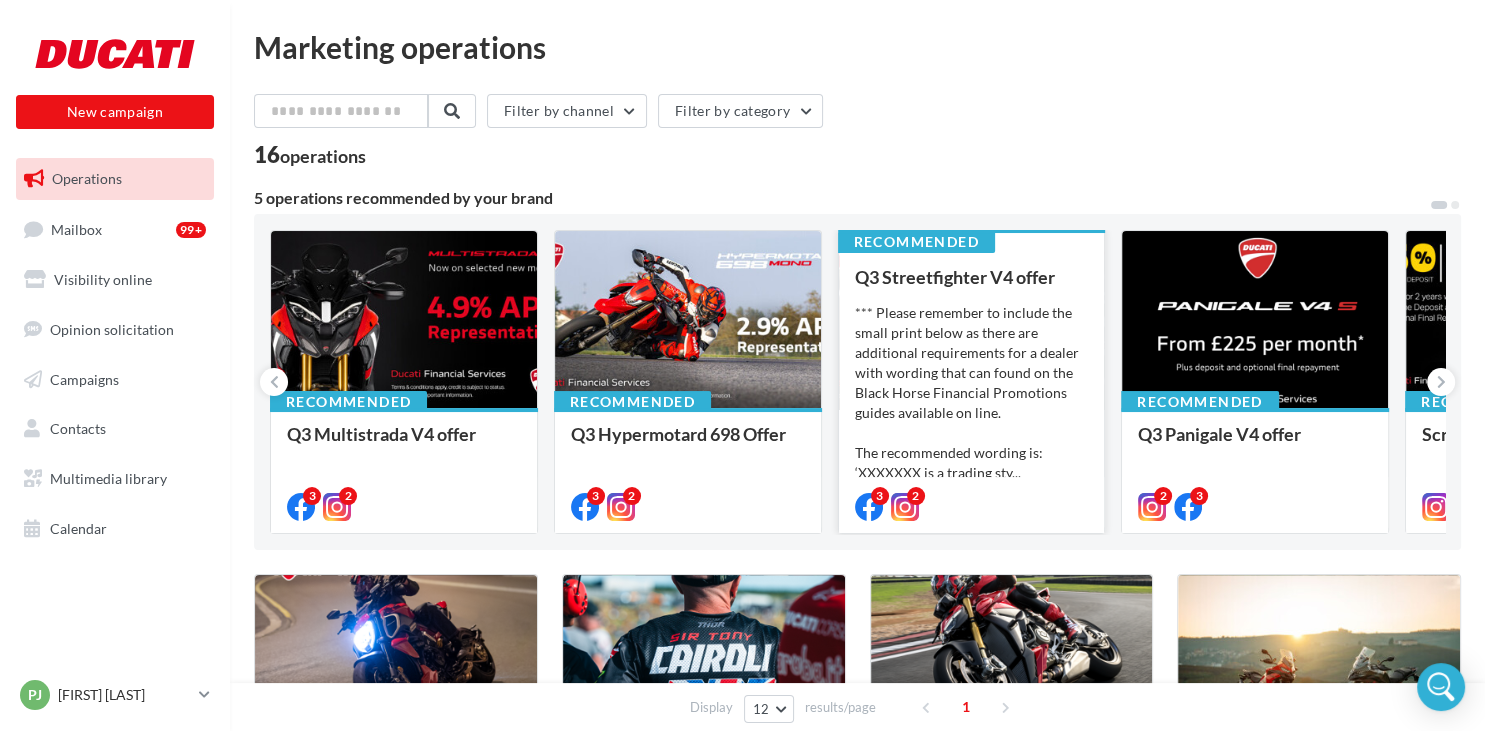 click on "Q3 Streetfighter V4 offer" at bounding box center (955, 277) 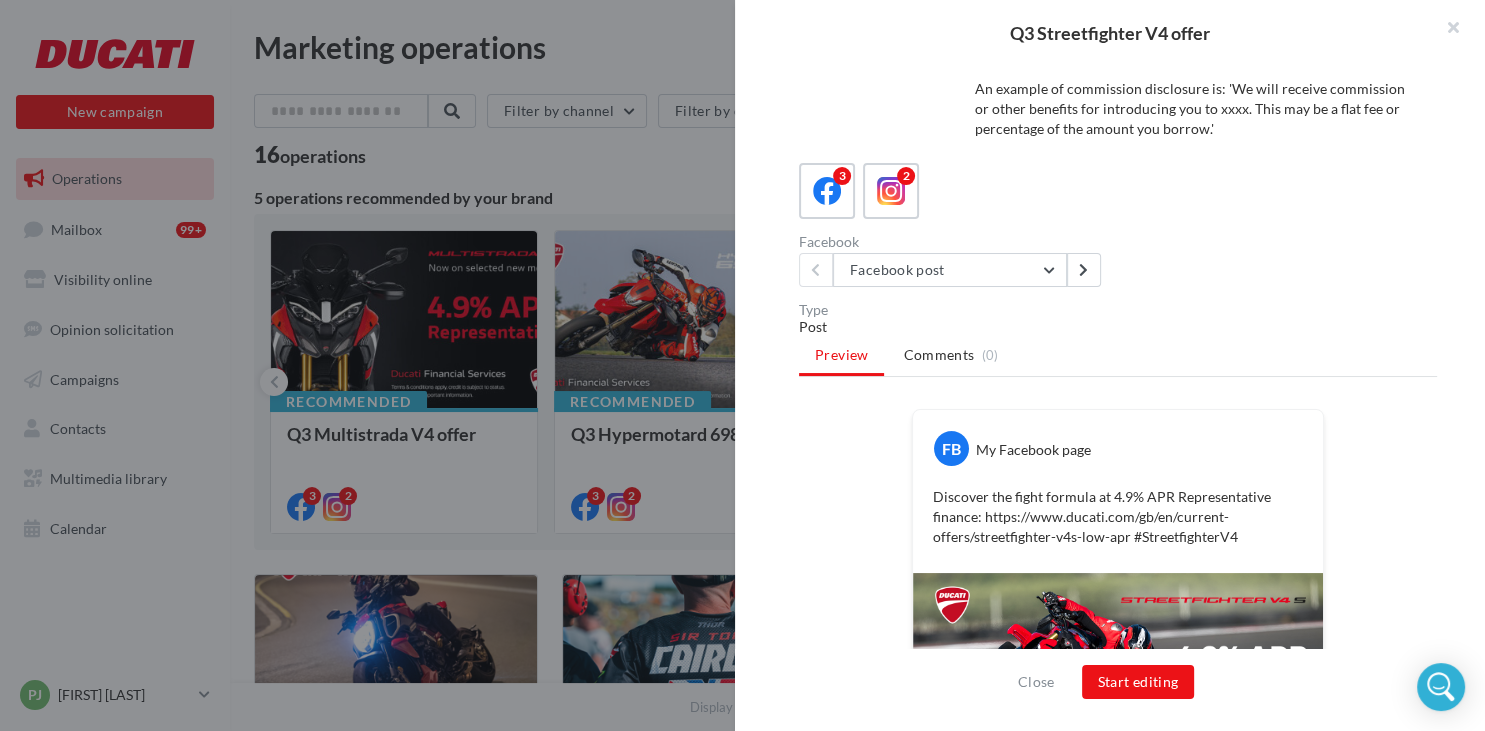 scroll, scrollTop: 201, scrollLeft: 0, axis: vertical 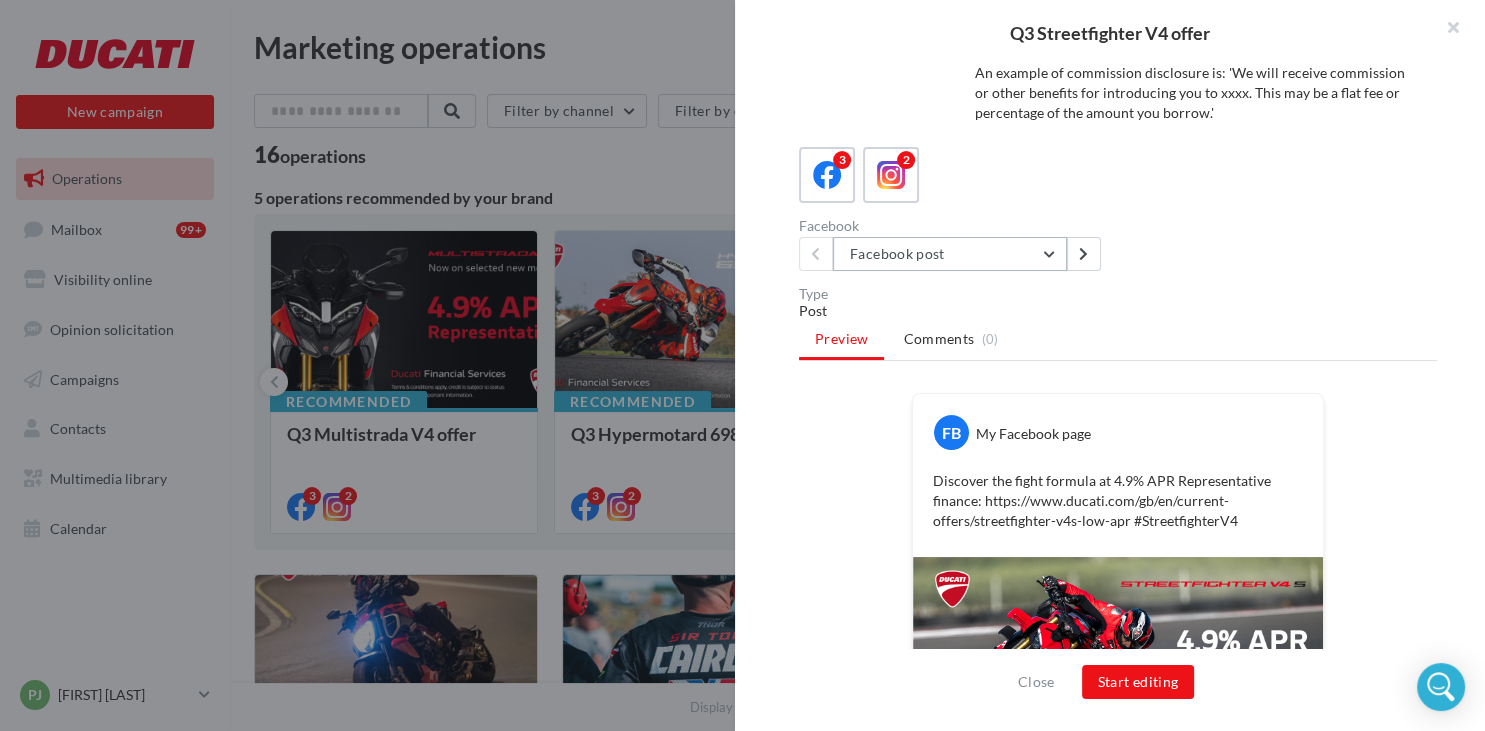 click on "Facebook post" at bounding box center (950, 254) 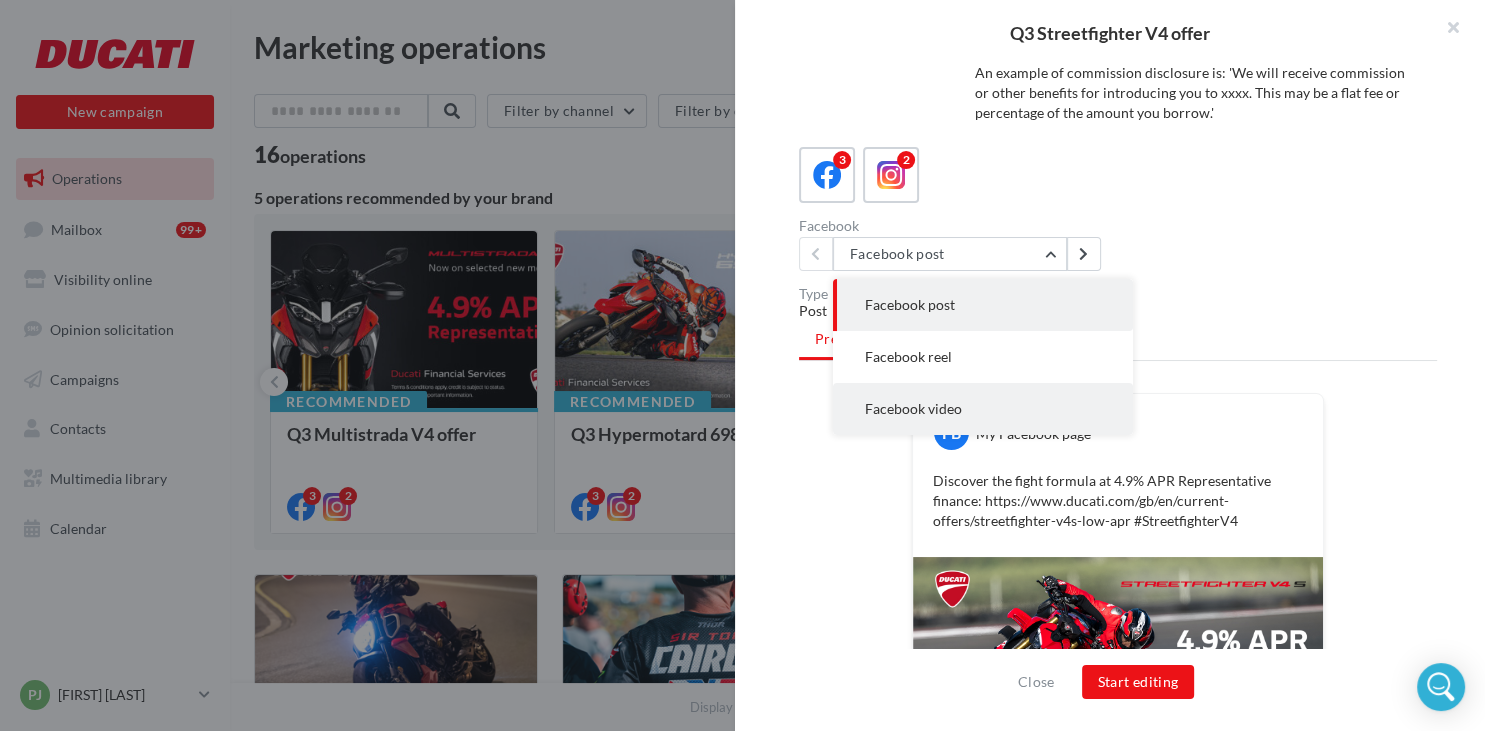 click on "Facebook video" at bounding box center (983, 409) 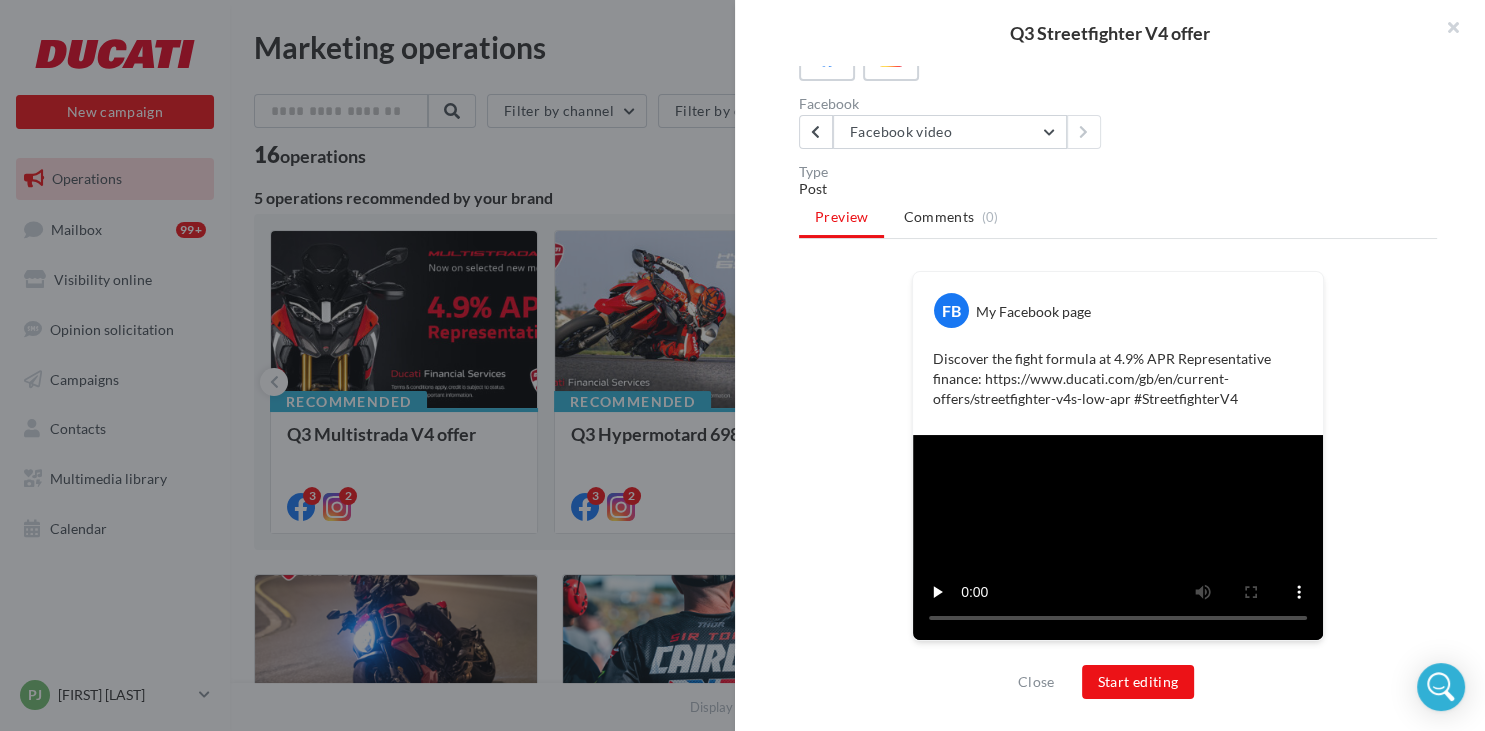 scroll, scrollTop: 346, scrollLeft: 0, axis: vertical 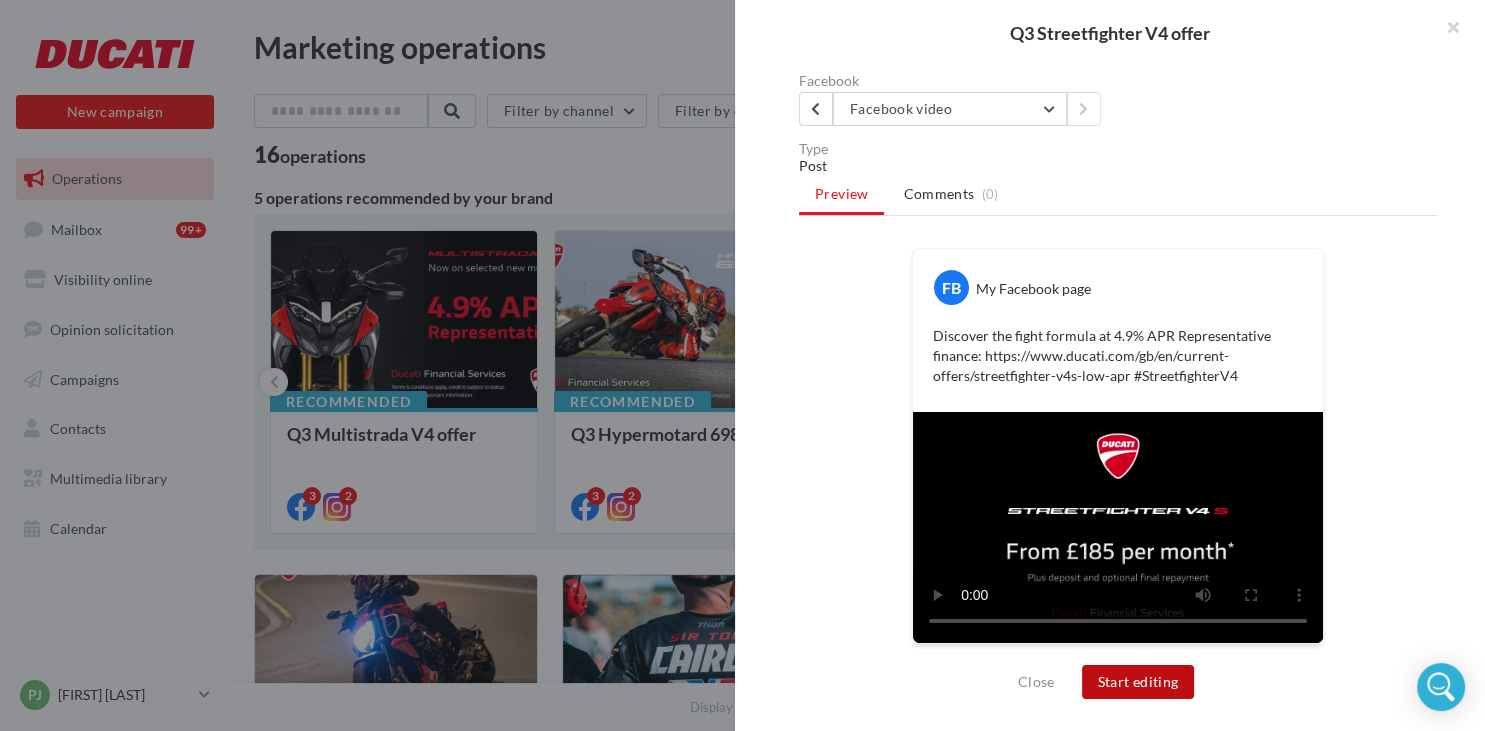 click on "Start editing" at bounding box center [1138, 682] 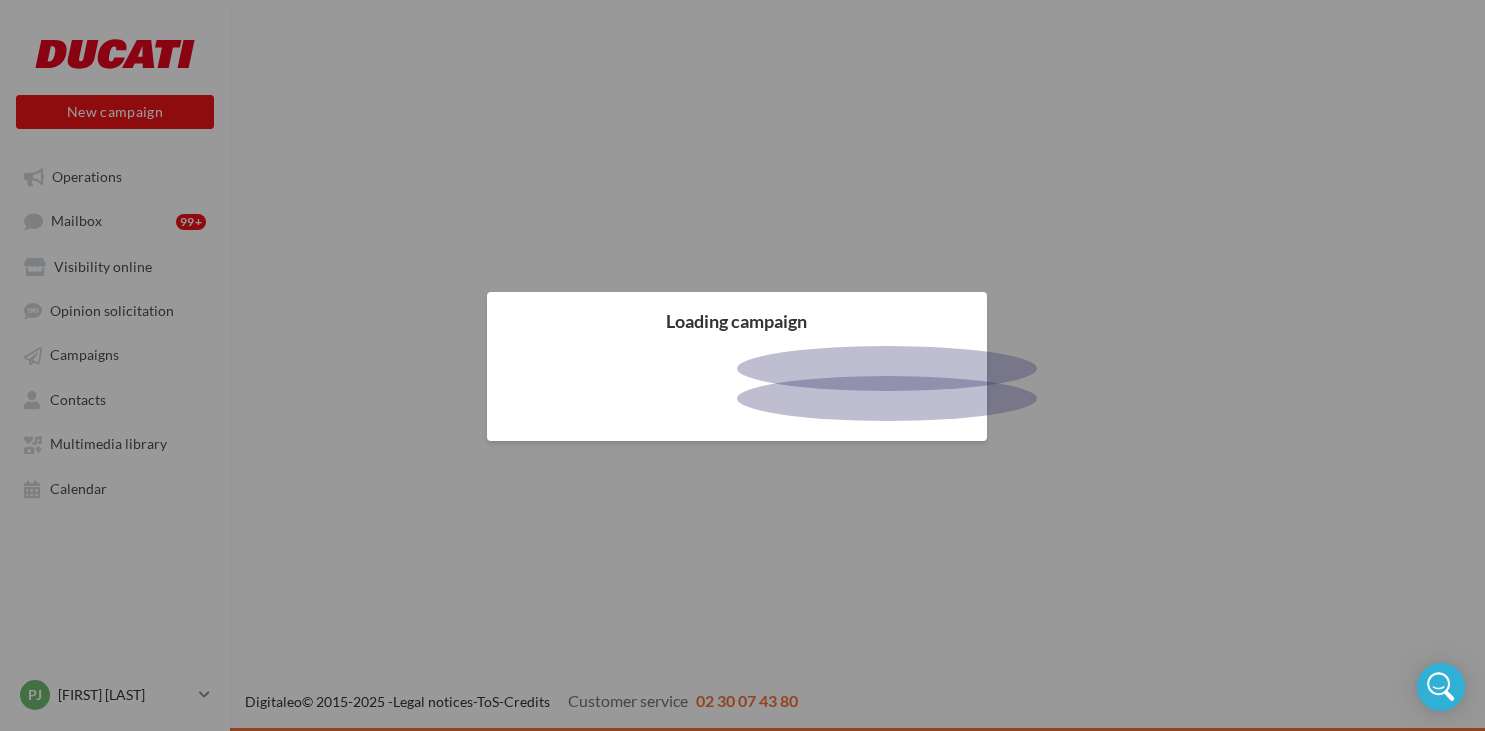 scroll, scrollTop: 0, scrollLeft: 0, axis: both 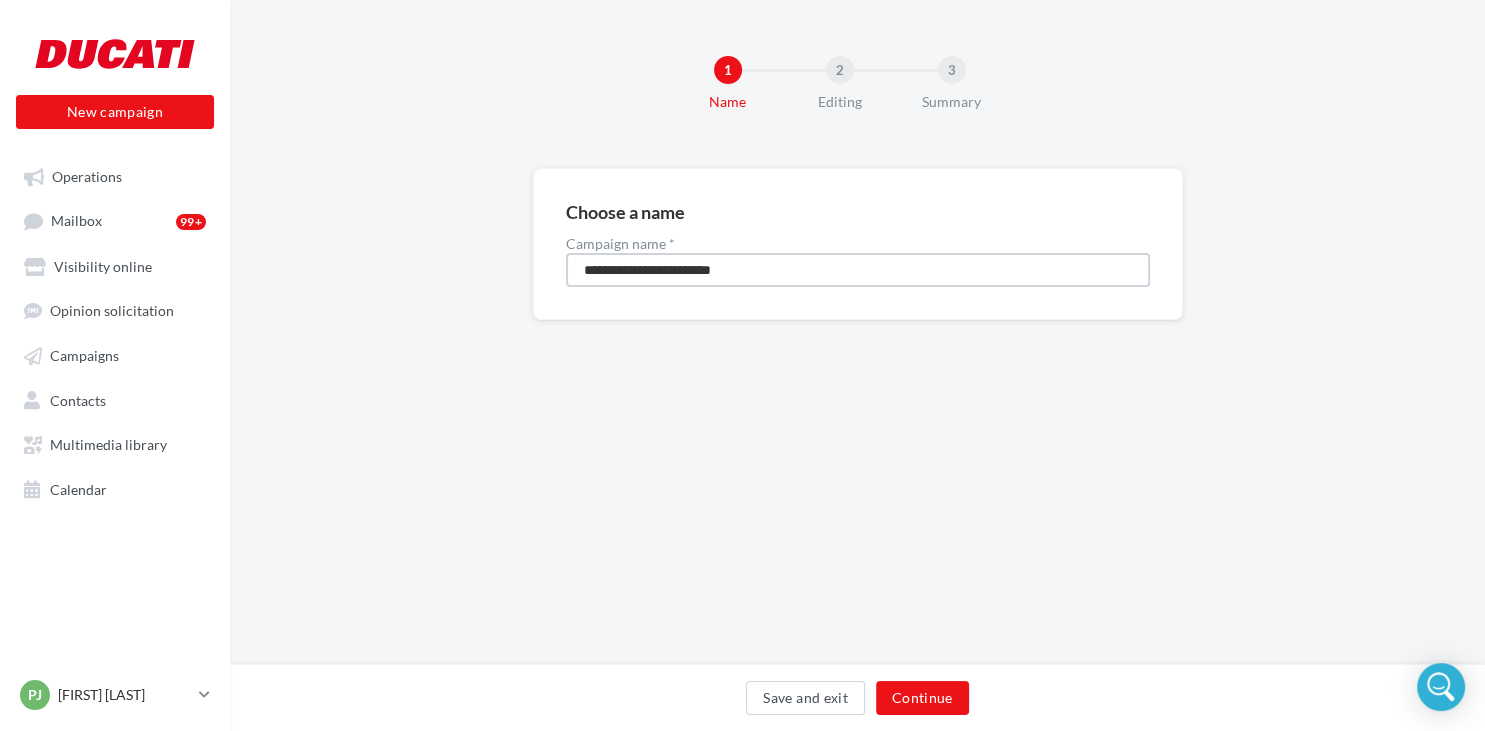 click on "**********" at bounding box center (858, 270) 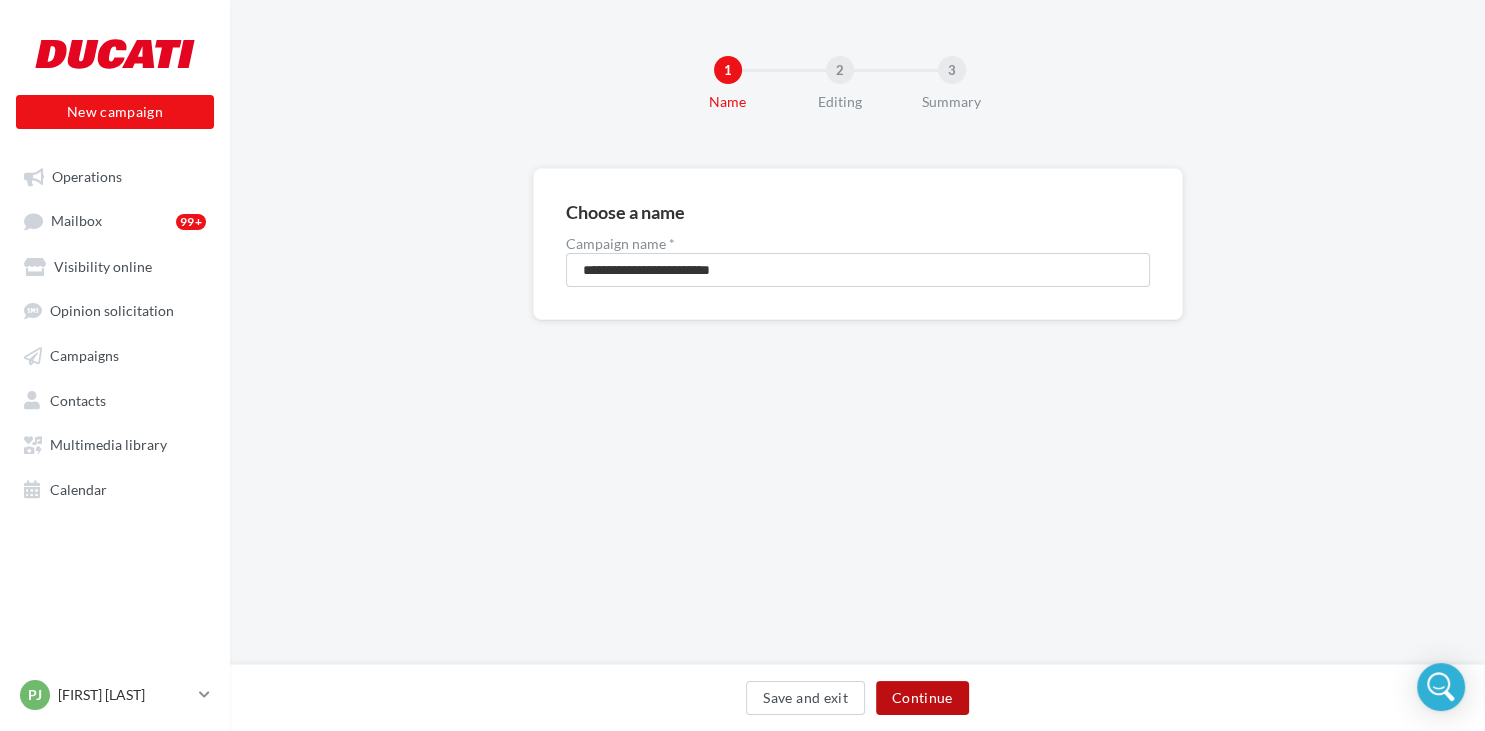 click on "Continue" at bounding box center (922, 698) 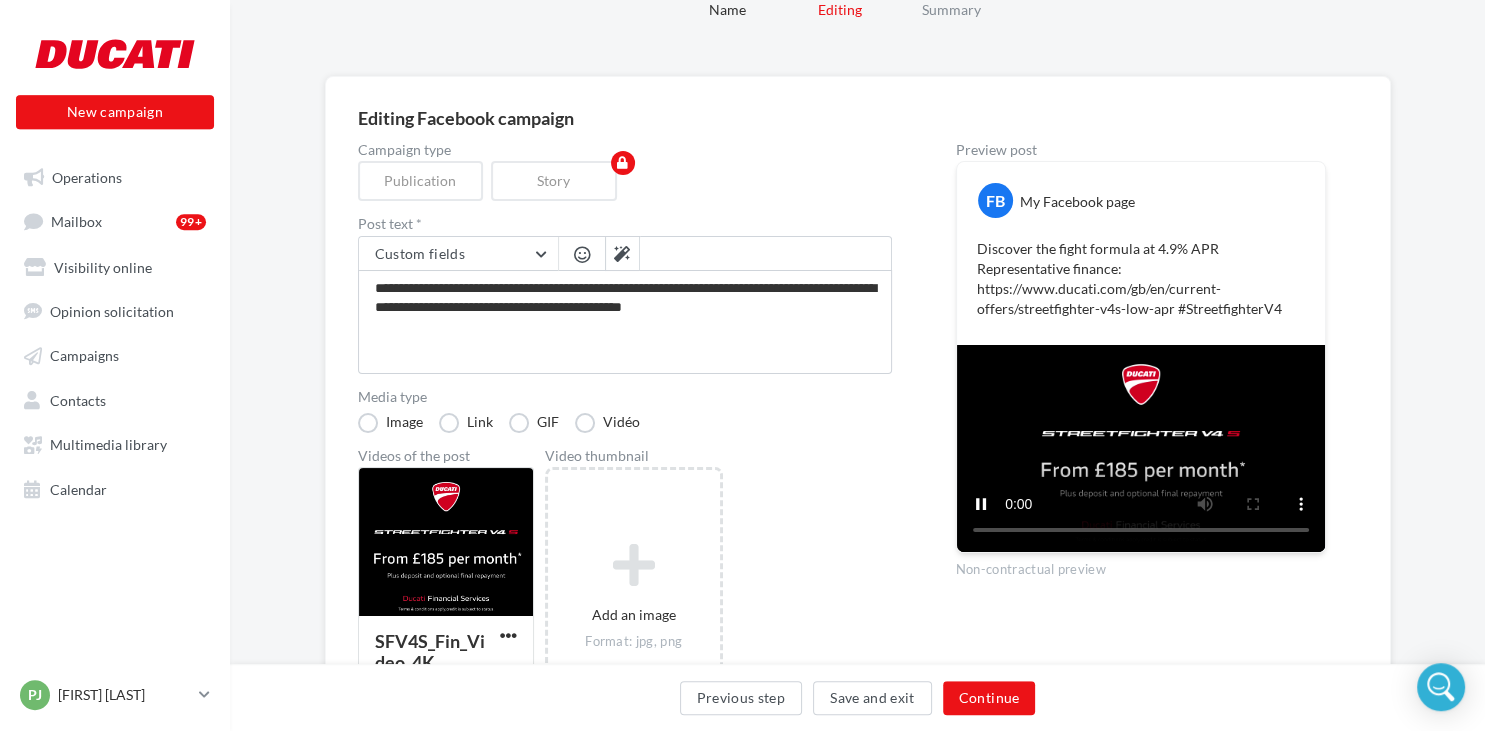 scroll, scrollTop: 105, scrollLeft: 0, axis: vertical 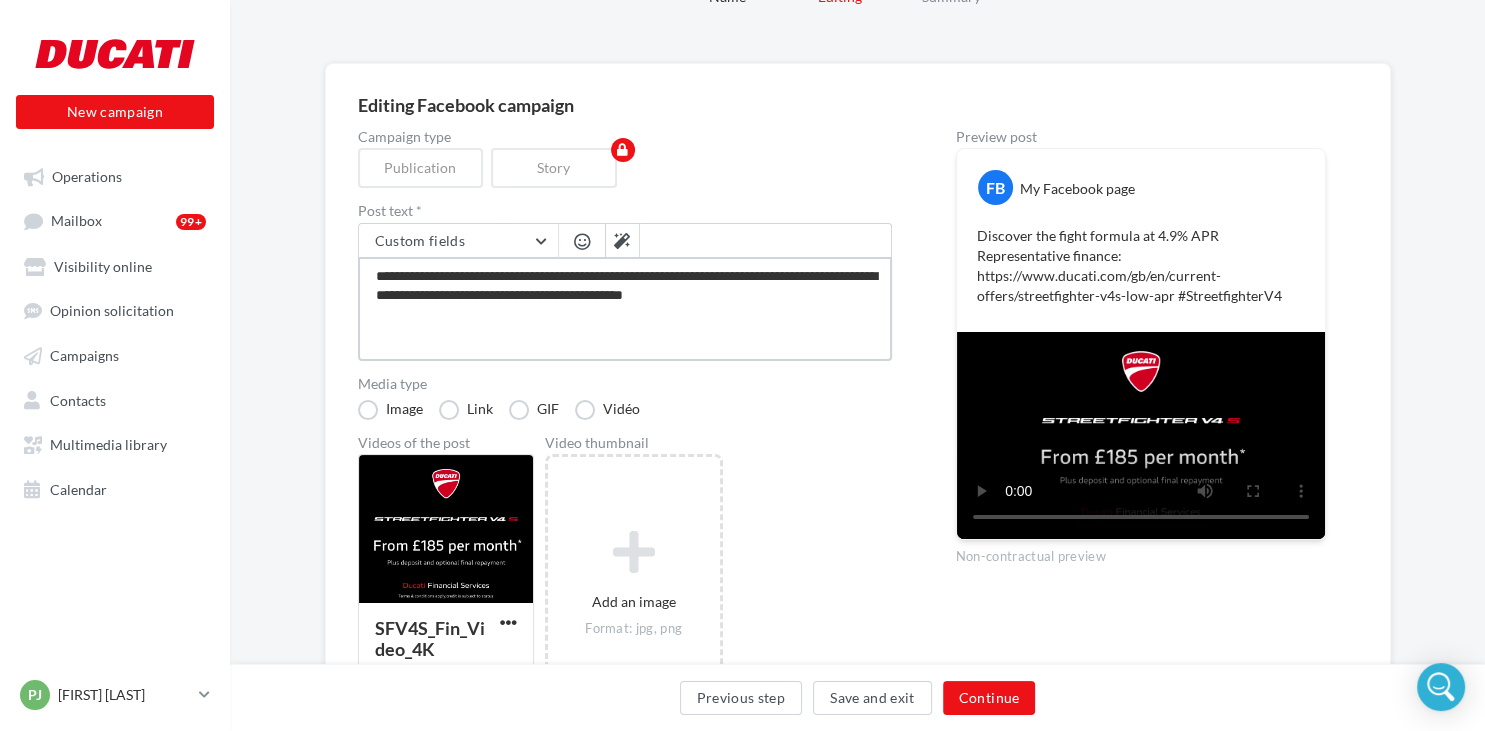click on "**********" at bounding box center [625, 309] 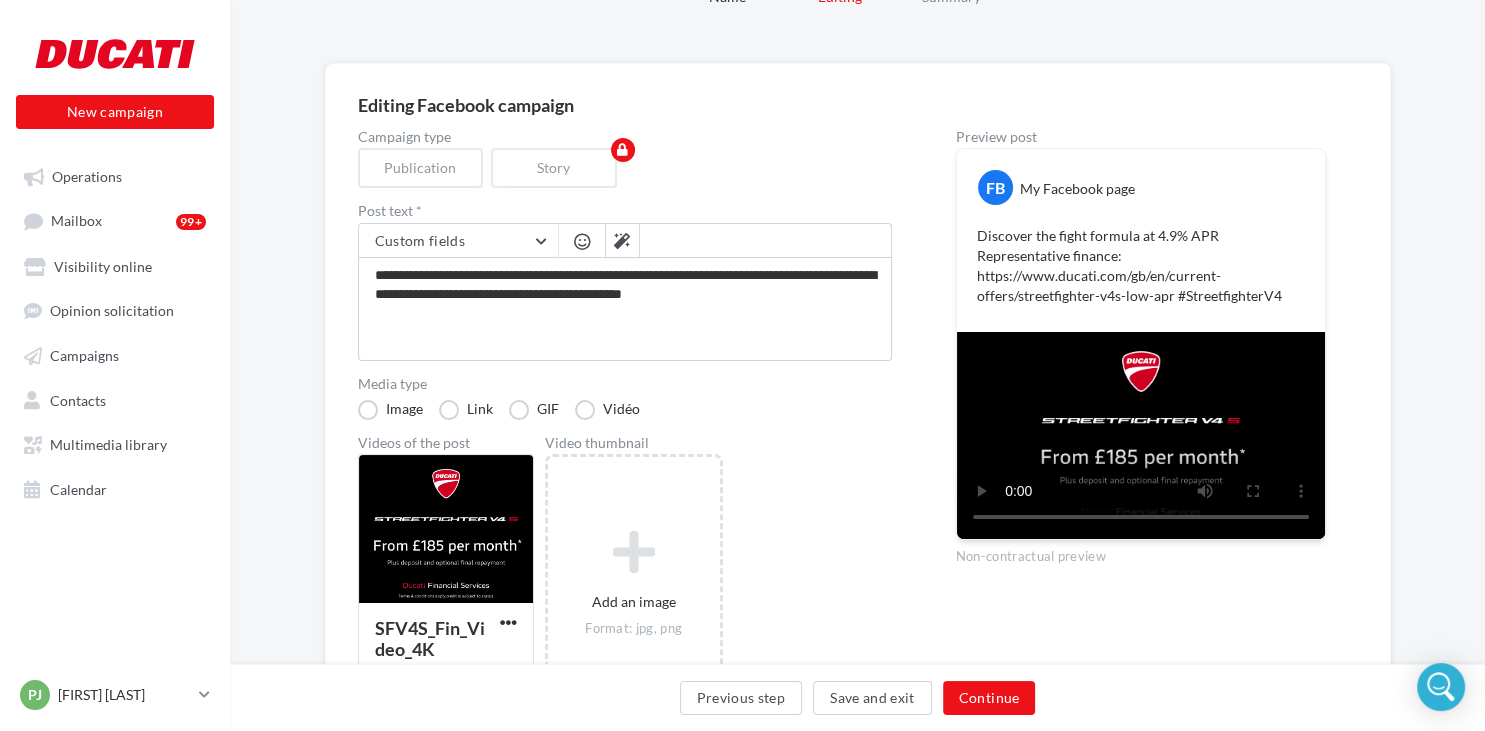 click on "**********" at bounding box center [858, 405] 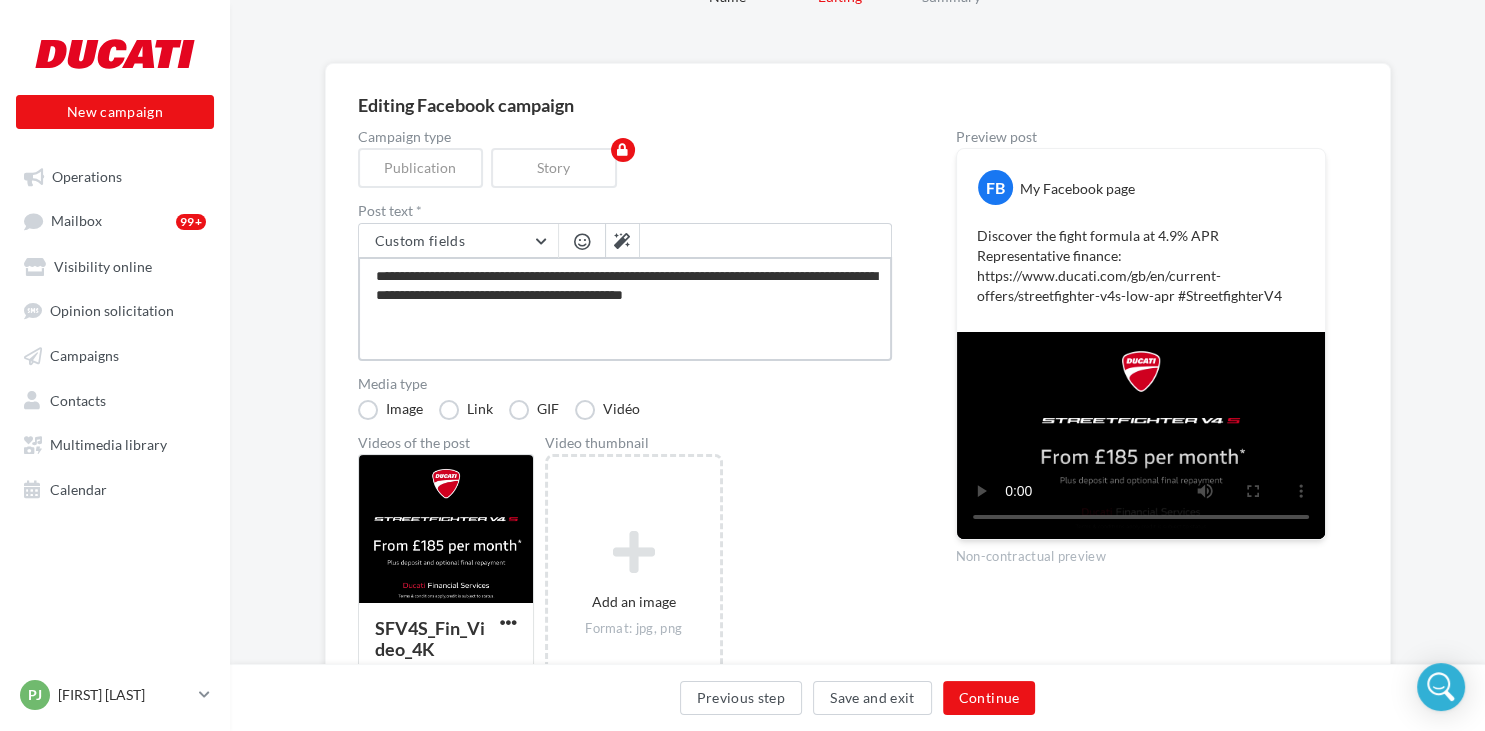 click on "**********" at bounding box center [625, 309] 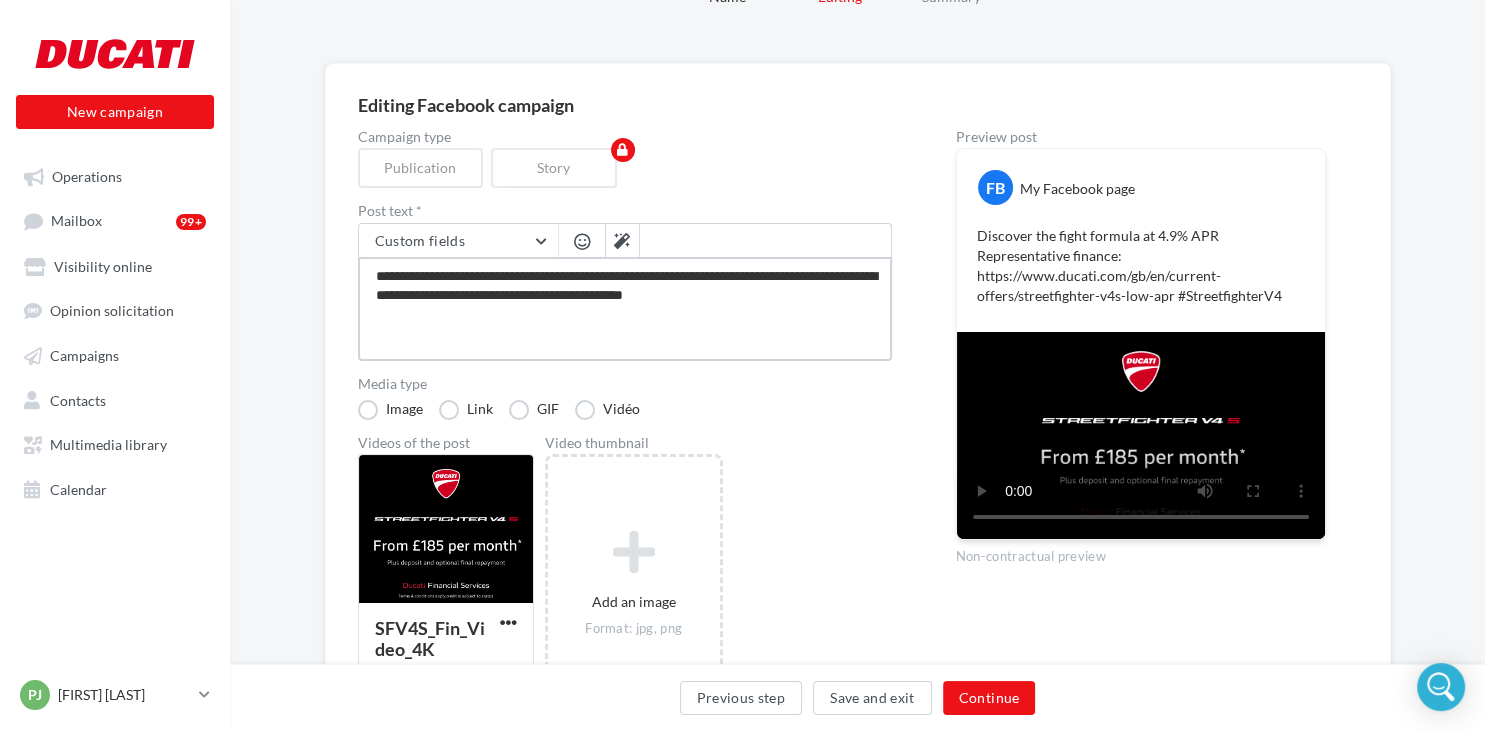 type on "**********" 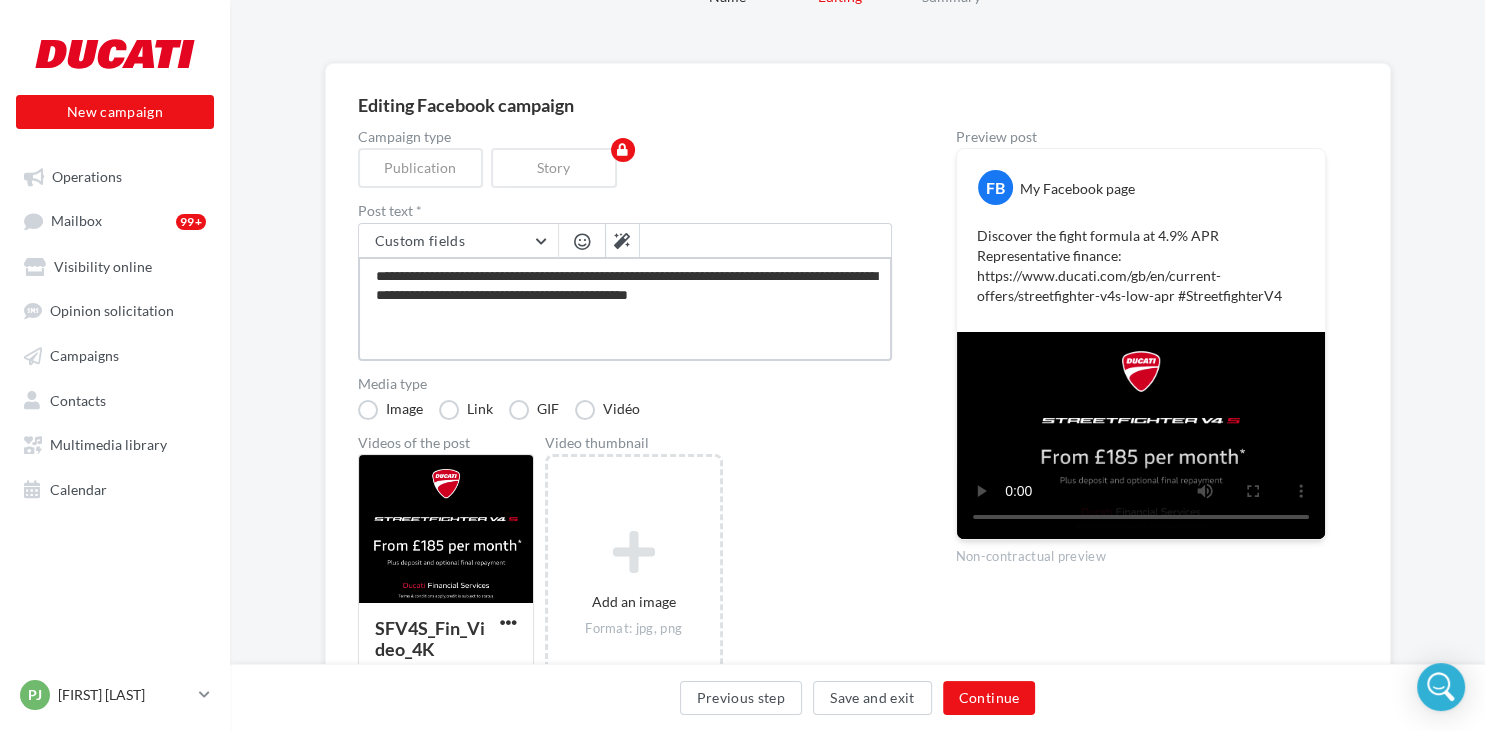 type on "**********" 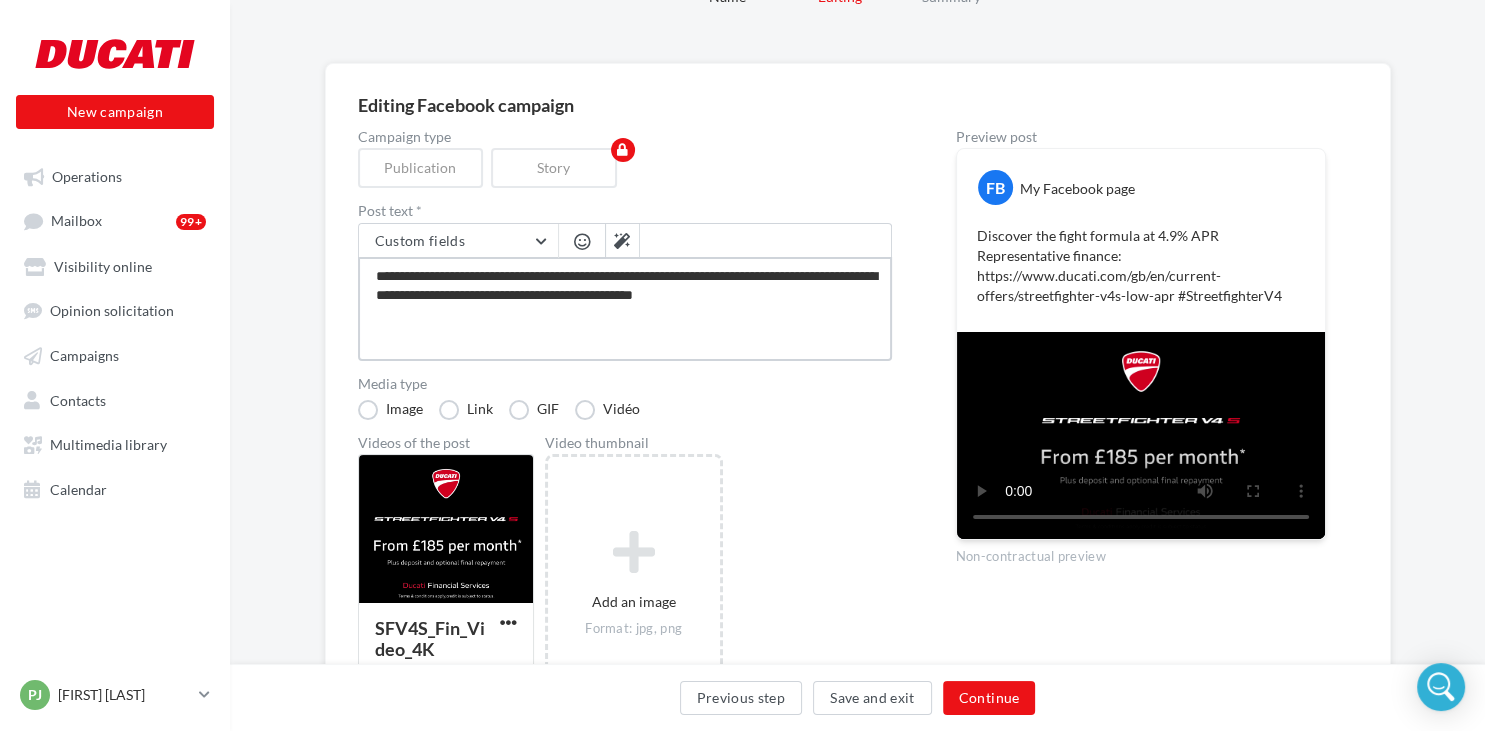 paste on "**********" 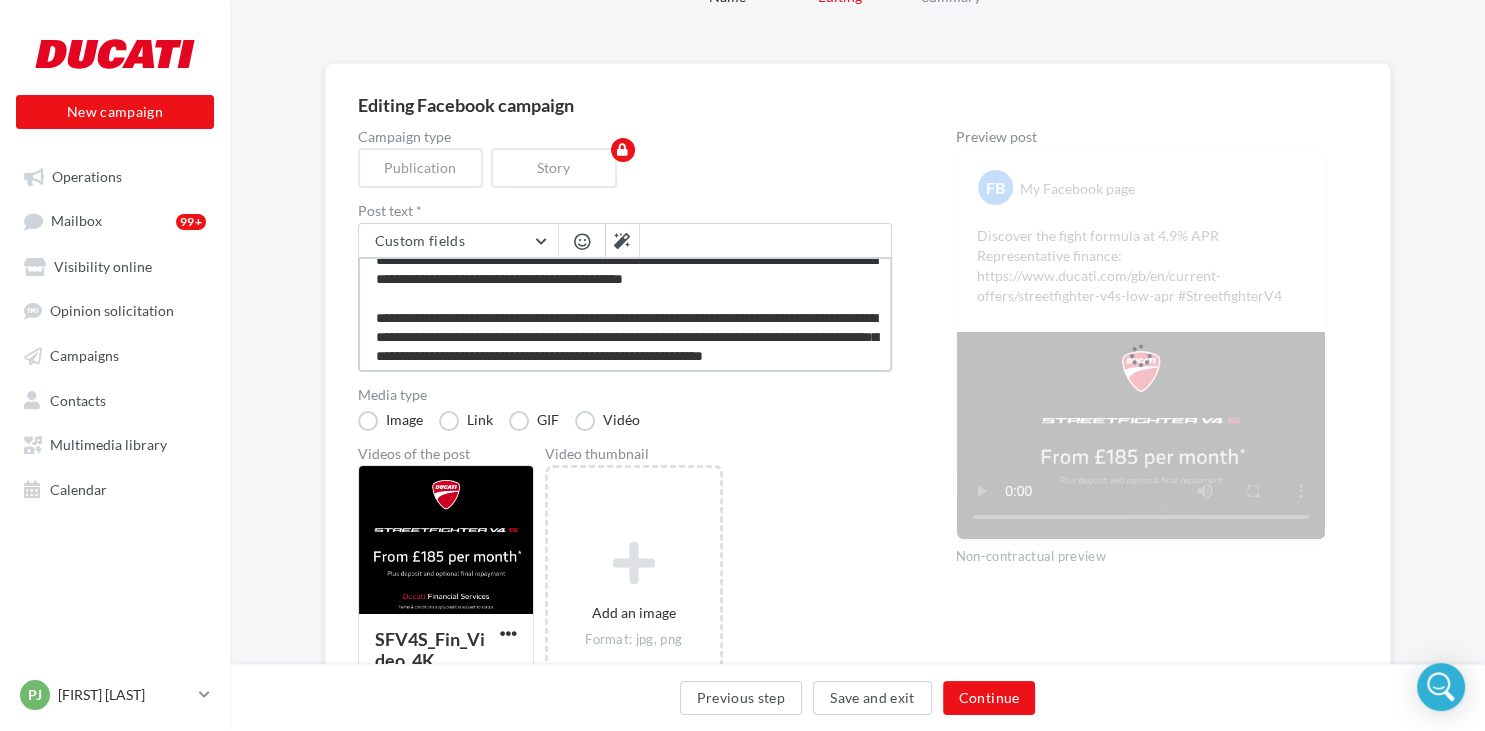 scroll, scrollTop: 0, scrollLeft: 0, axis: both 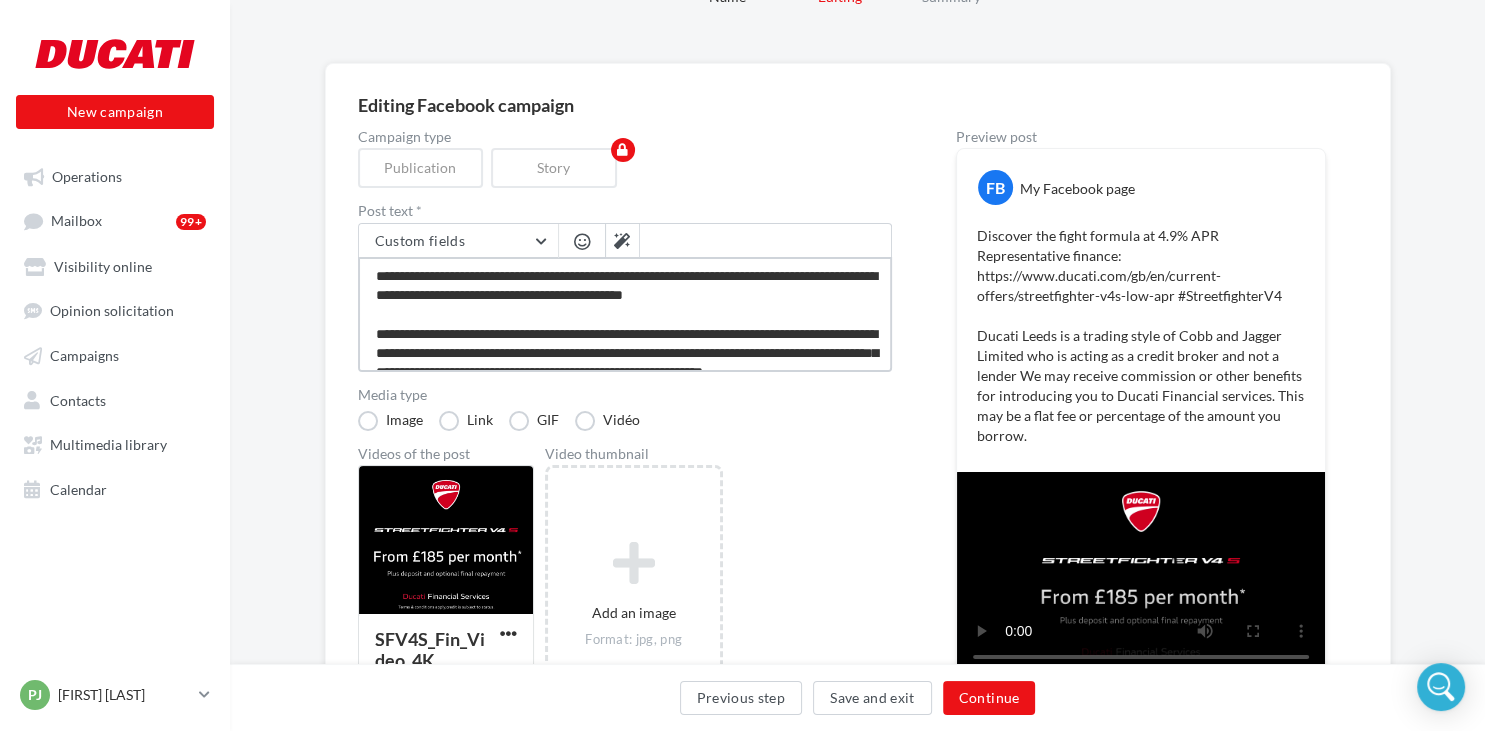 click on "**********" at bounding box center [625, 314] 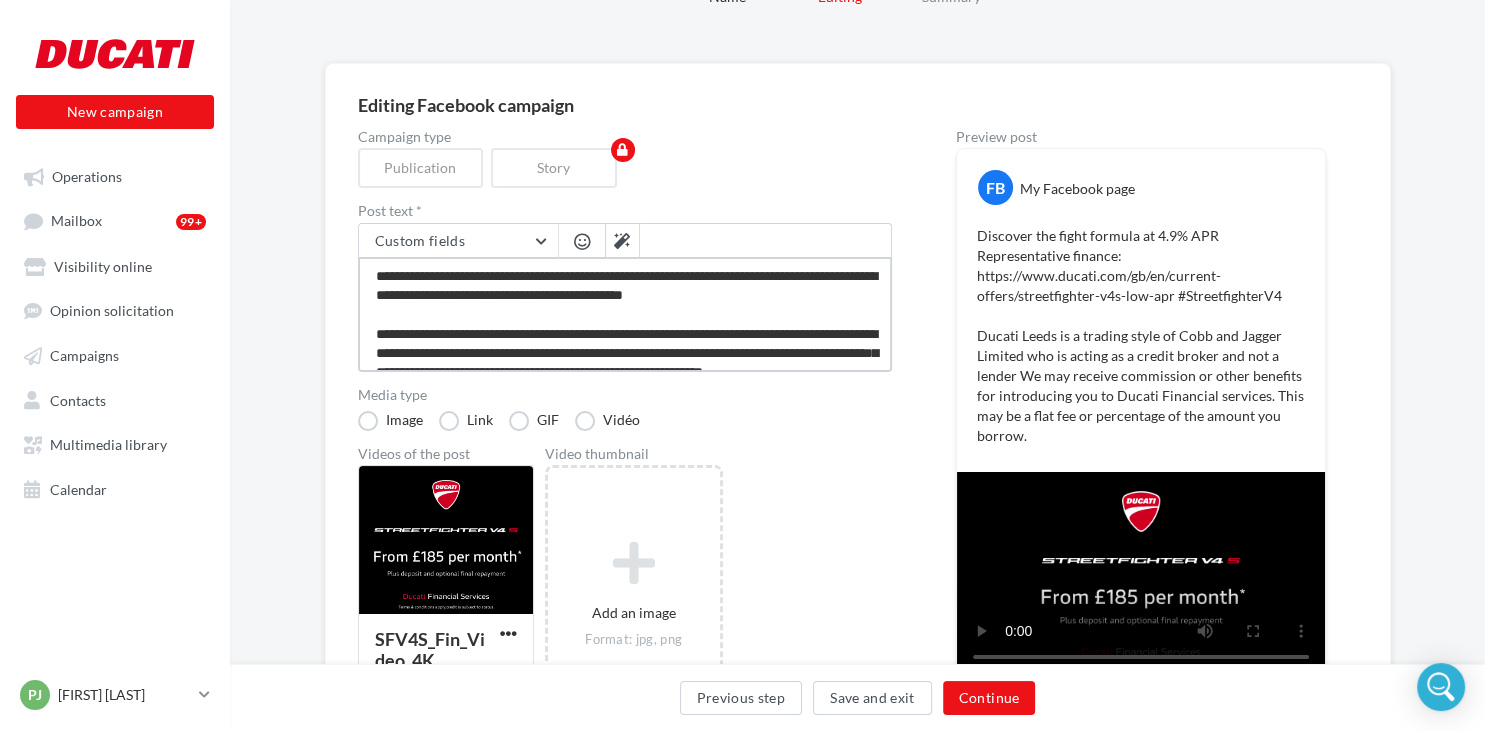 type on "**********" 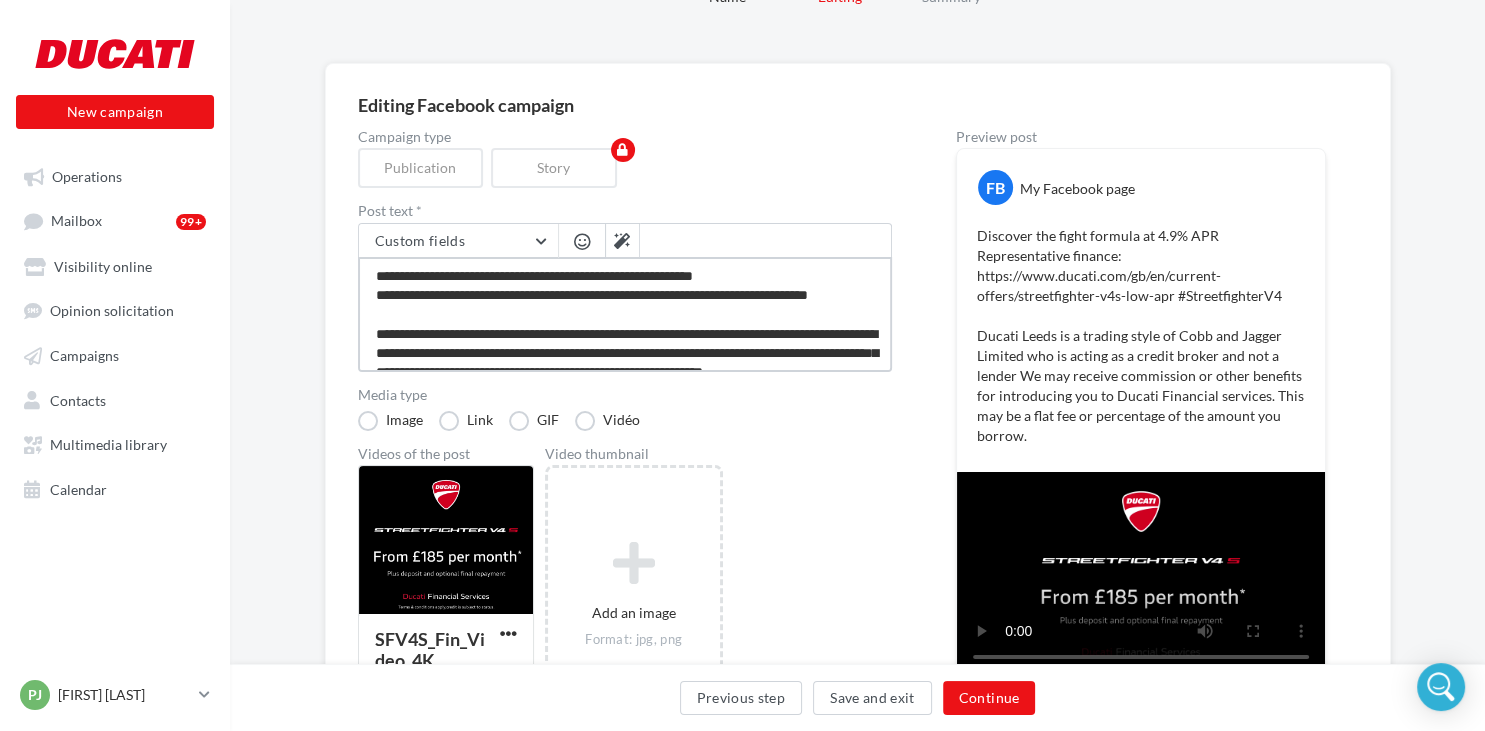 type on "**********" 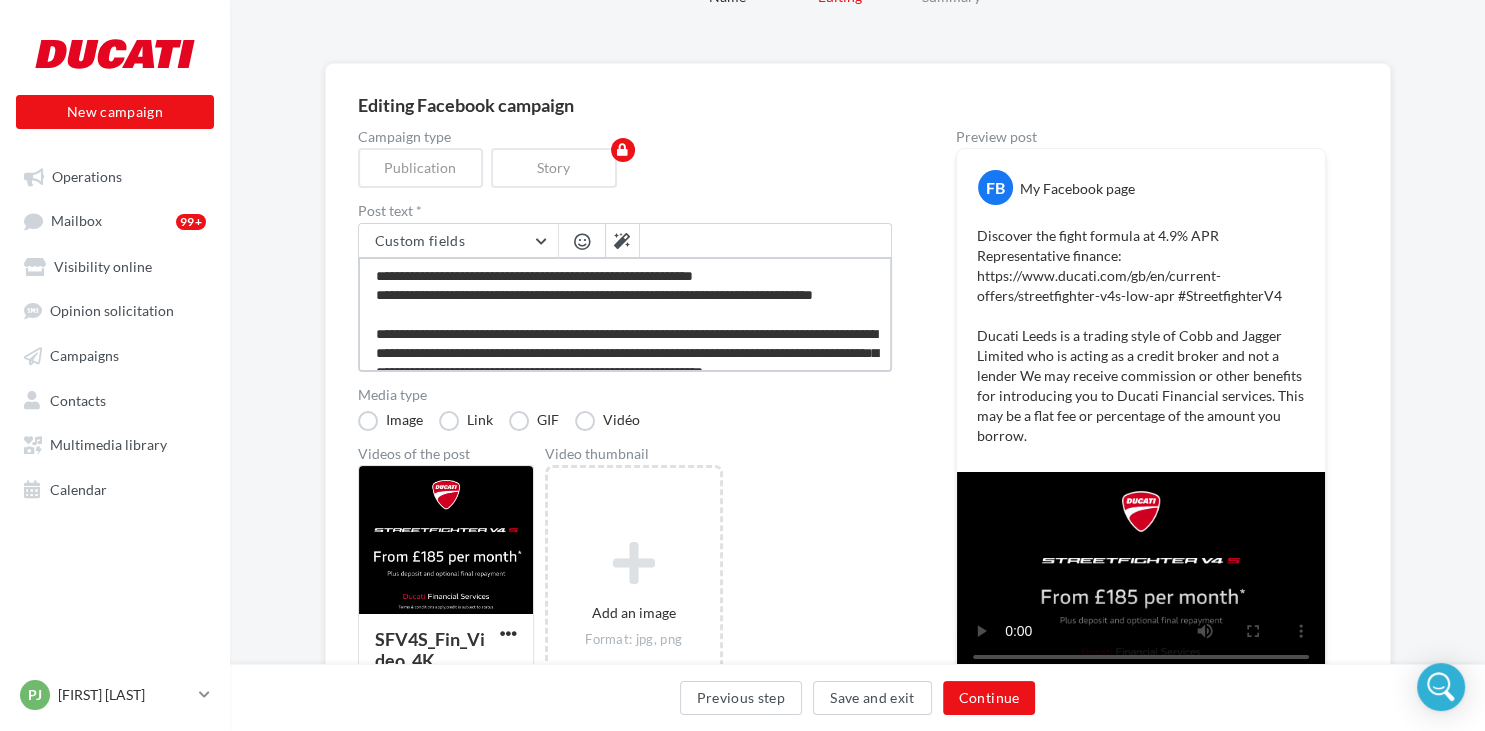 type on "**********" 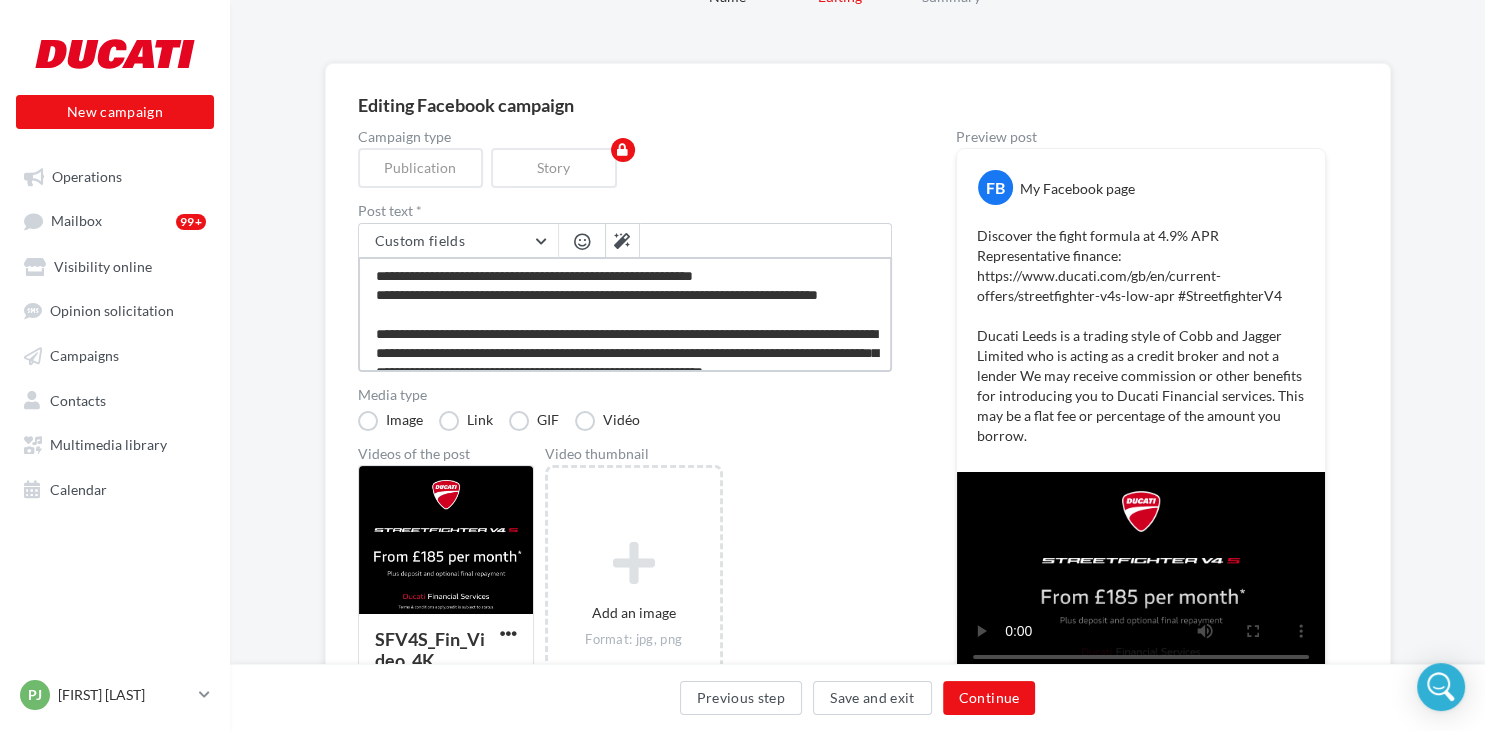 type on "**********" 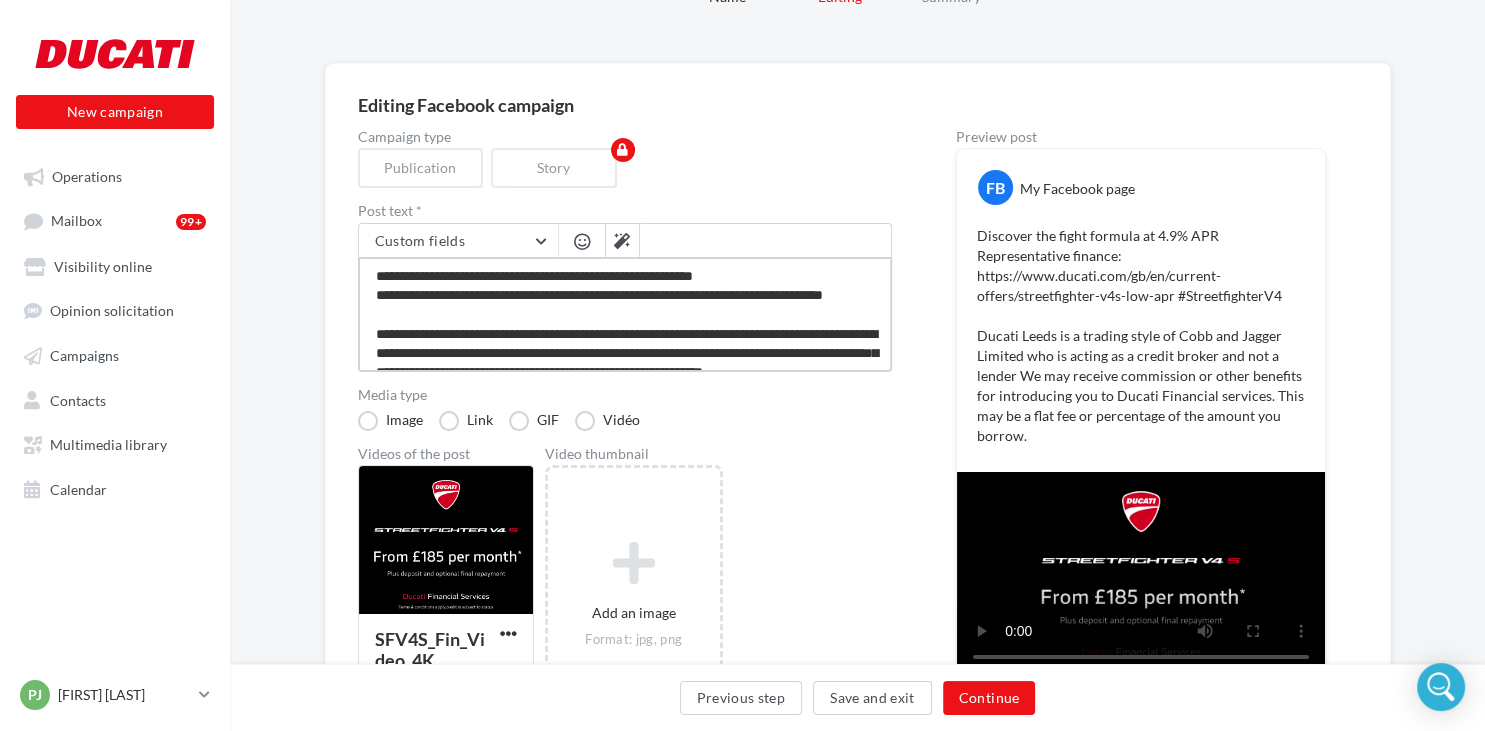 type on "**********" 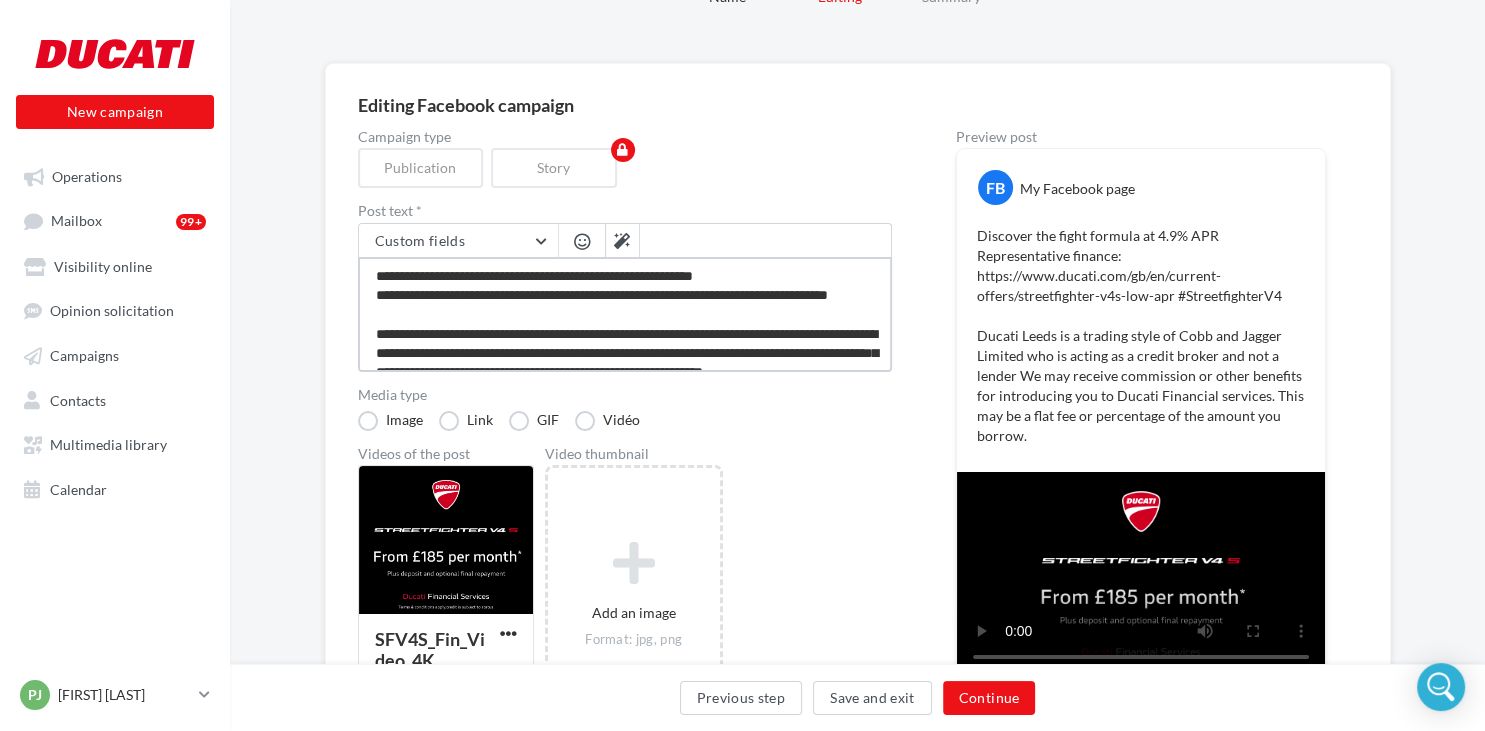 type on "**********" 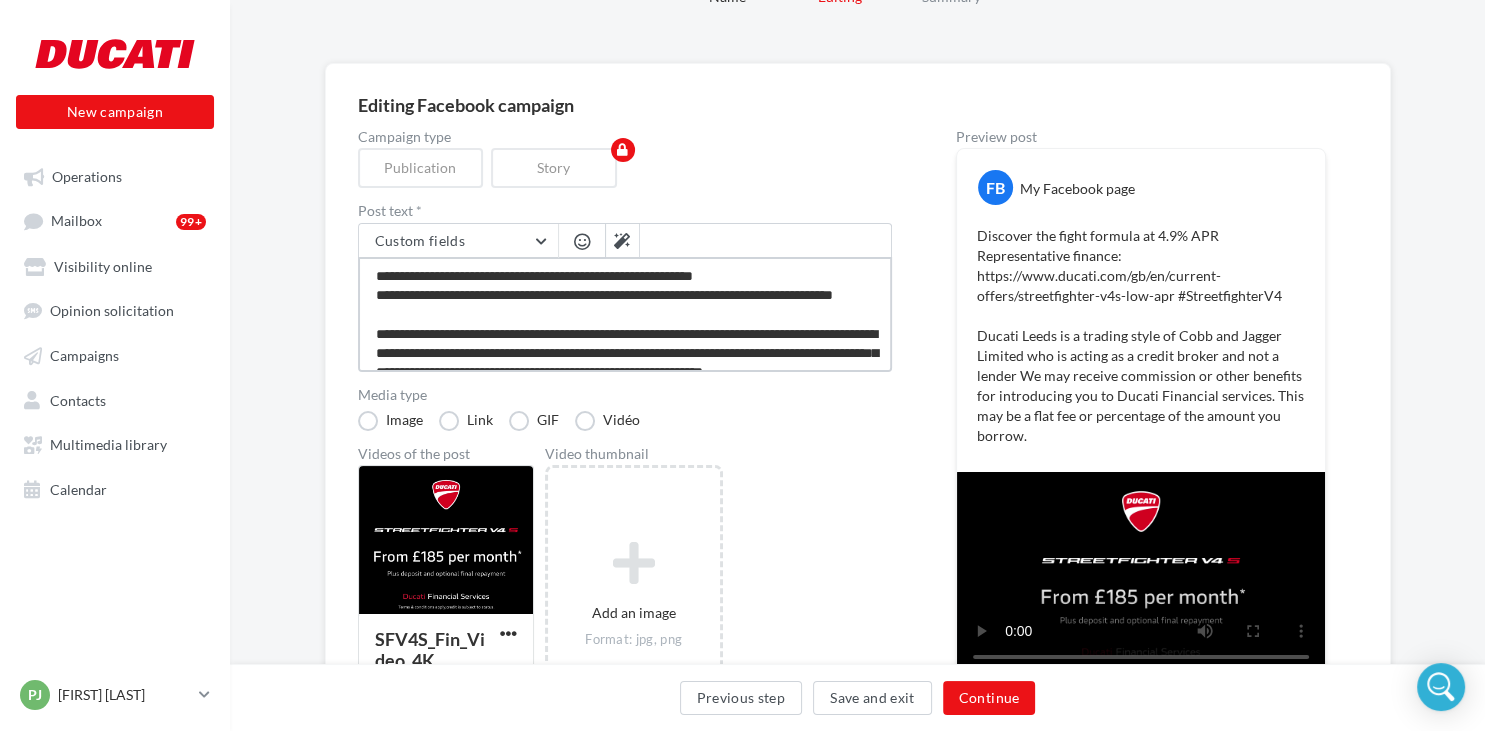 type on "**********" 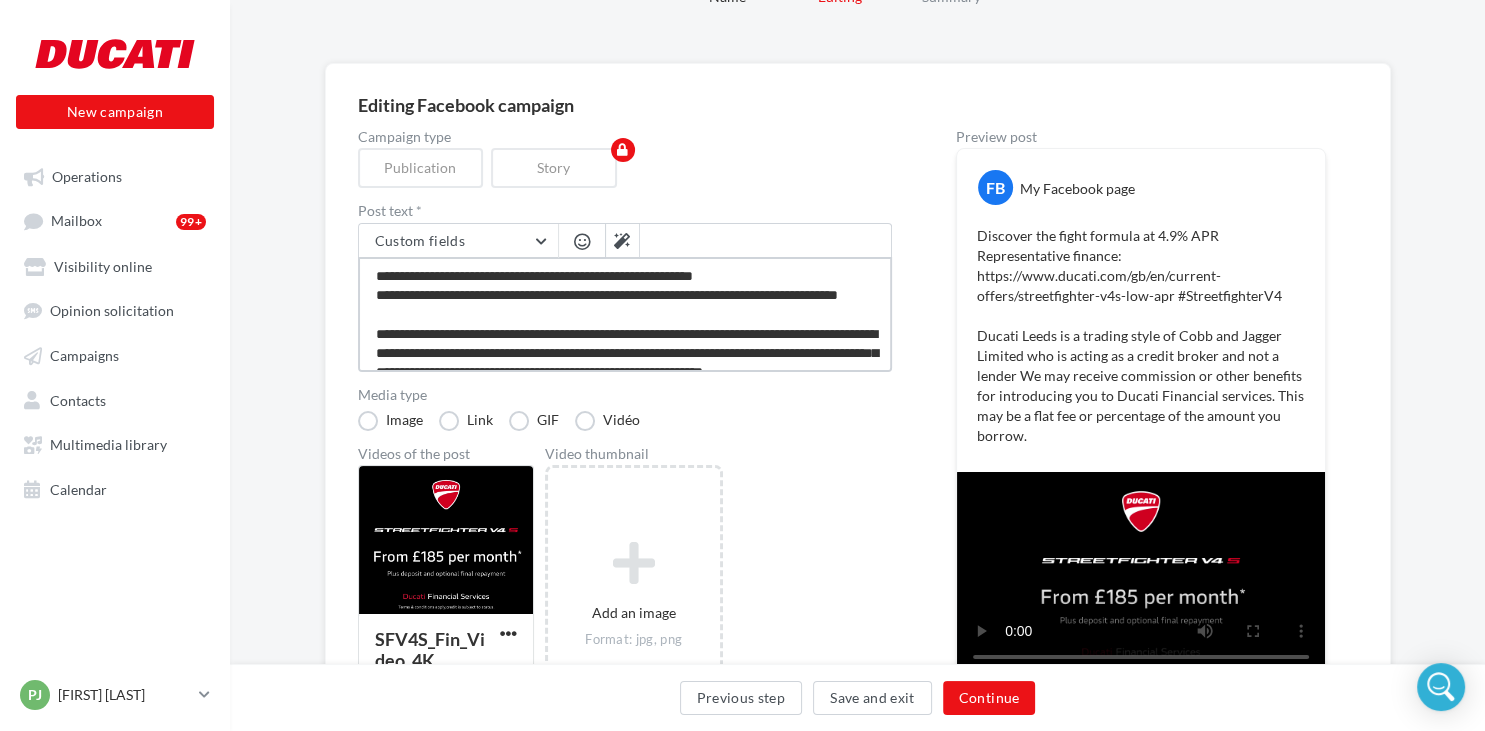 type on "**********" 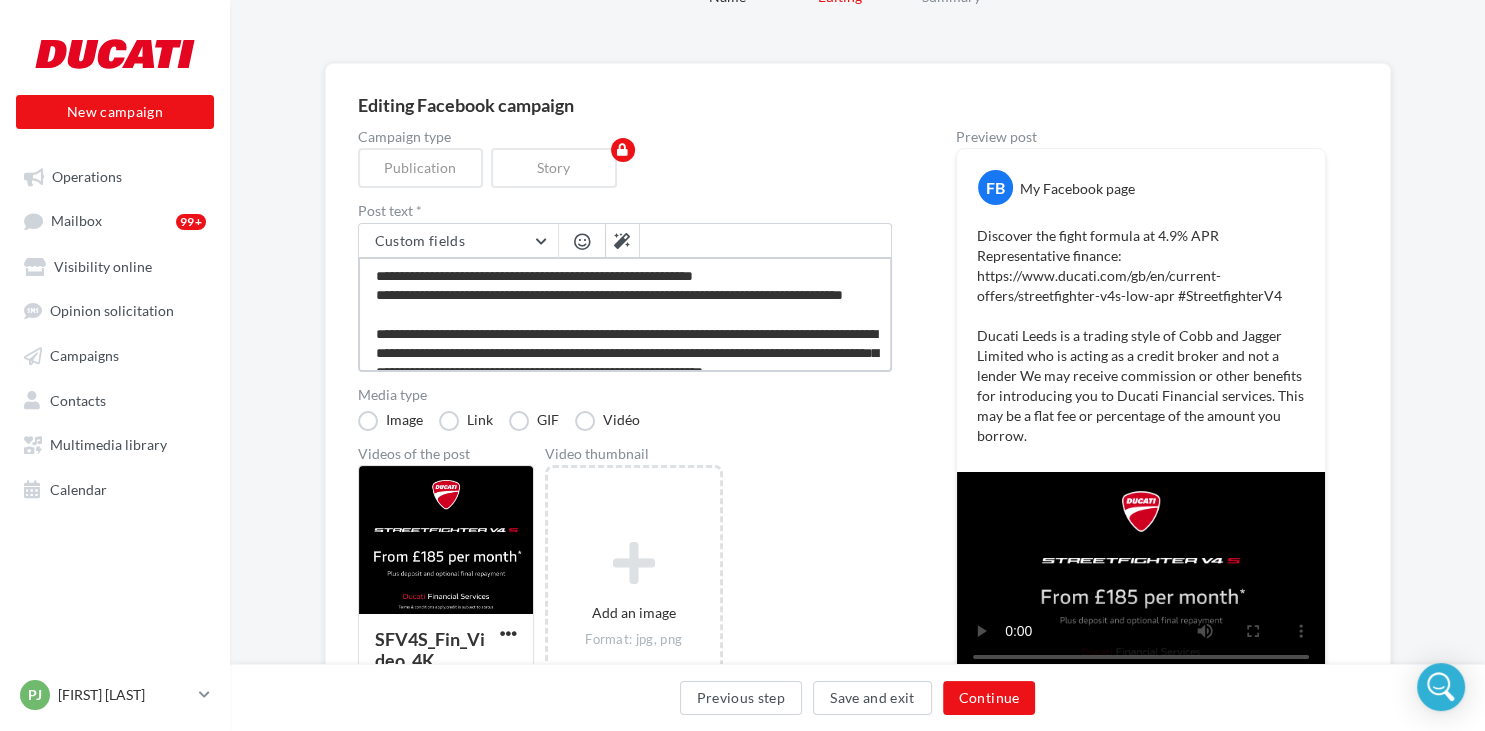 type on "**********" 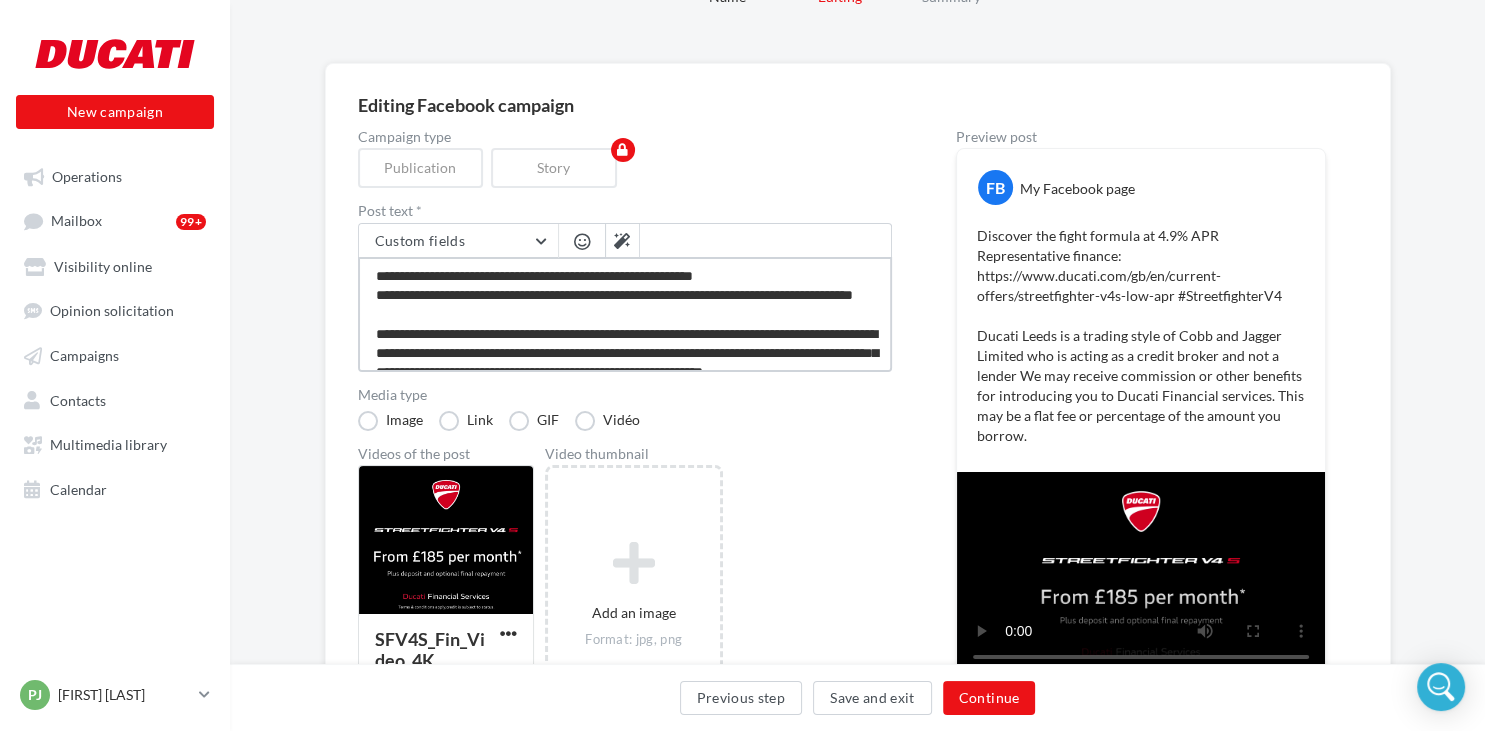type on "**********" 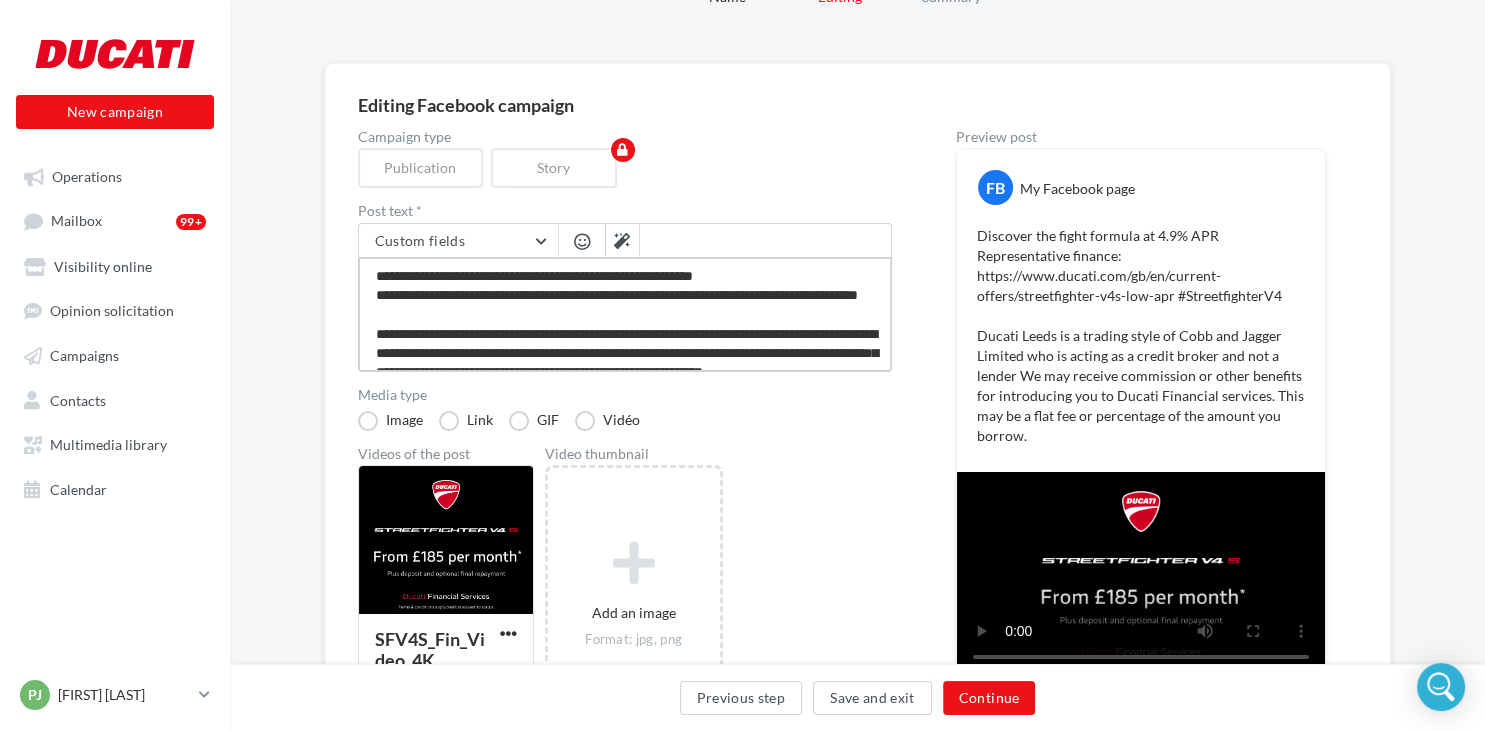 type on "**********" 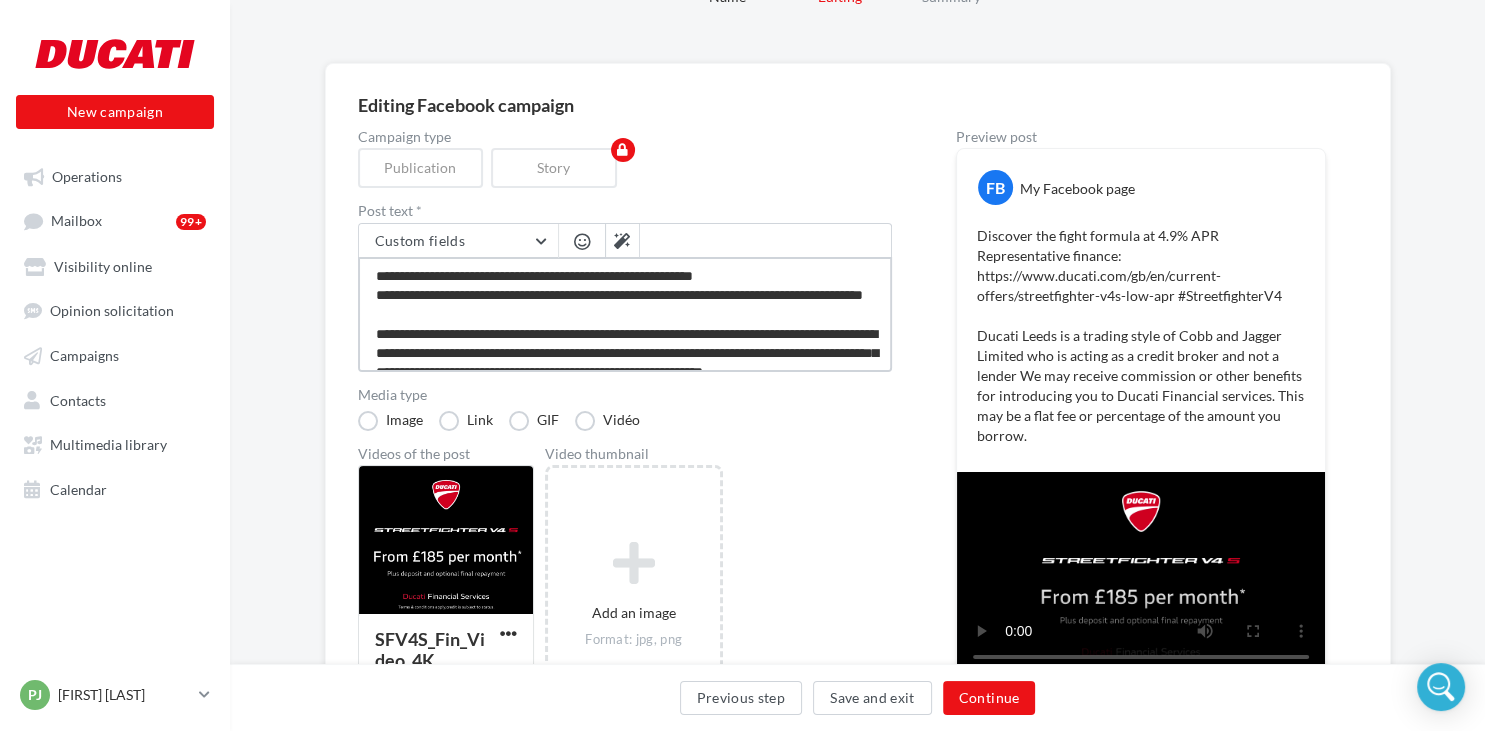 type on "**********" 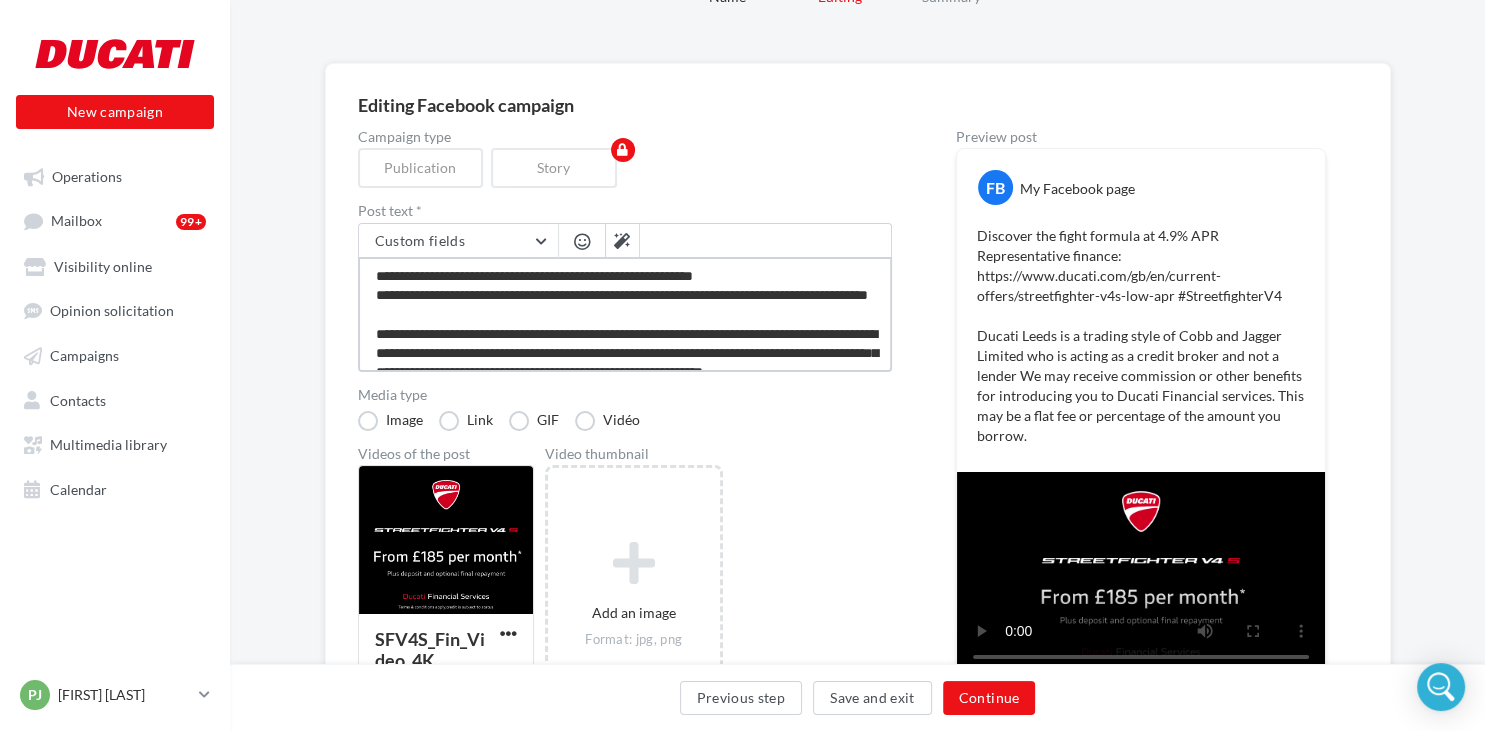 type on "**********" 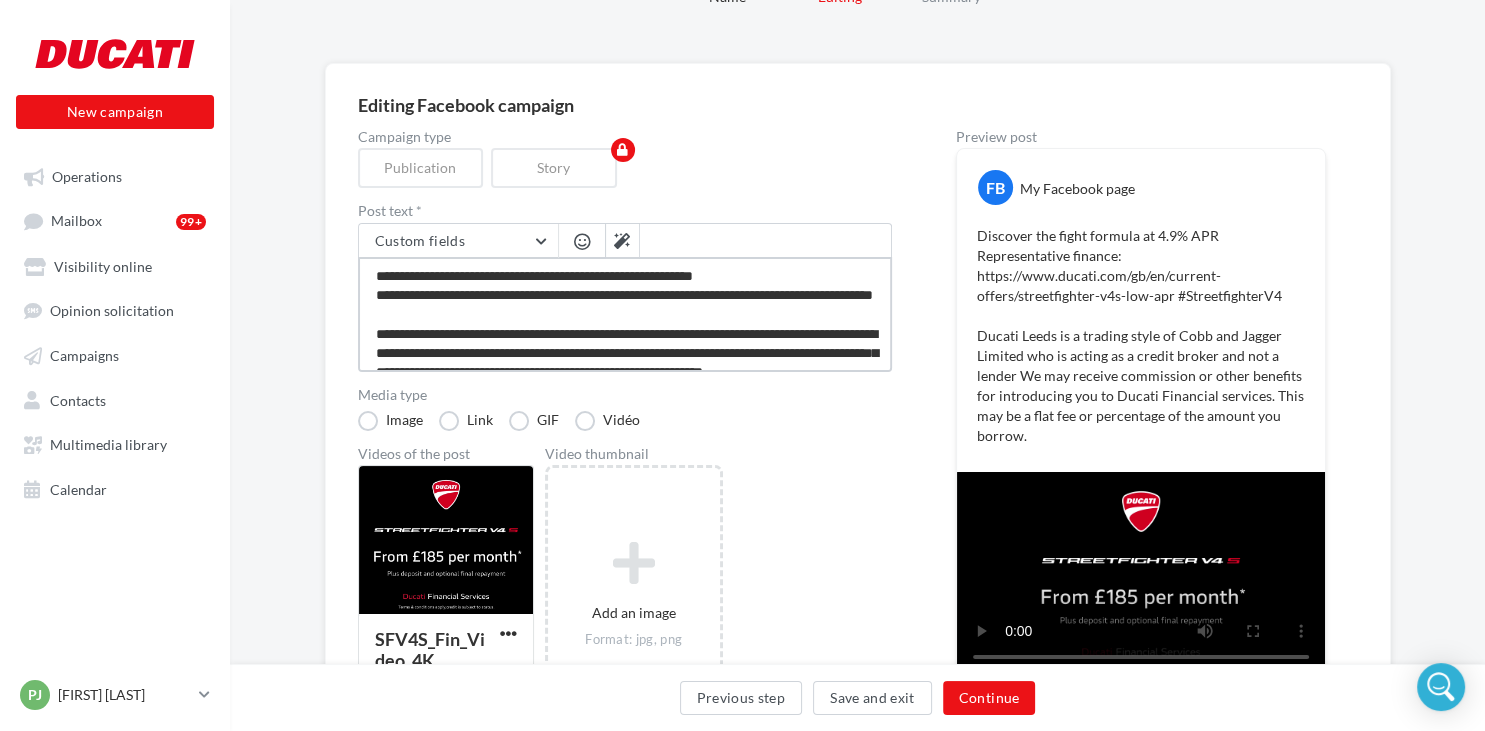 type on "**********" 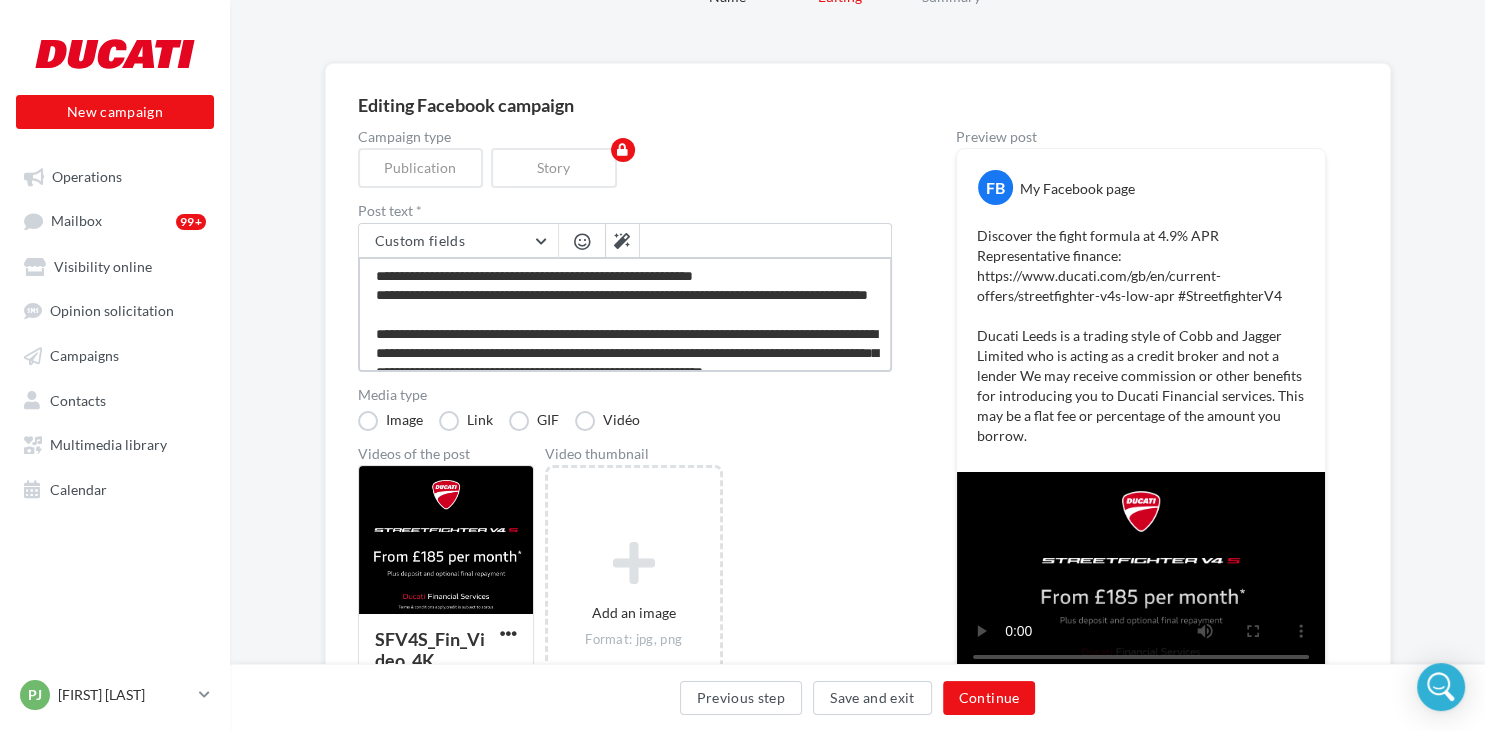 type on "**********" 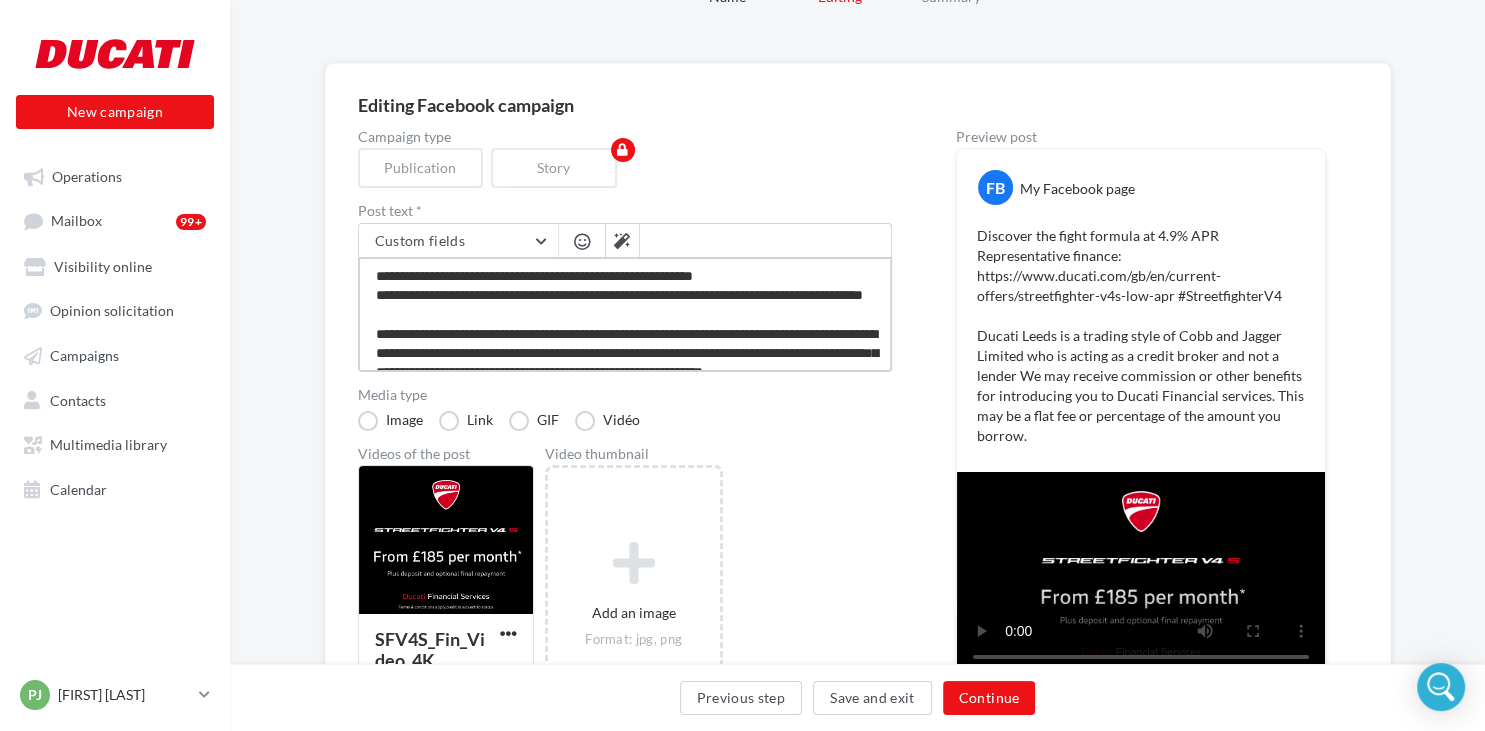 type on "**********" 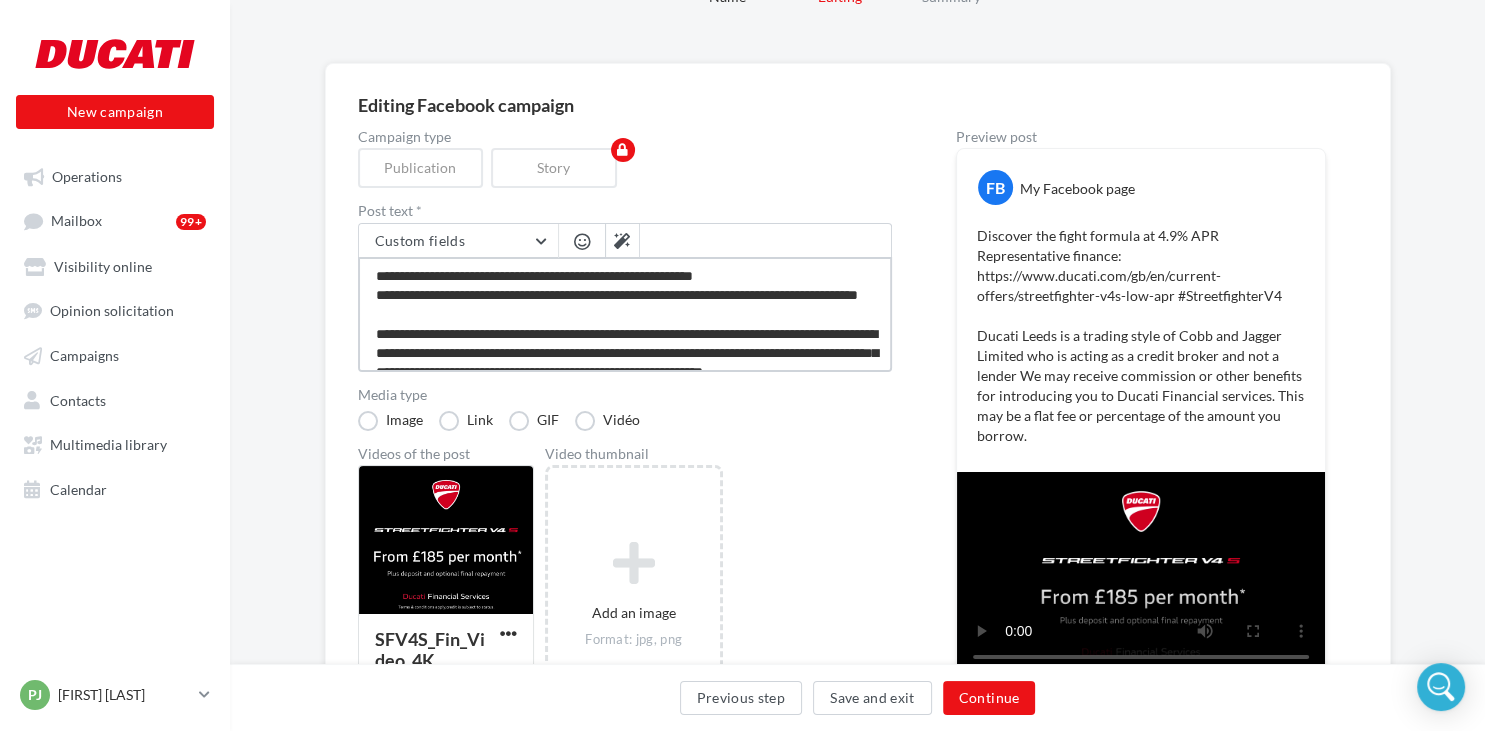 type on "**********" 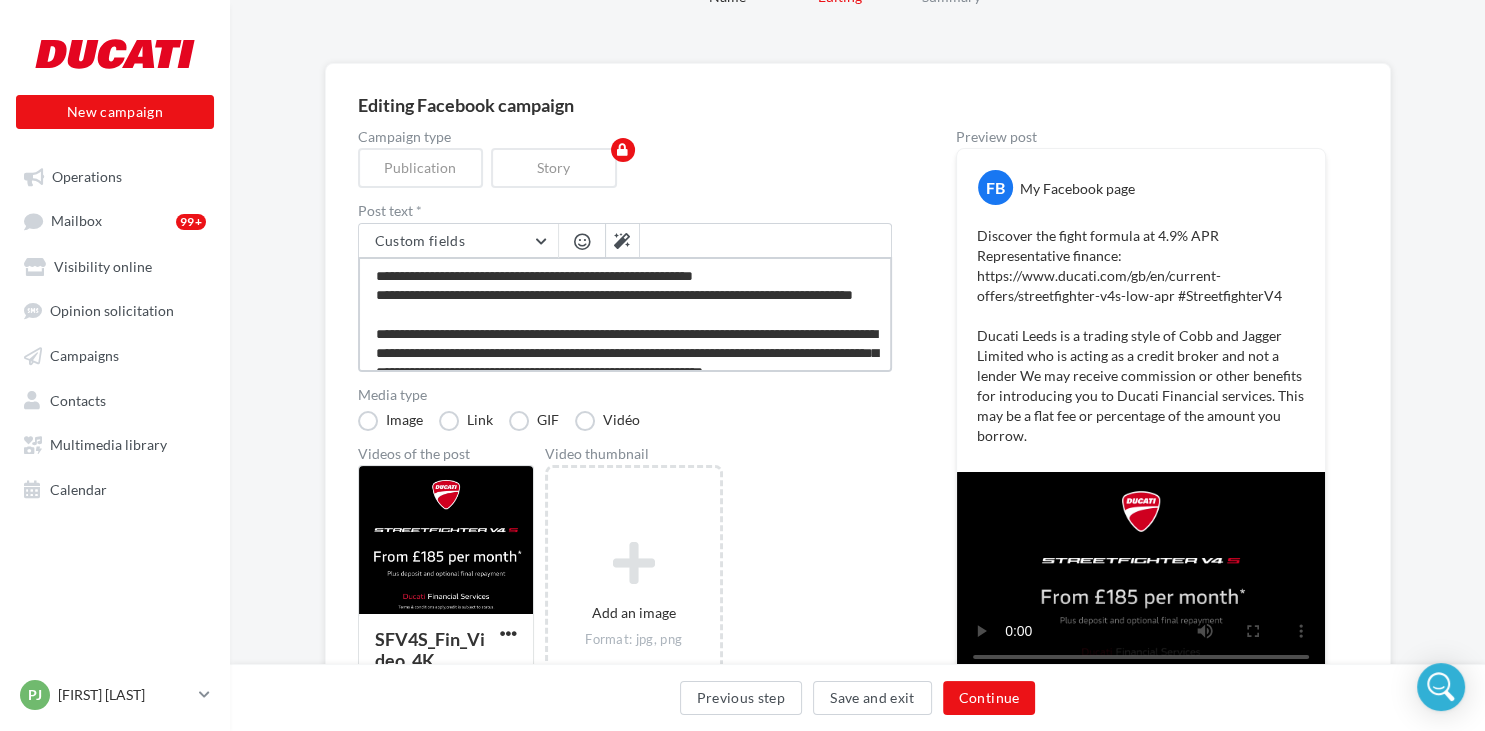 type on "**********" 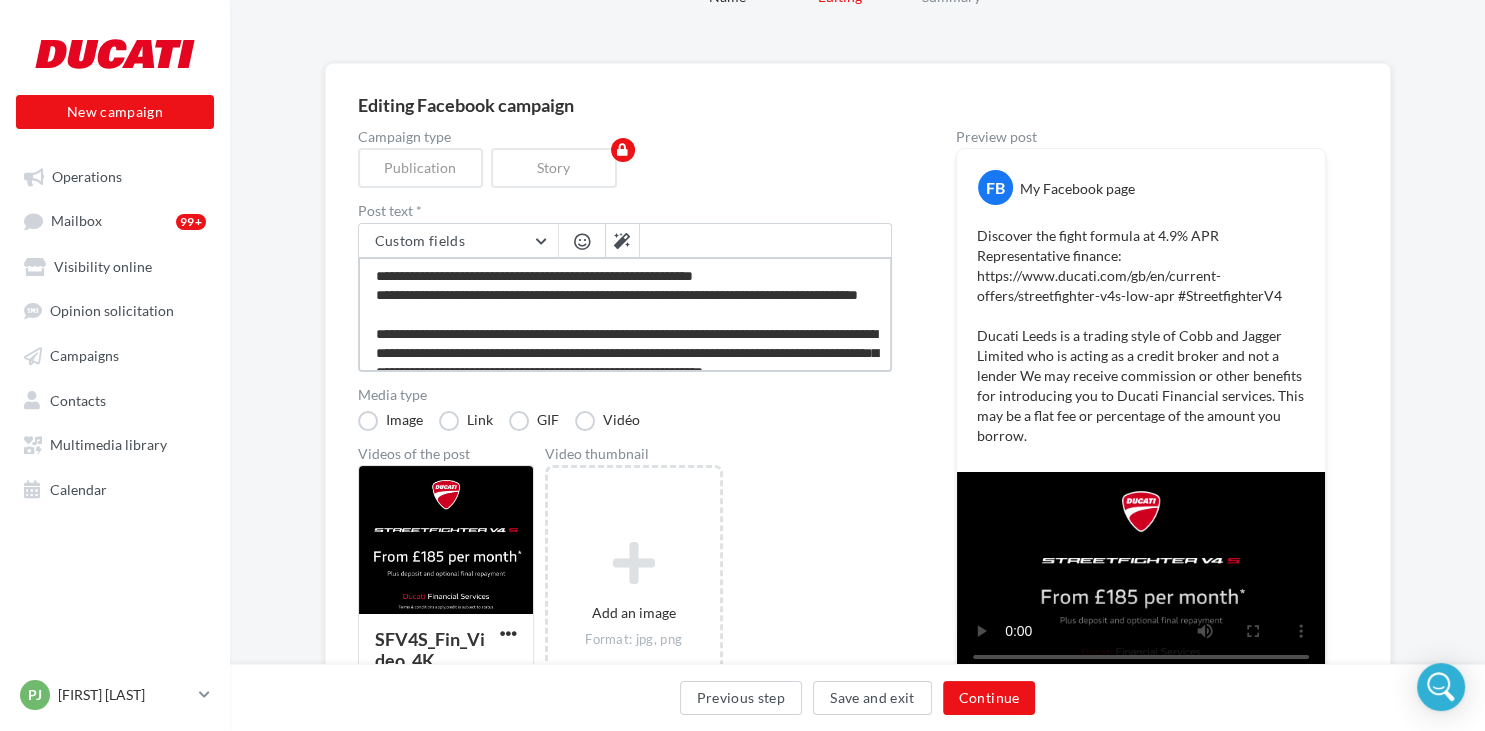 type on "**********" 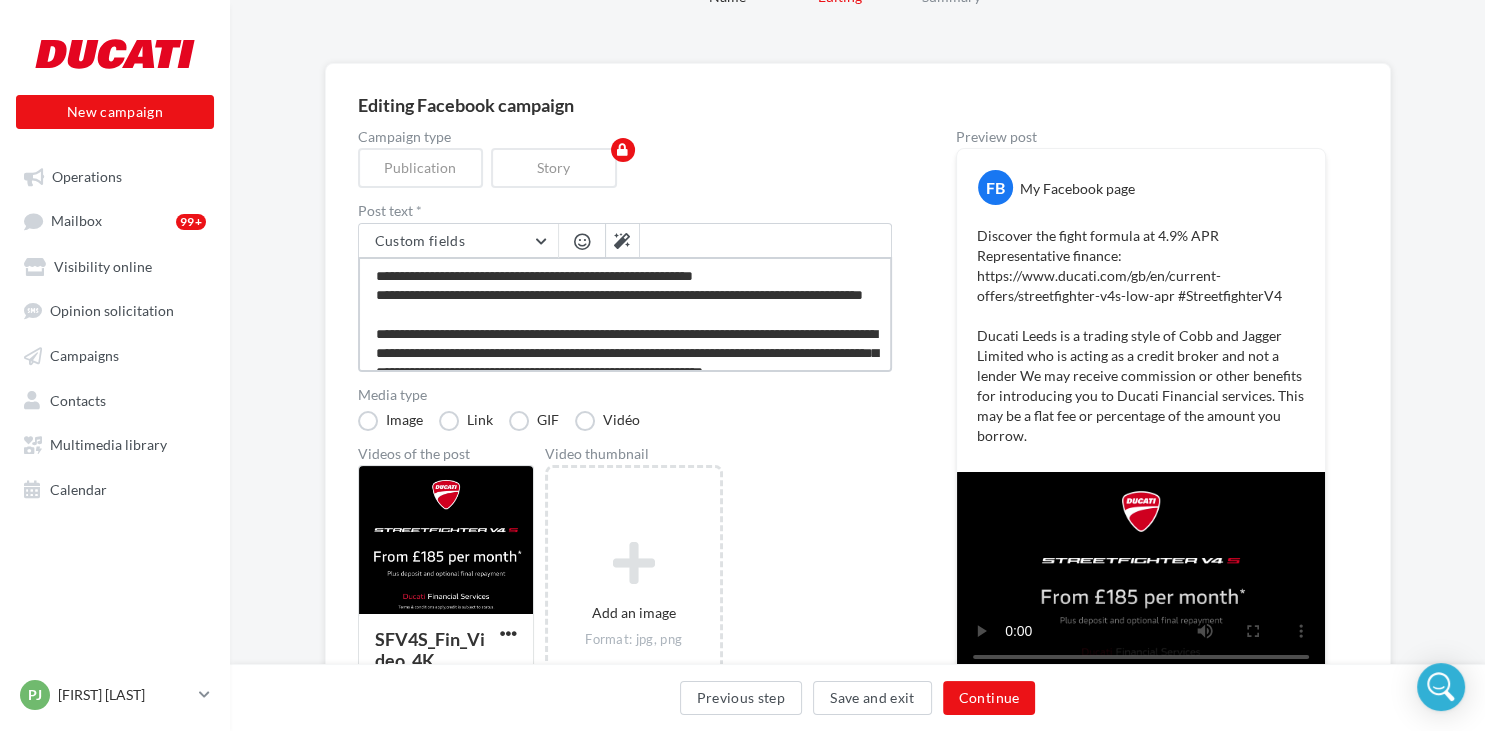type on "**********" 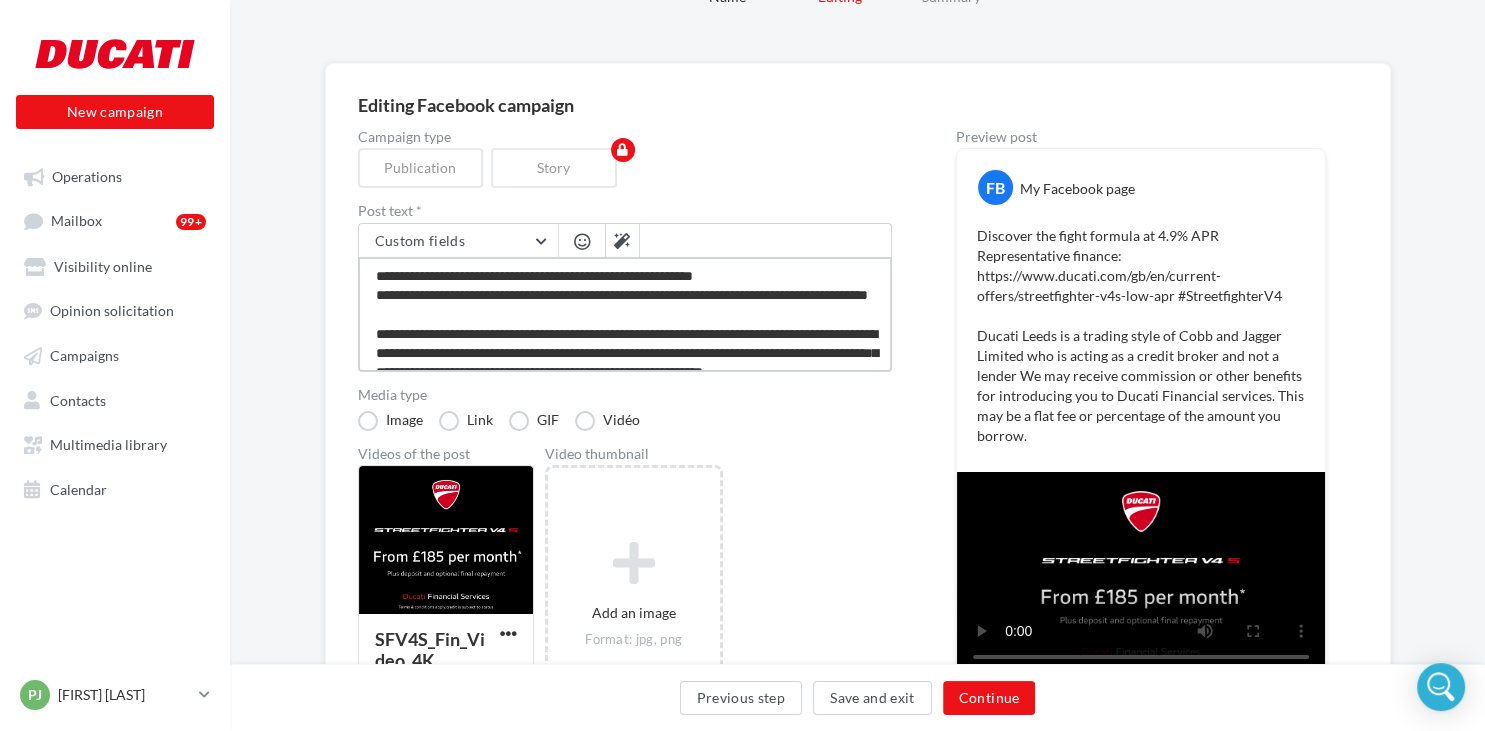 type on "**********" 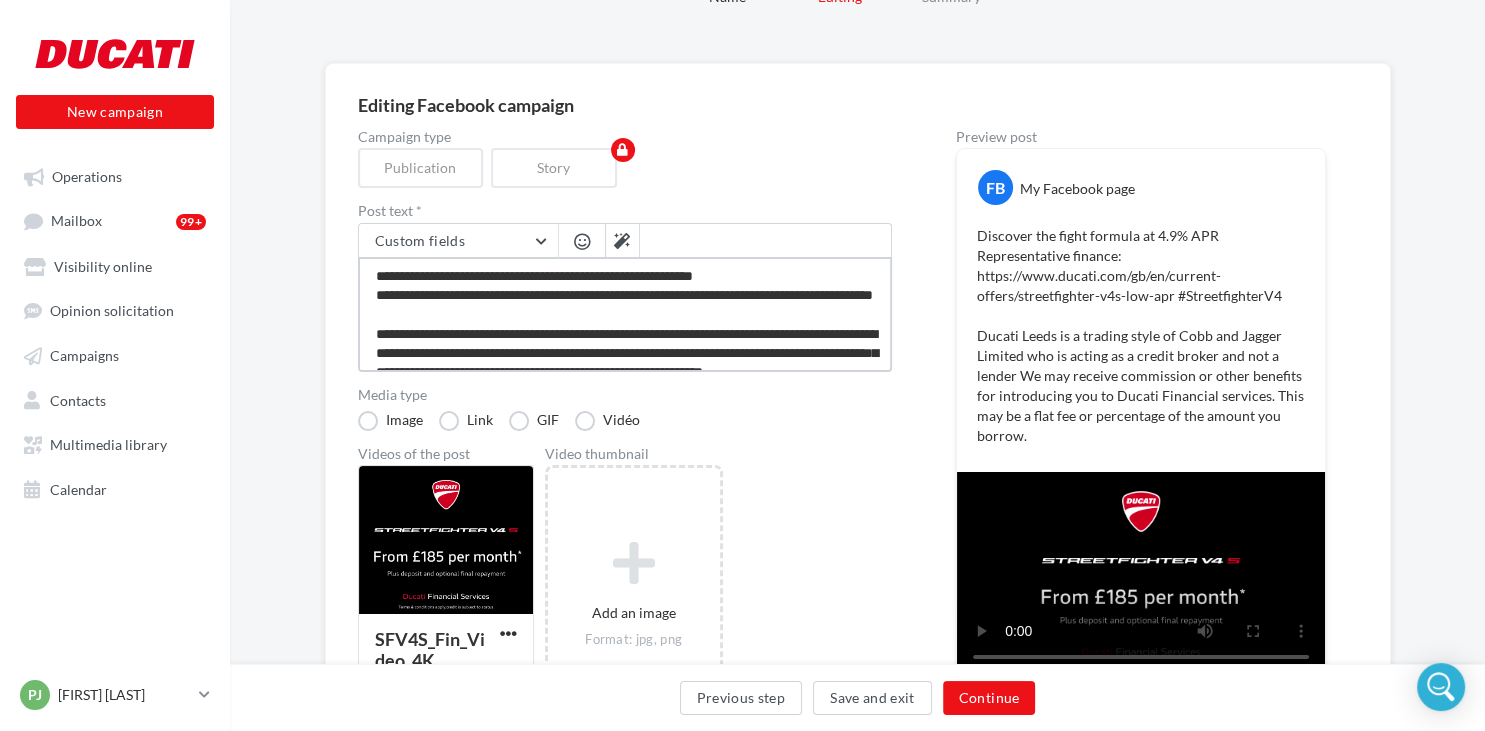type on "**********" 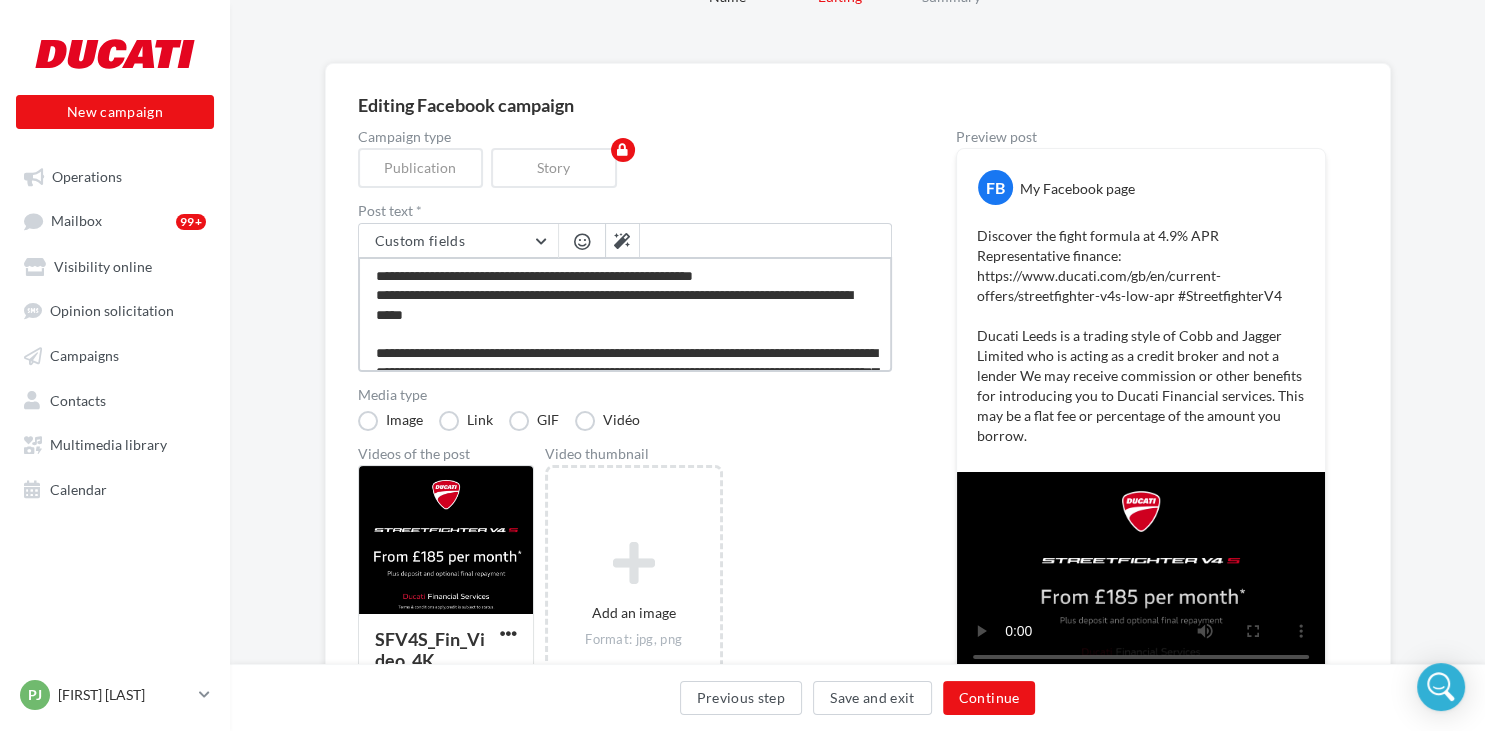 type on "**********" 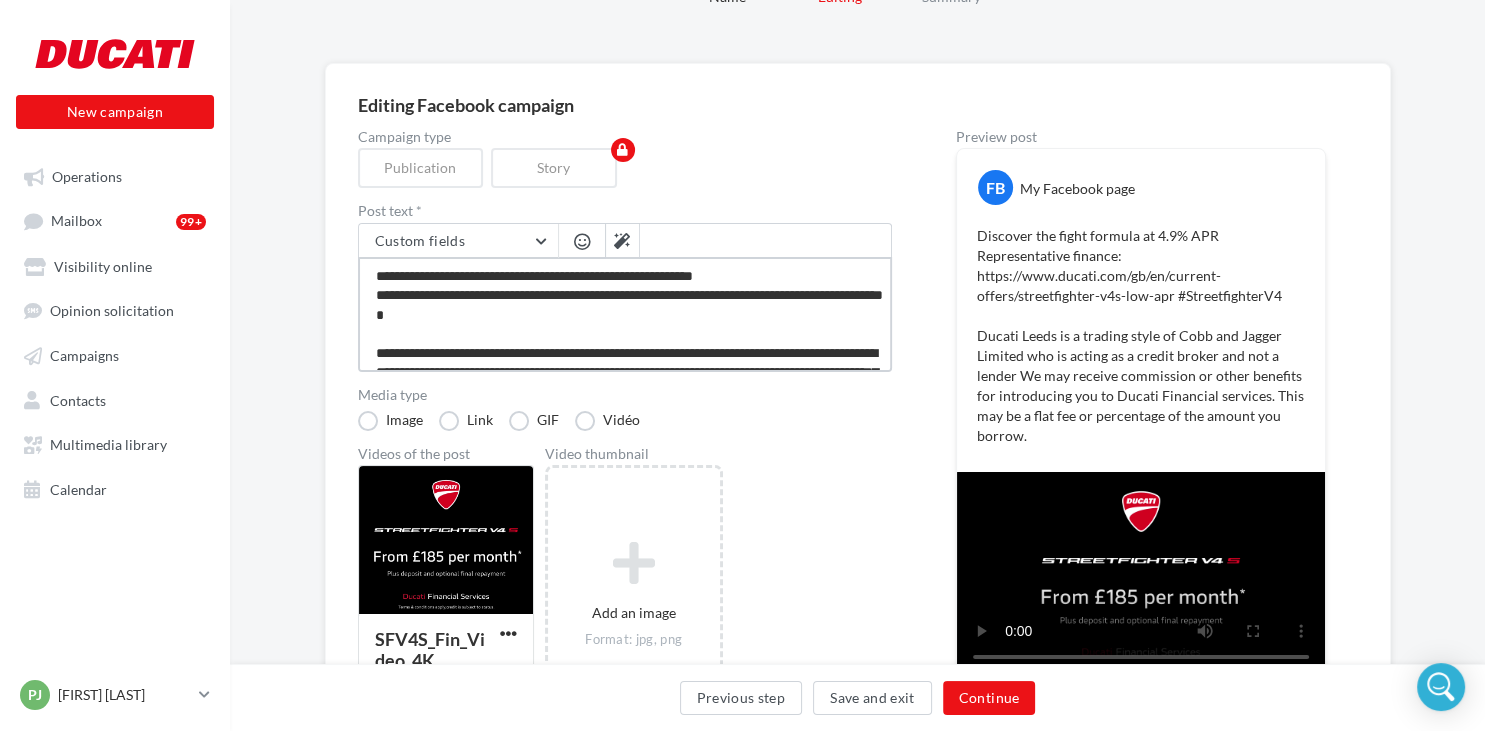 type on "**********" 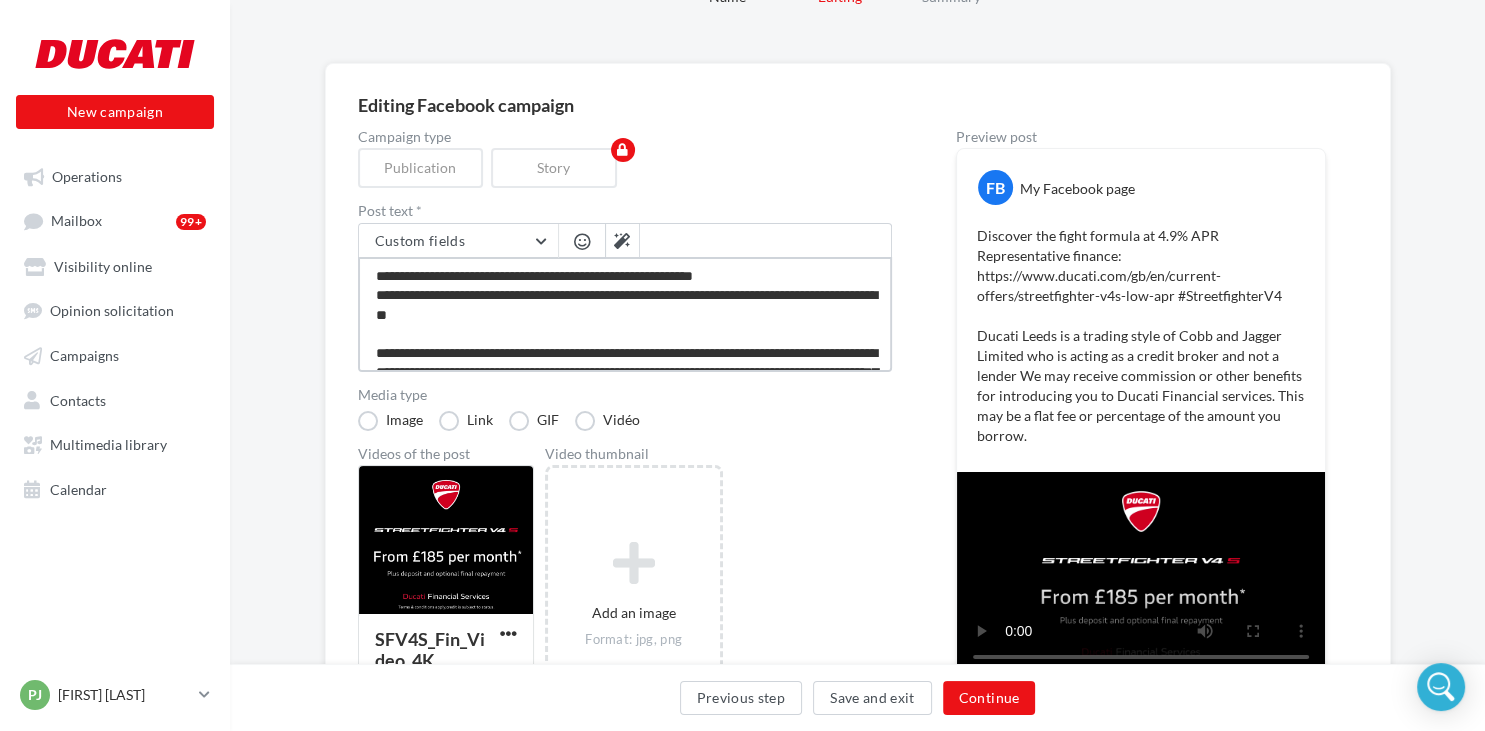 type on "**********" 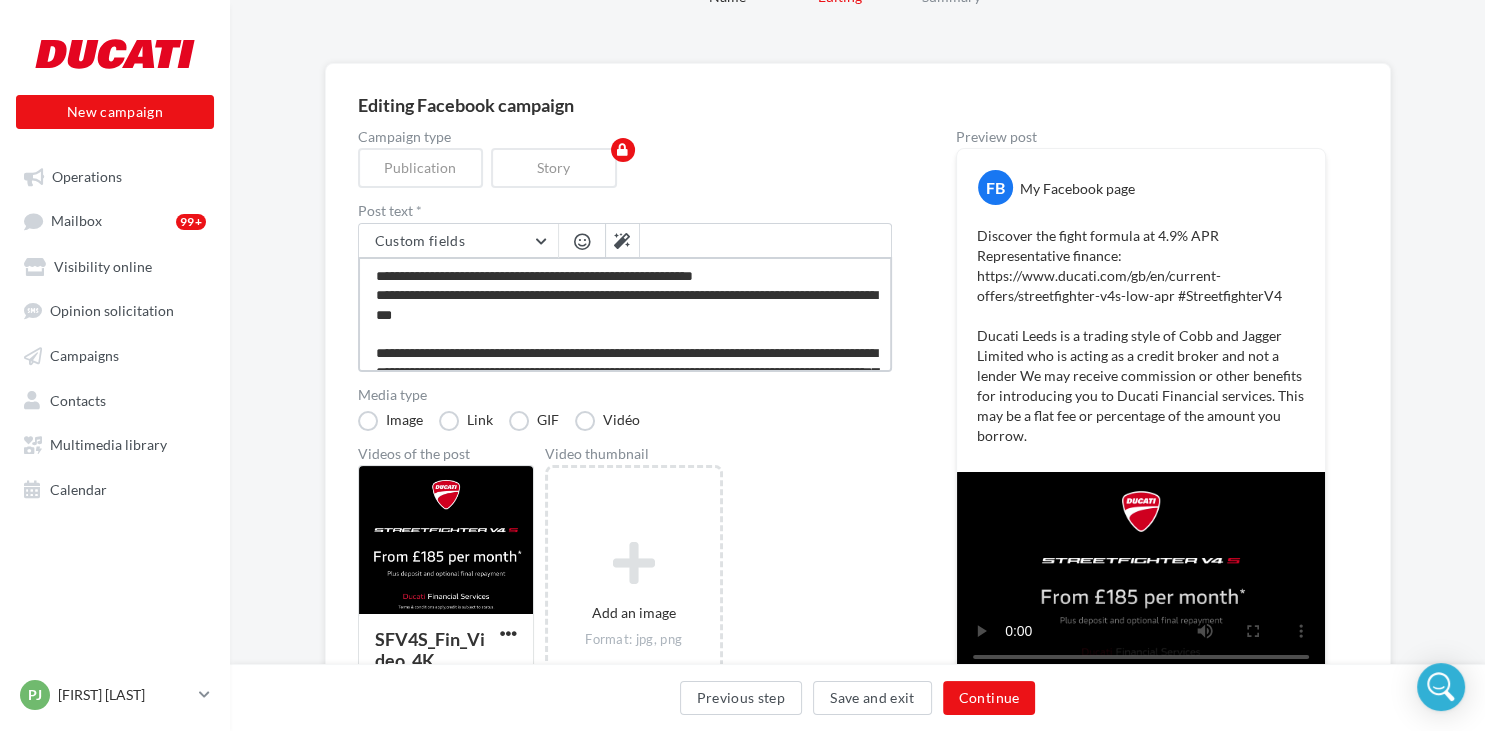 type on "**********" 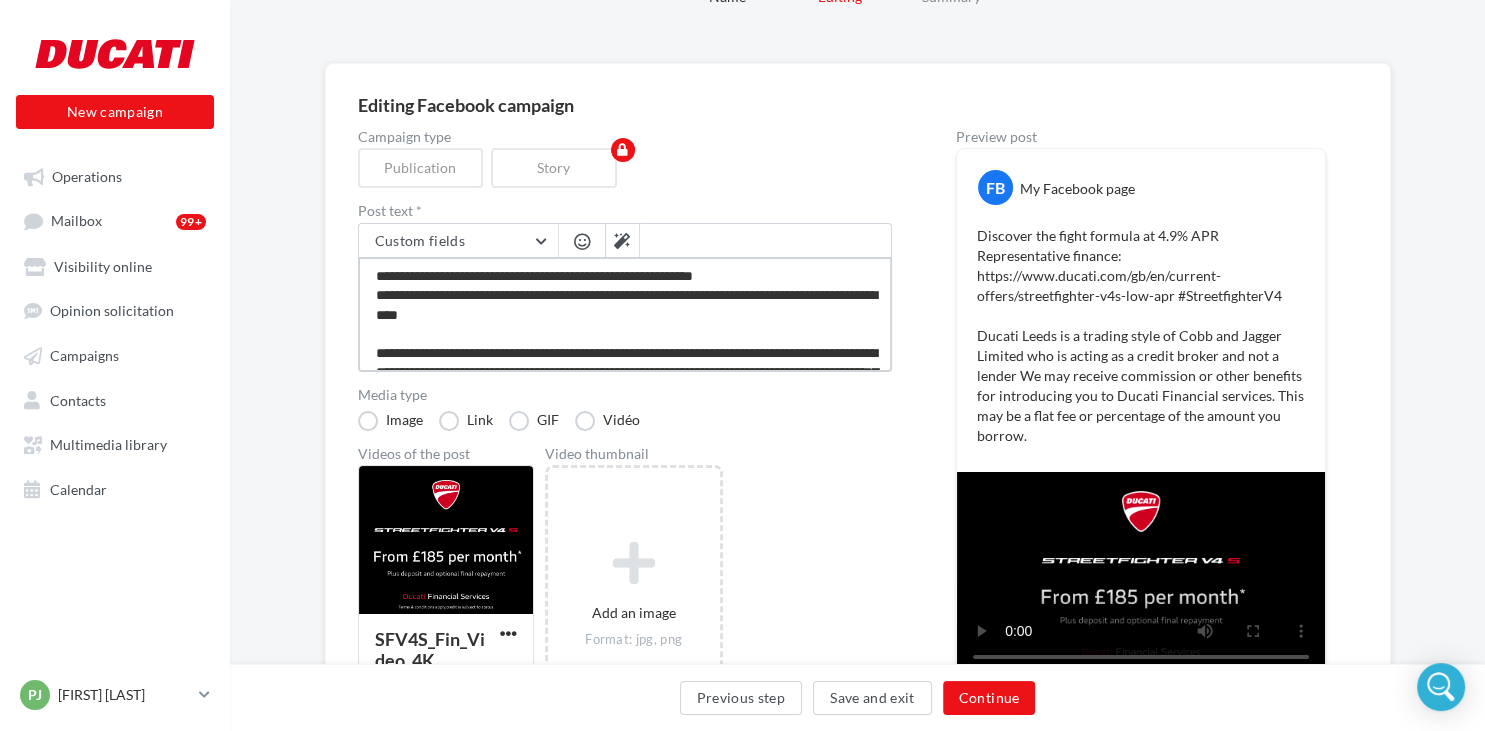 type on "**********" 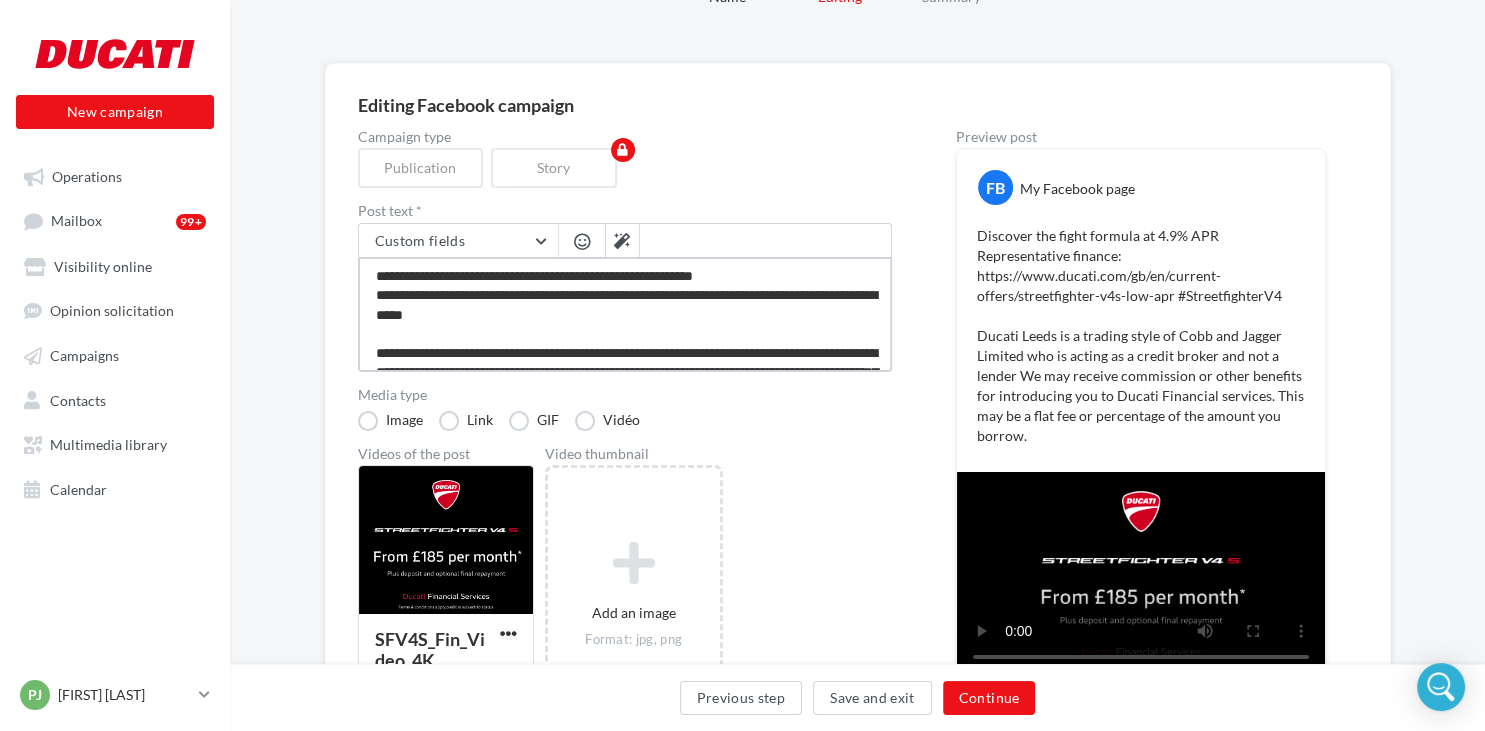 type on "**********" 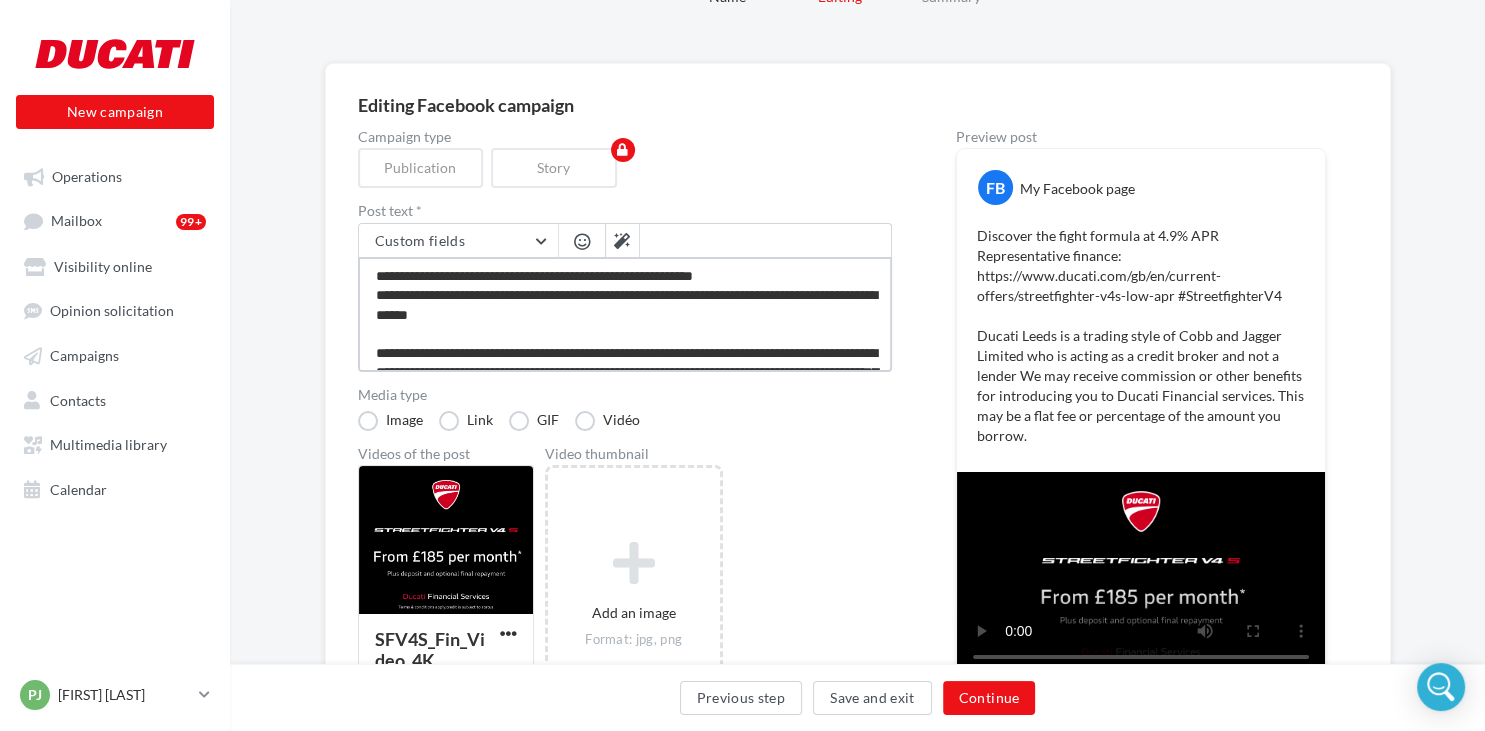 type on "**********" 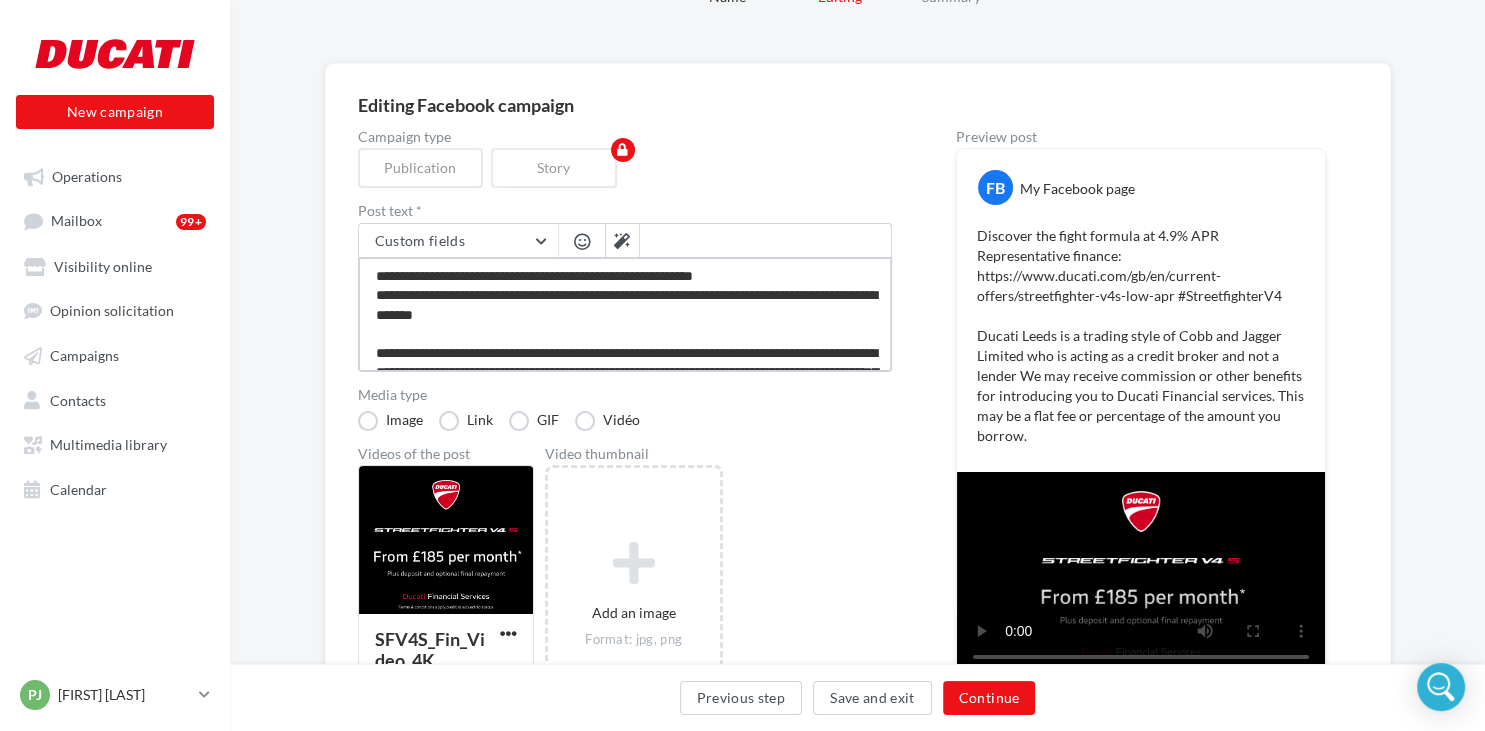 type on "**********" 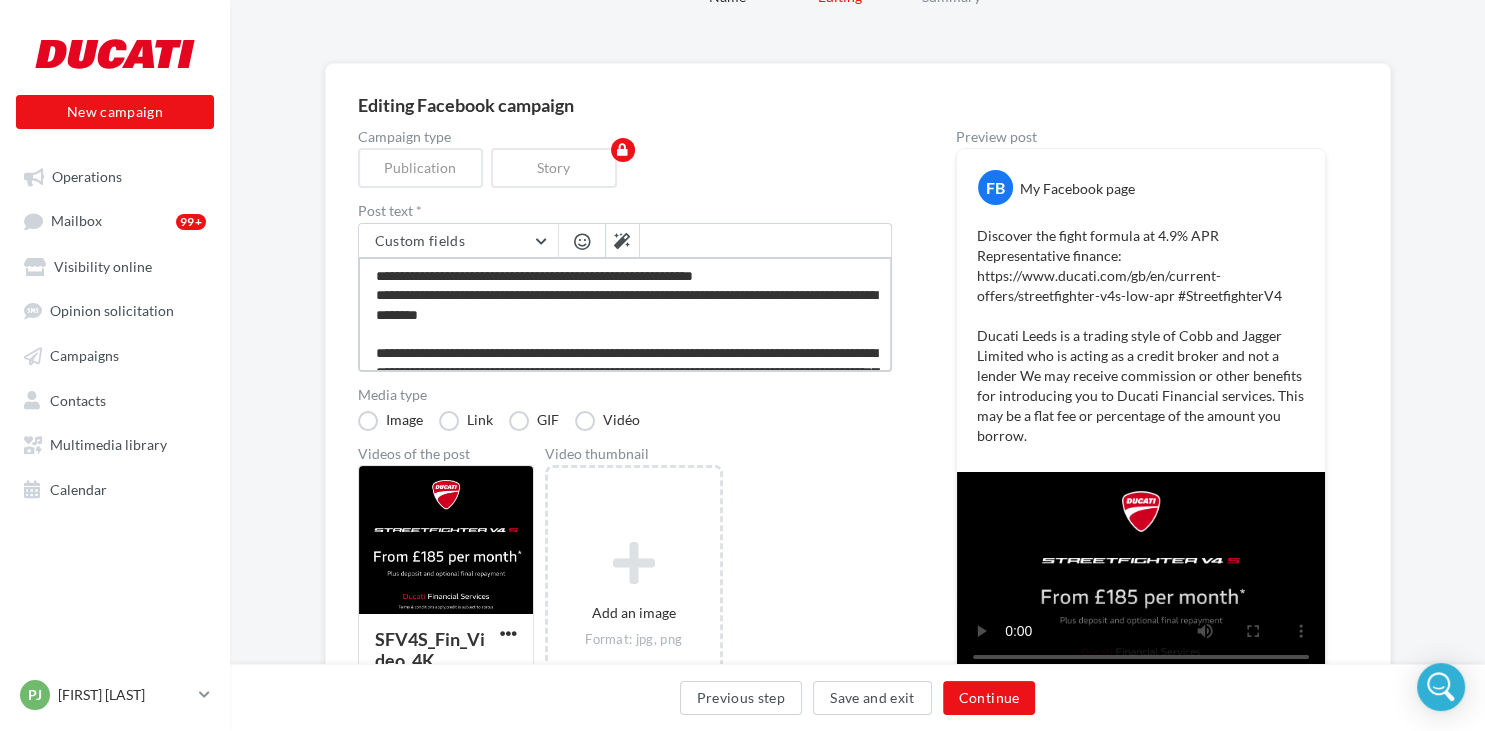 type on "**********" 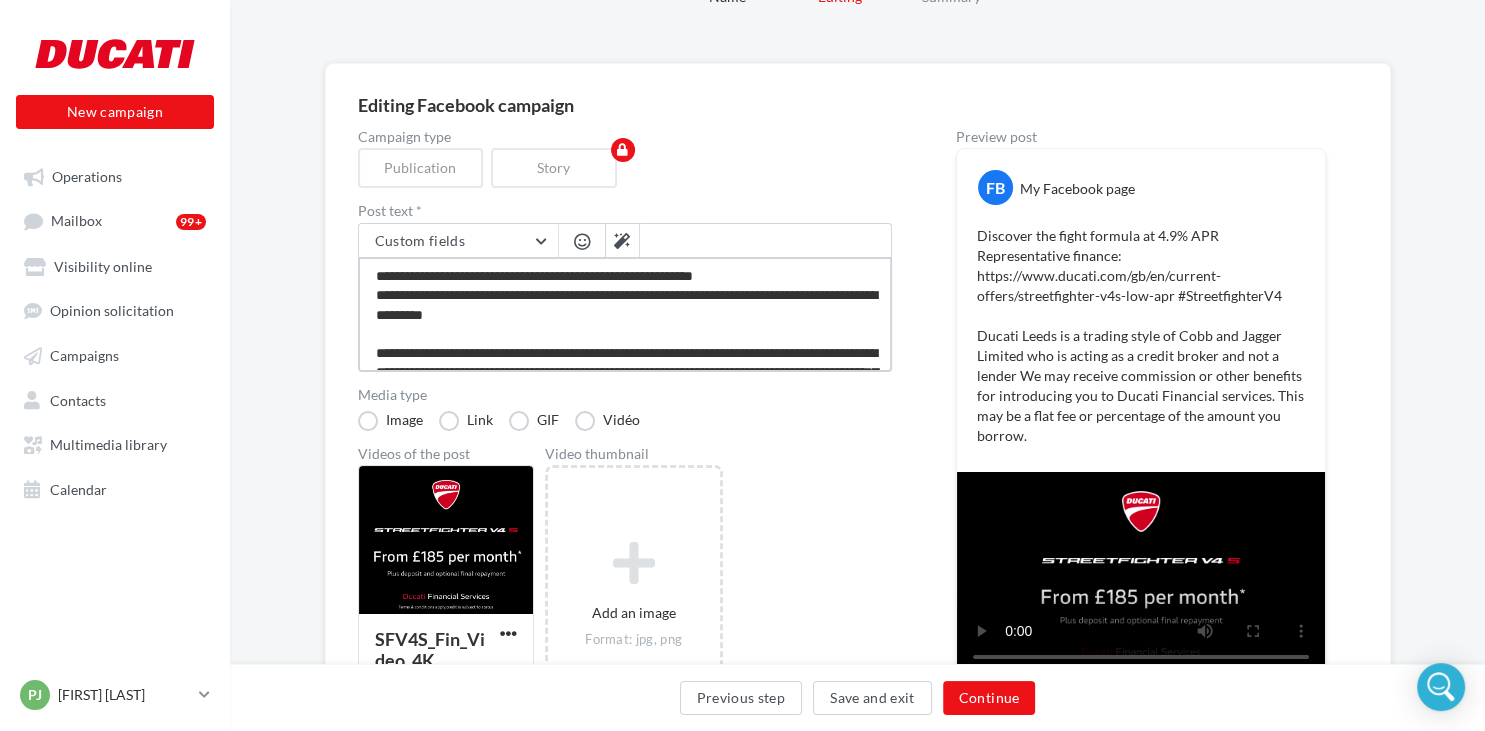 type on "**********" 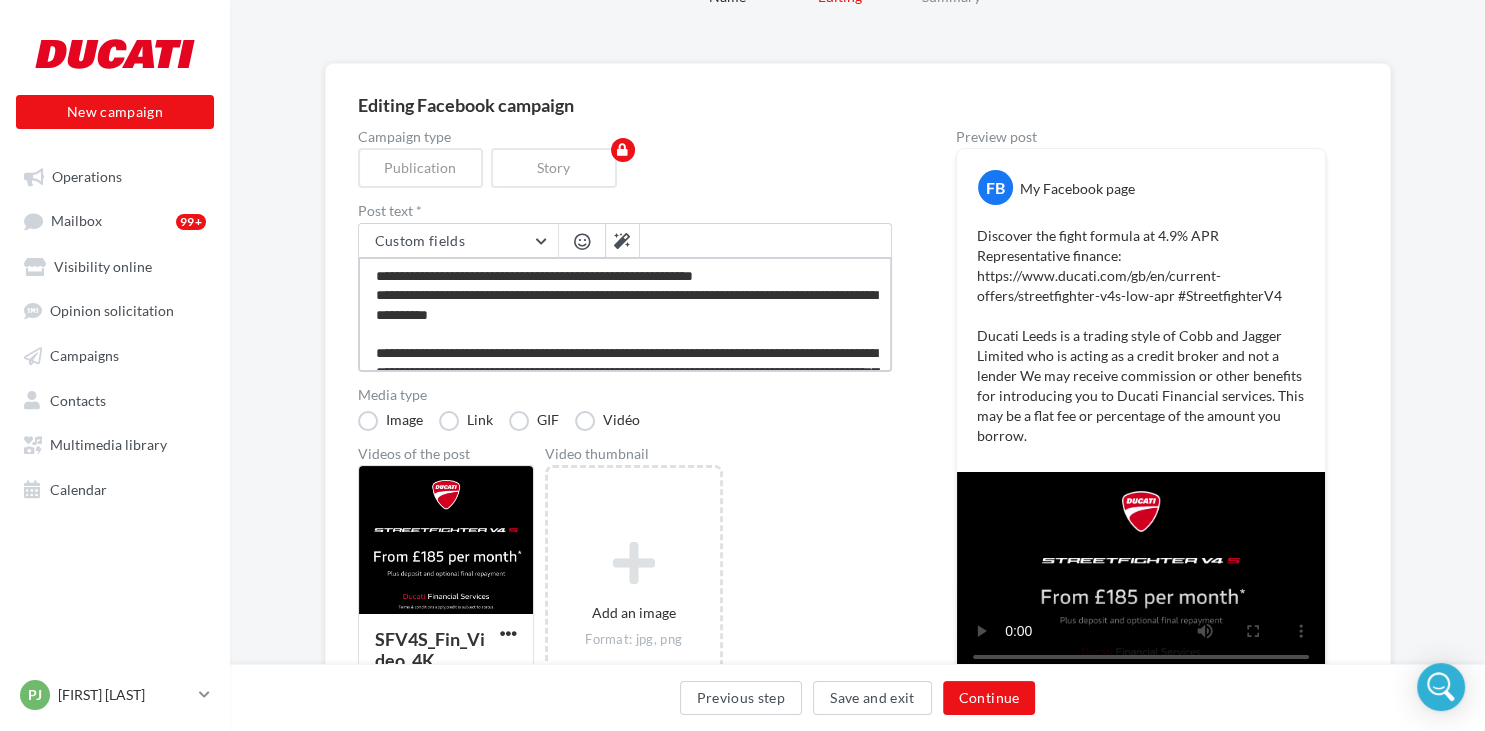 type on "**********" 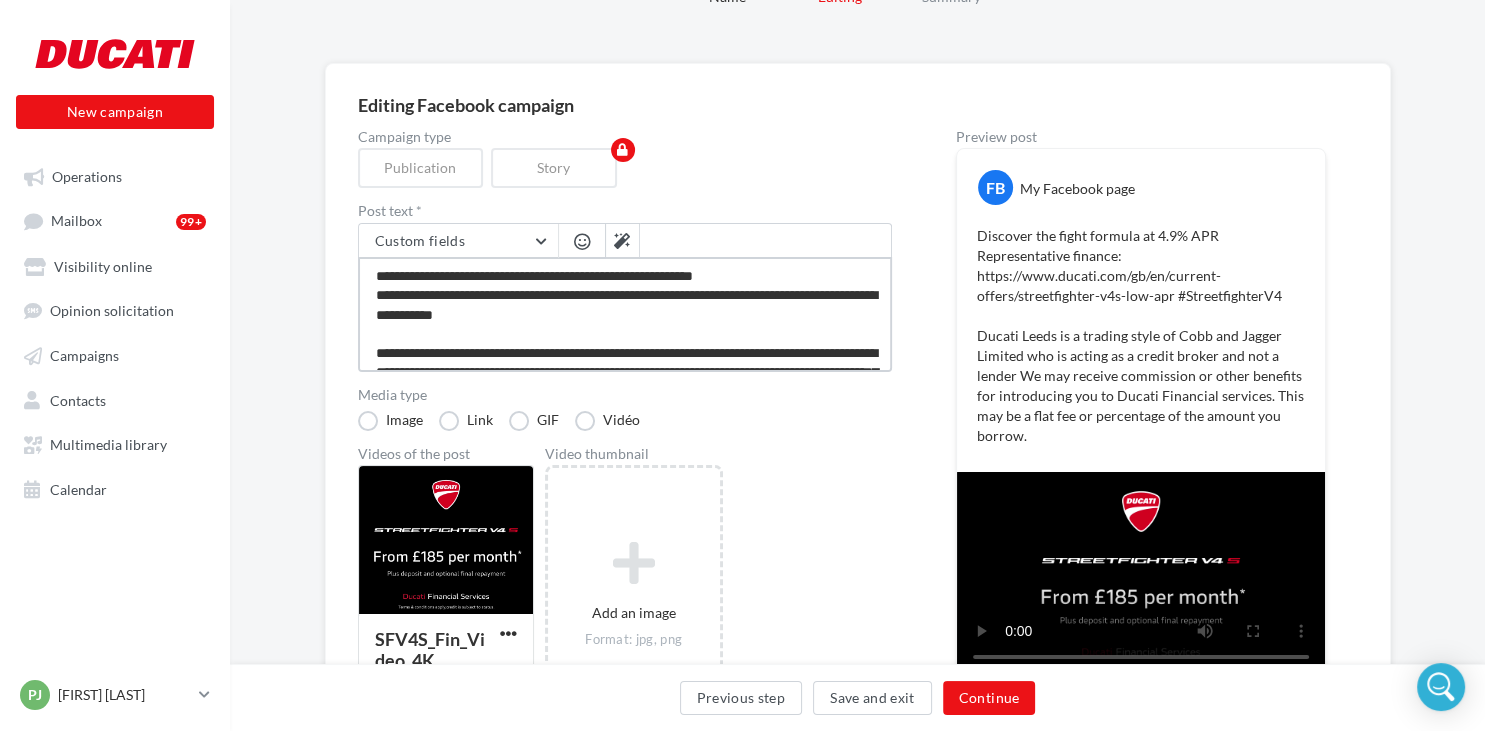 type on "**********" 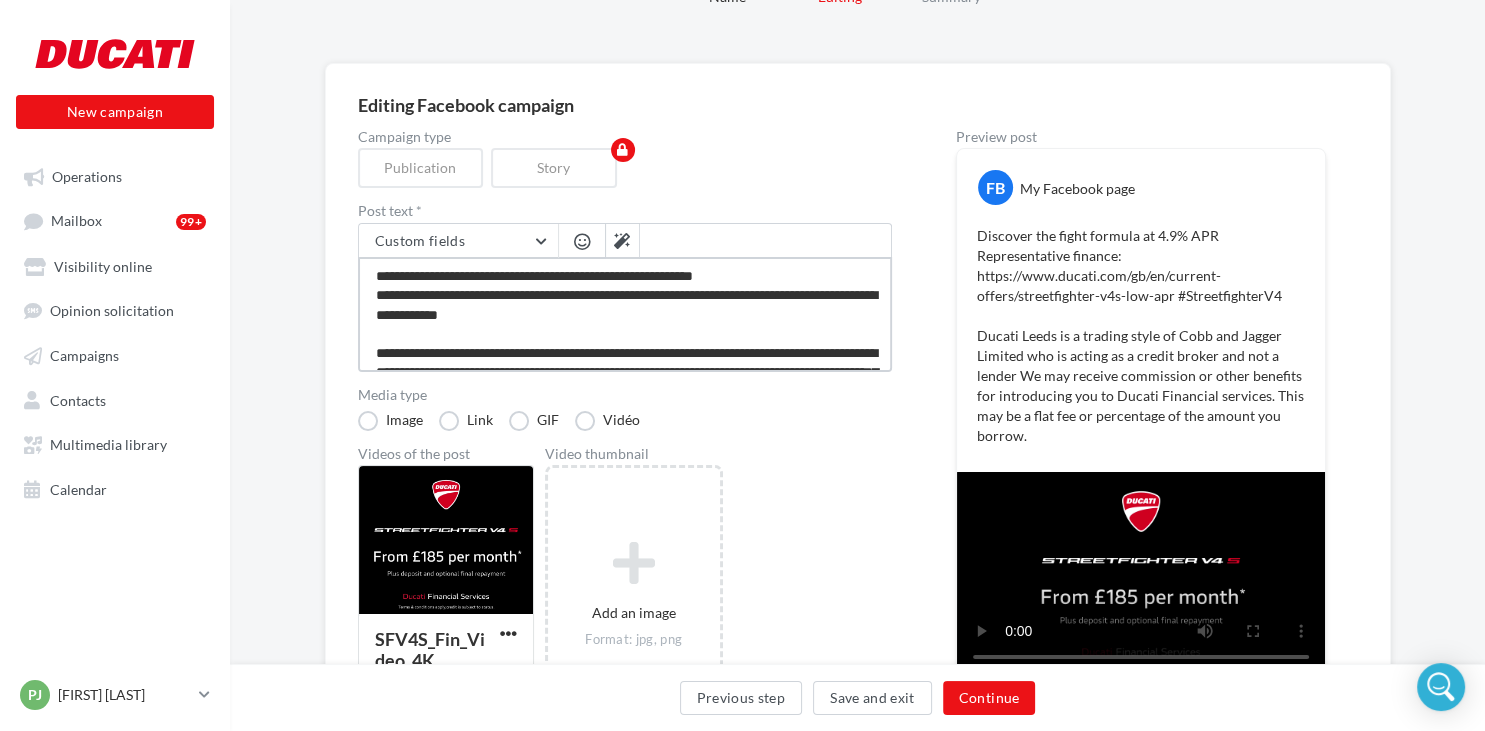 type on "**********" 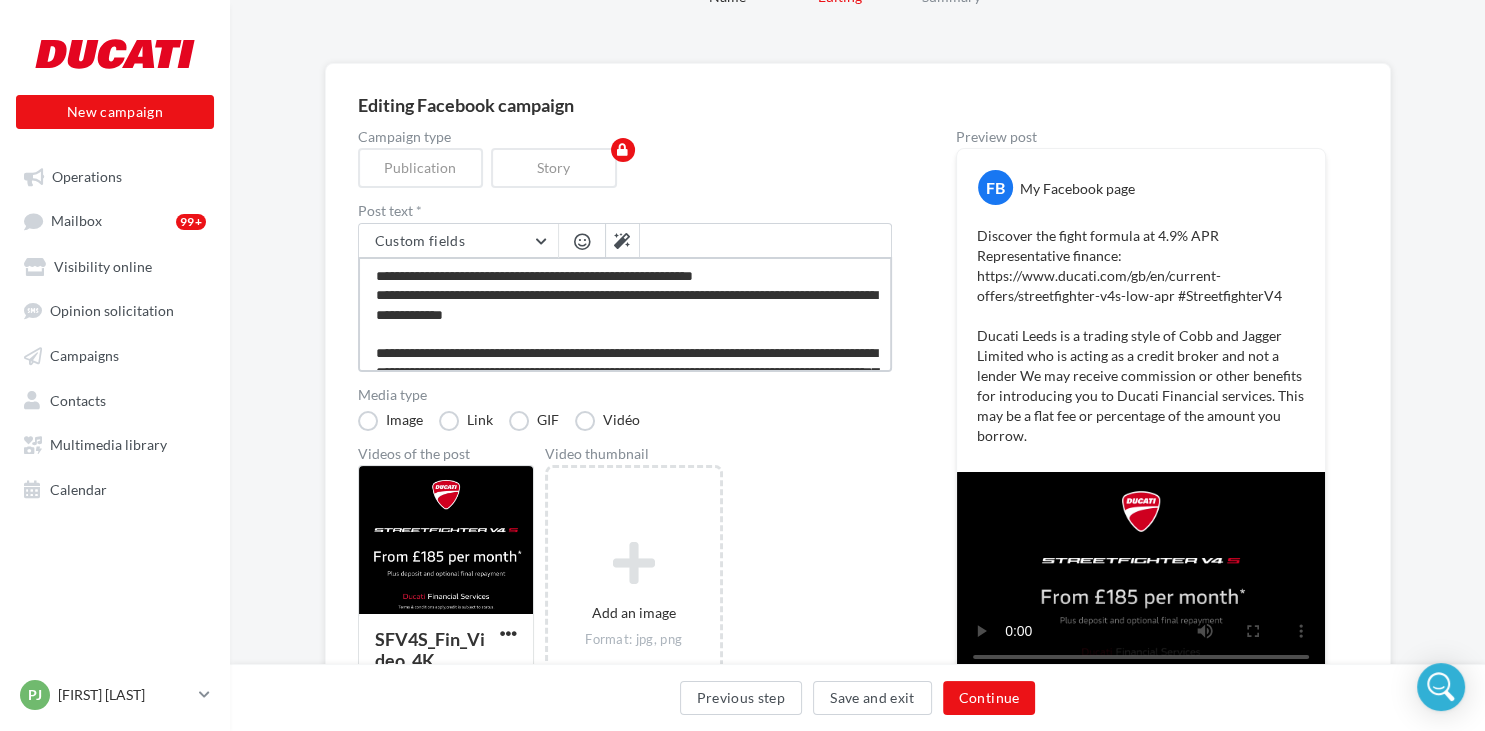type on "**********" 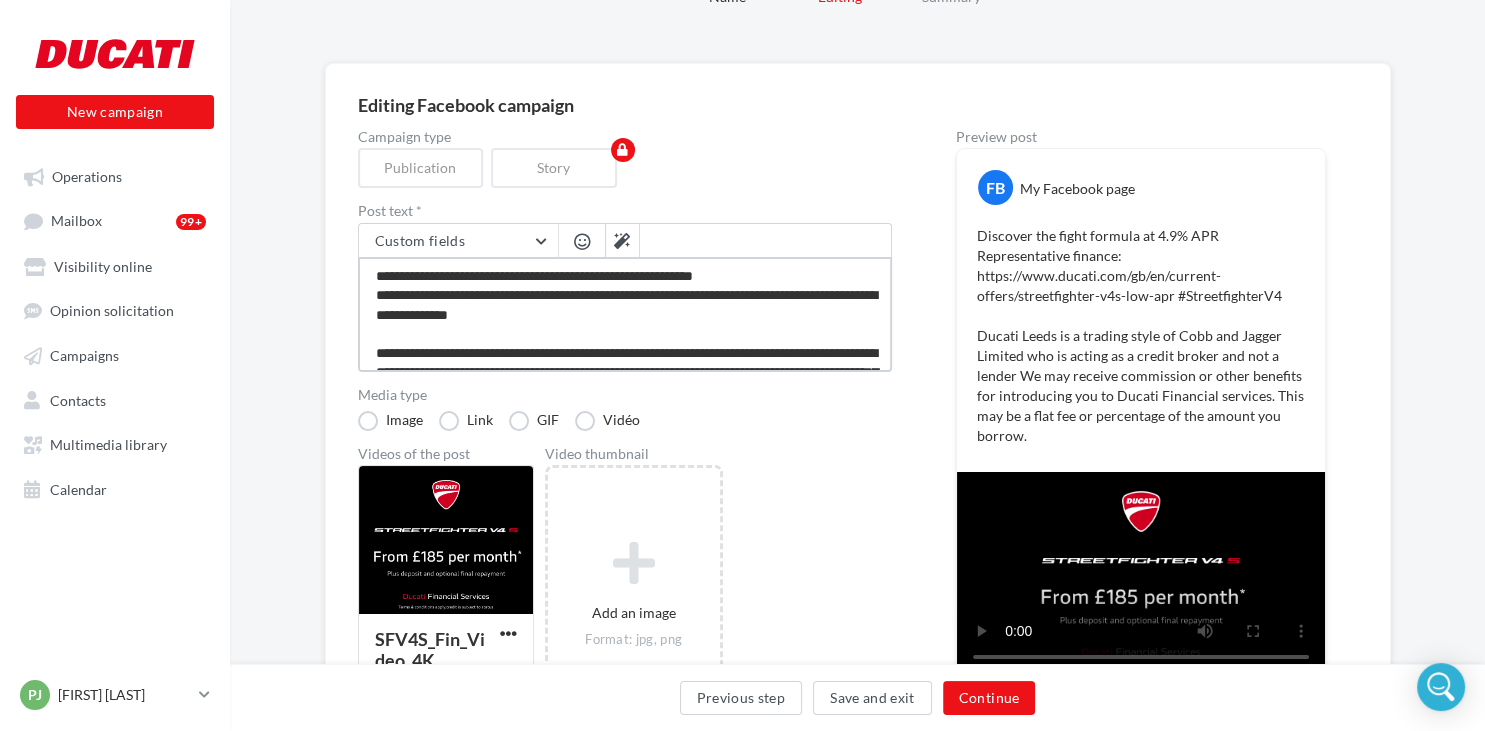 type on "**********" 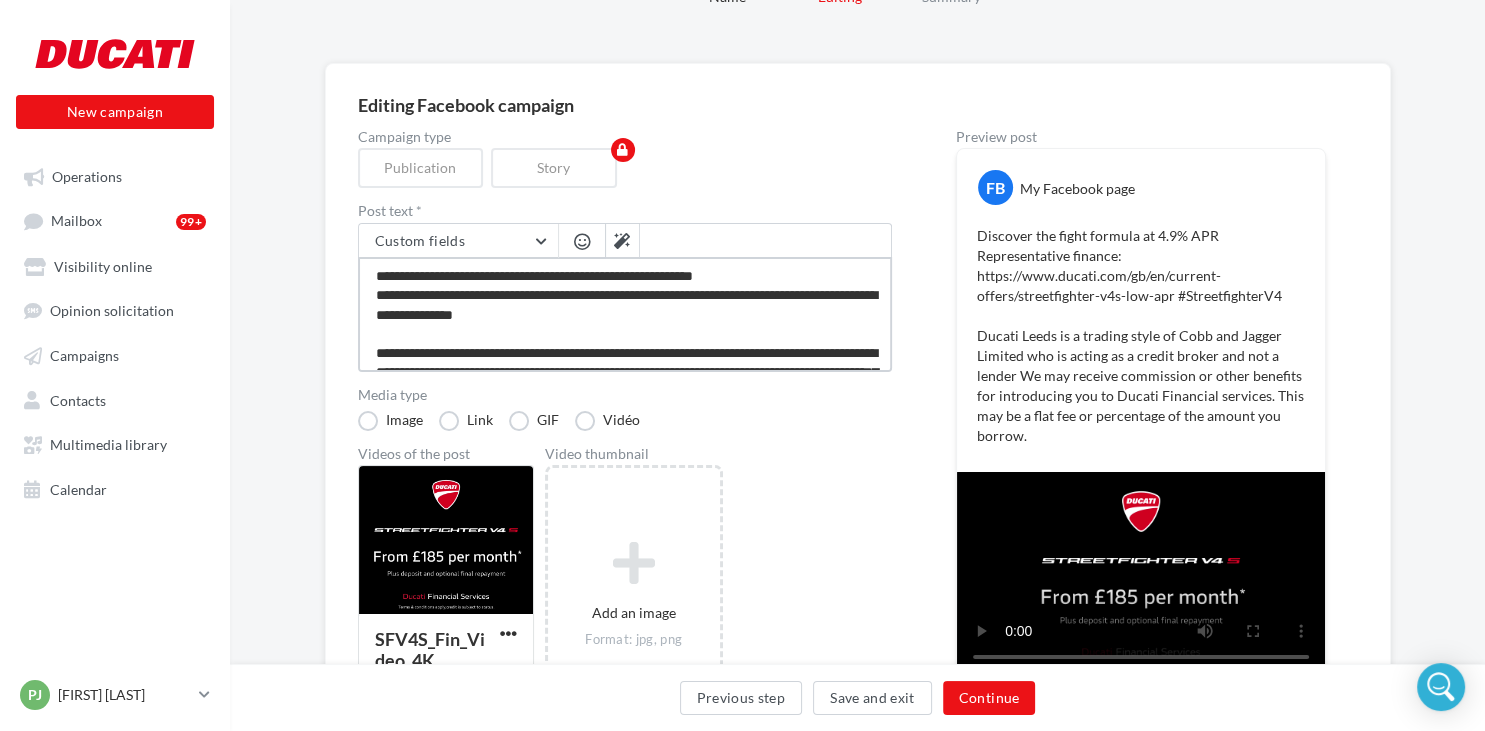 type on "**********" 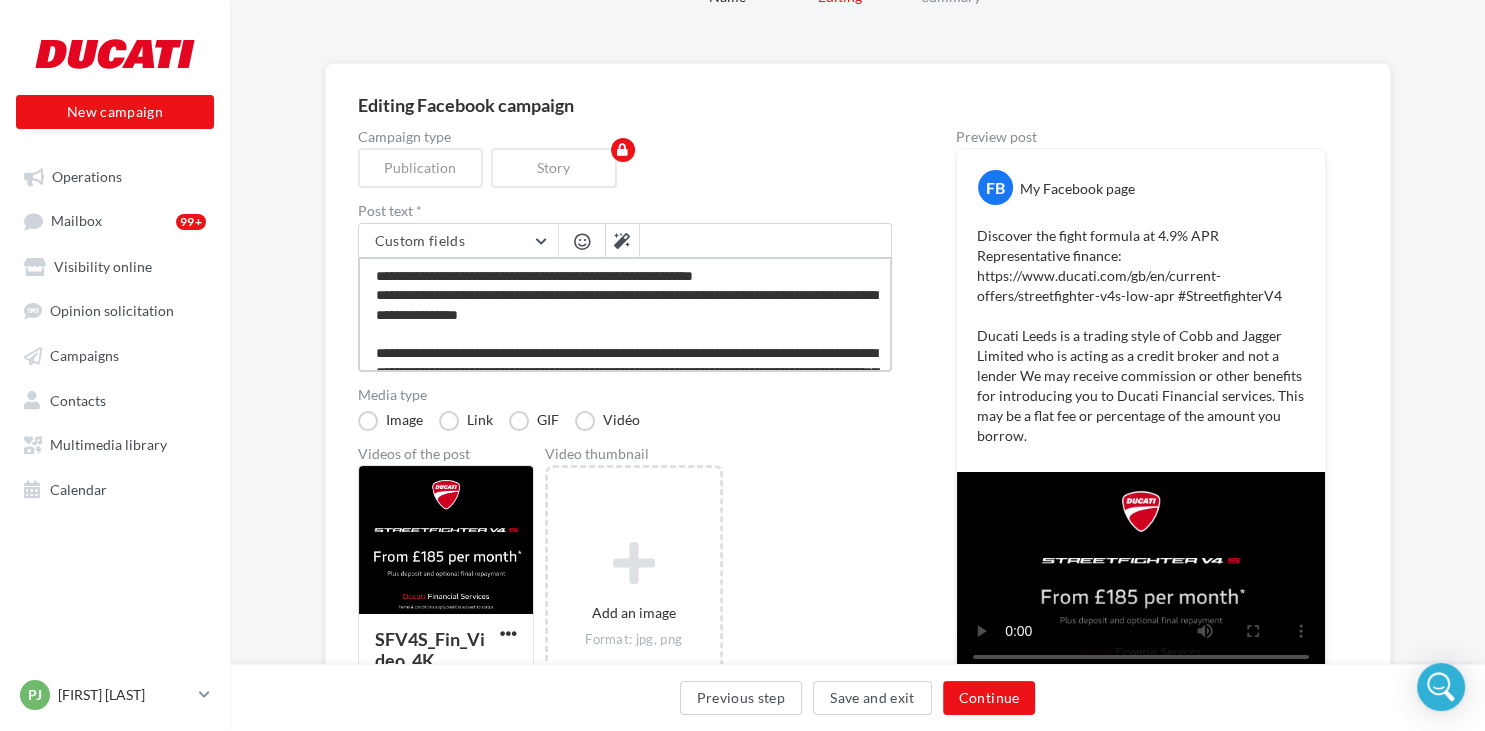 type on "**********" 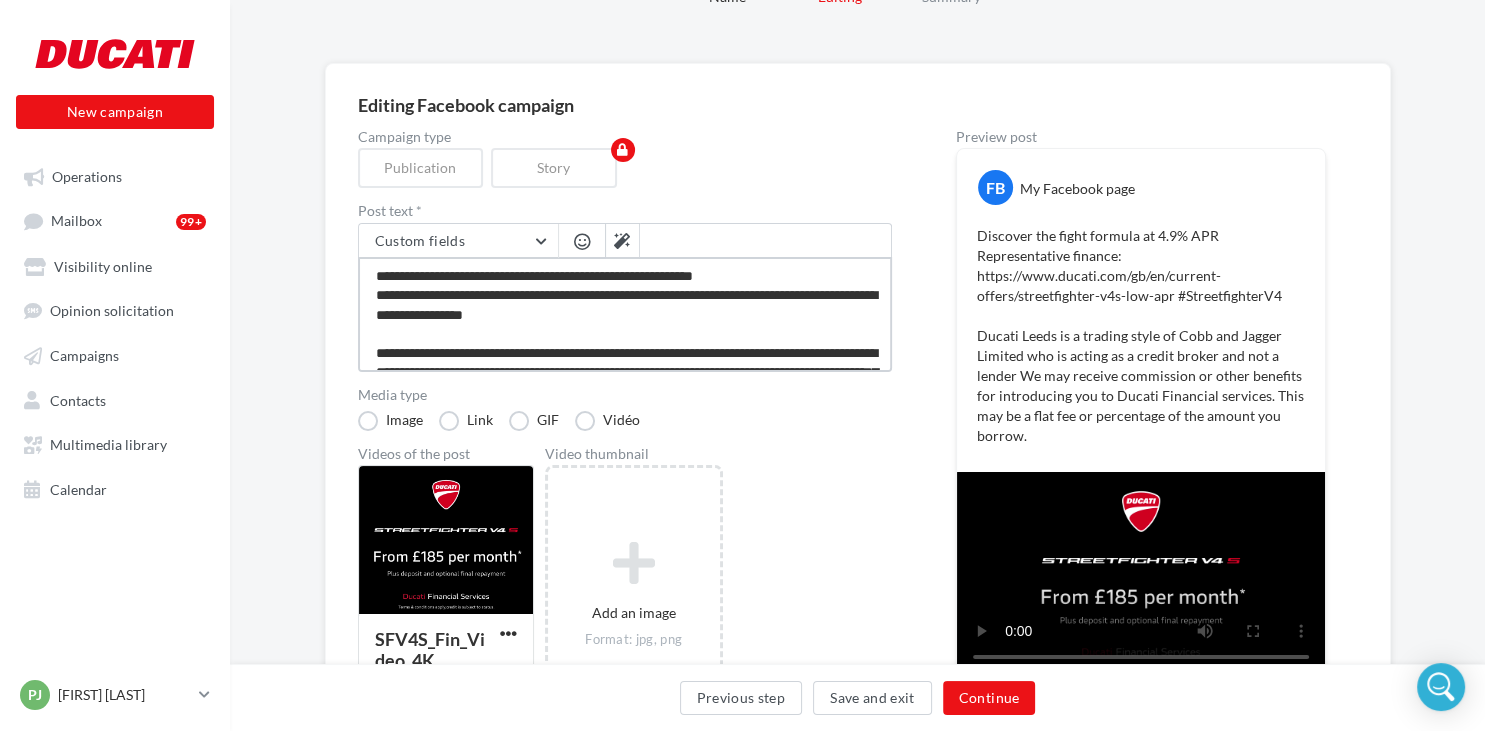 type on "**********" 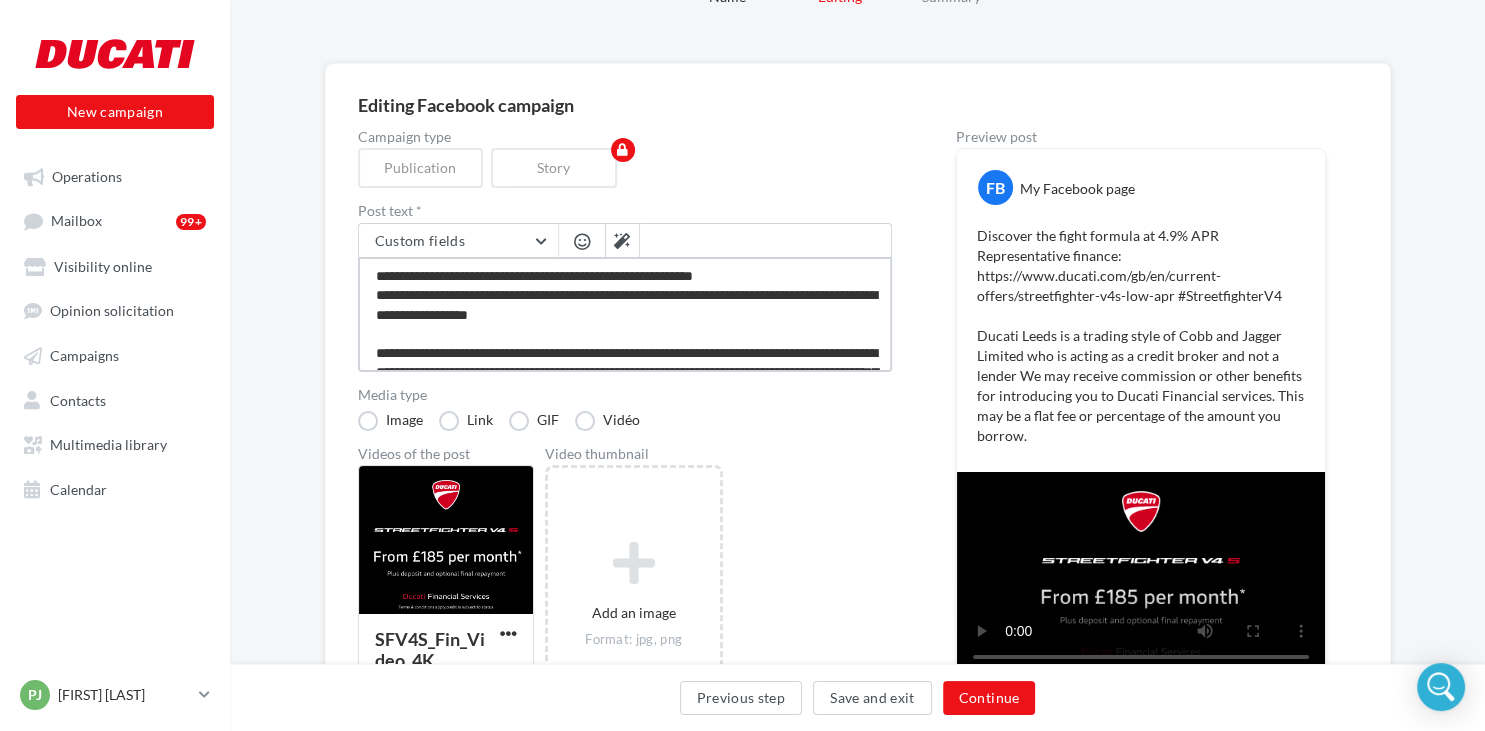 type on "**********" 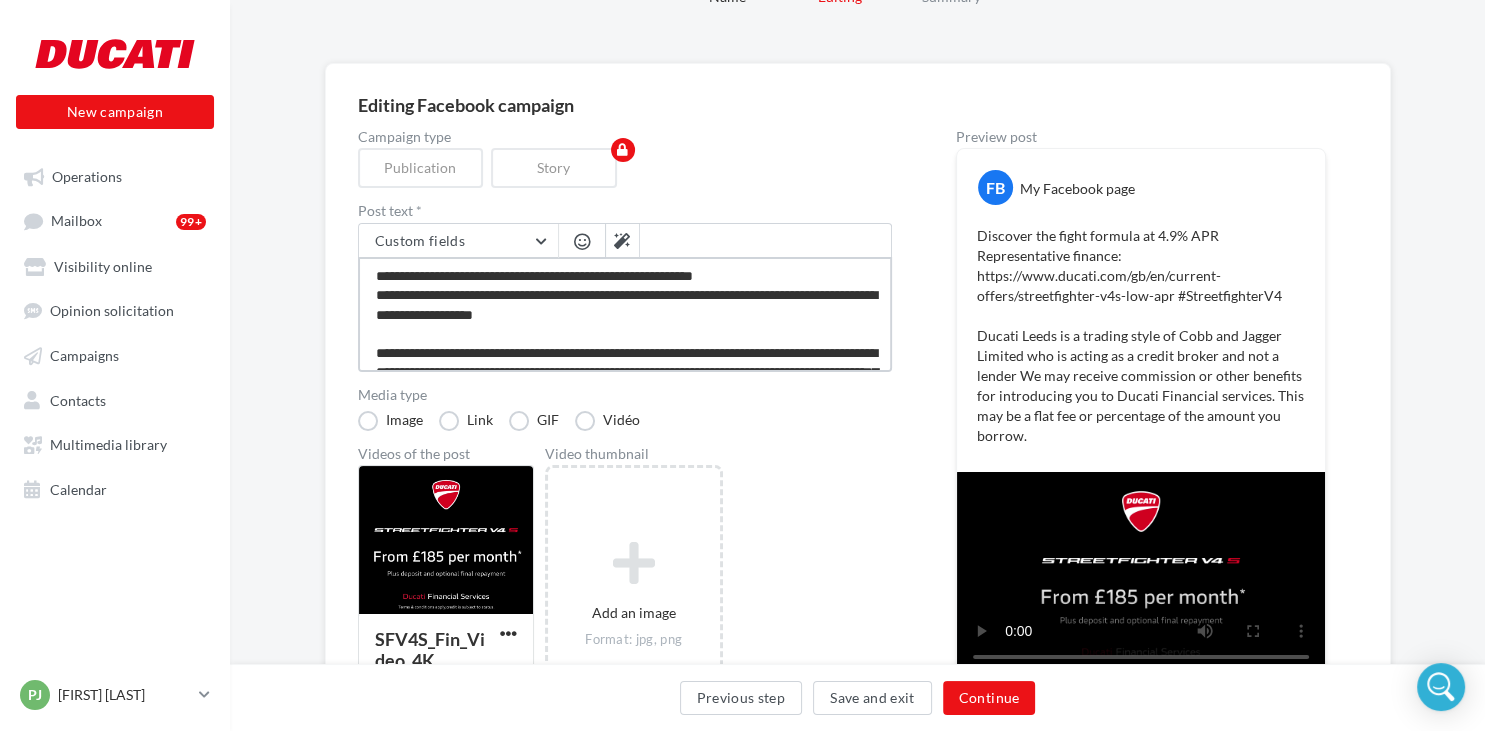 type on "**********" 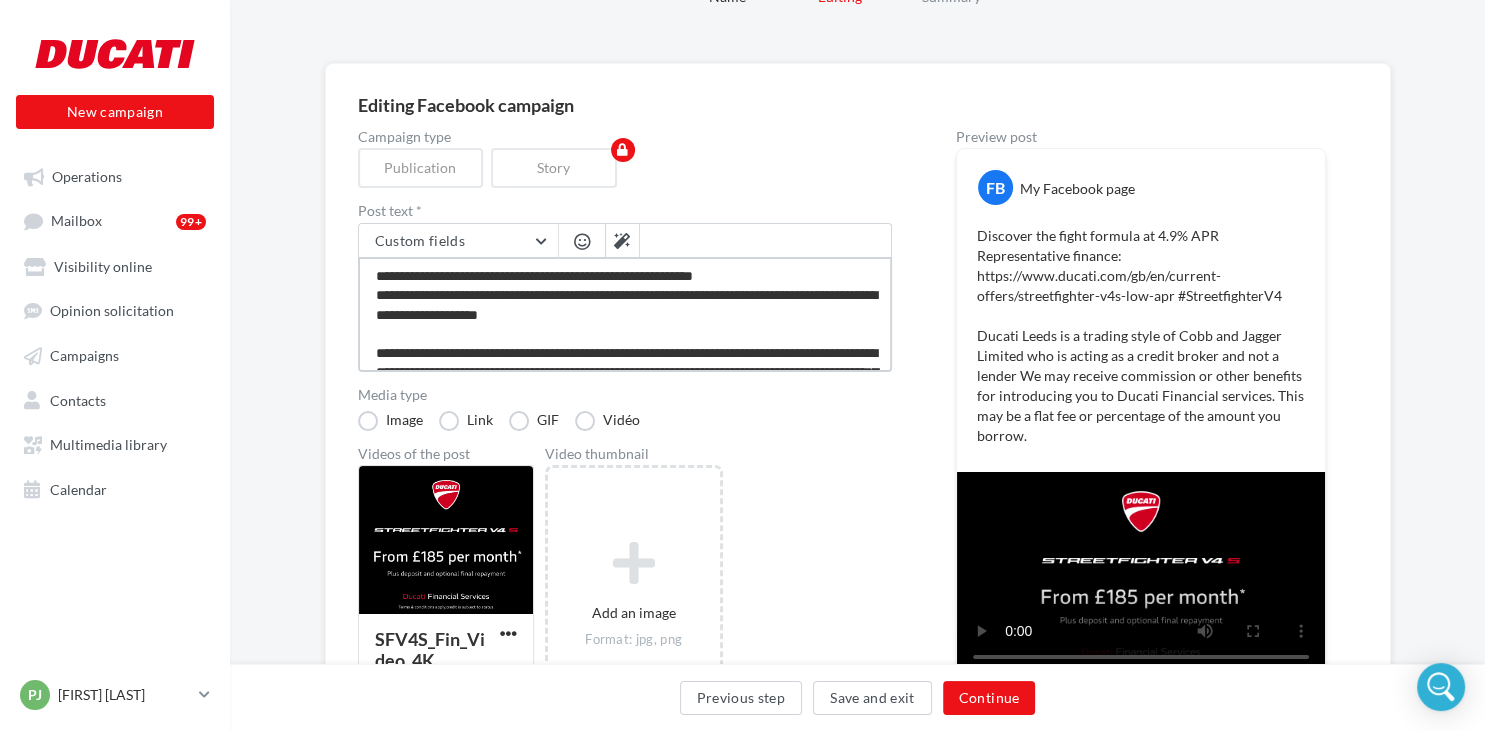 type on "**********" 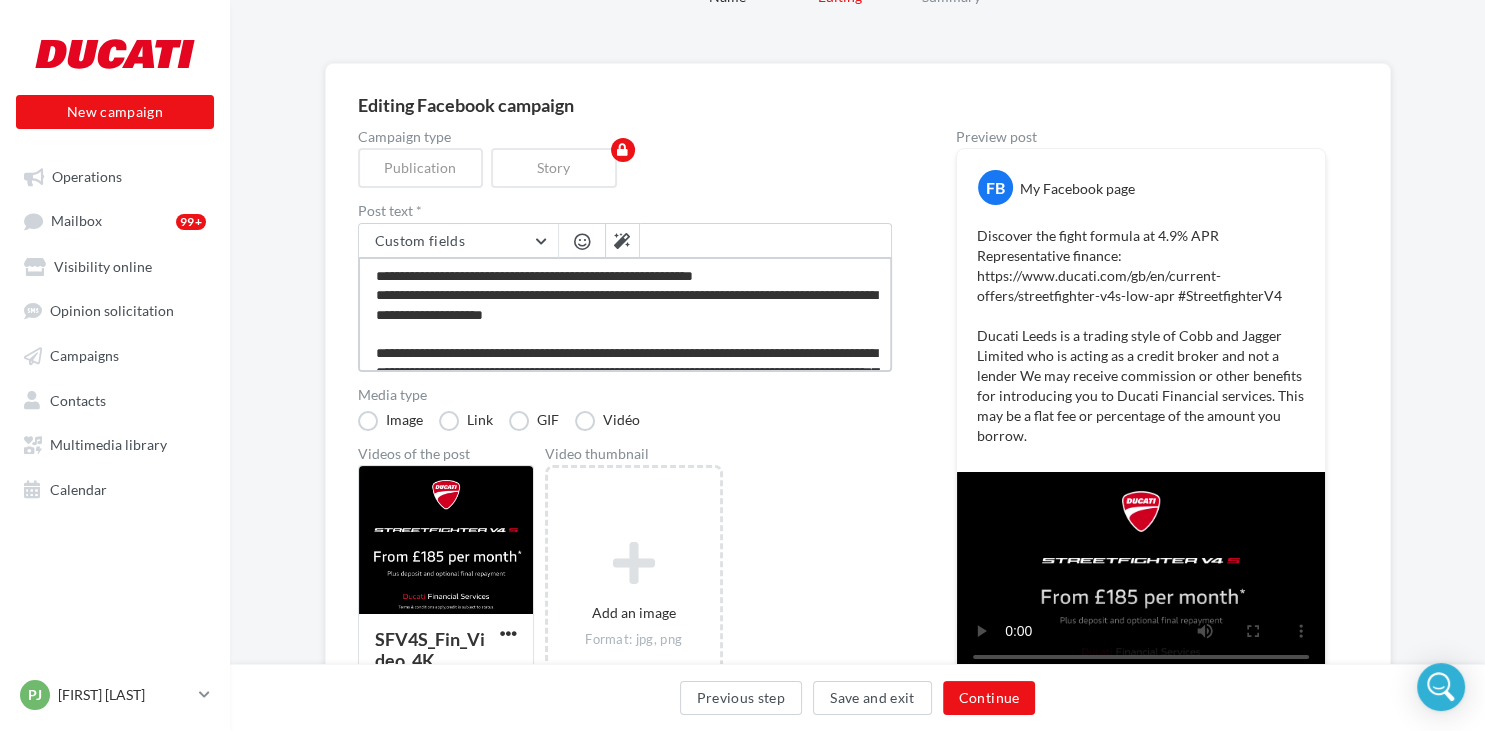 type on "**********" 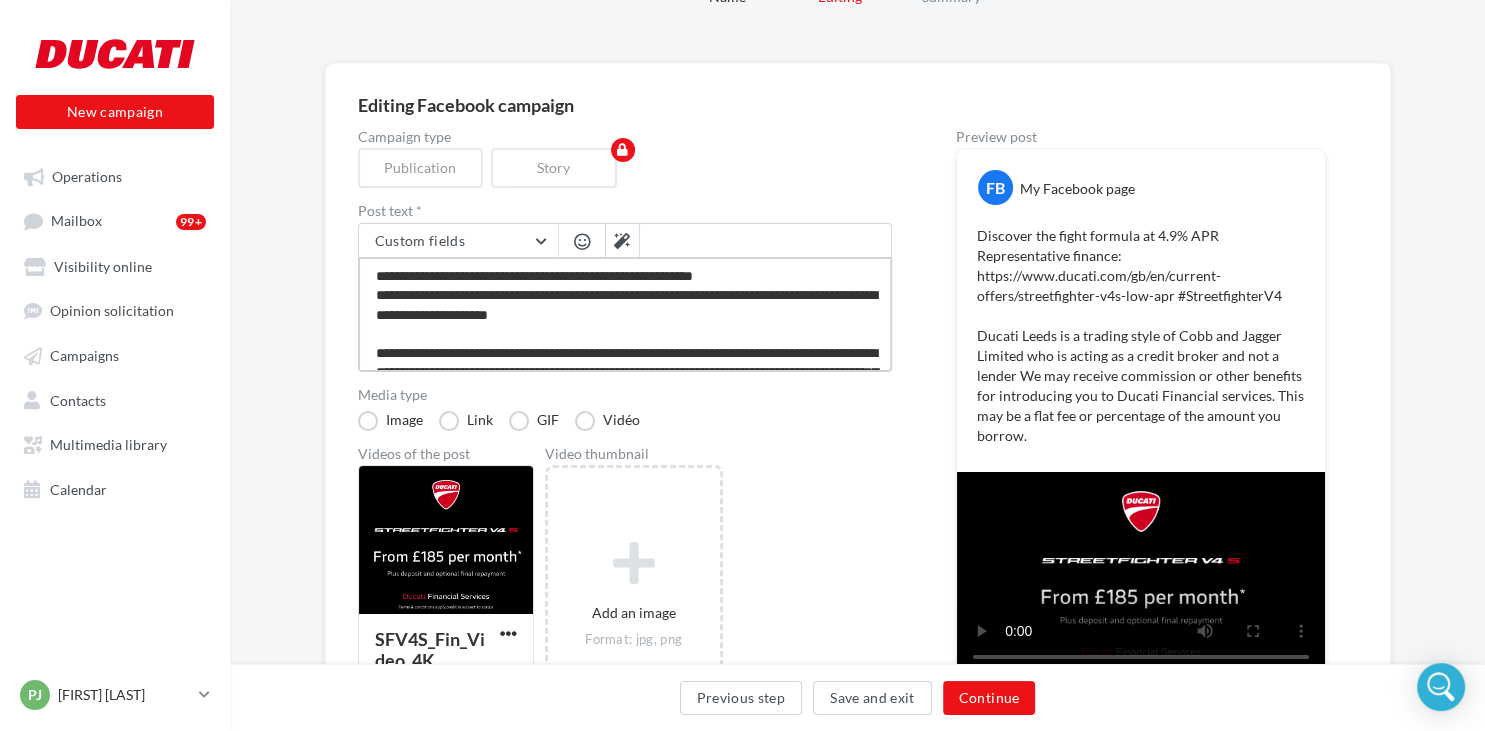 type on "**********" 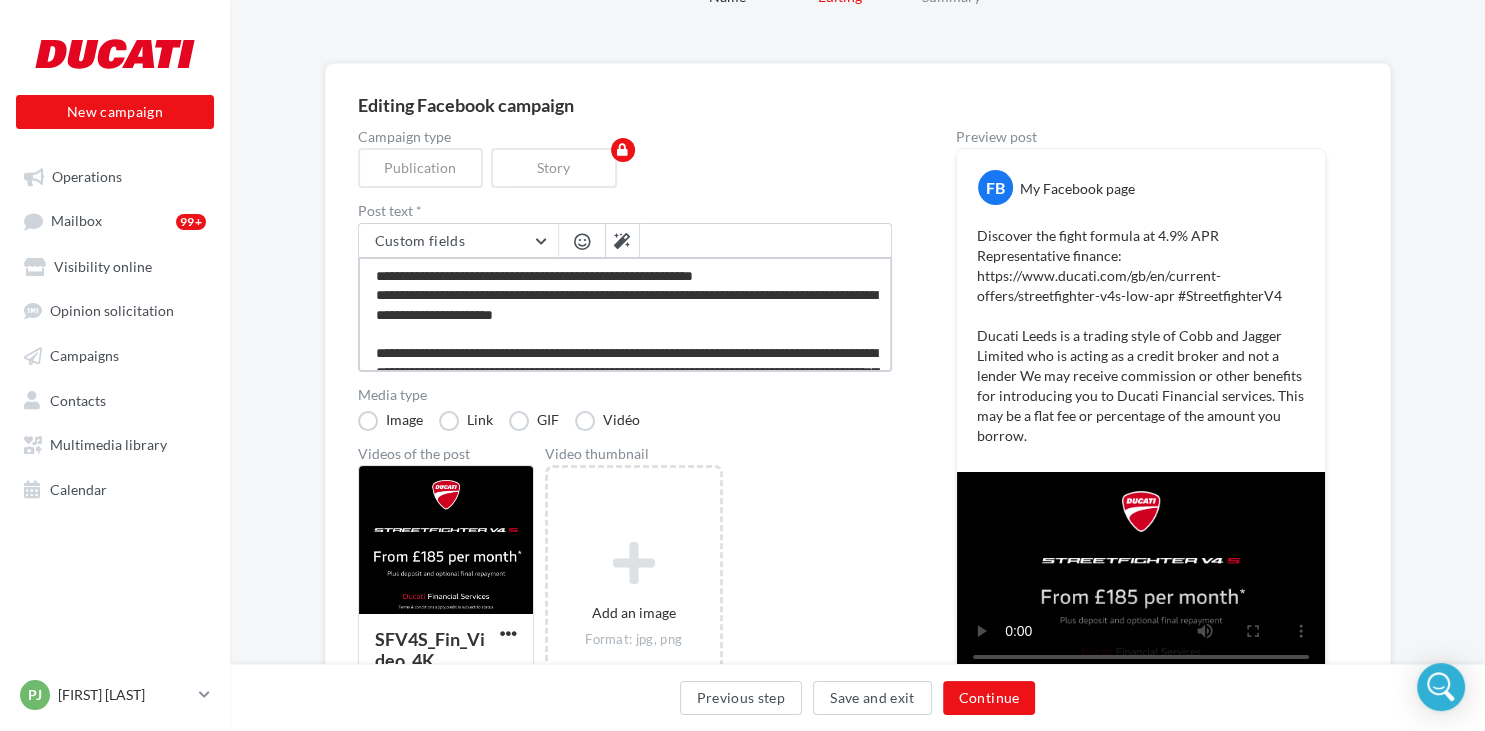 type on "**********" 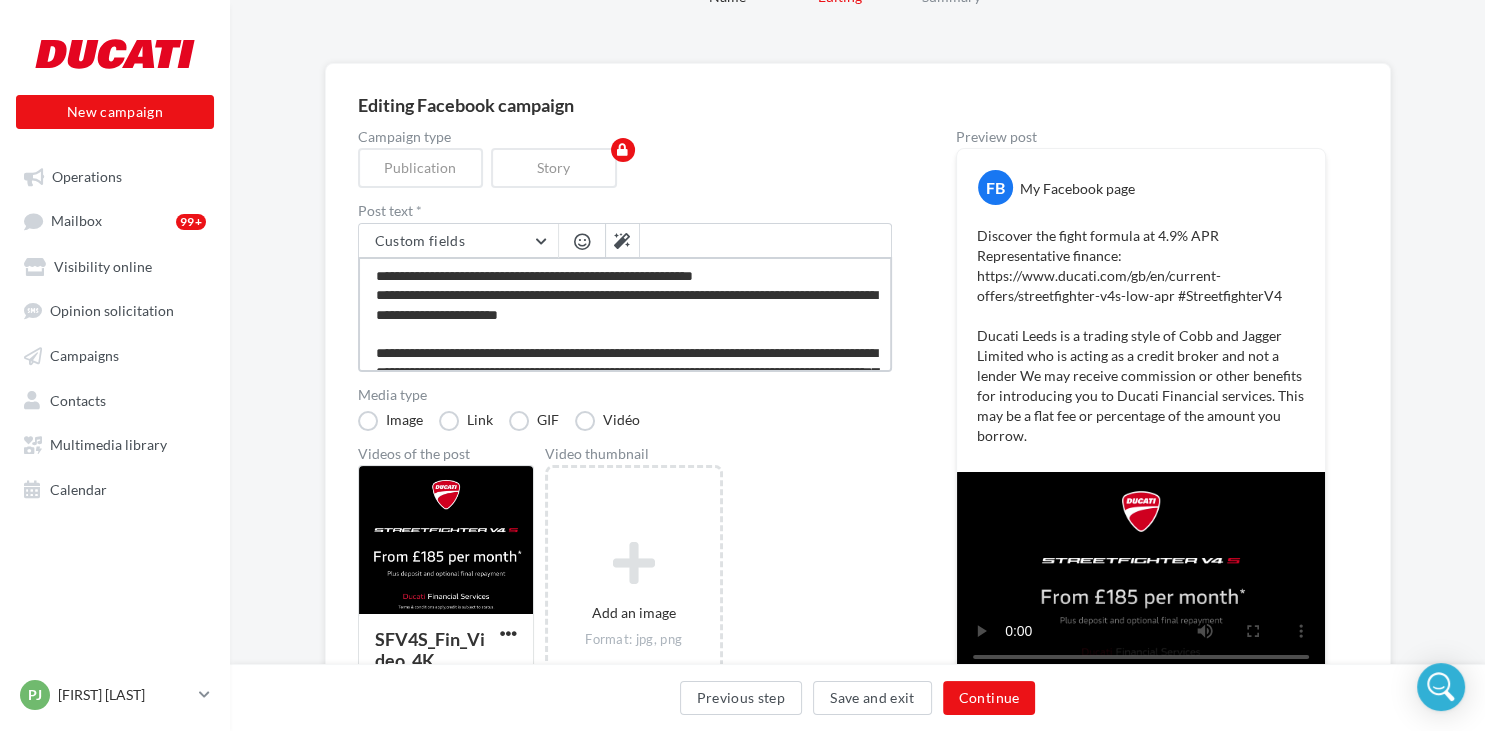 type on "**********" 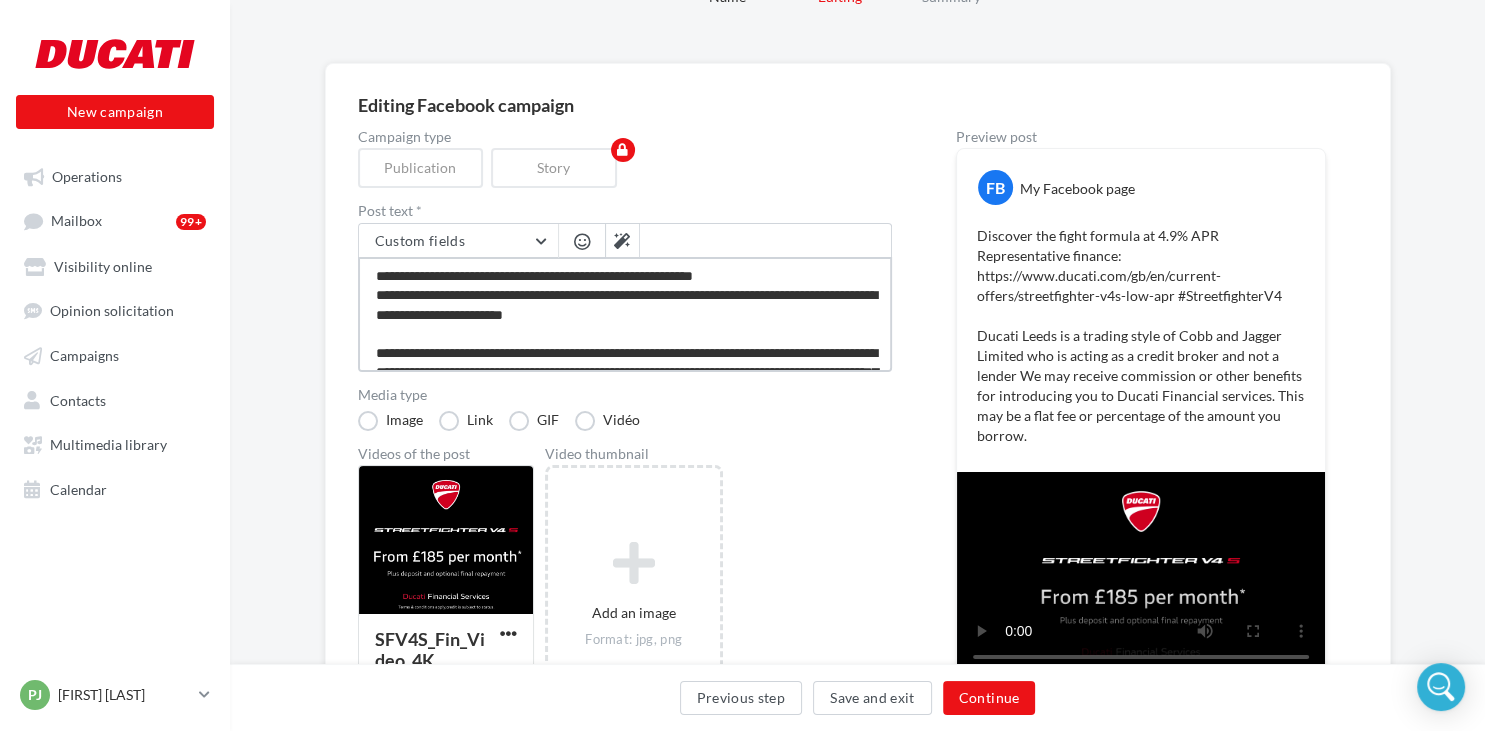 type on "**********" 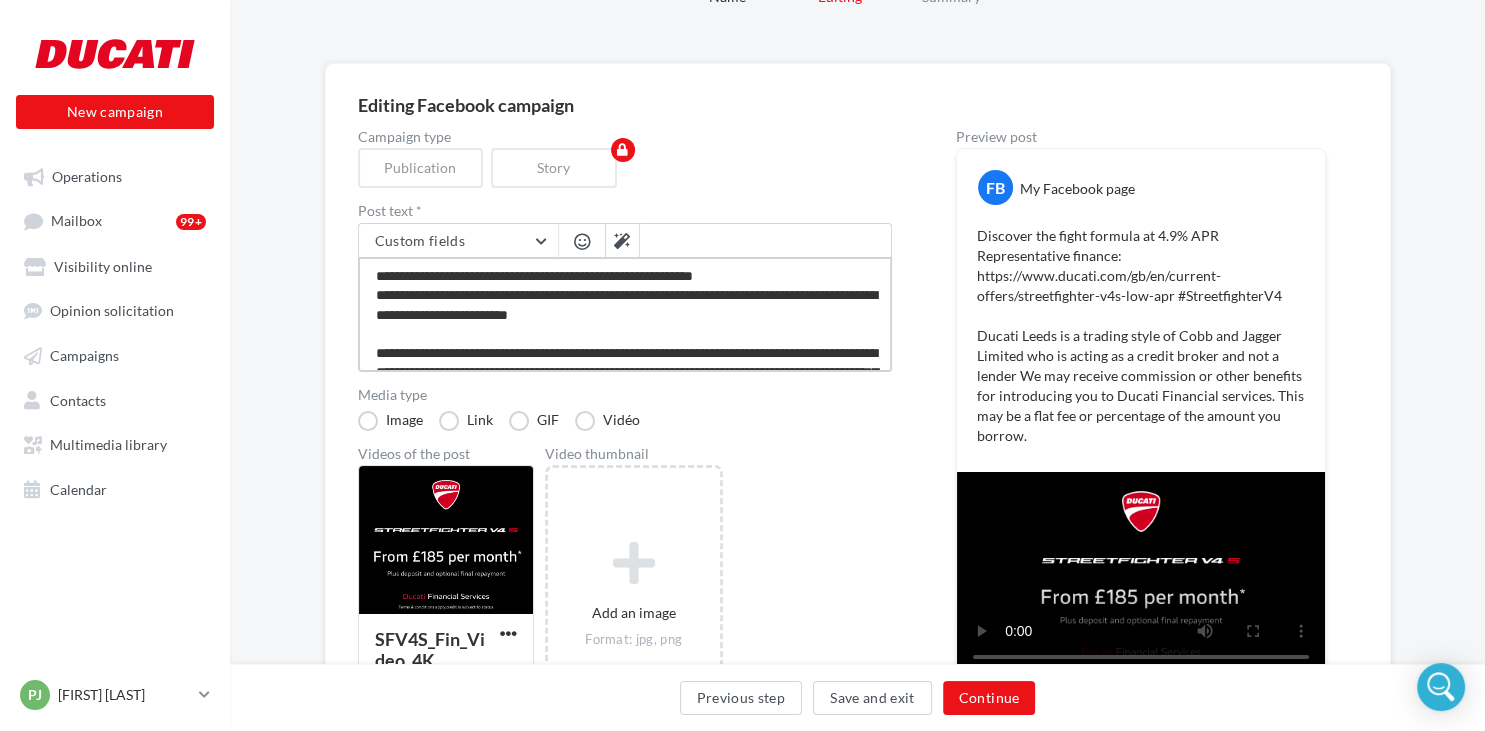 type on "**********" 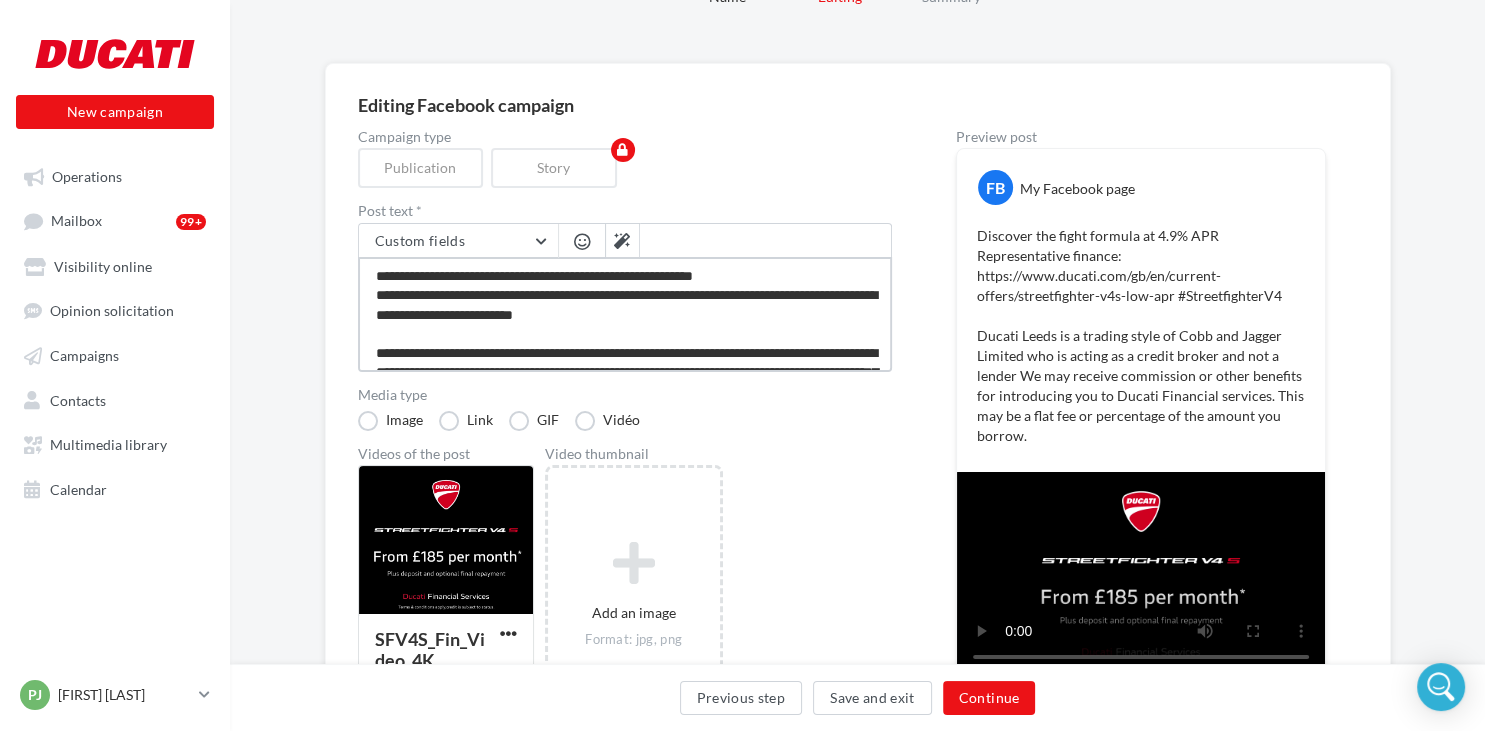 type on "**********" 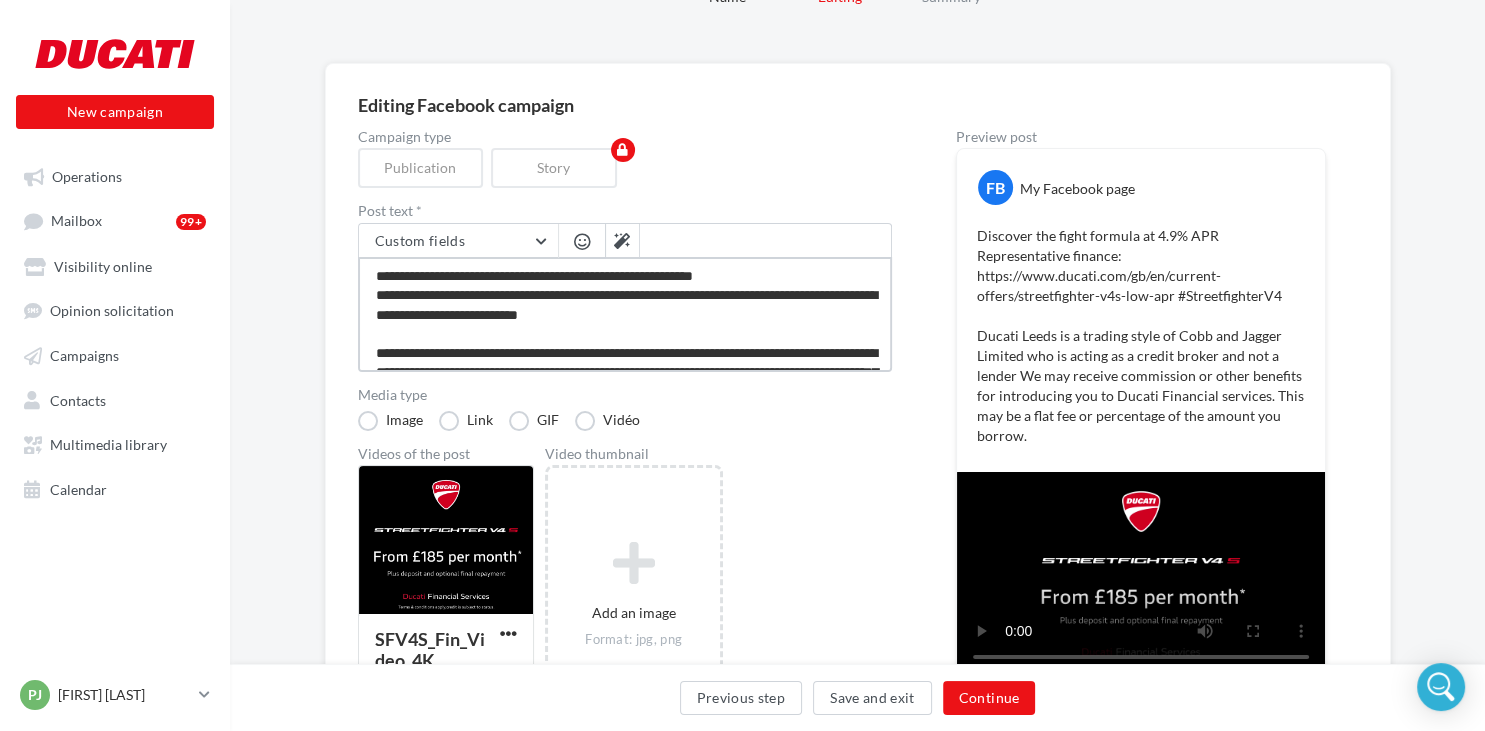 type on "**********" 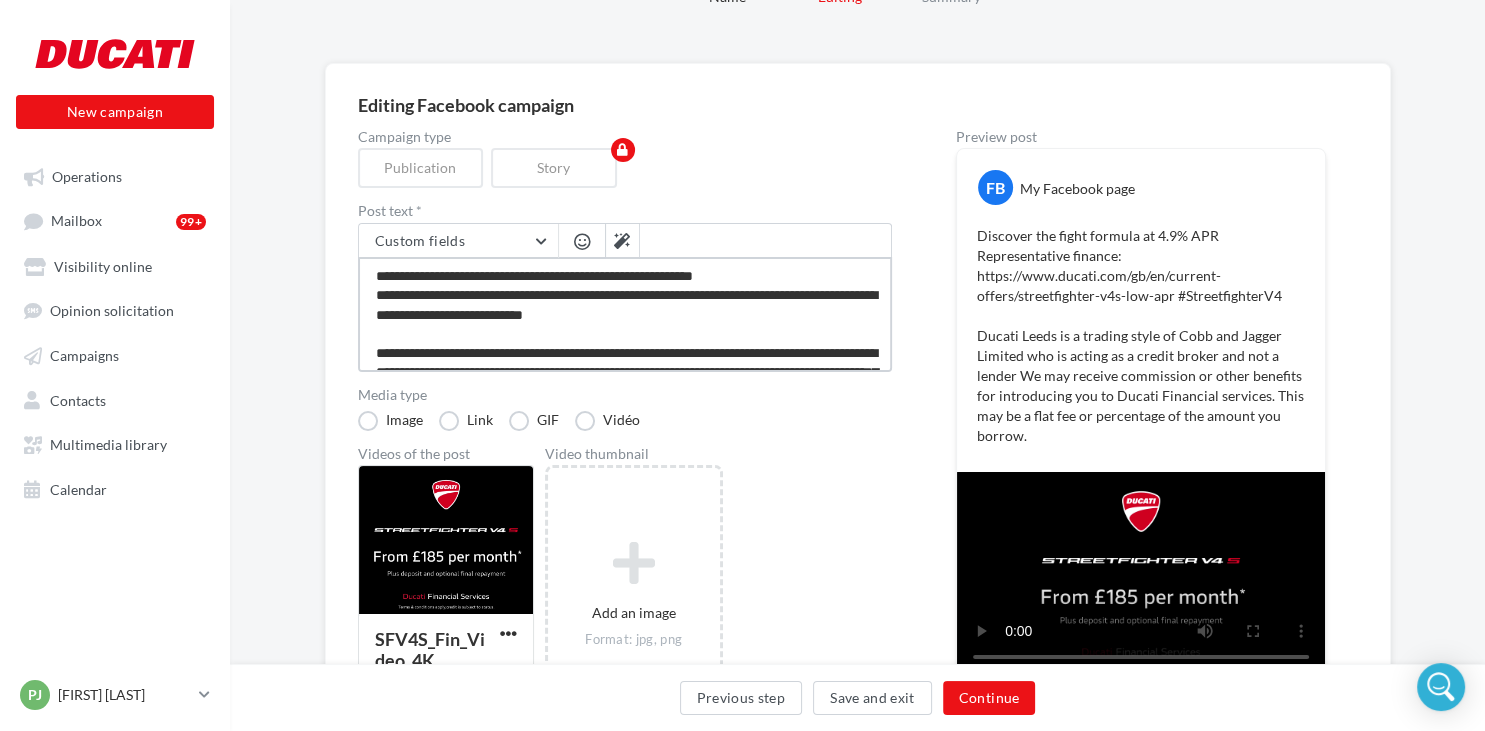 type on "**********" 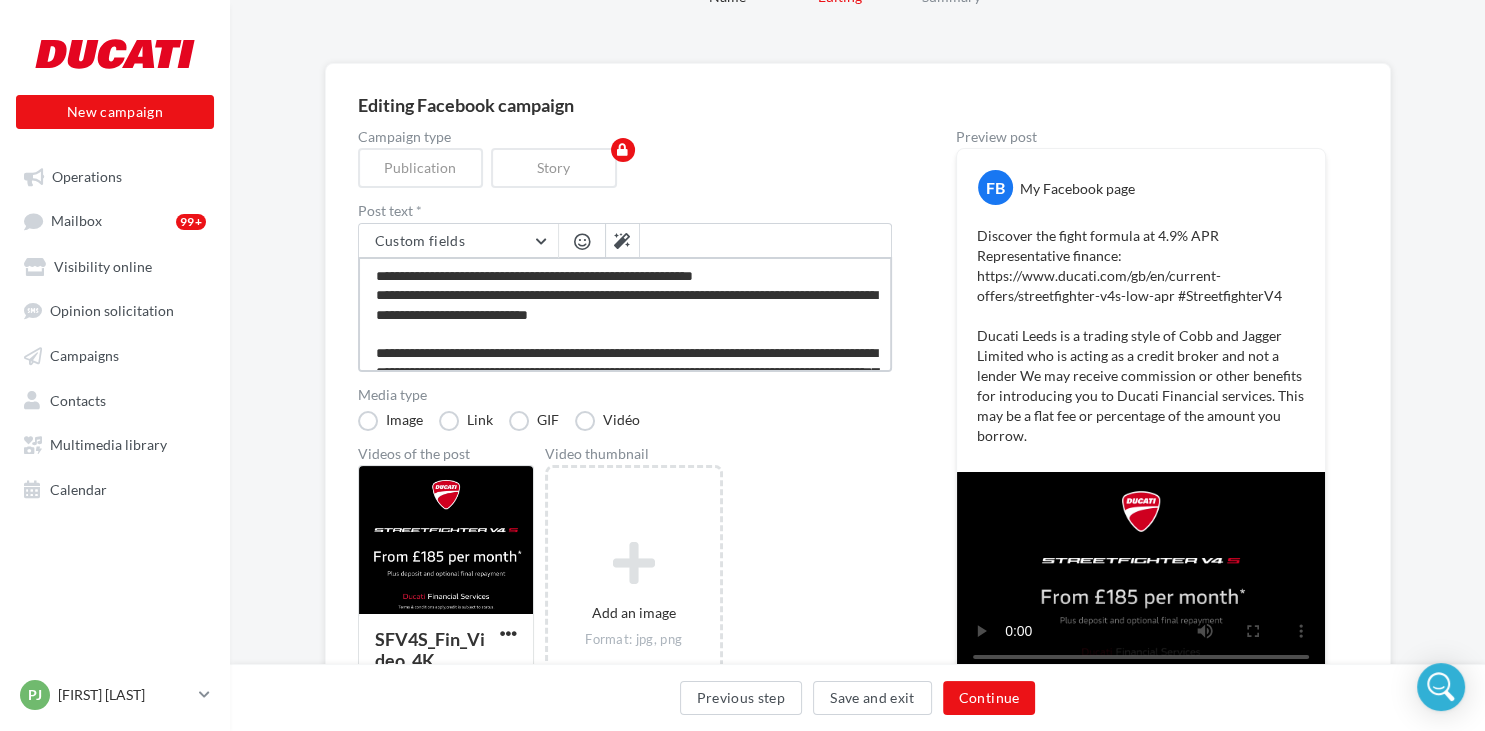 type on "**********" 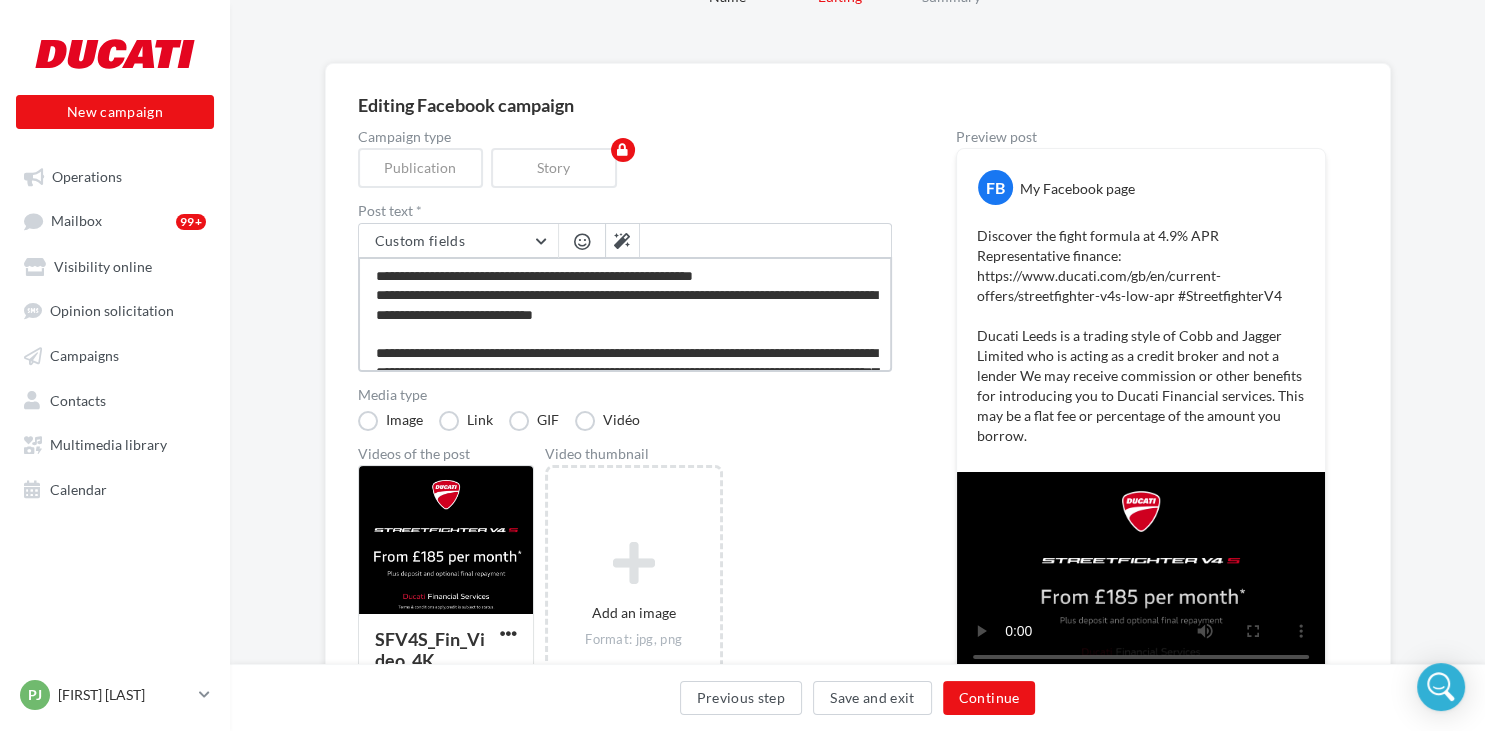 type on "**********" 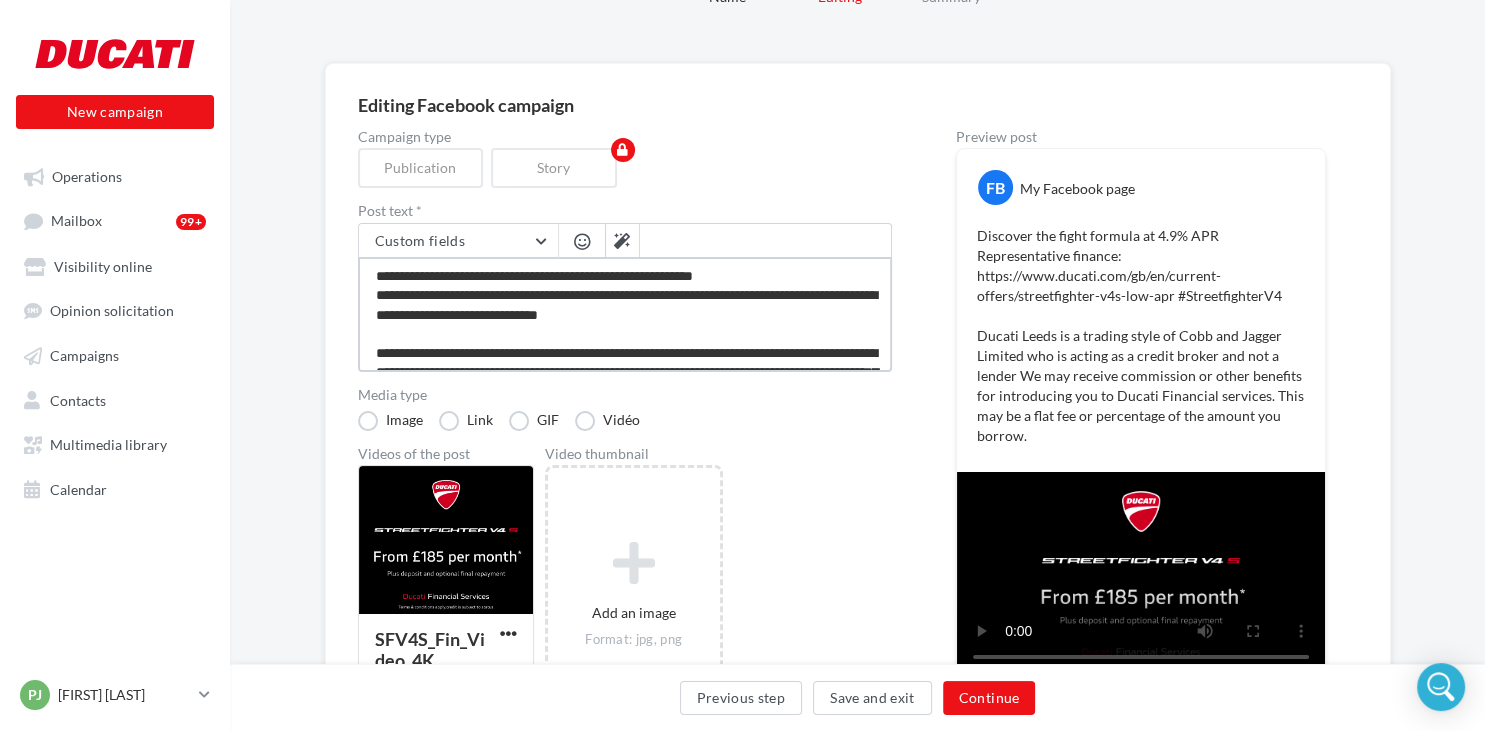 type on "**********" 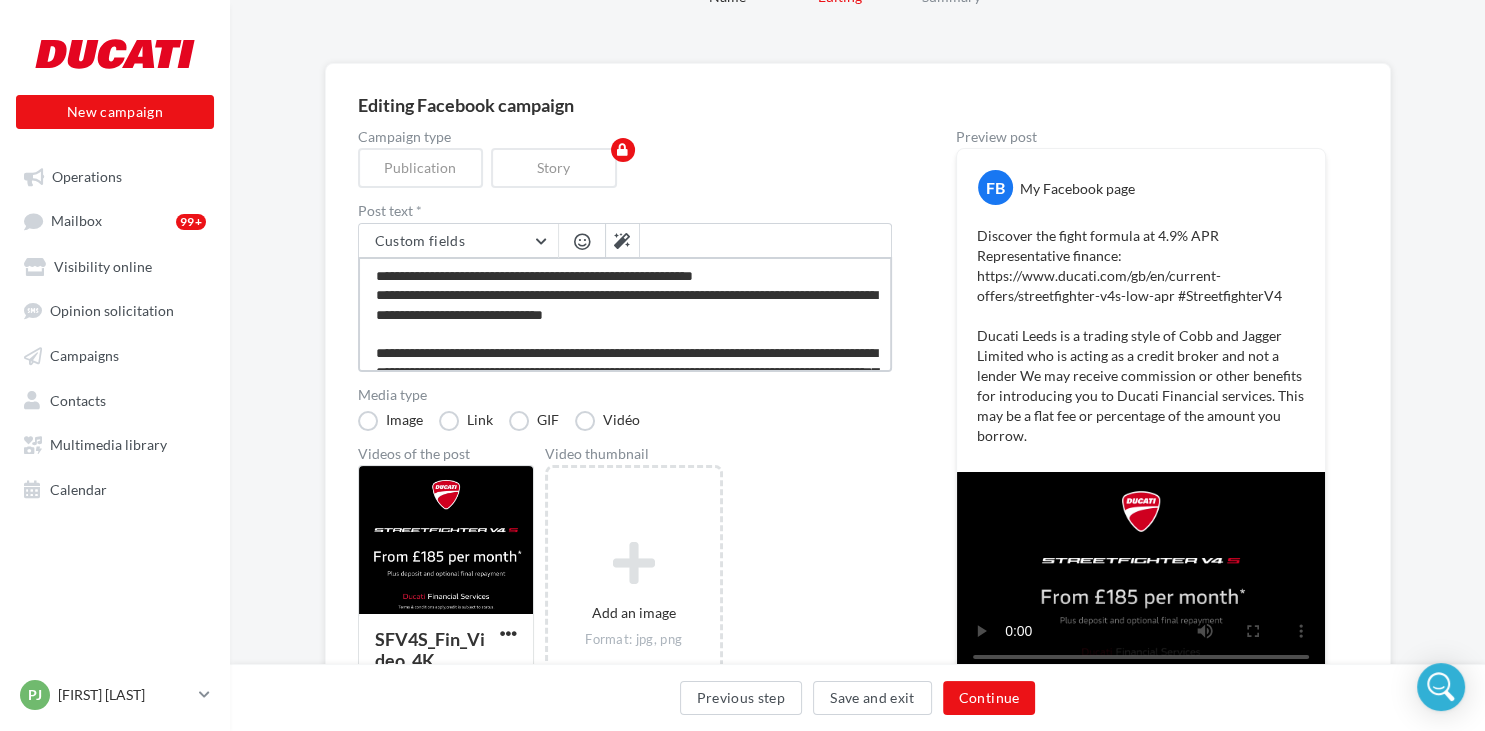 type on "**********" 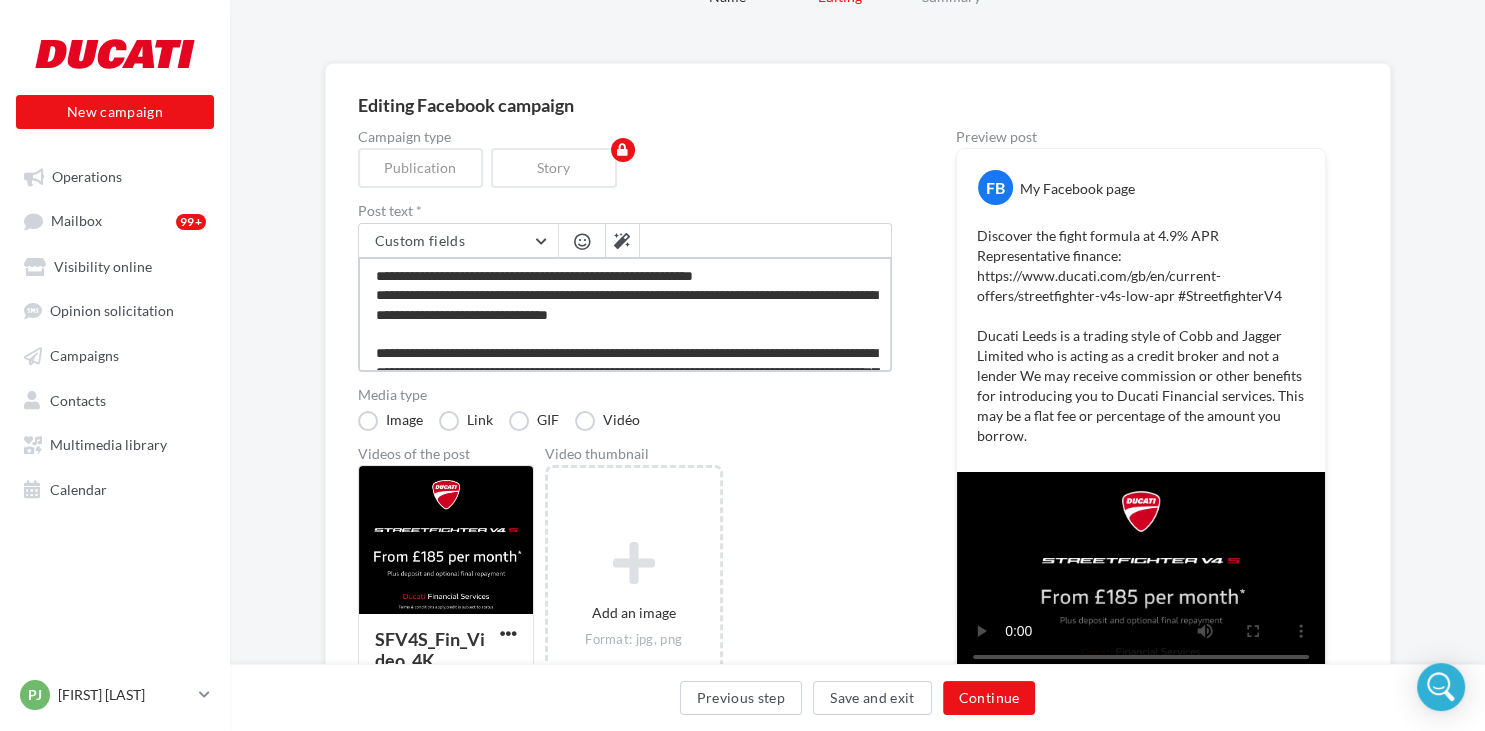 type on "**********" 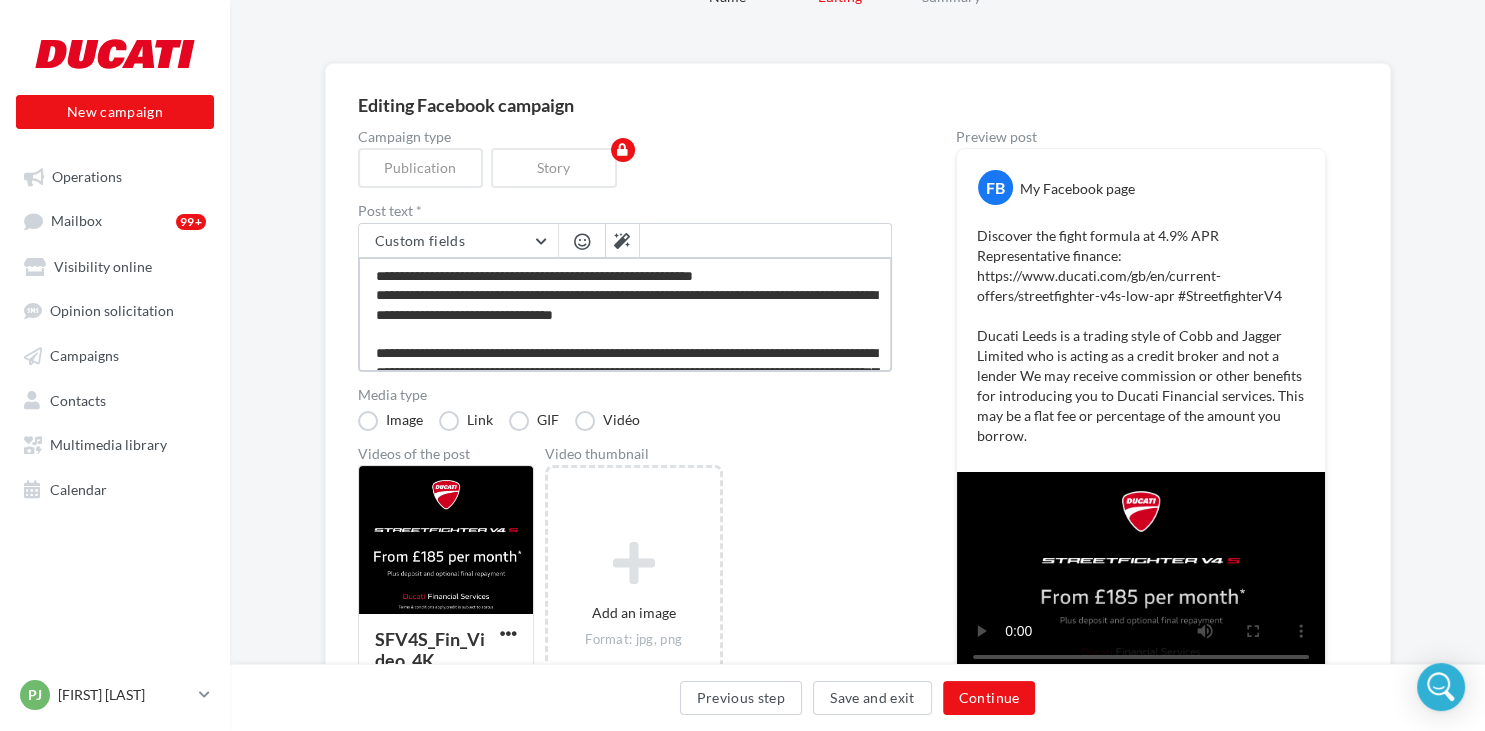 type on "**********" 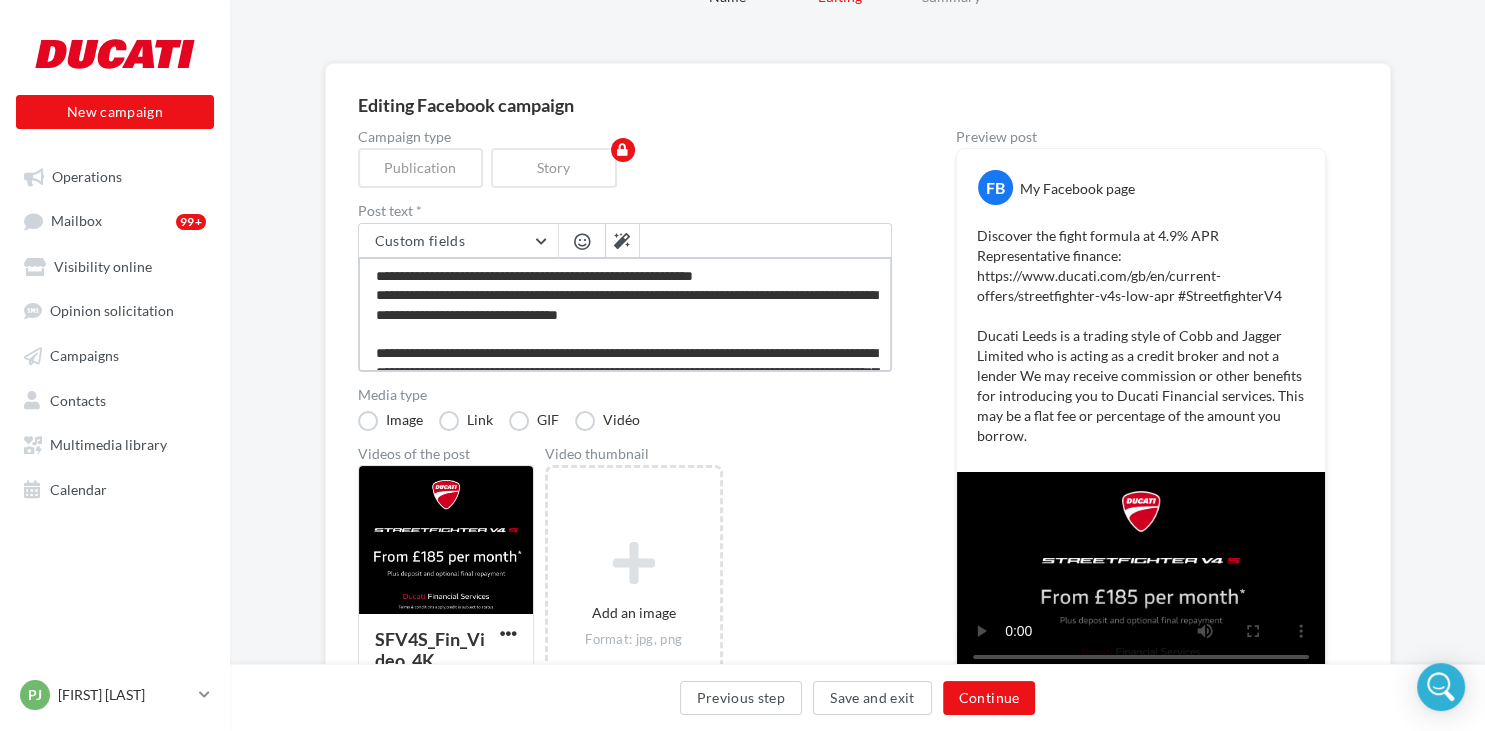 type on "**********" 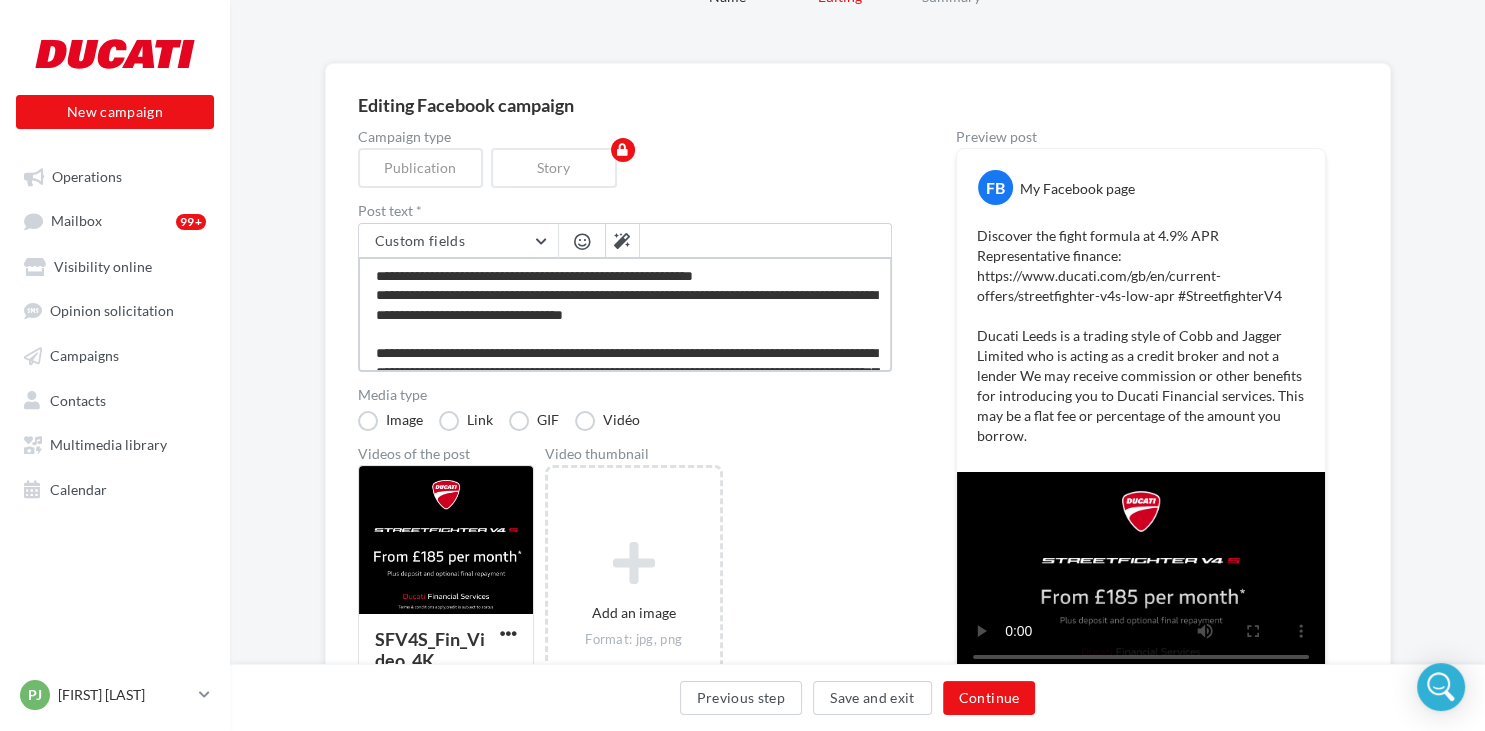 type on "**********" 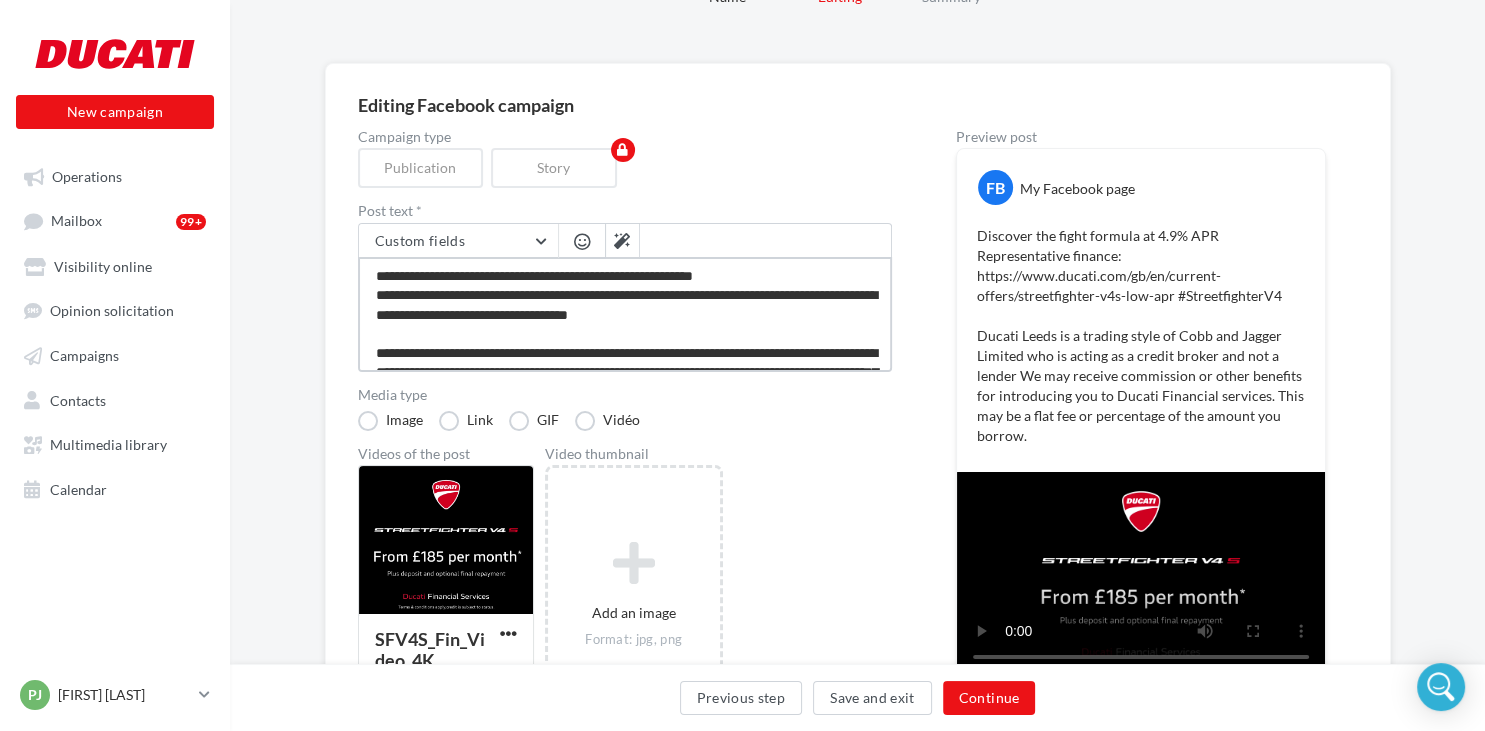 type on "**********" 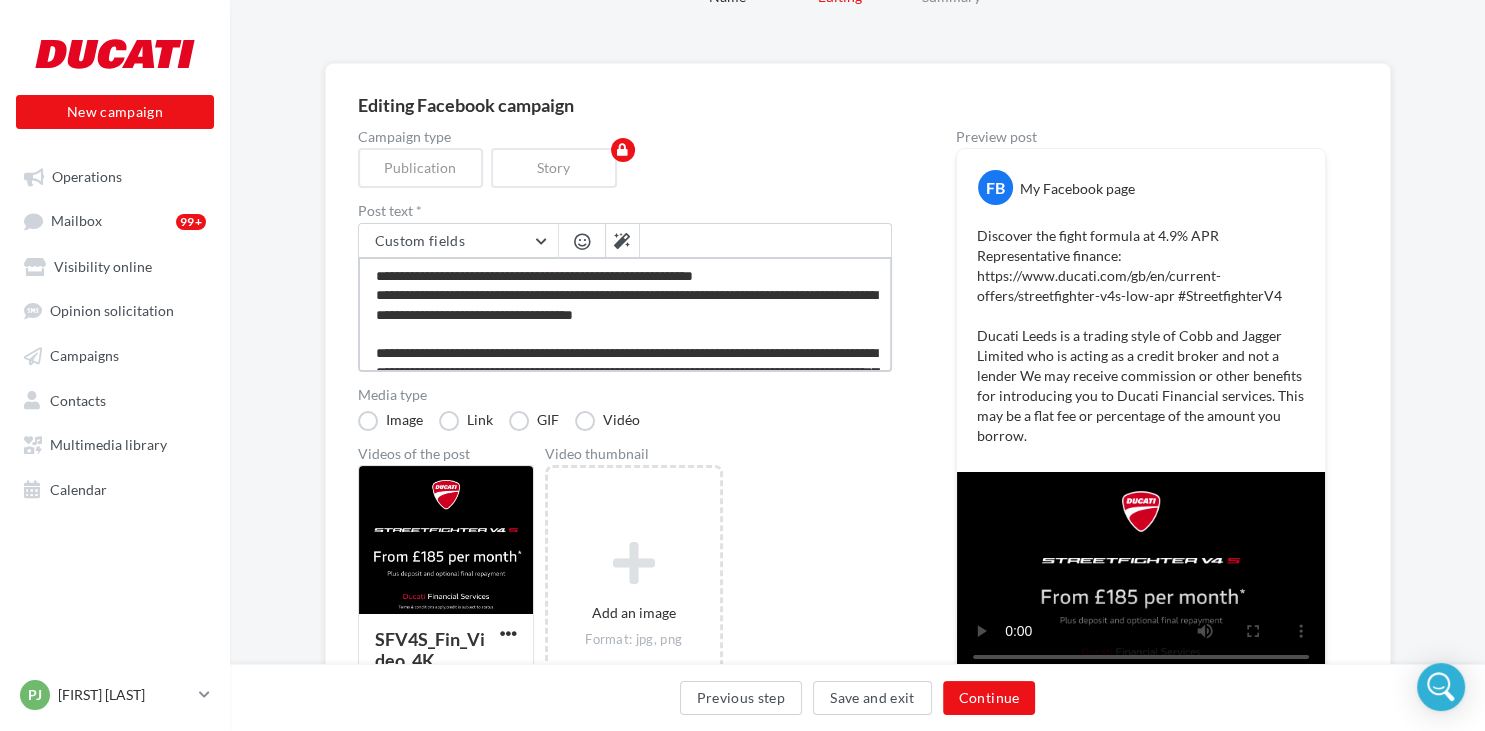 type on "**********" 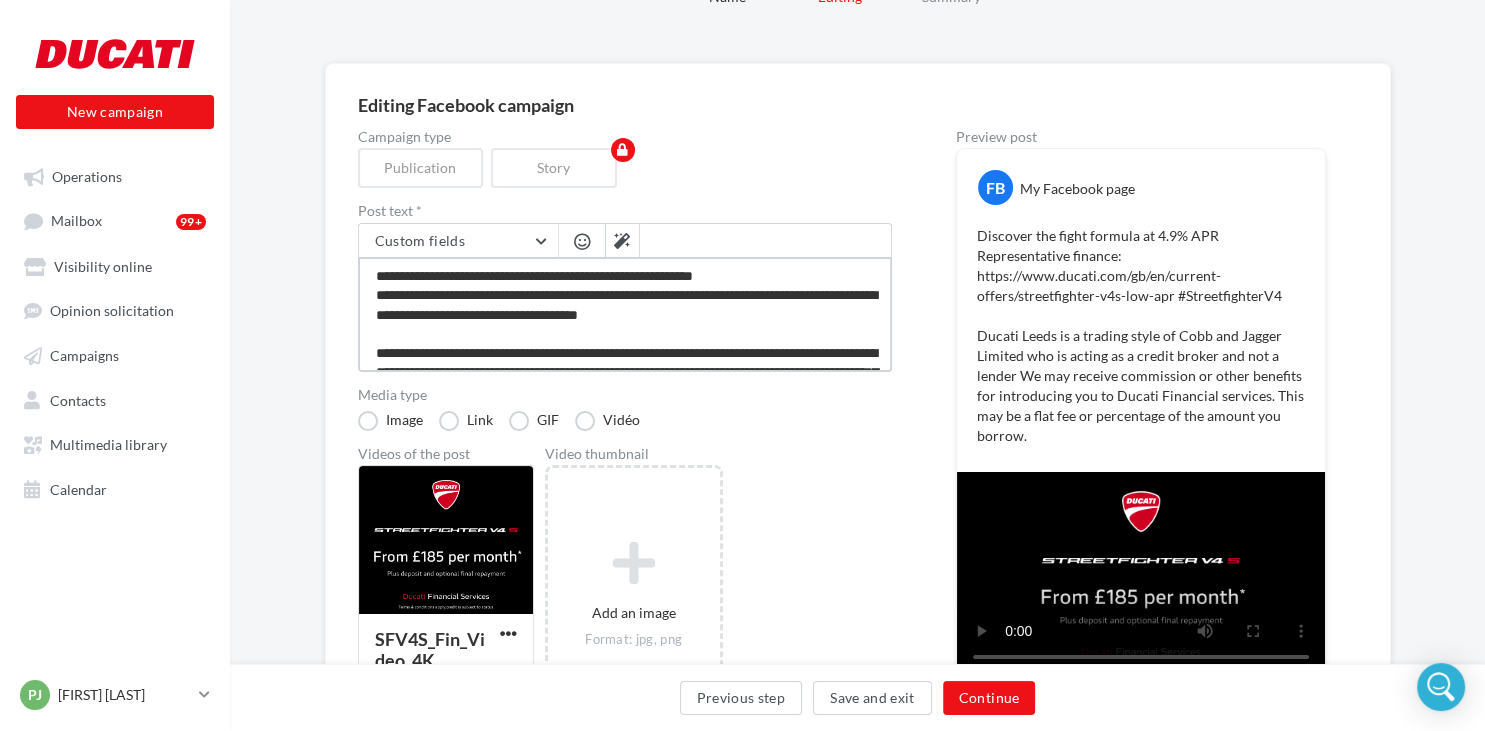 type on "**********" 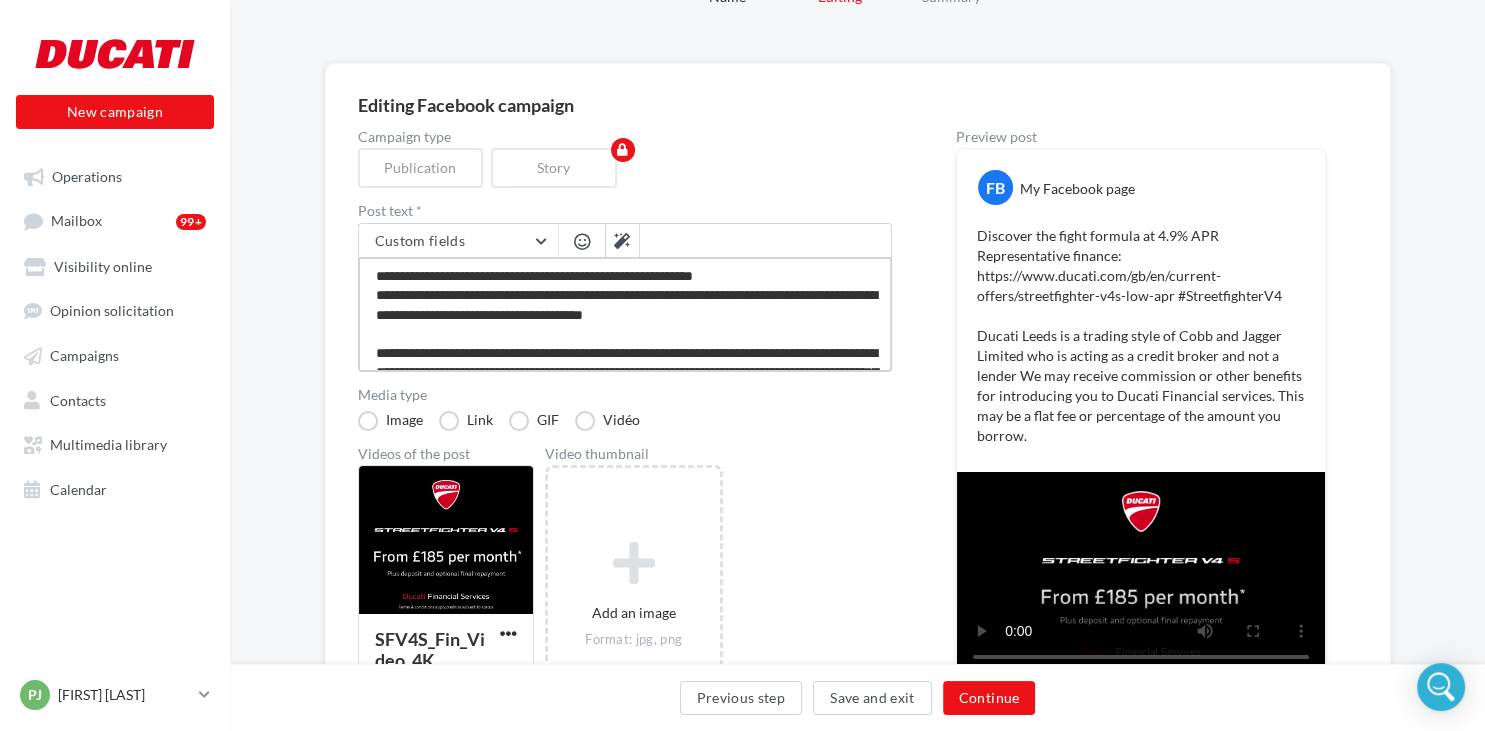 type on "**********" 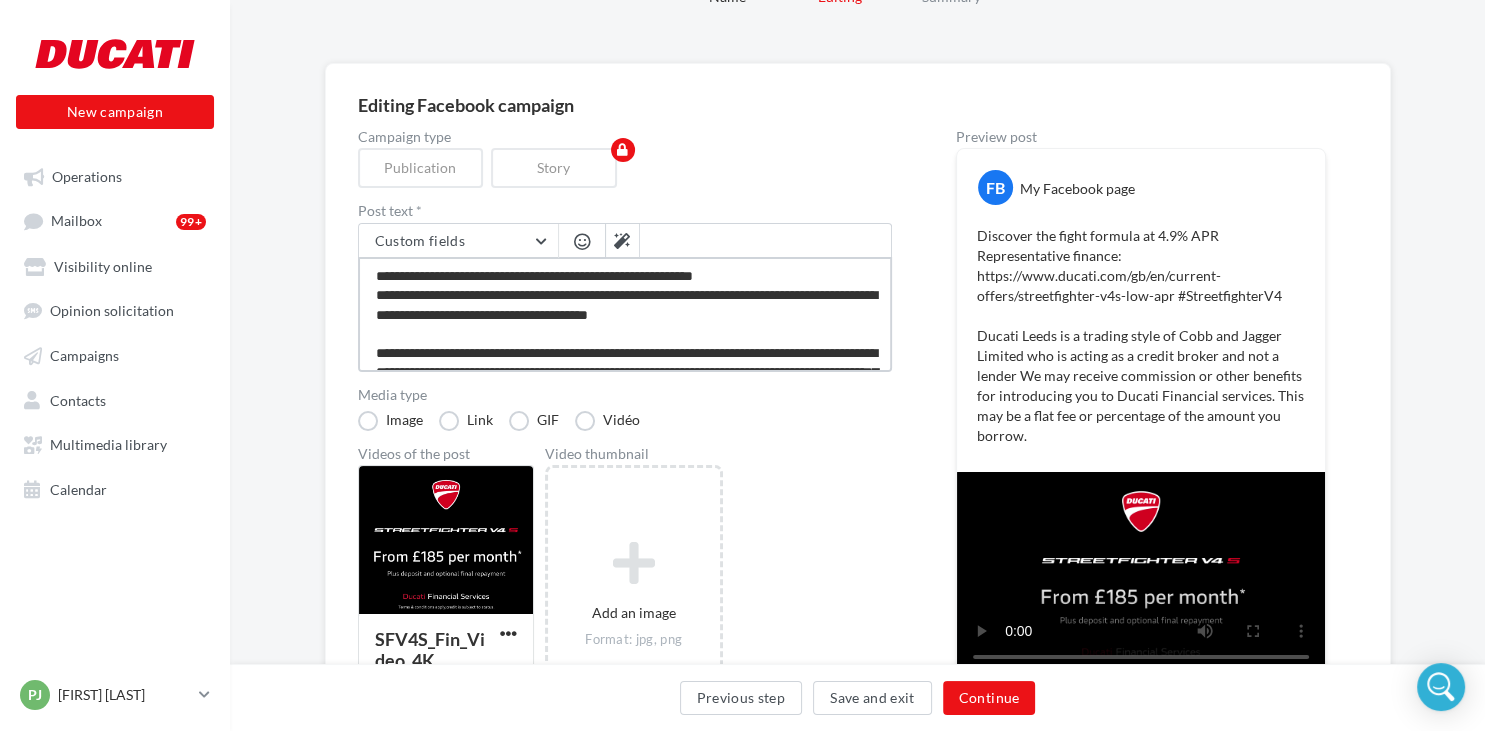 type on "**********" 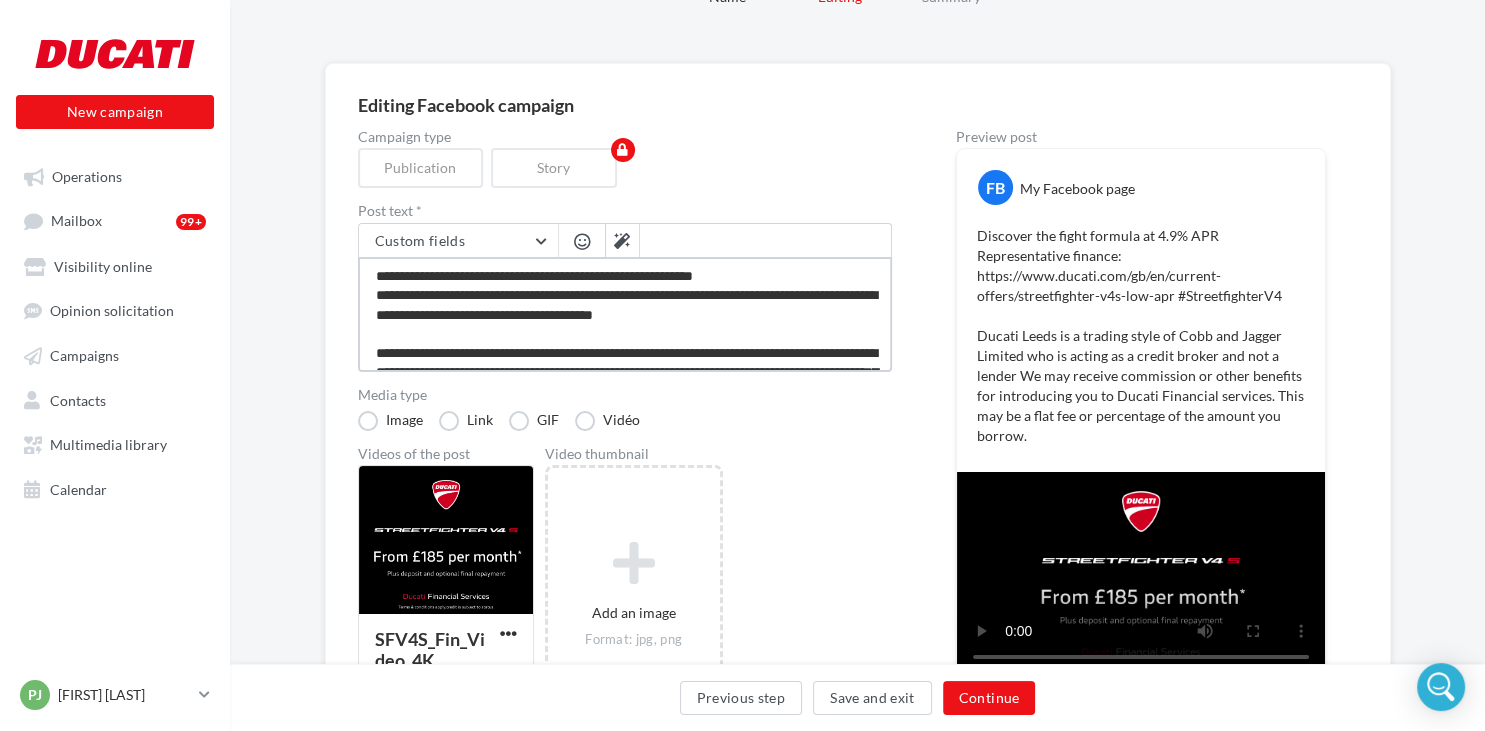 type on "**********" 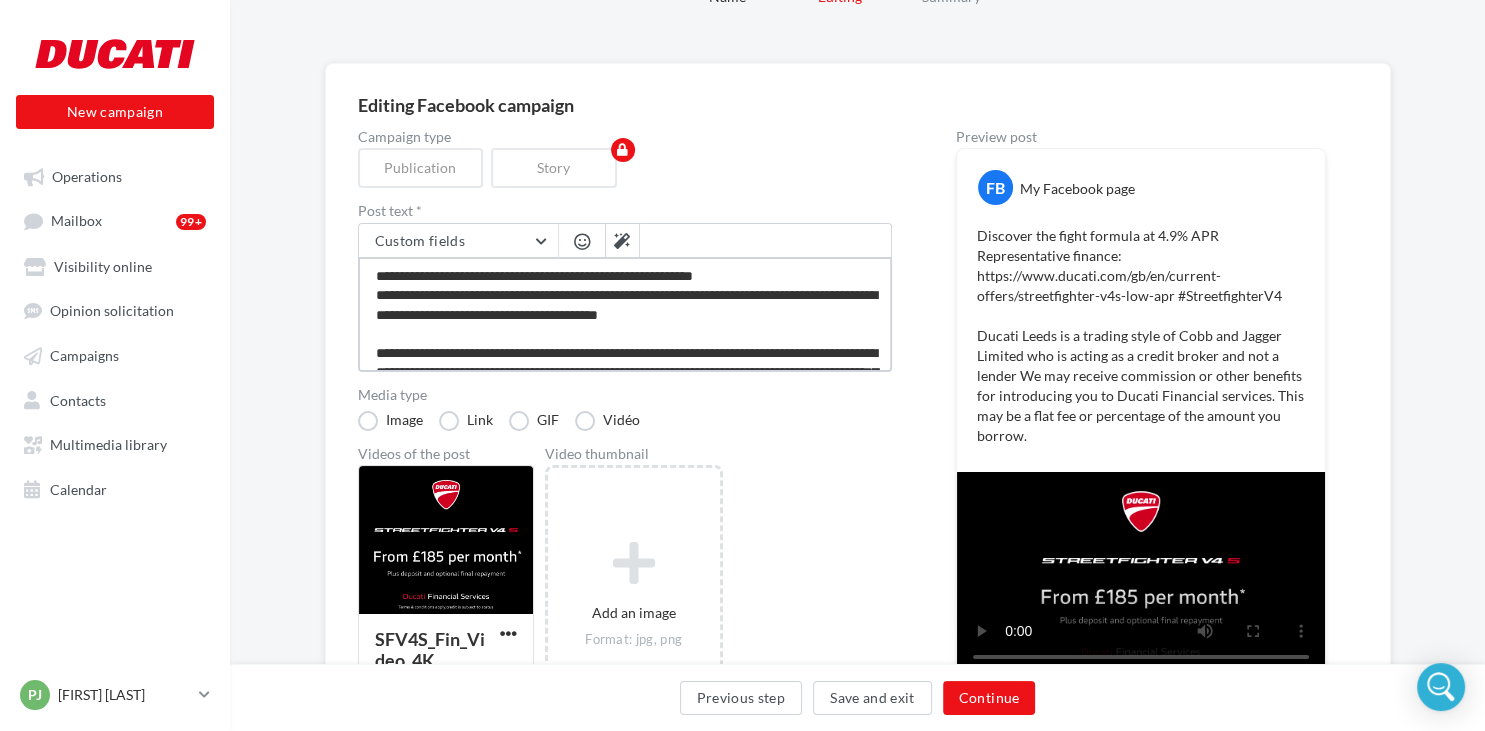 type on "**********" 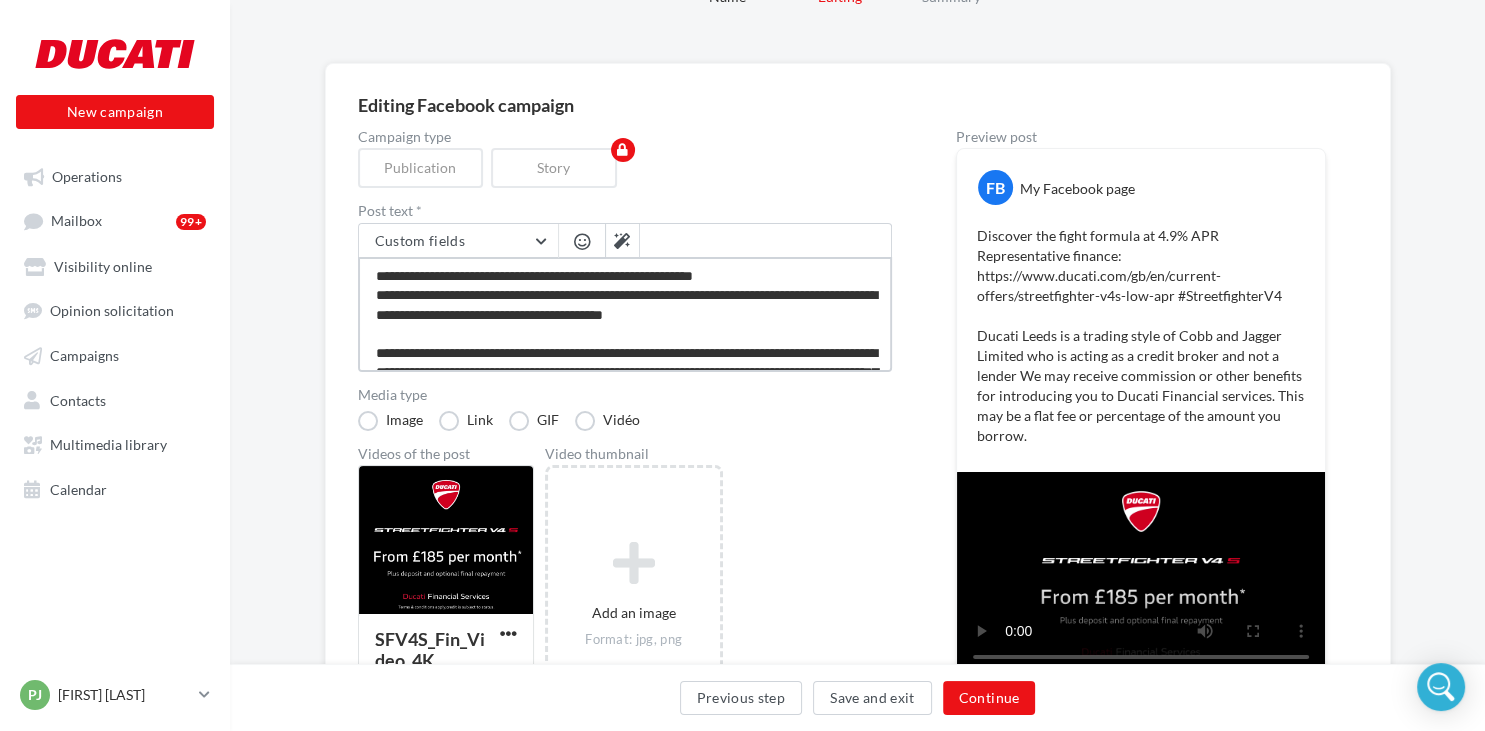 type on "**********" 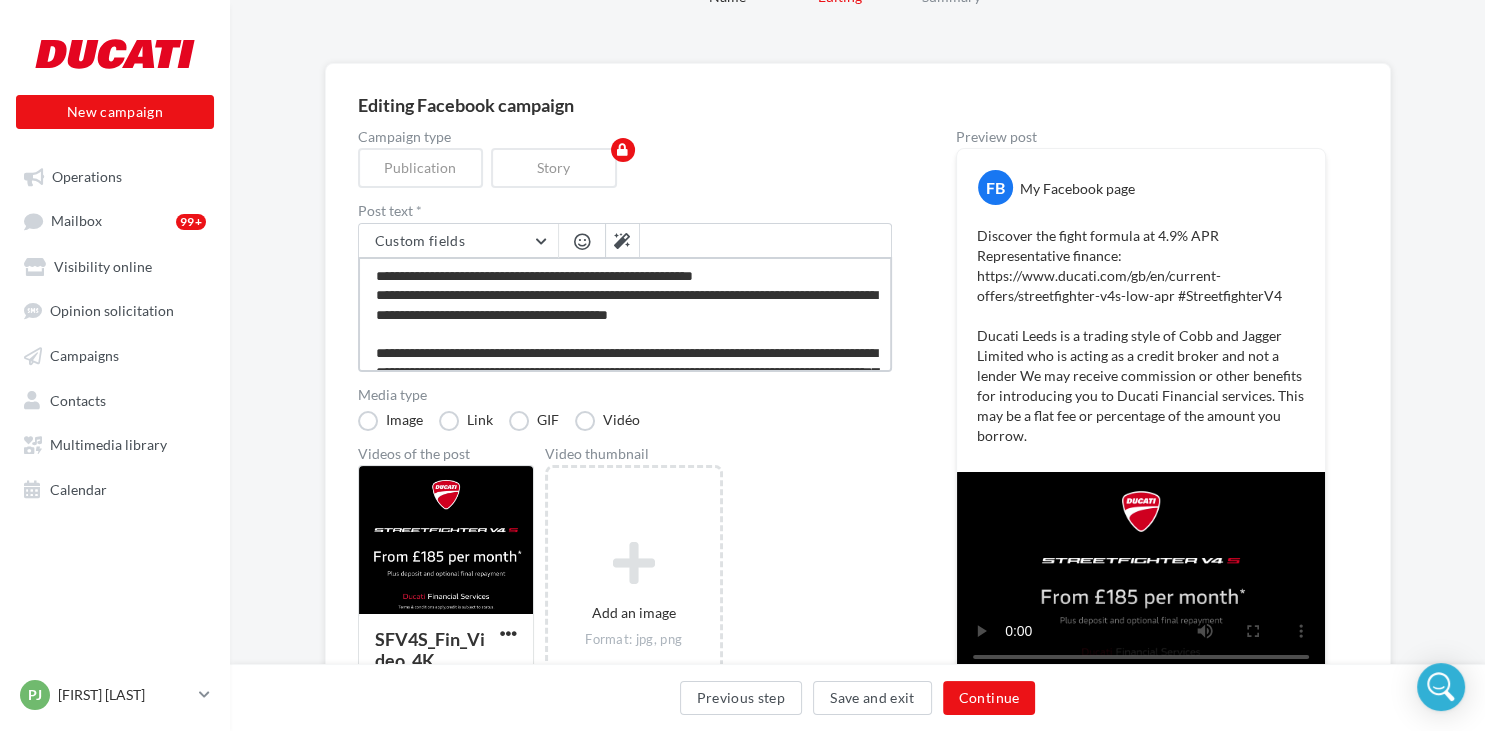 type on "**********" 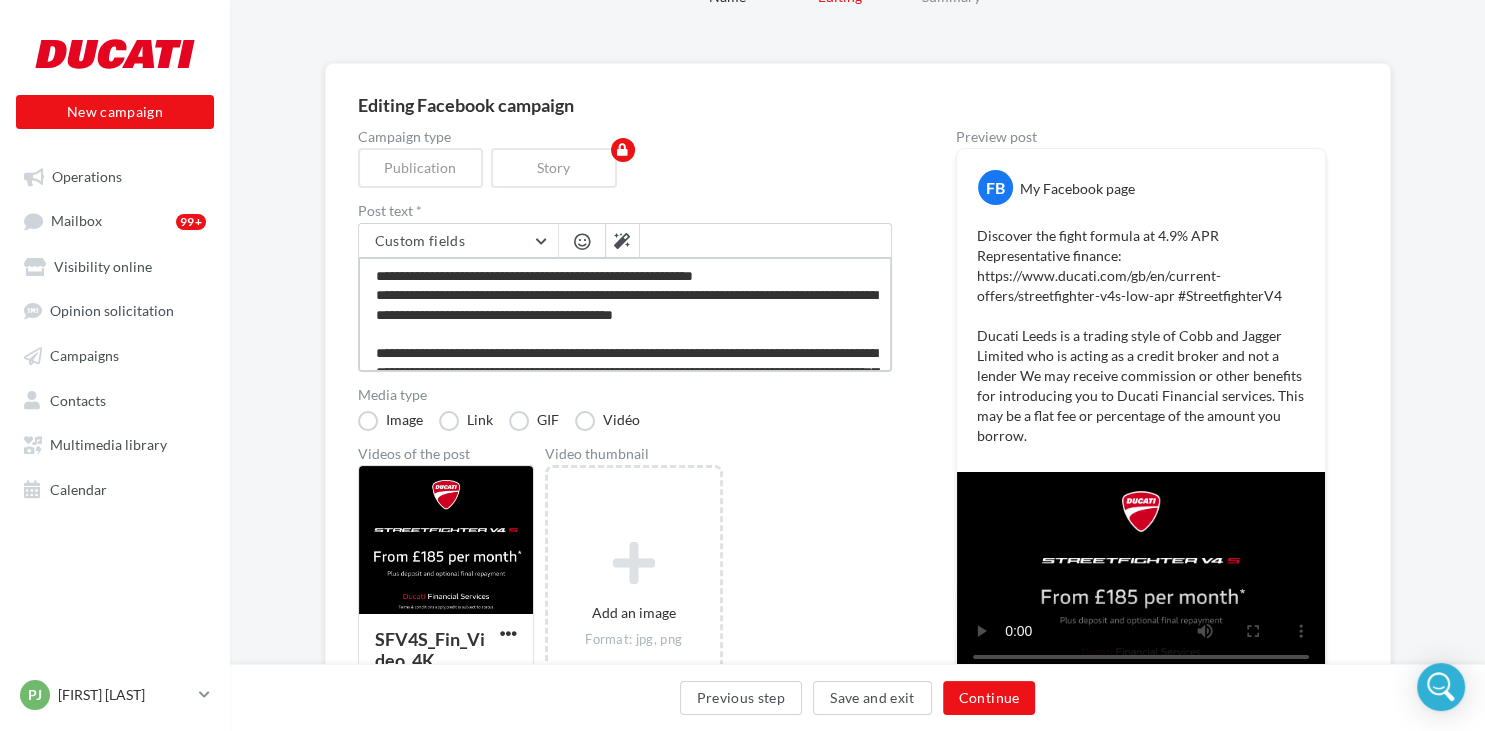 type on "**********" 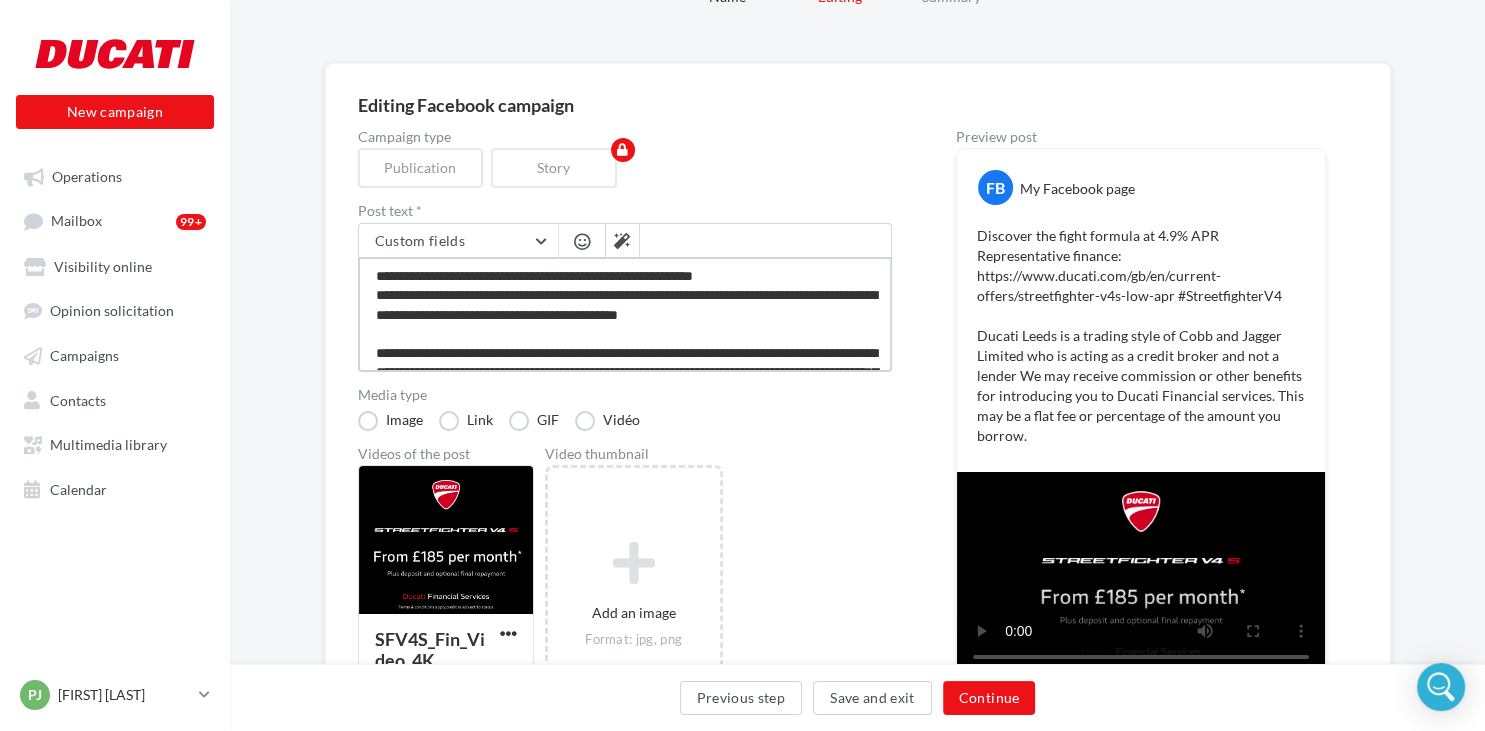 type on "**********" 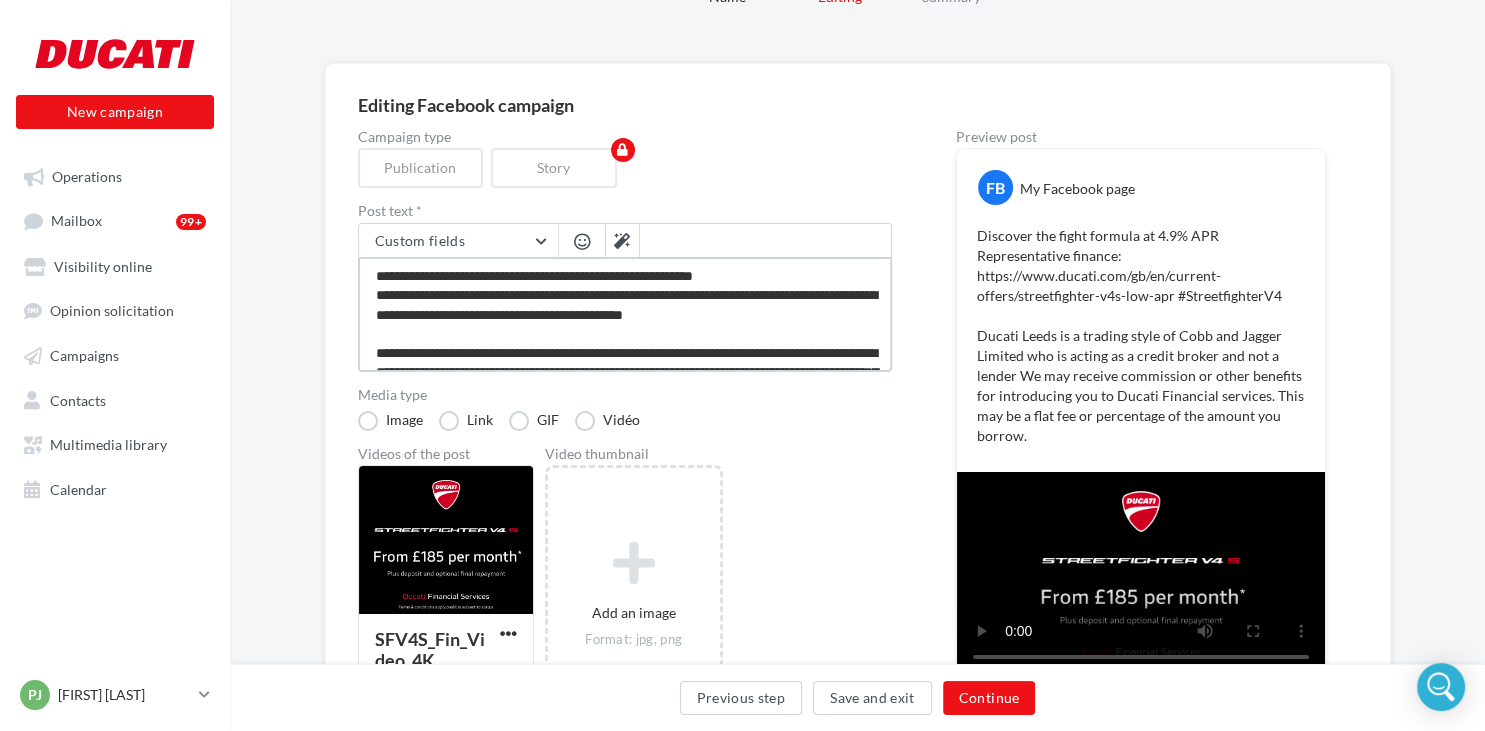 type on "**********" 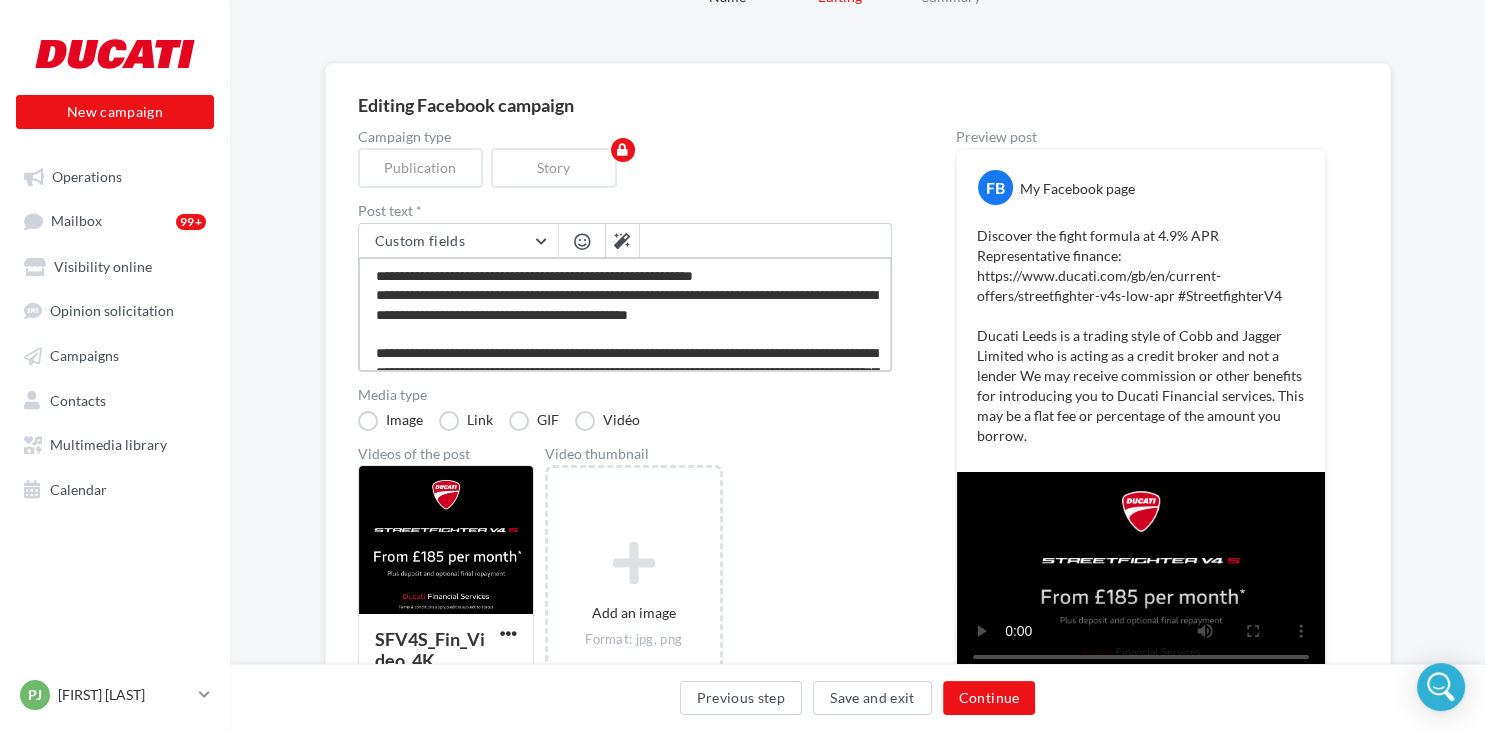 type on "**********" 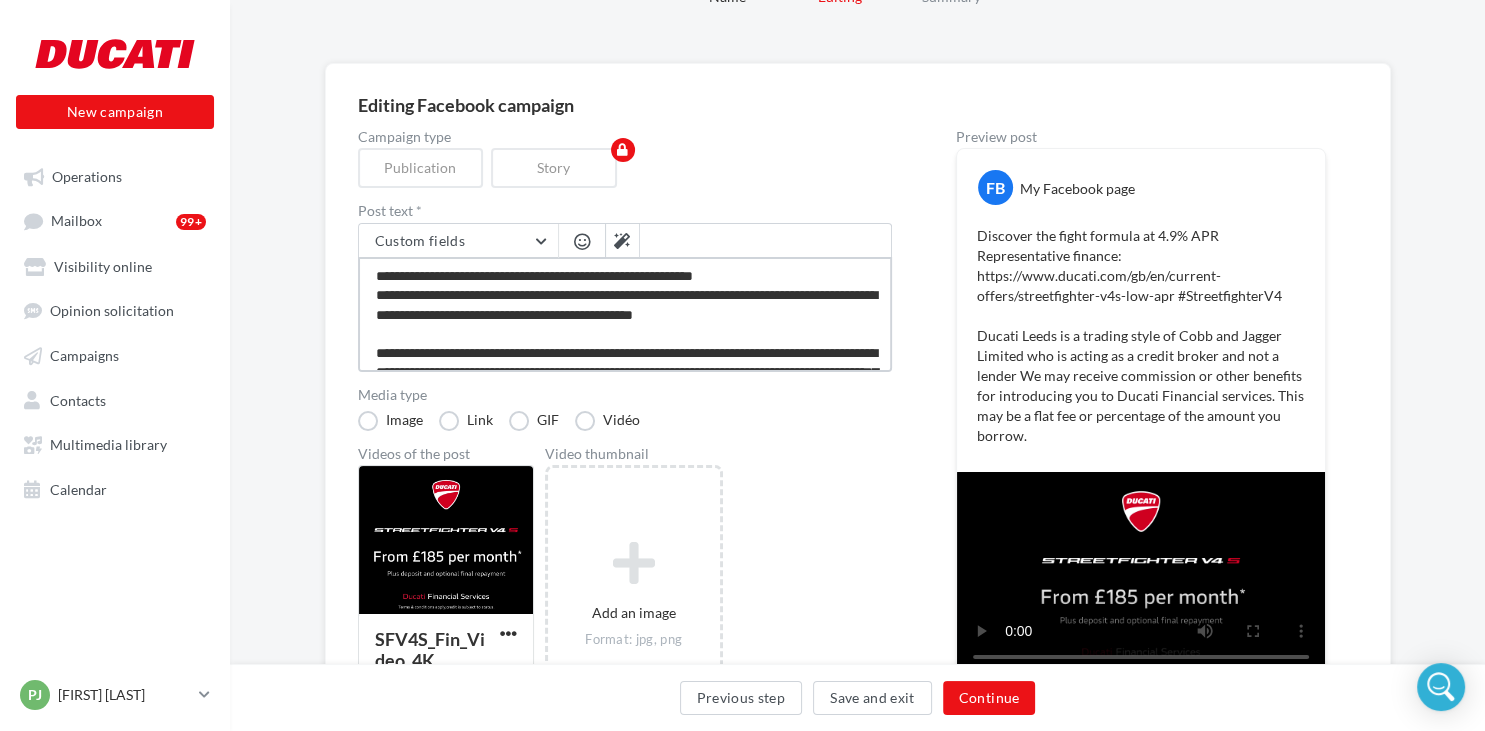 type on "**********" 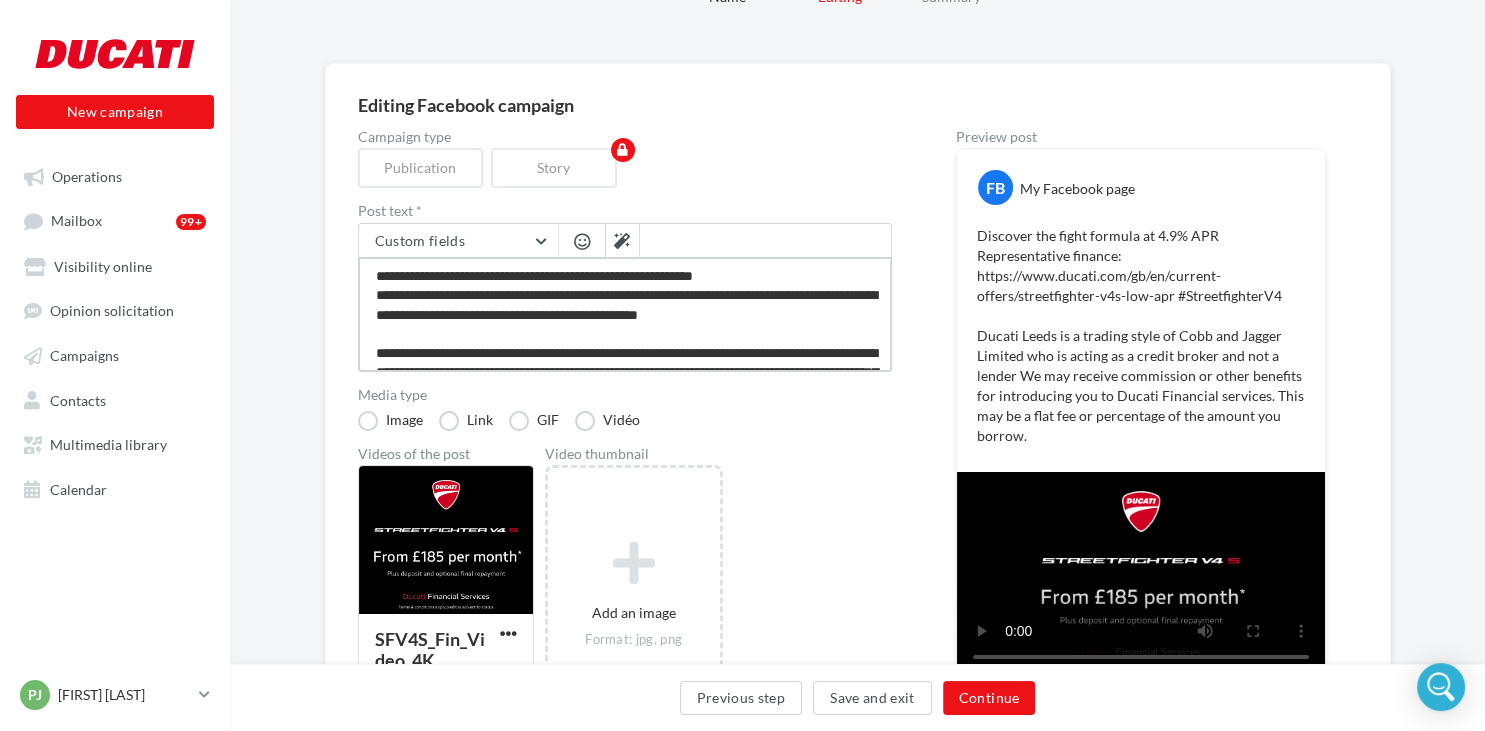 type on "**********" 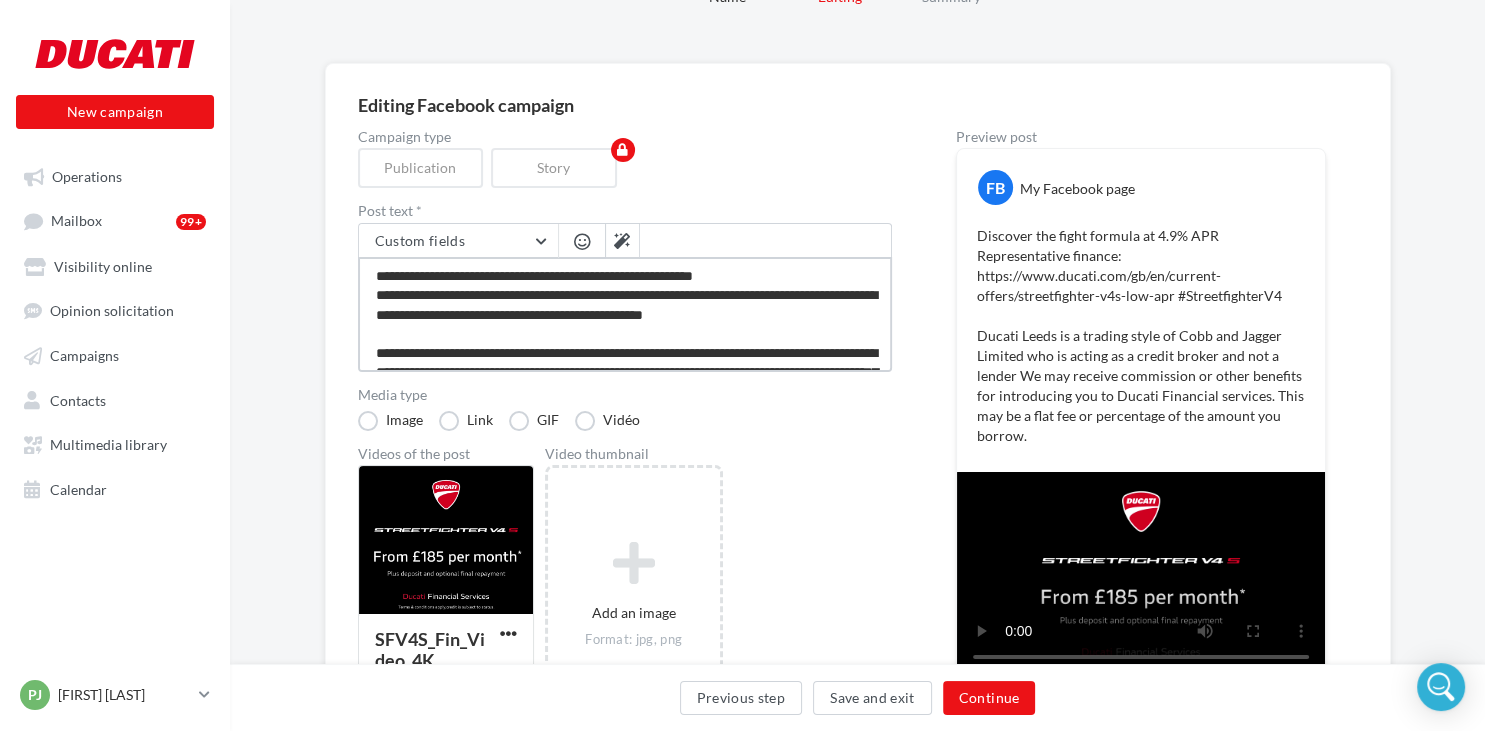 type on "**********" 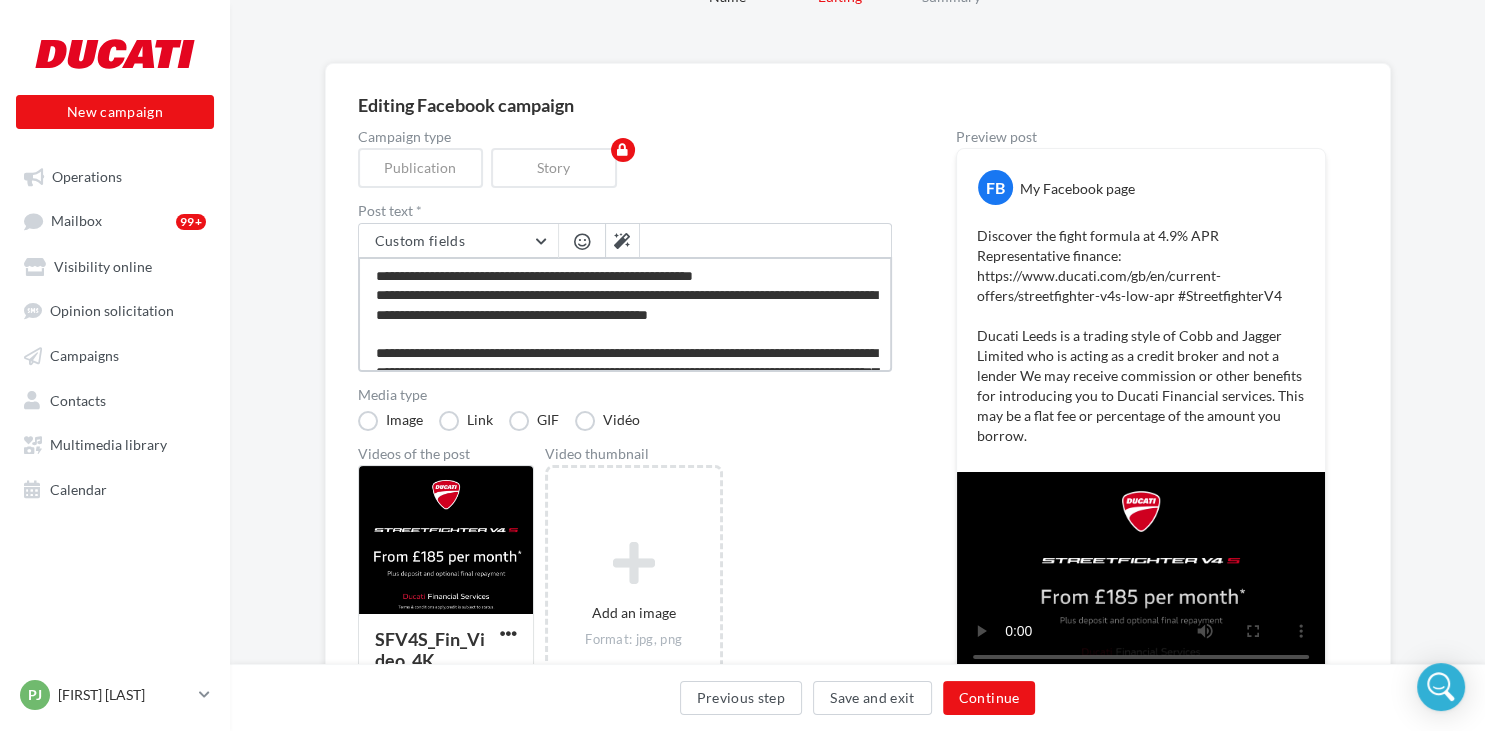 type on "**********" 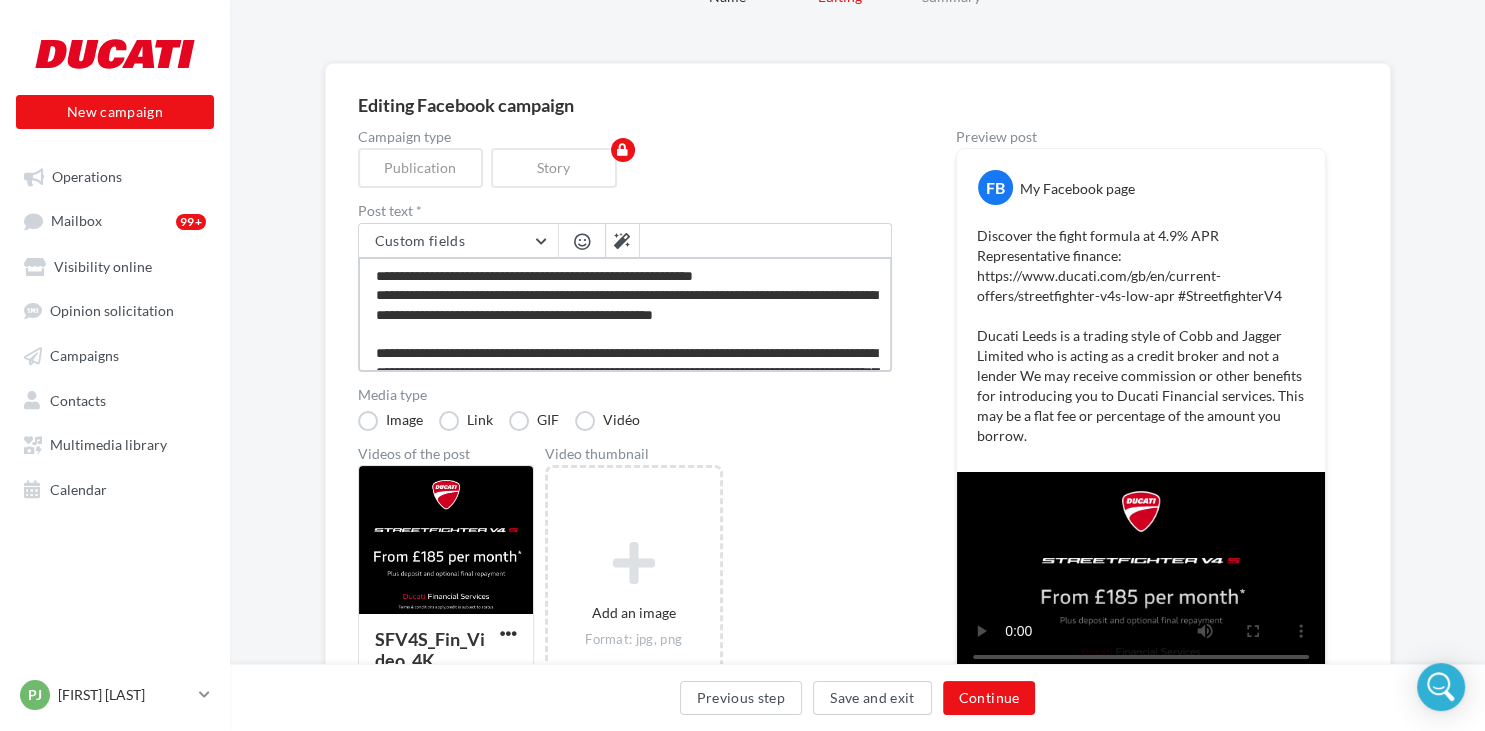 type on "**********" 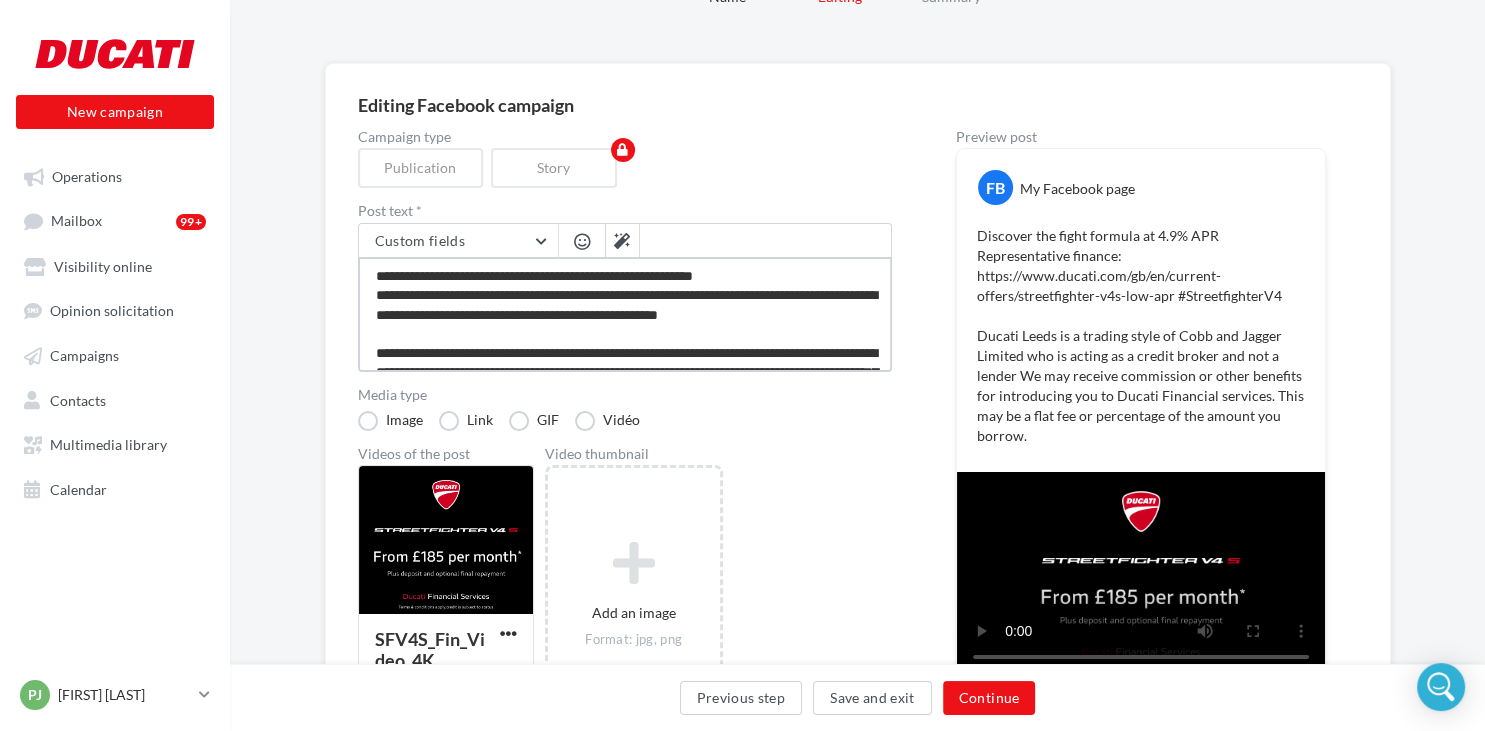 type on "**********" 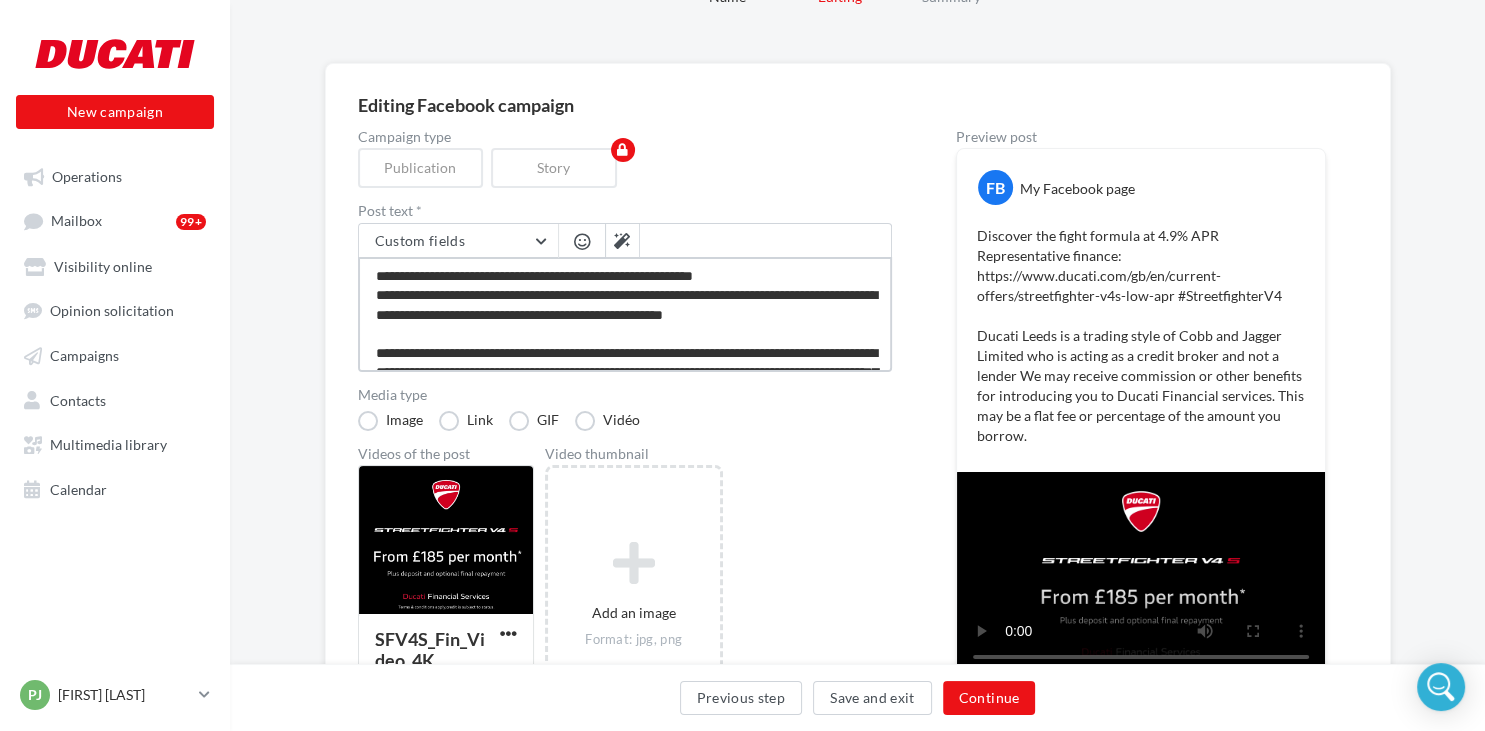 type on "**********" 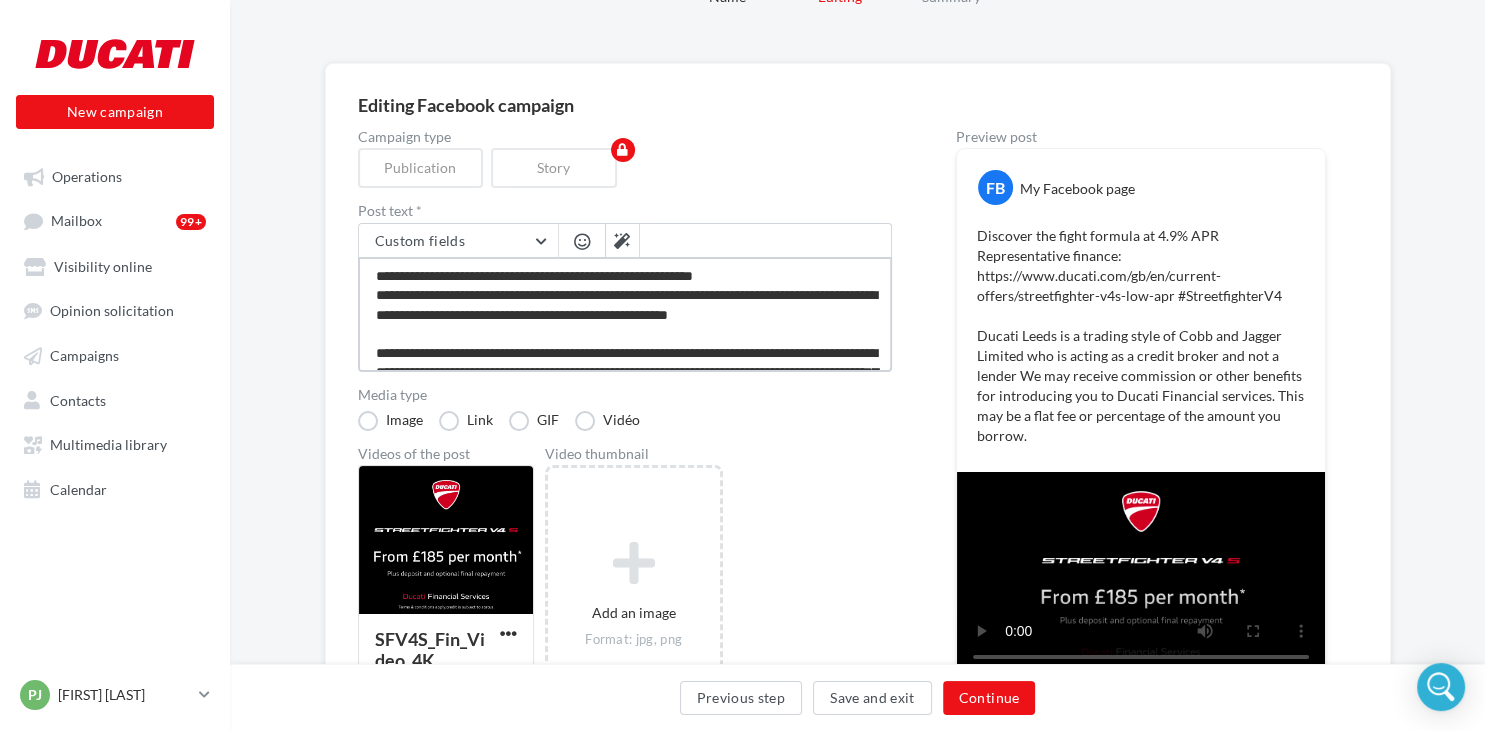 type on "**********" 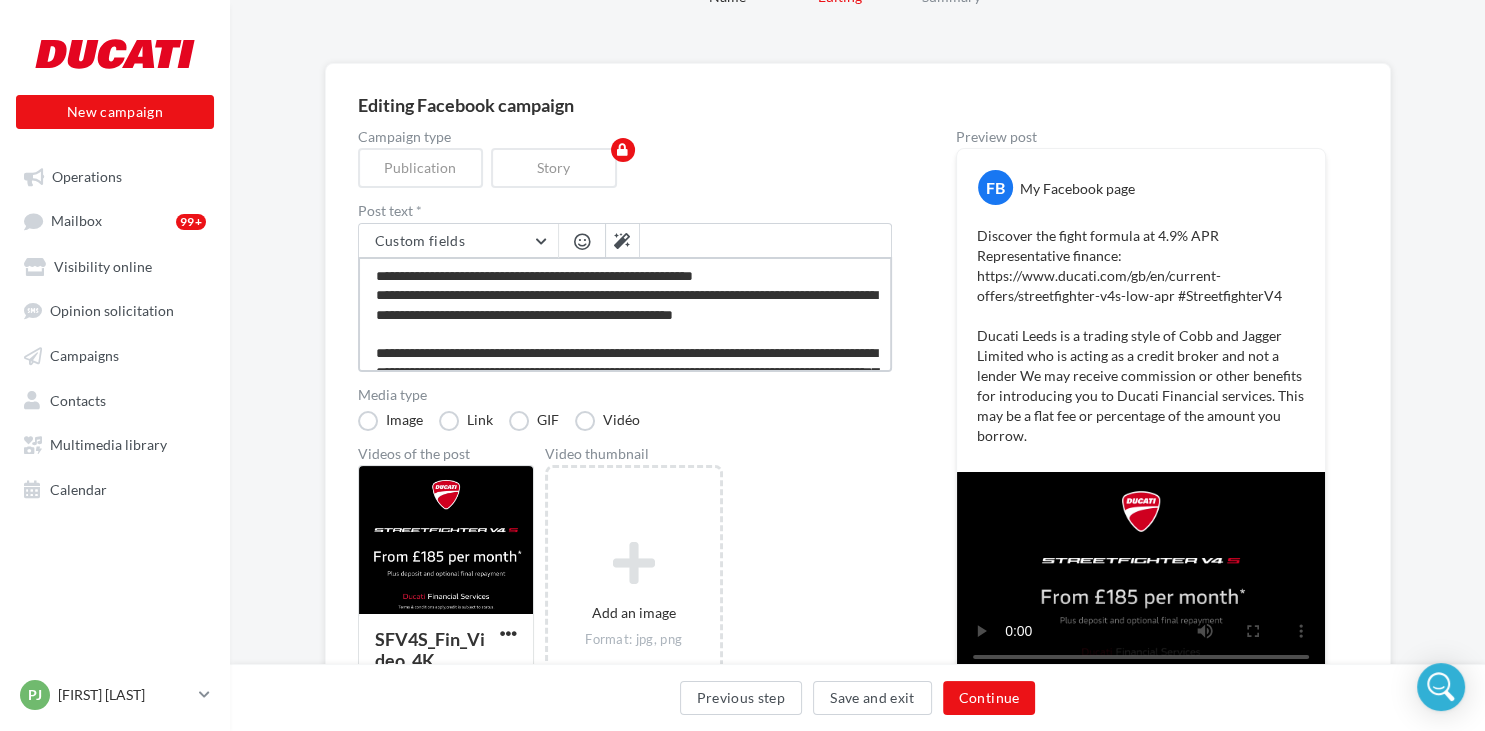 type on "**********" 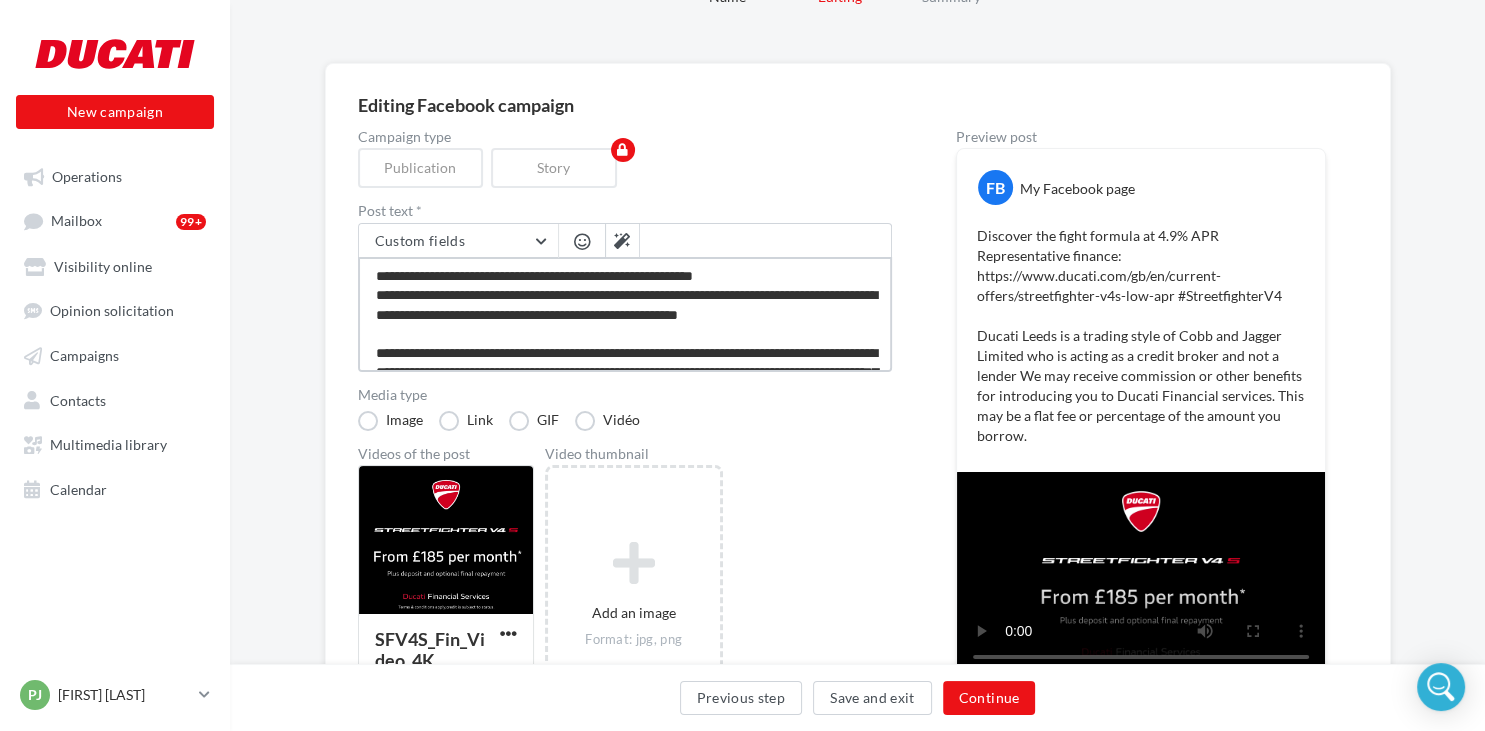 type on "**********" 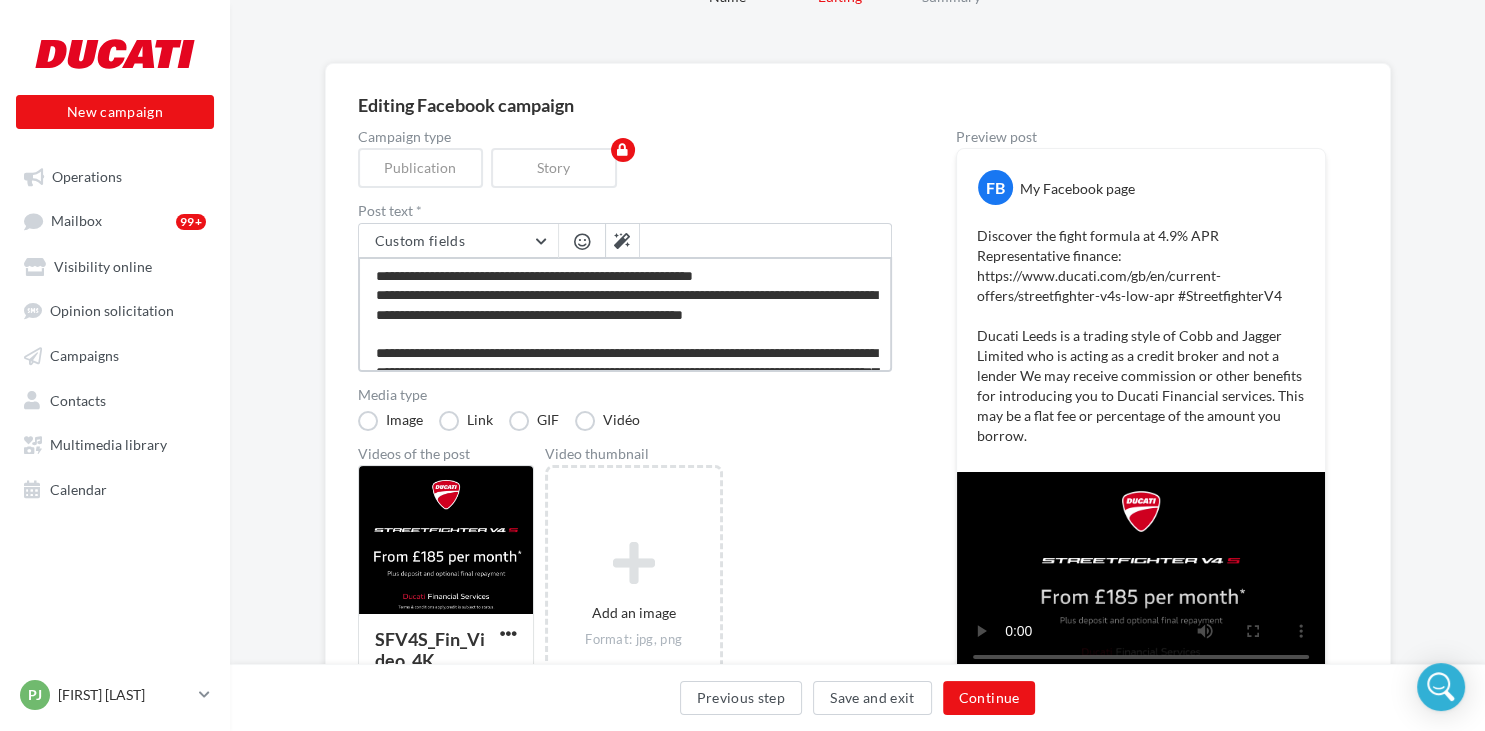 type on "**********" 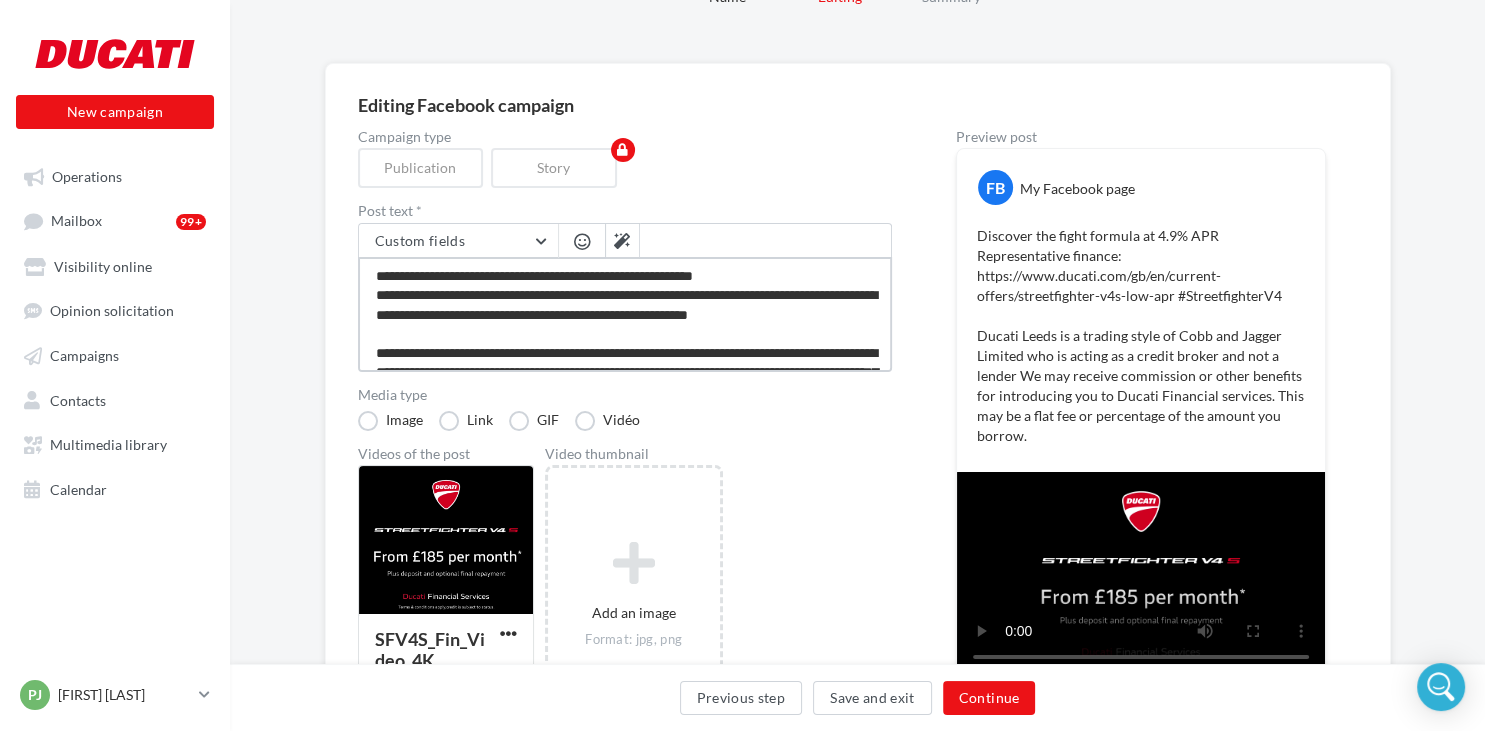 type on "**********" 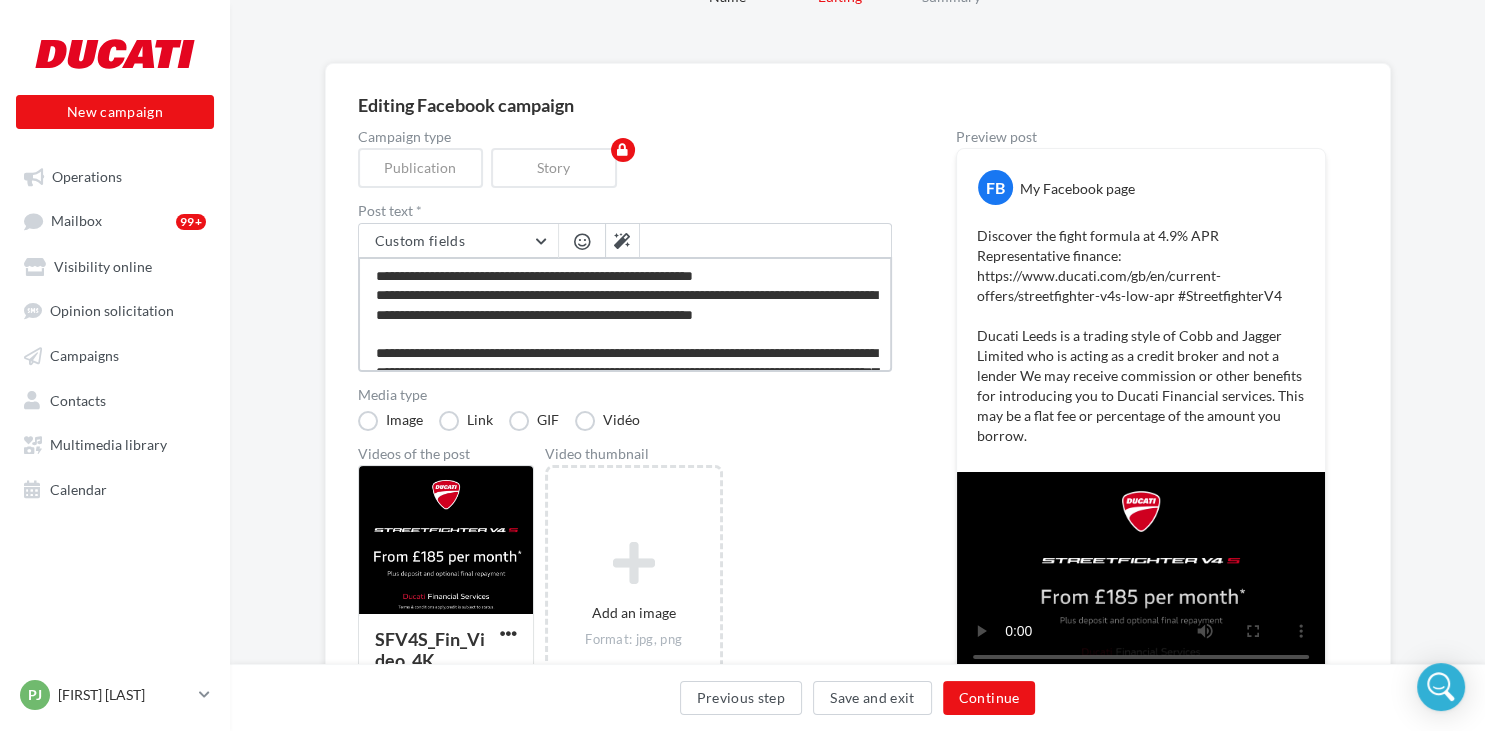 type on "**********" 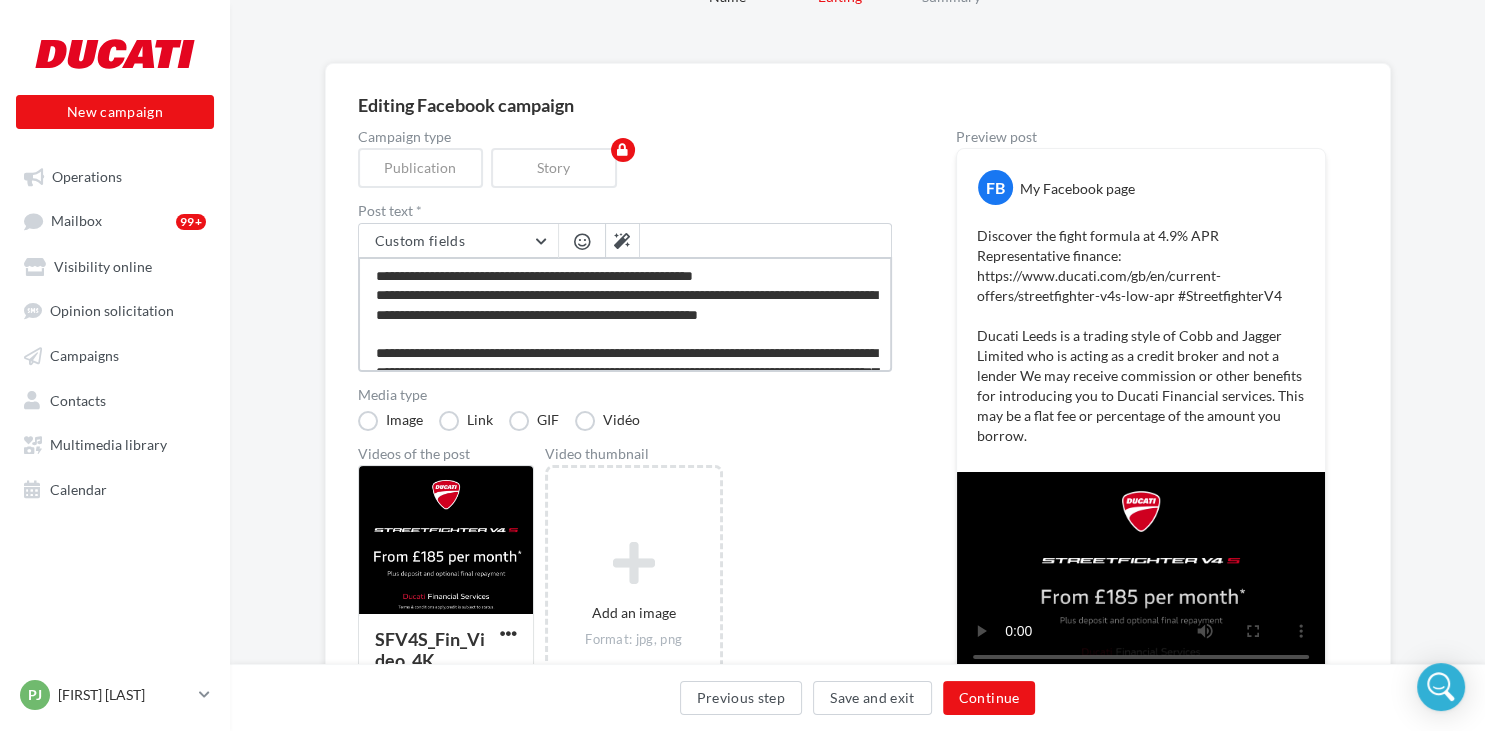 type on "**********" 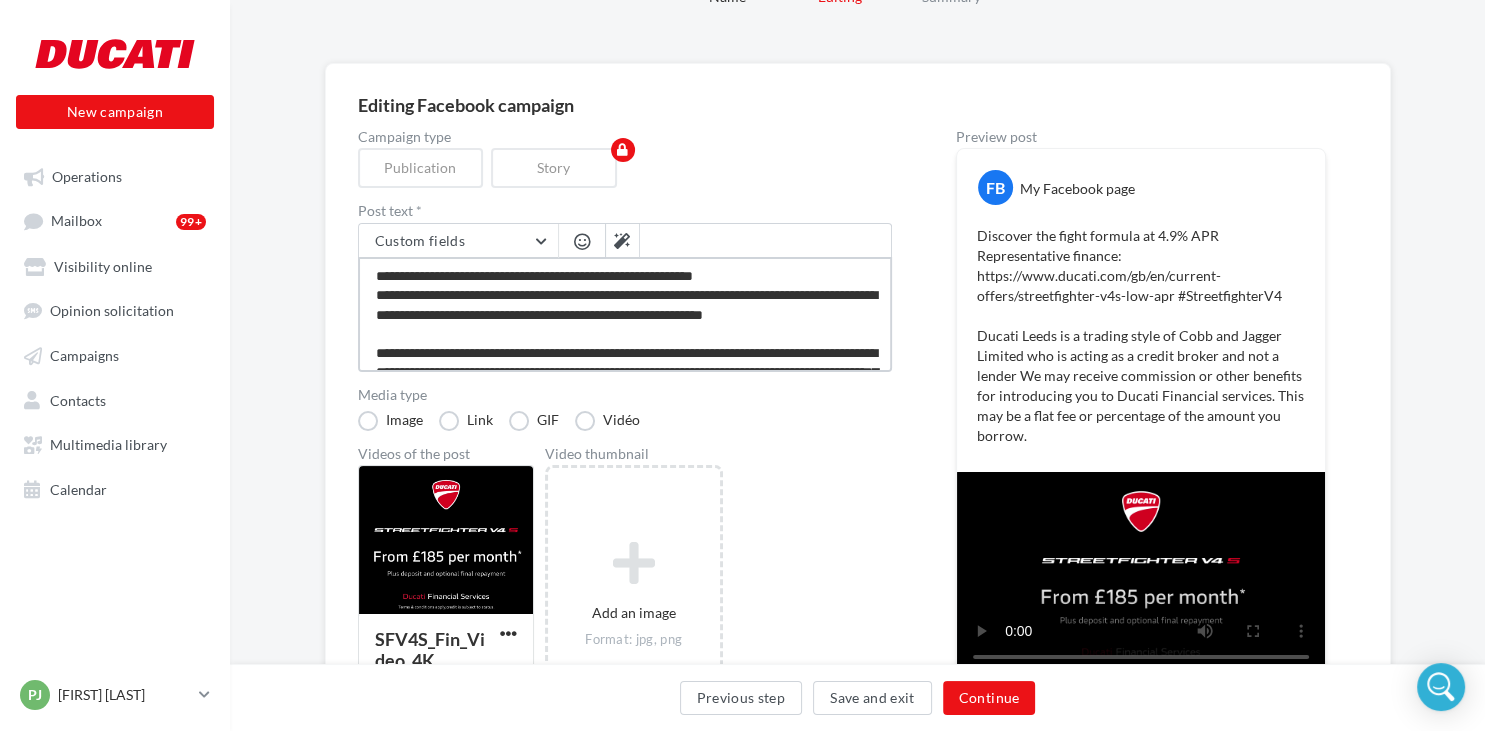type on "**********" 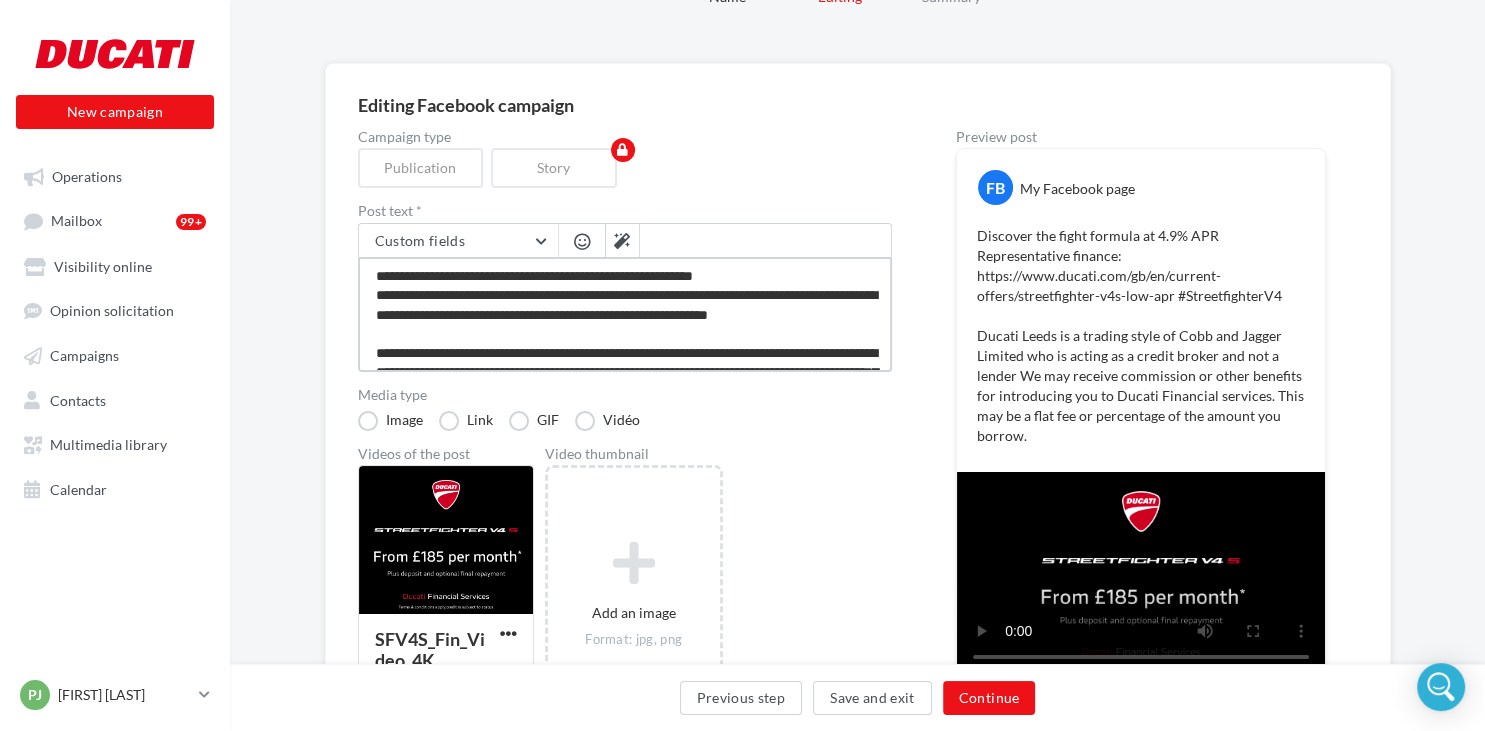 type on "**********" 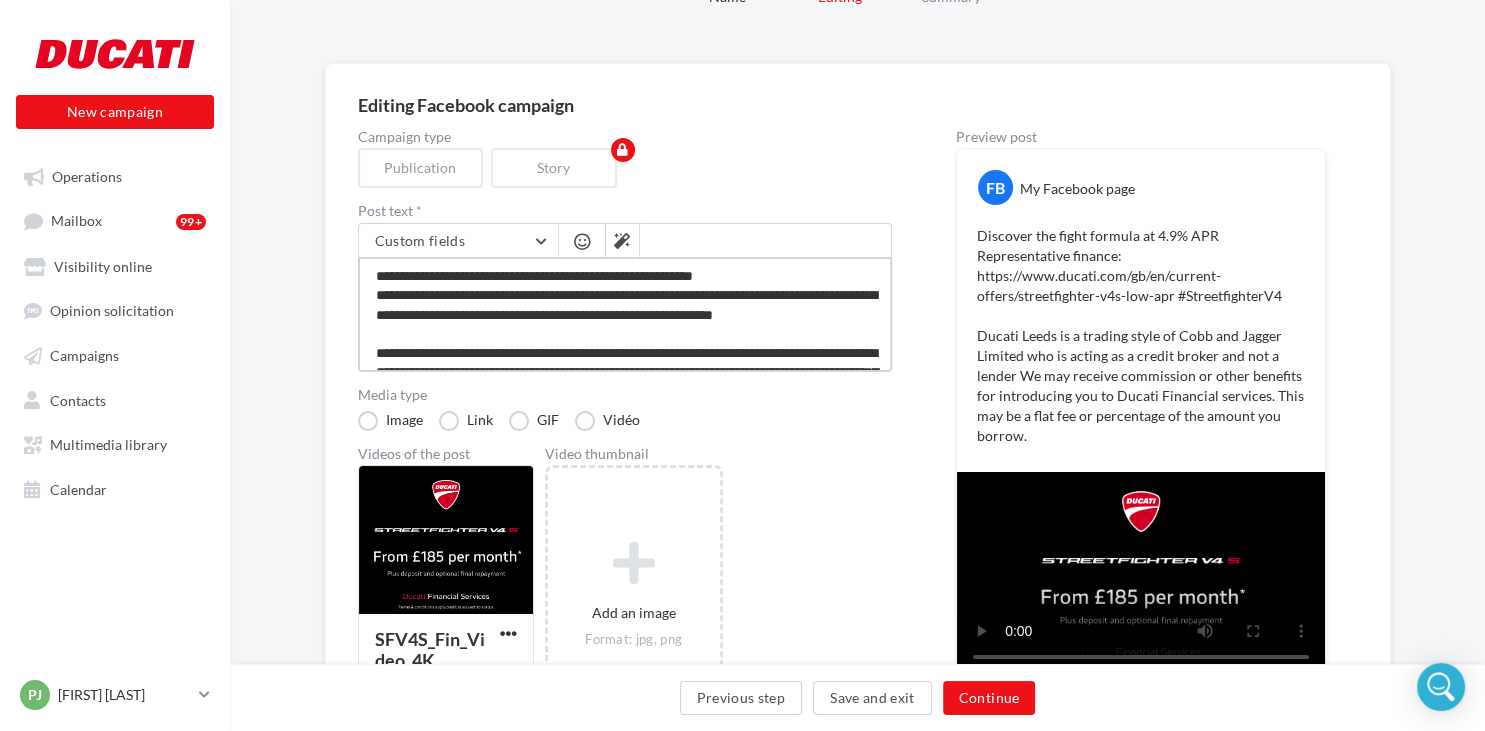 type on "**********" 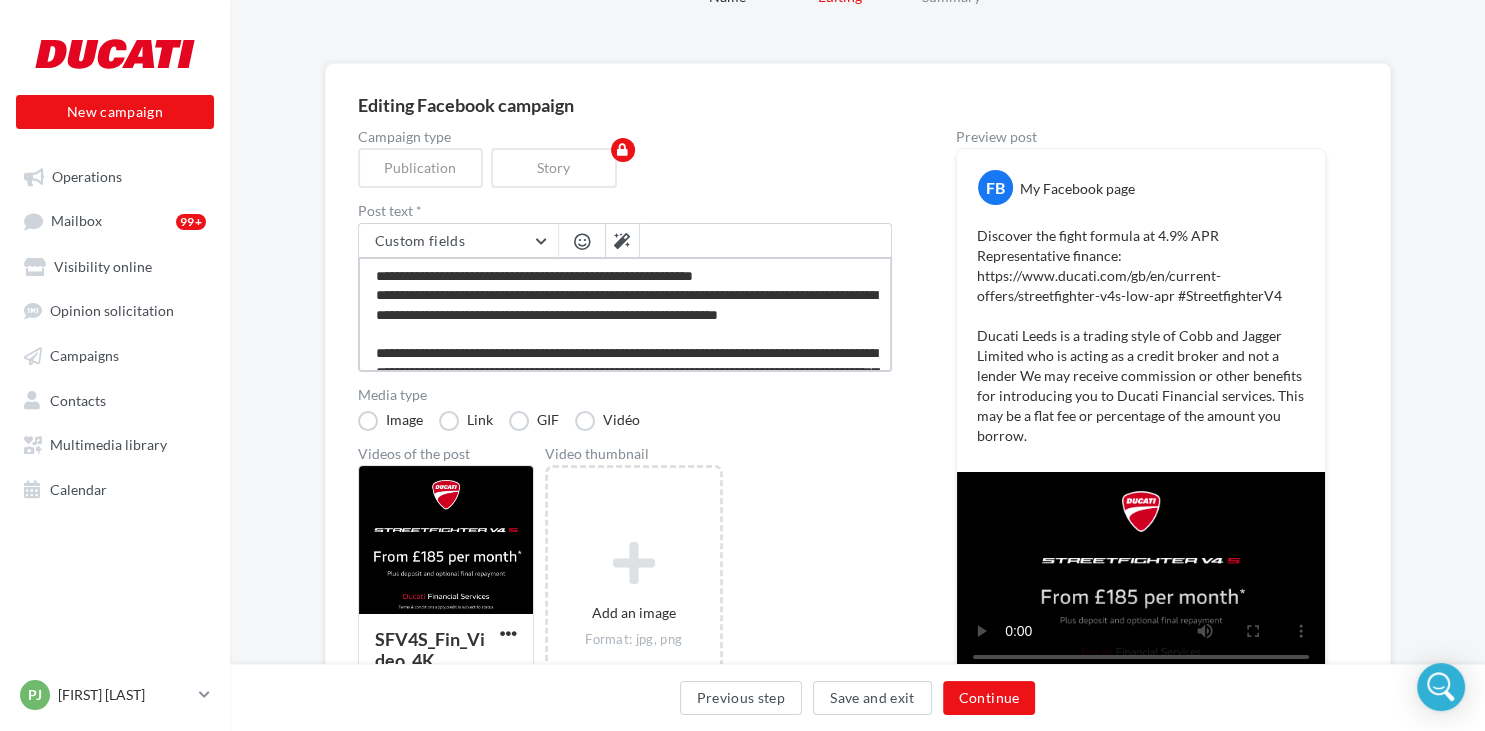 type on "**********" 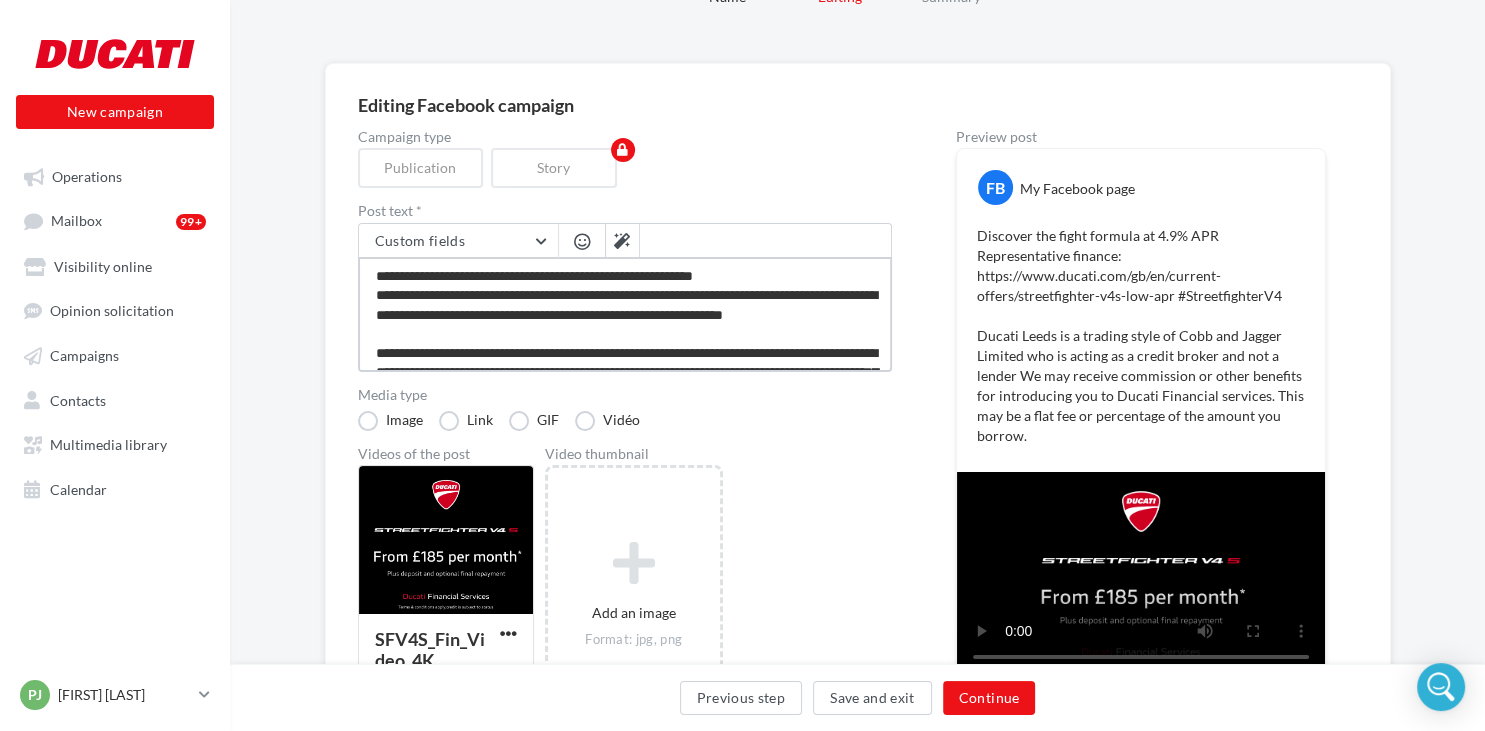 type on "**********" 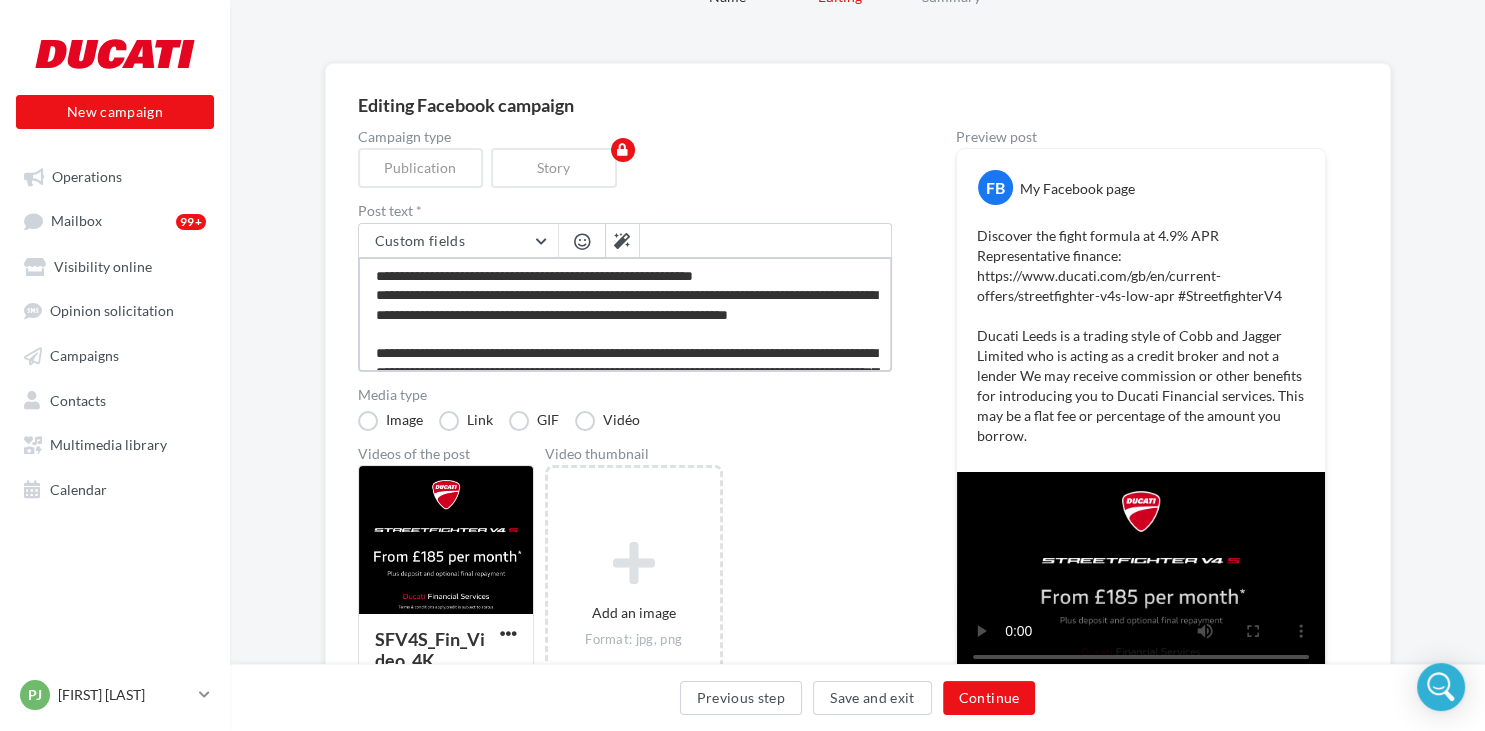 type on "**********" 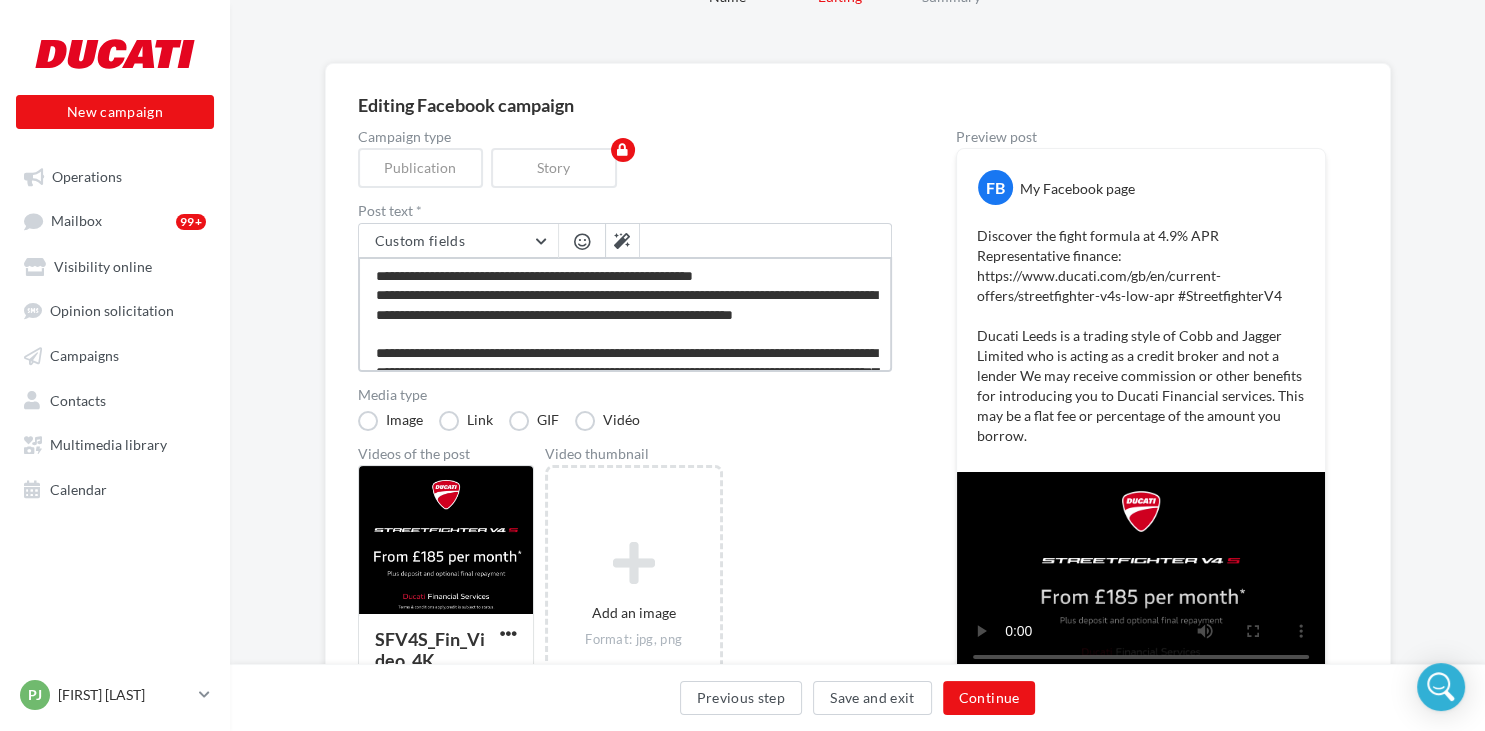 type on "**********" 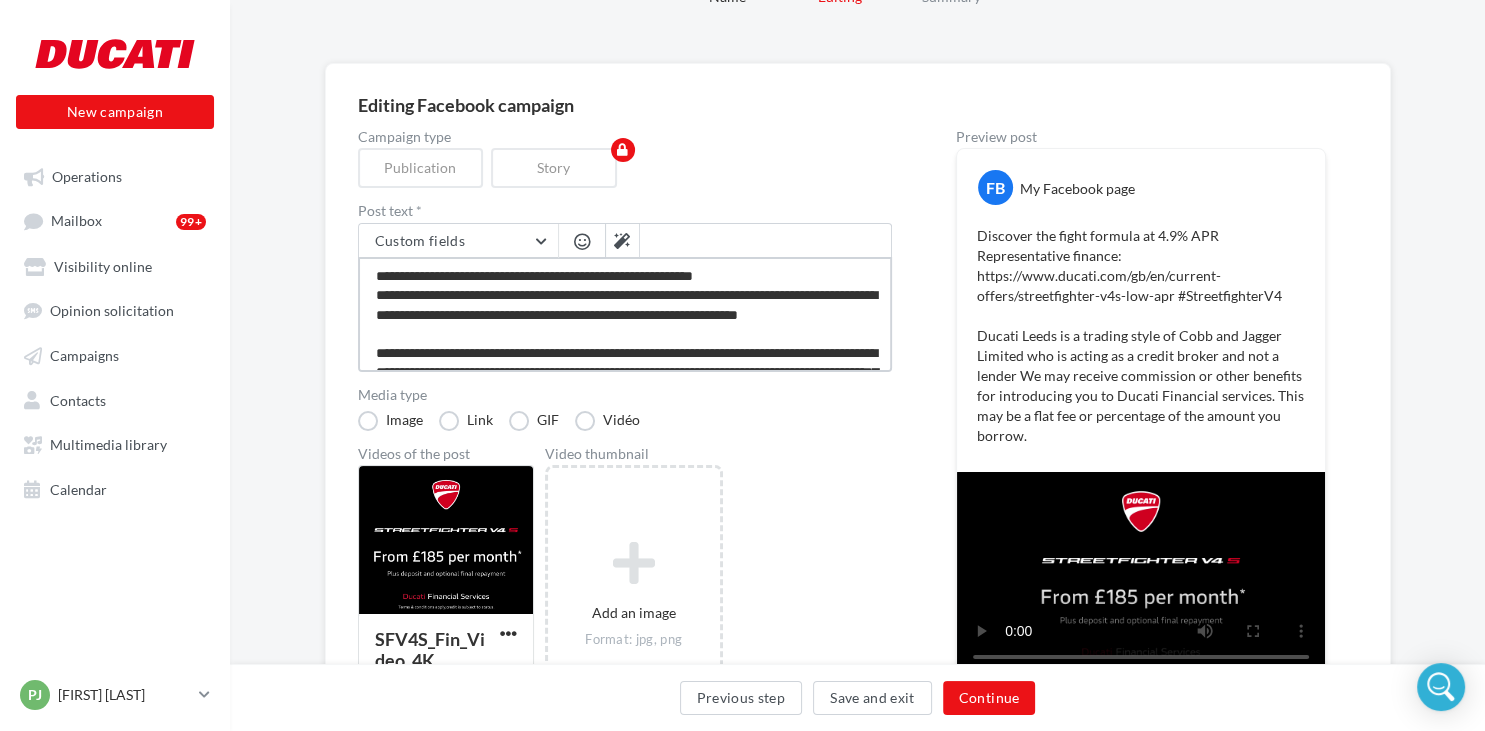 type on "**********" 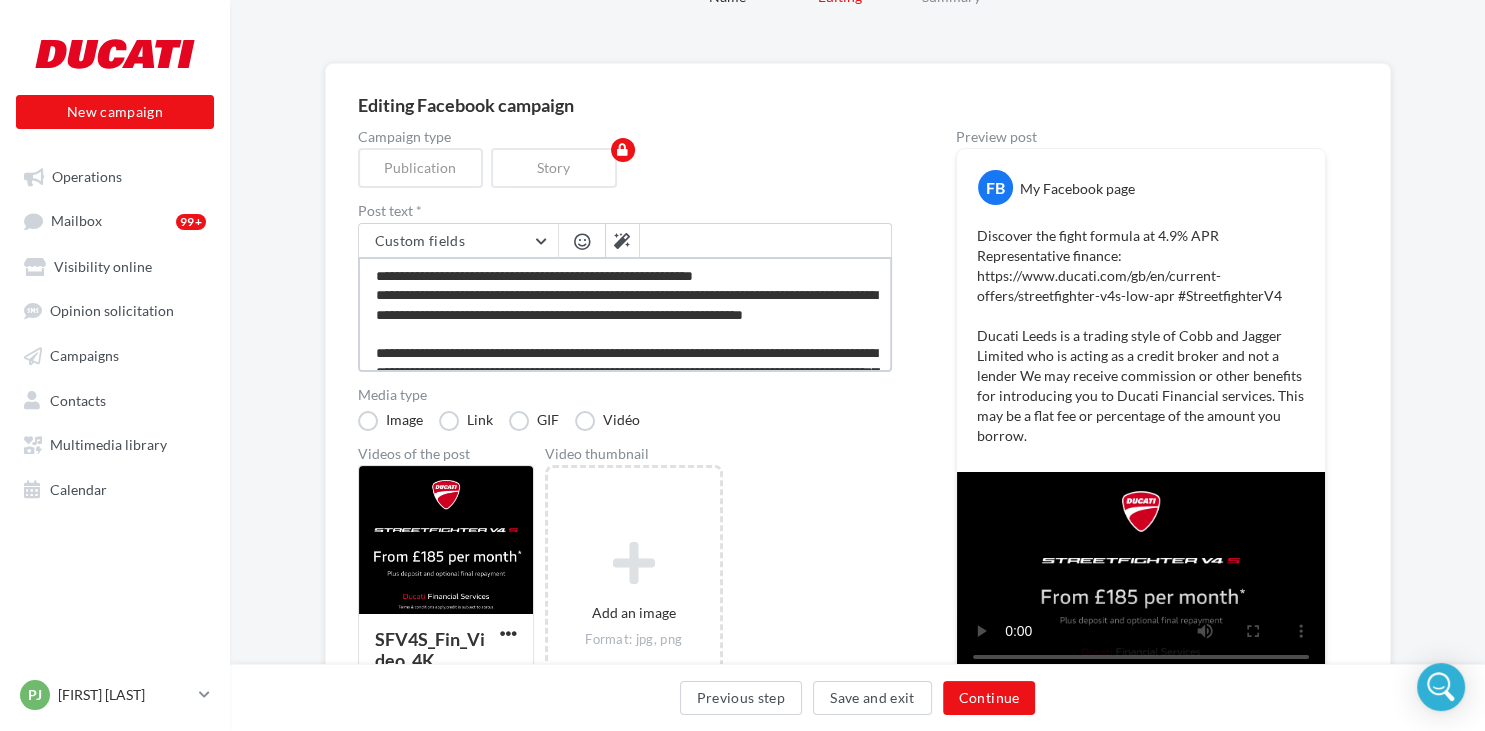 type on "**********" 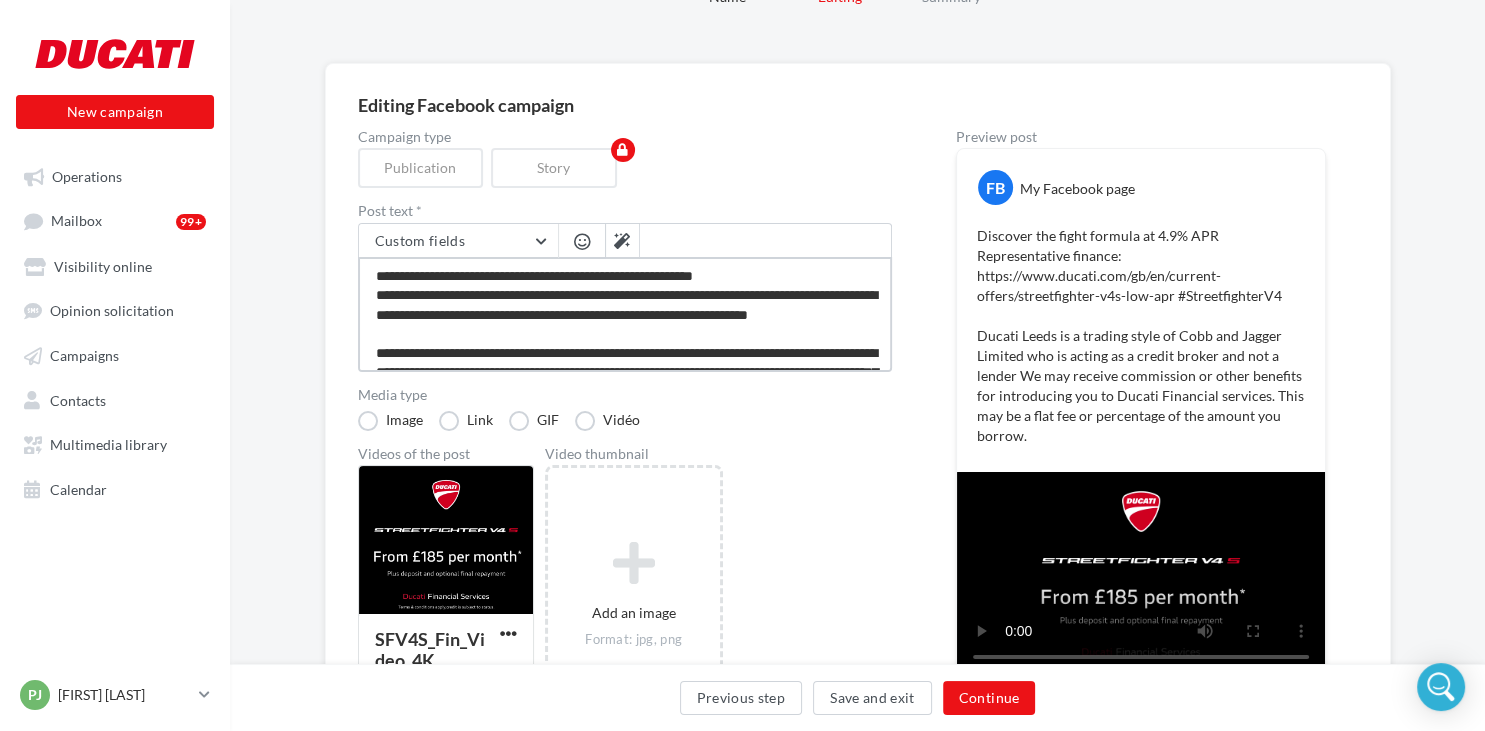 type on "**********" 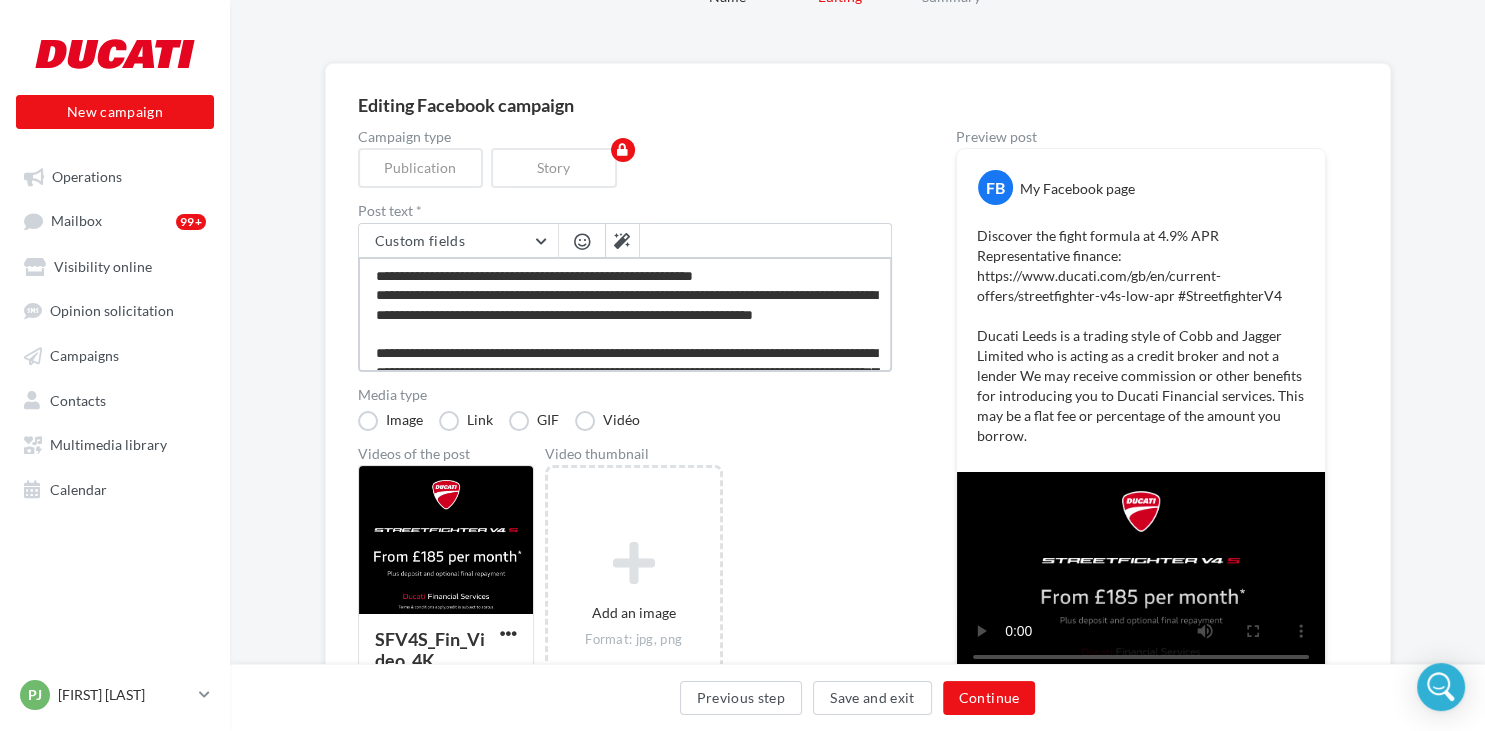 type on "**********" 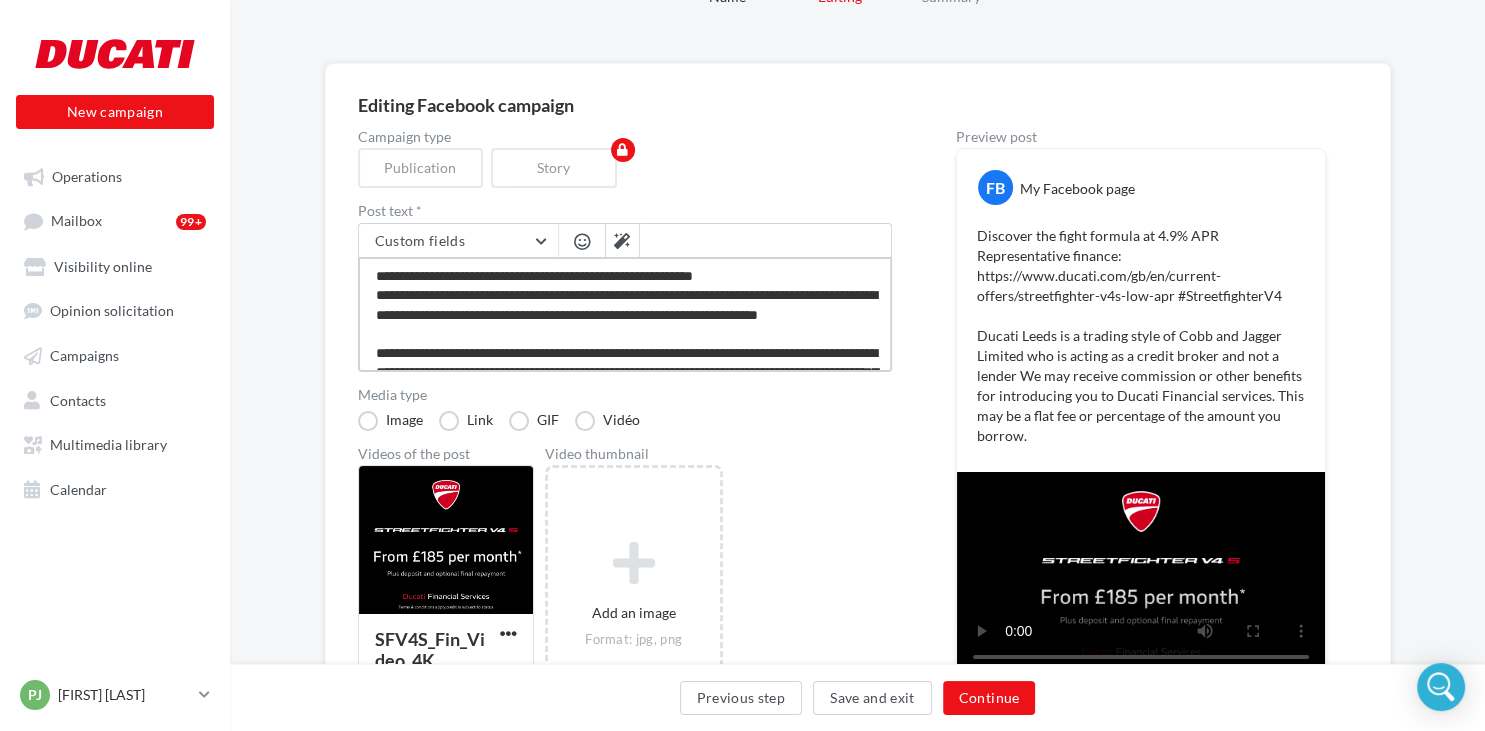 type on "**********" 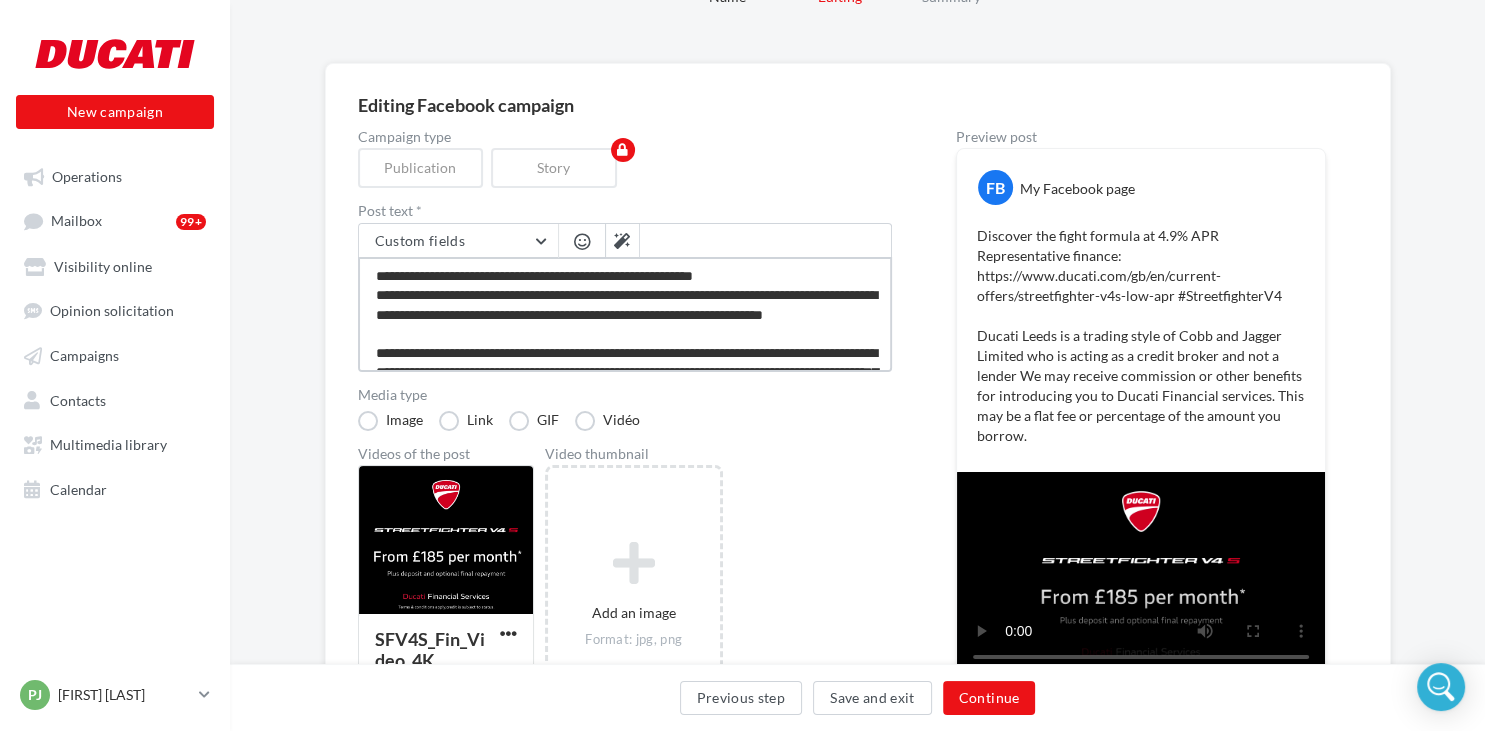 type on "**********" 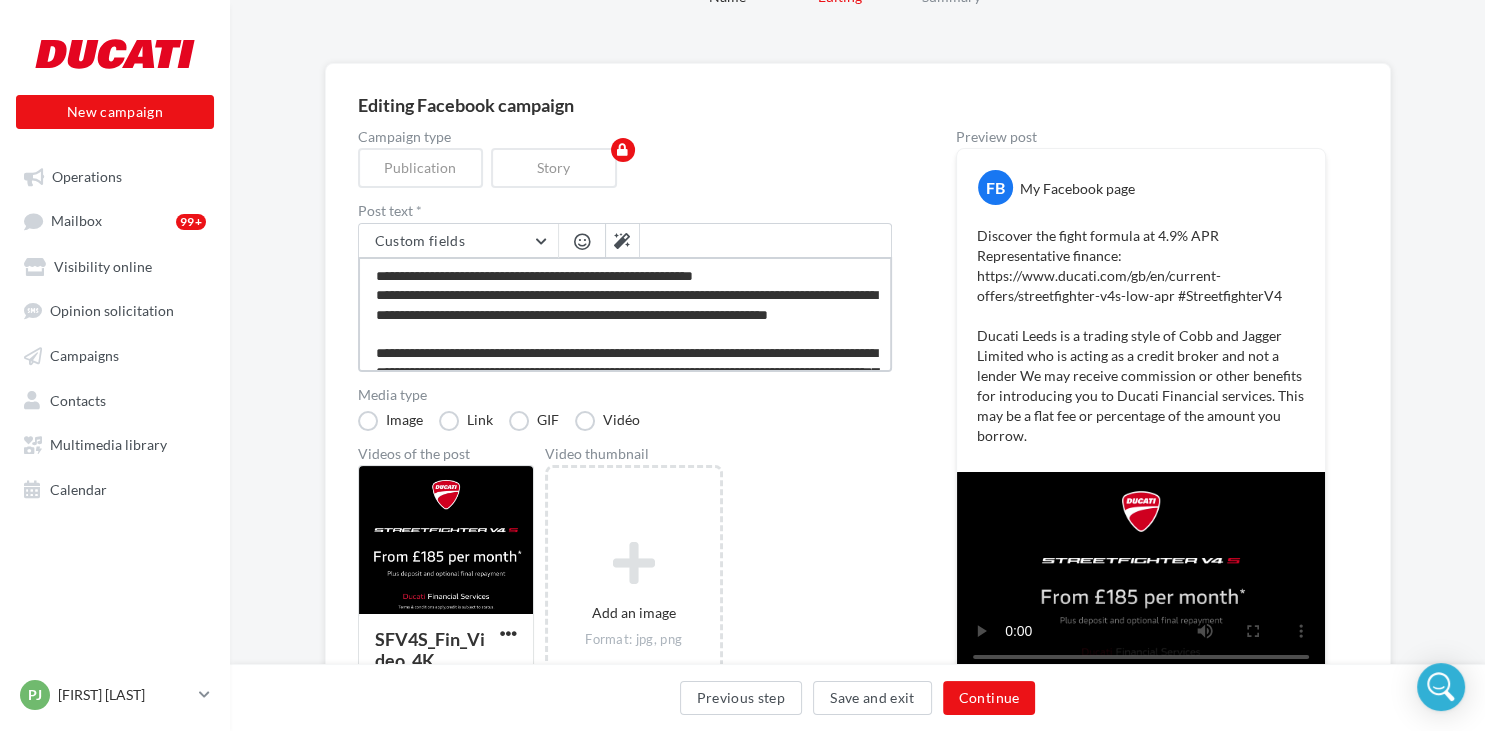 type on "**********" 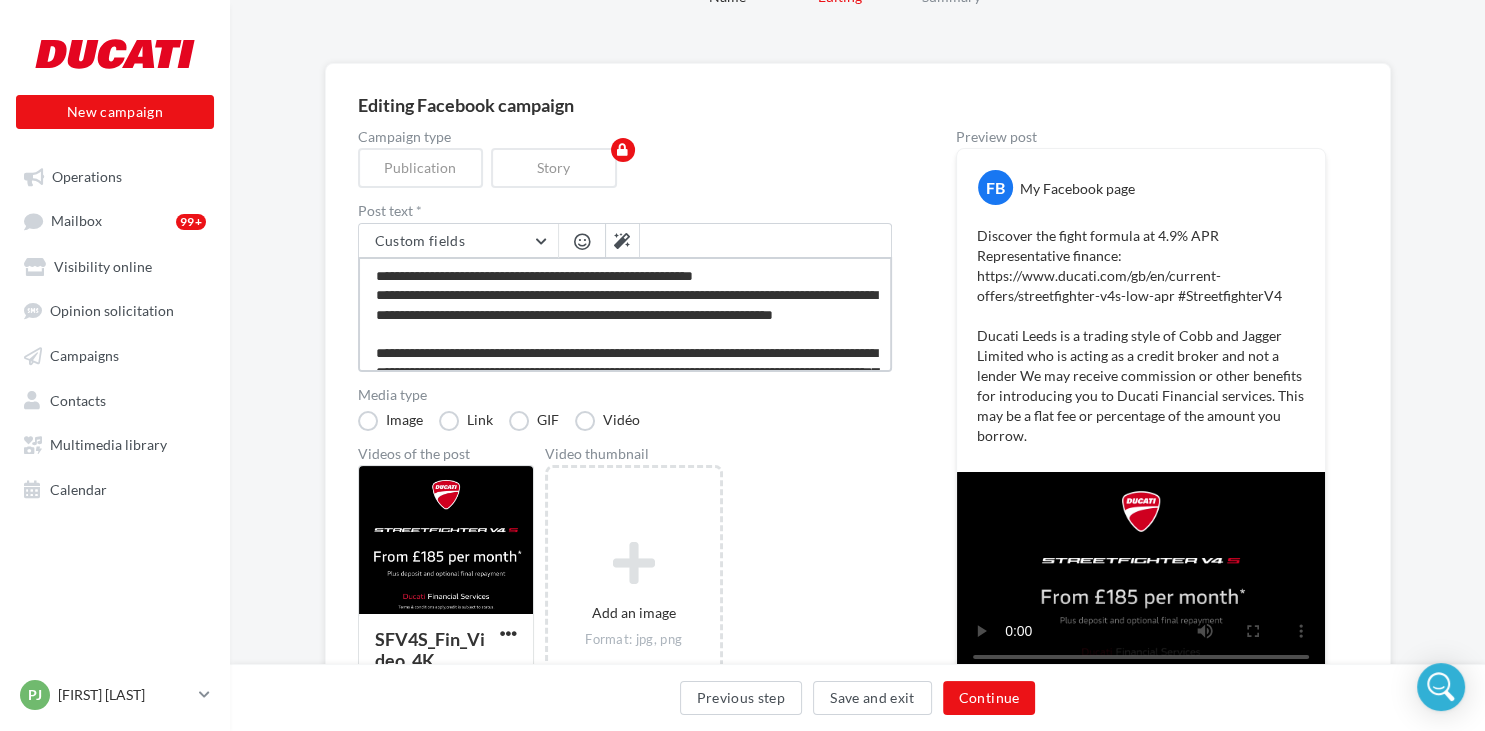 type on "**********" 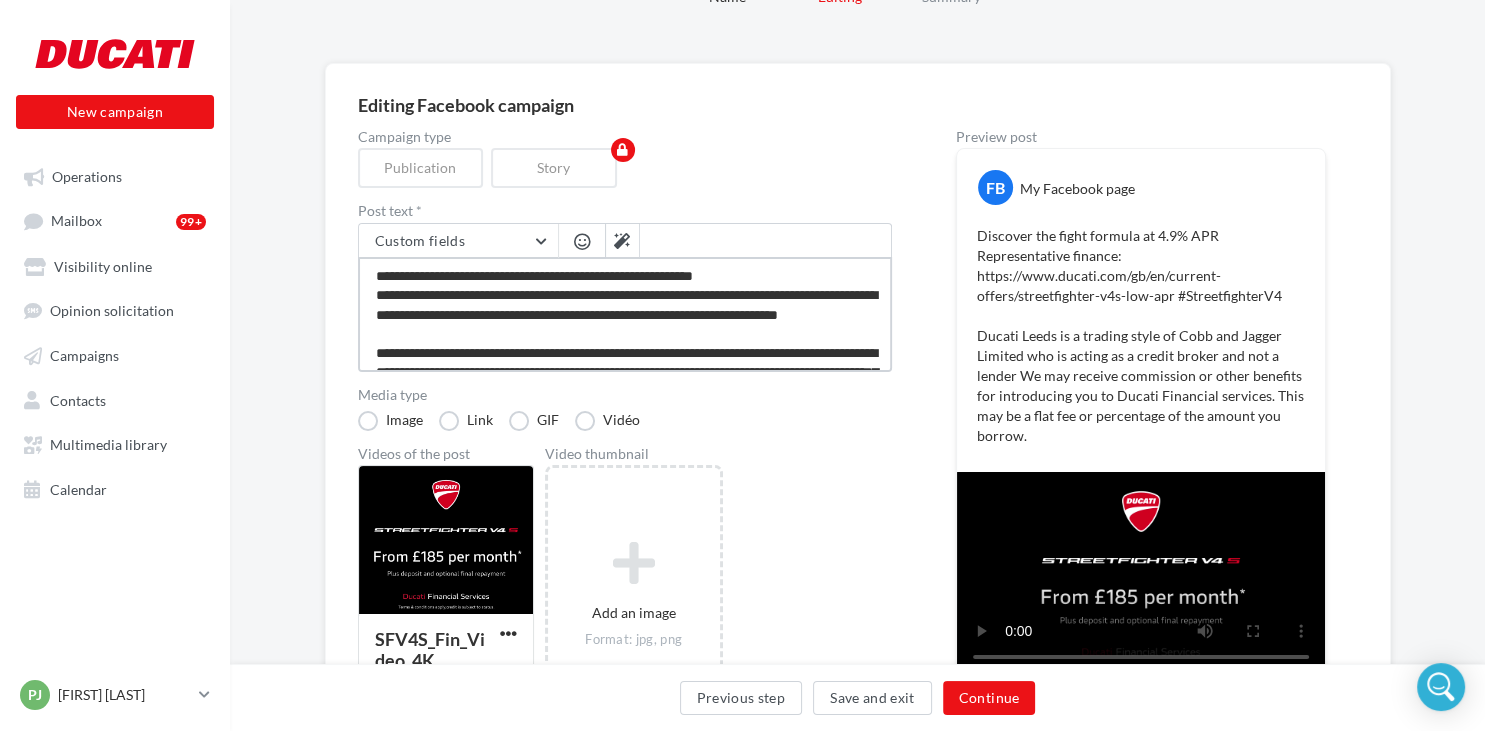 type on "**********" 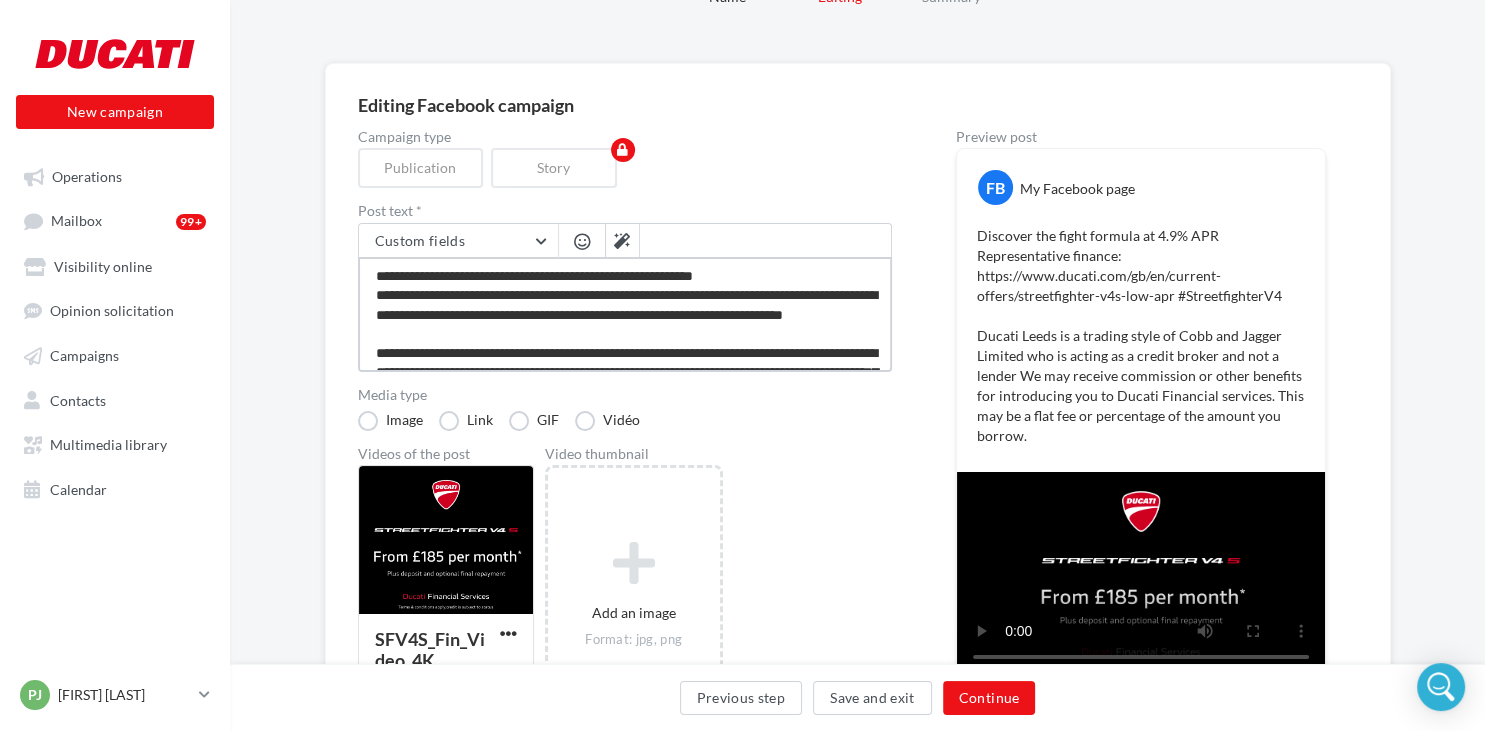 type on "**********" 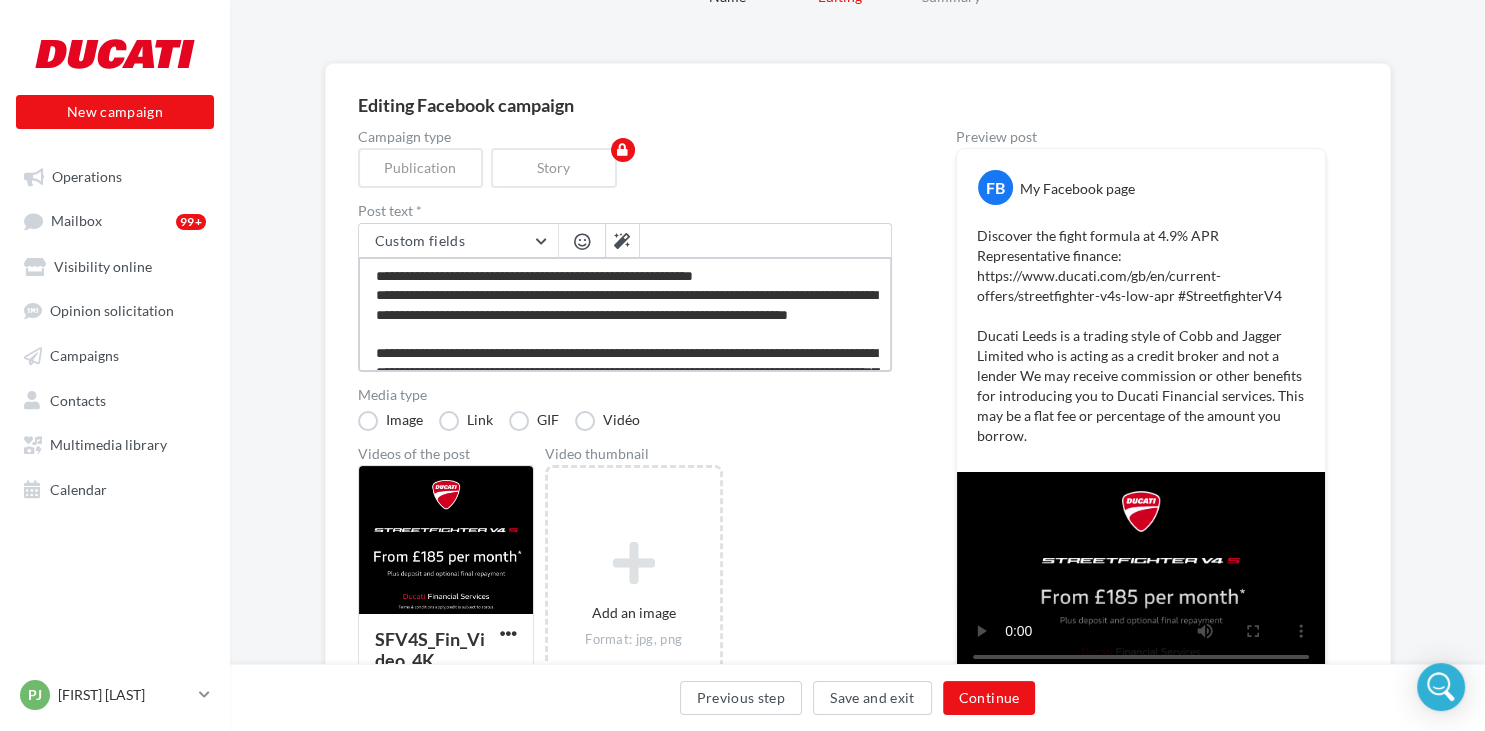 type on "**********" 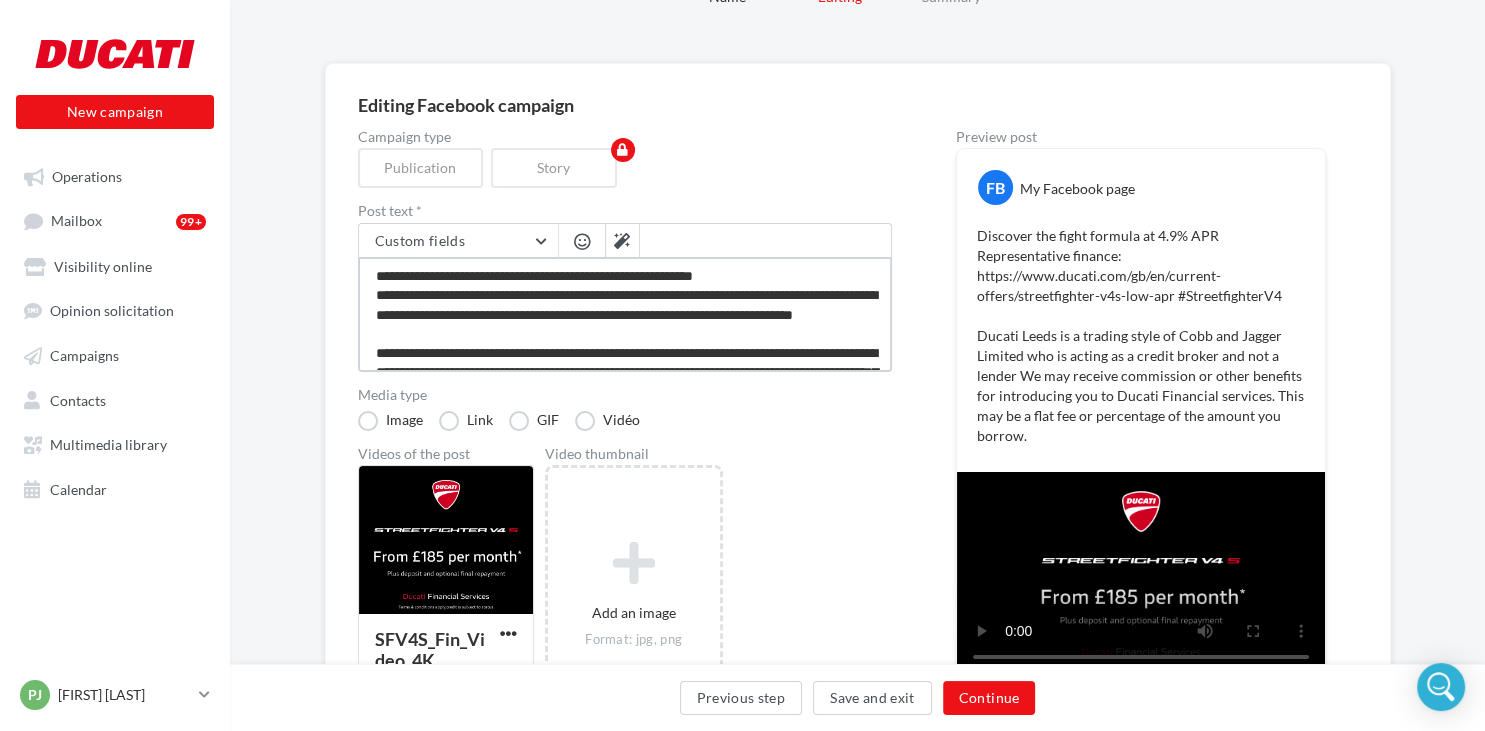 type 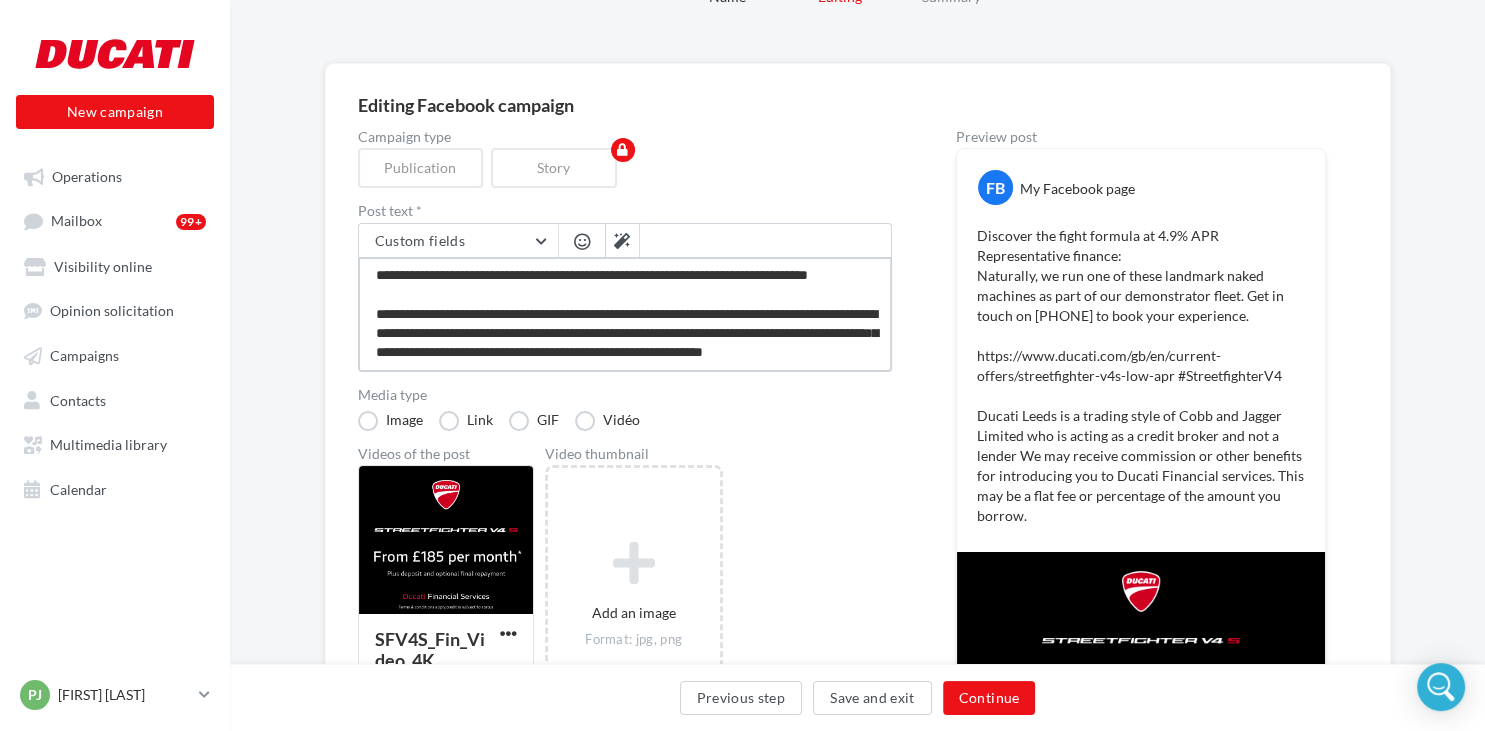 scroll, scrollTop: 116, scrollLeft: 0, axis: vertical 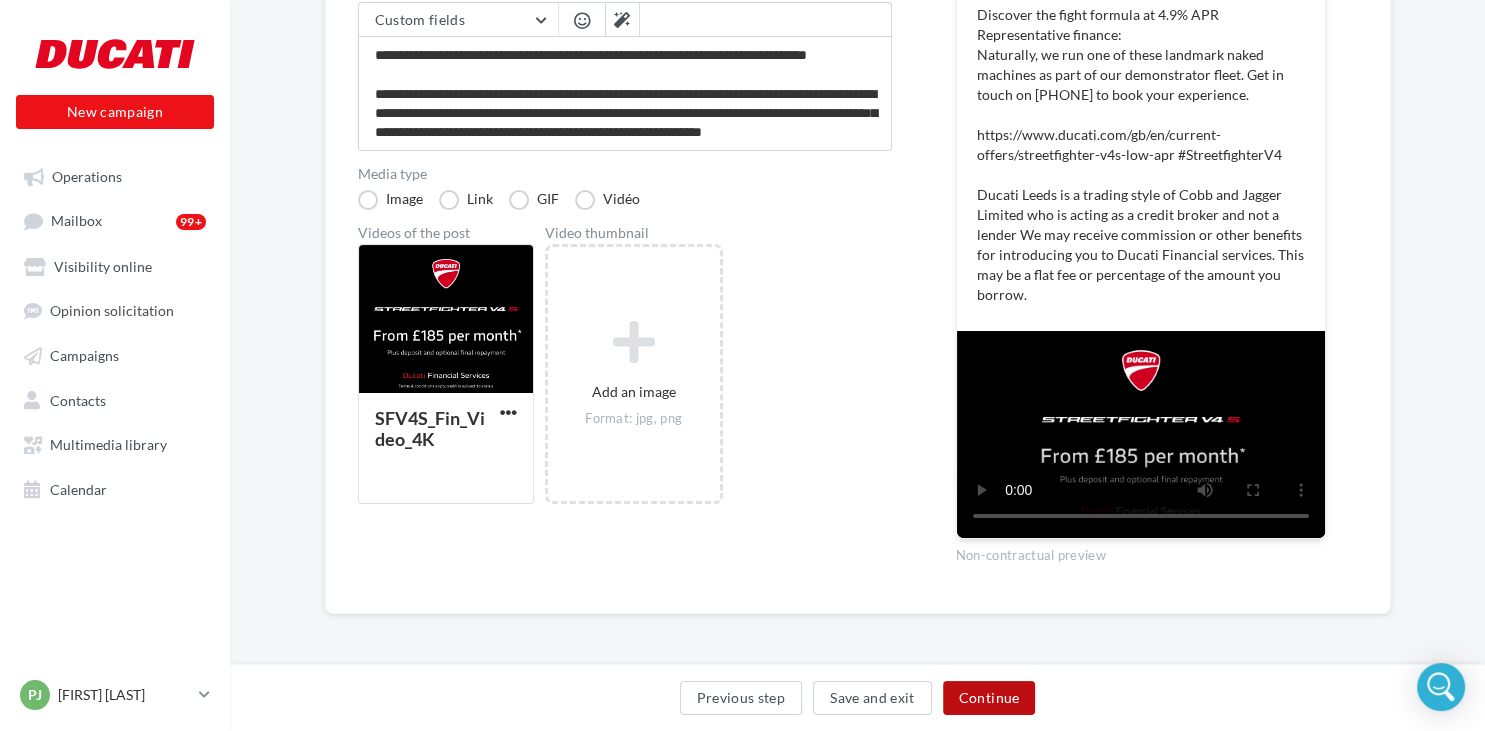 click on "Continue" at bounding box center (989, 698) 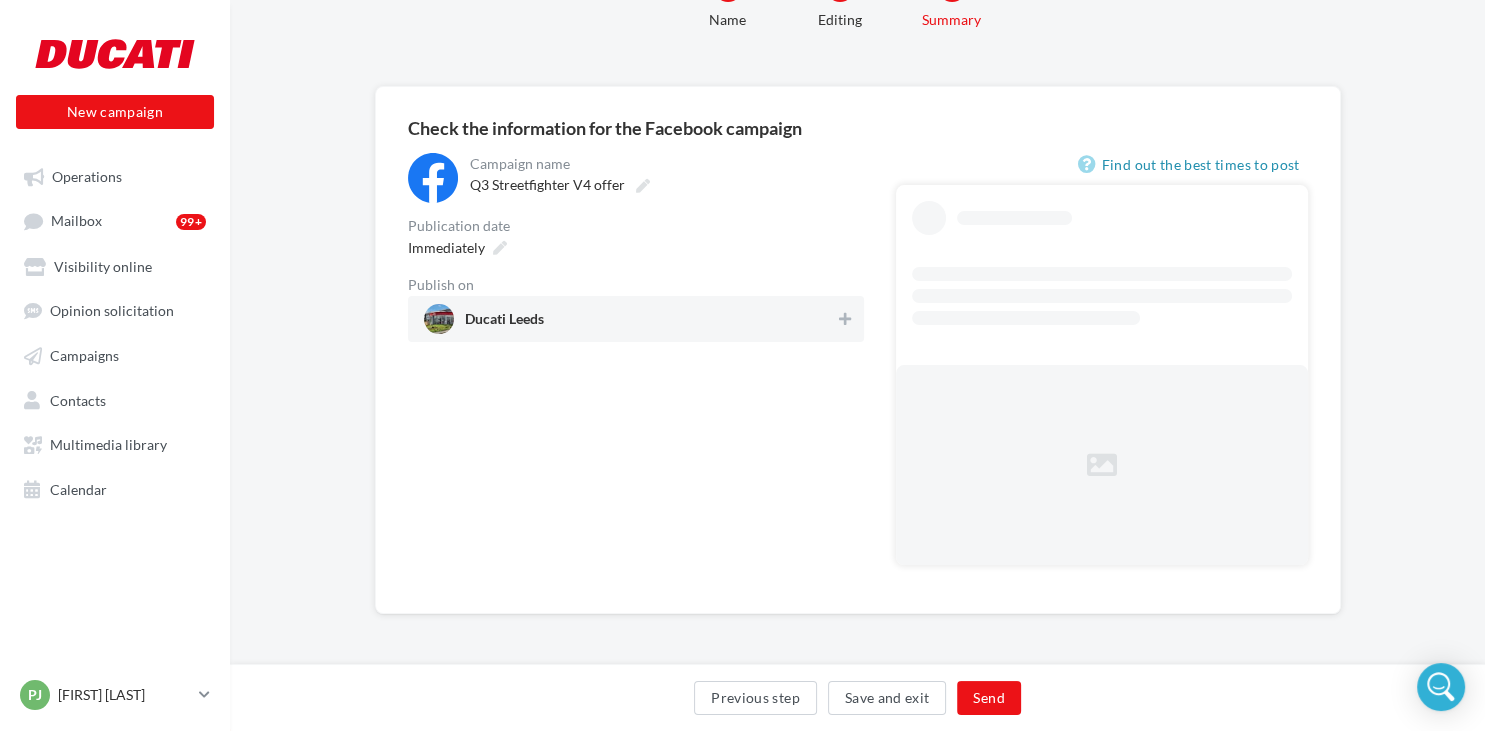 scroll, scrollTop: 0, scrollLeft: 0, axis: both 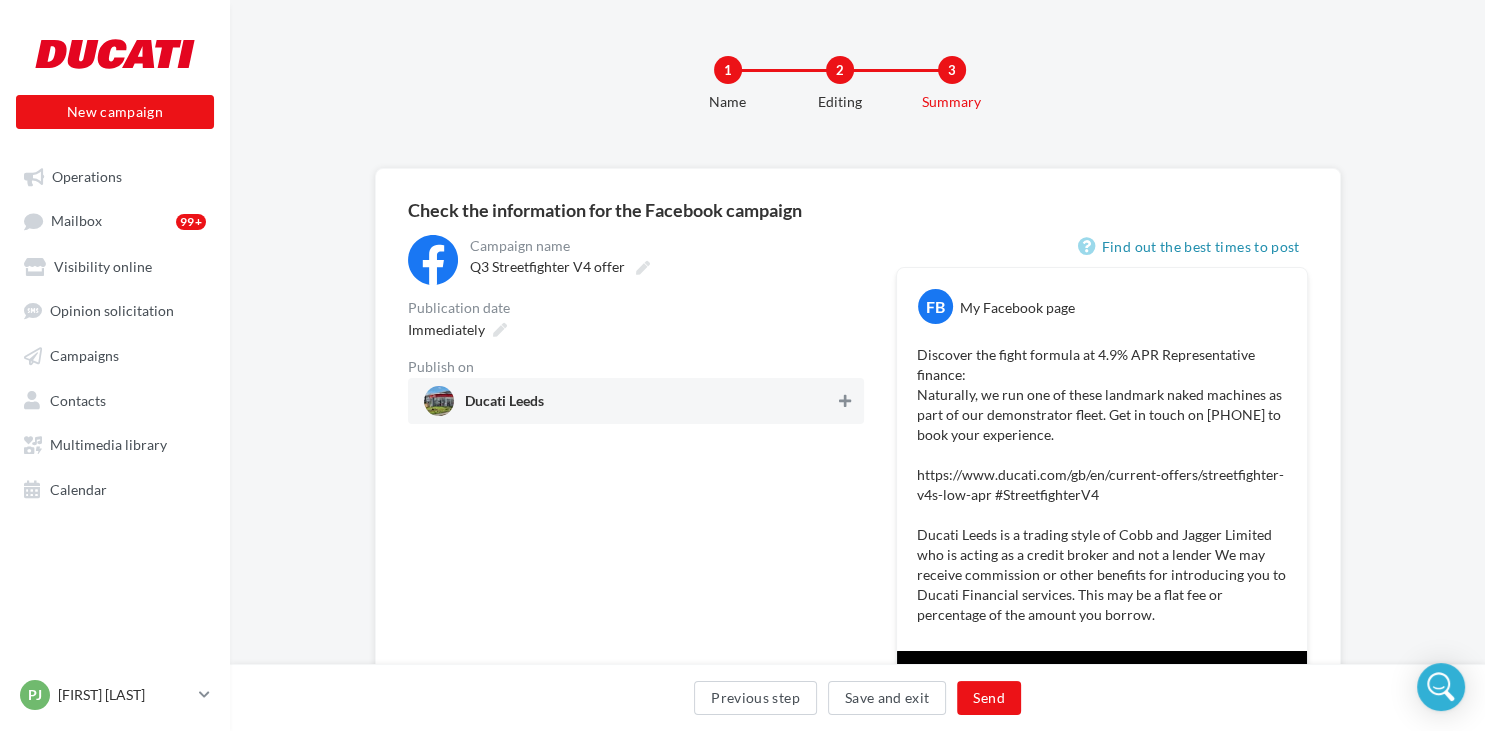 click at bounding box center (845, 401) 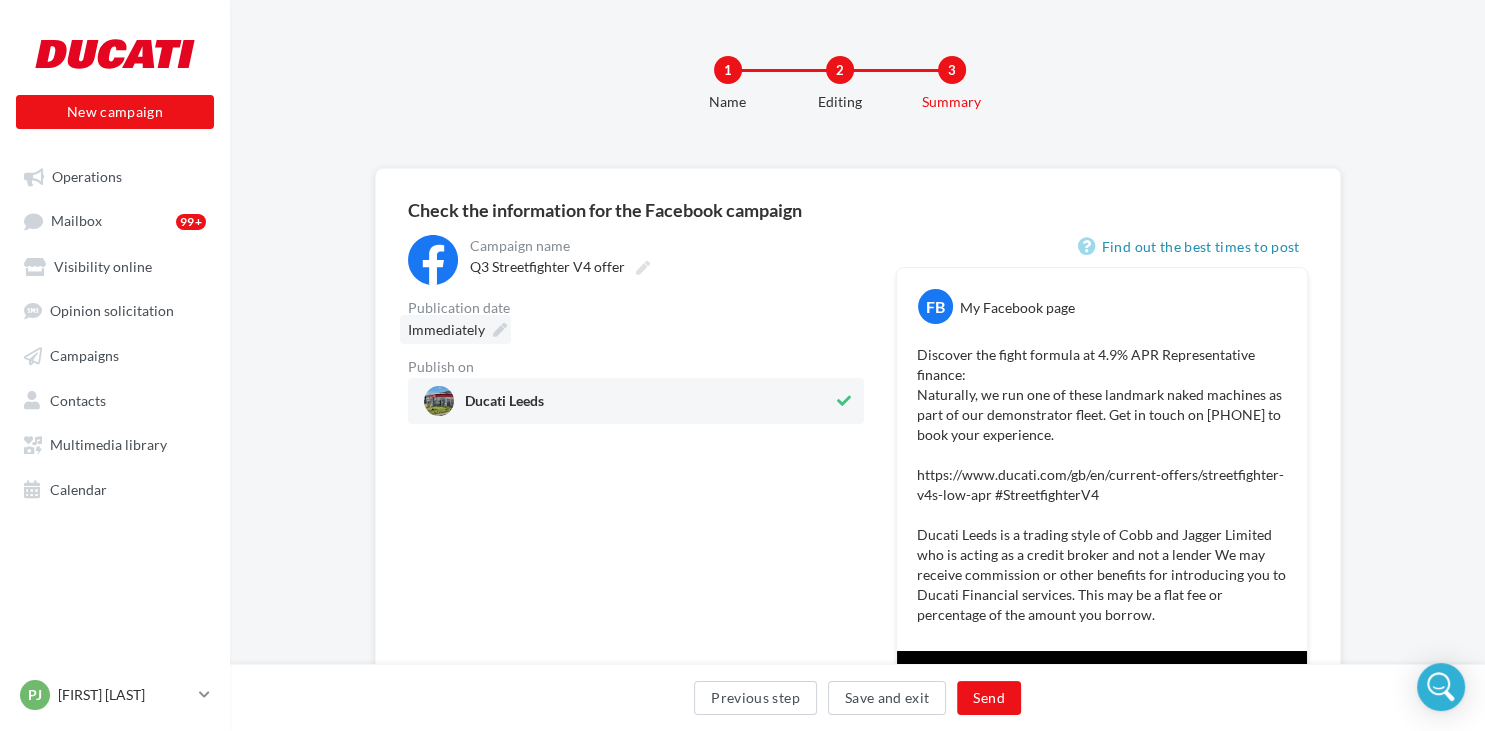 click on "Immediately" at bounding box center (455, 329) 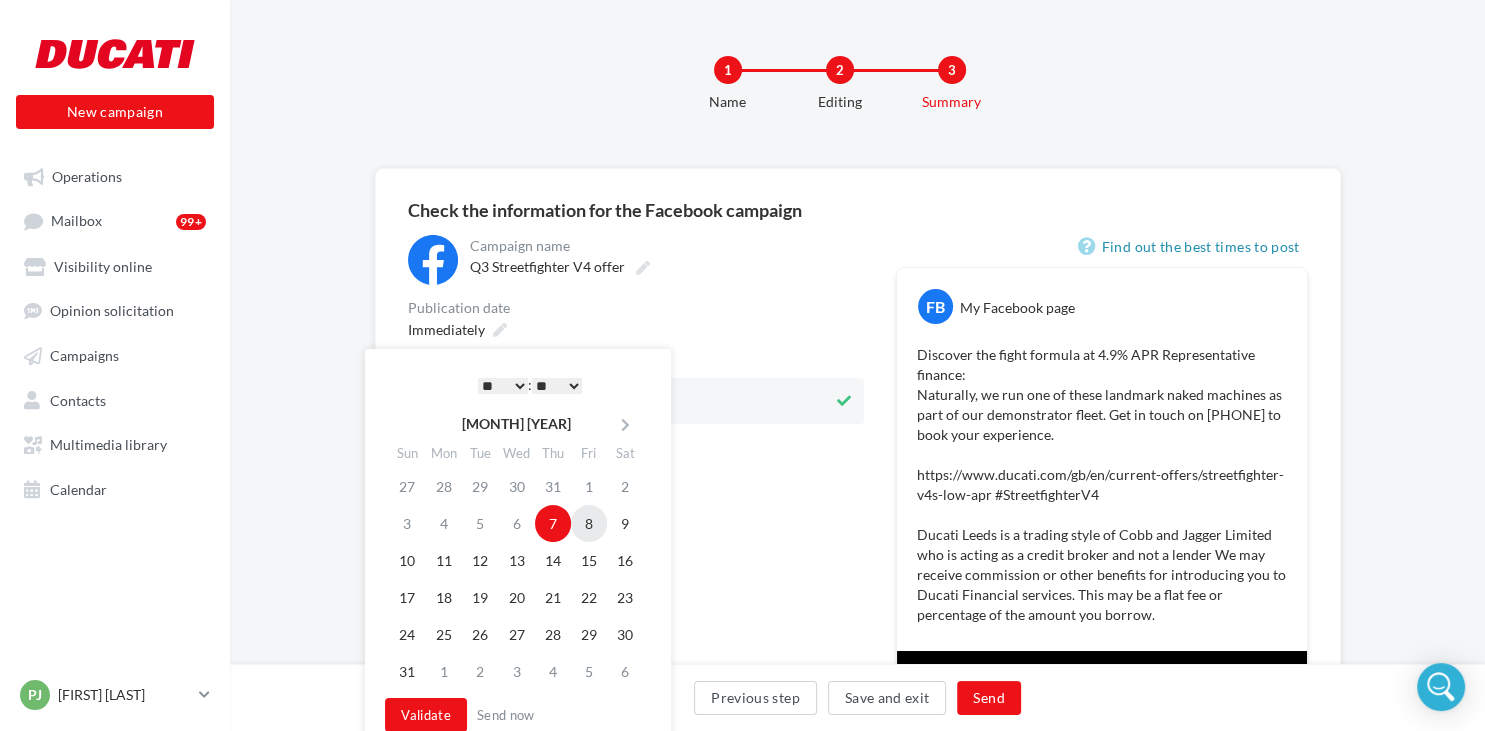 click on "8" at bounding box center (589, 523) 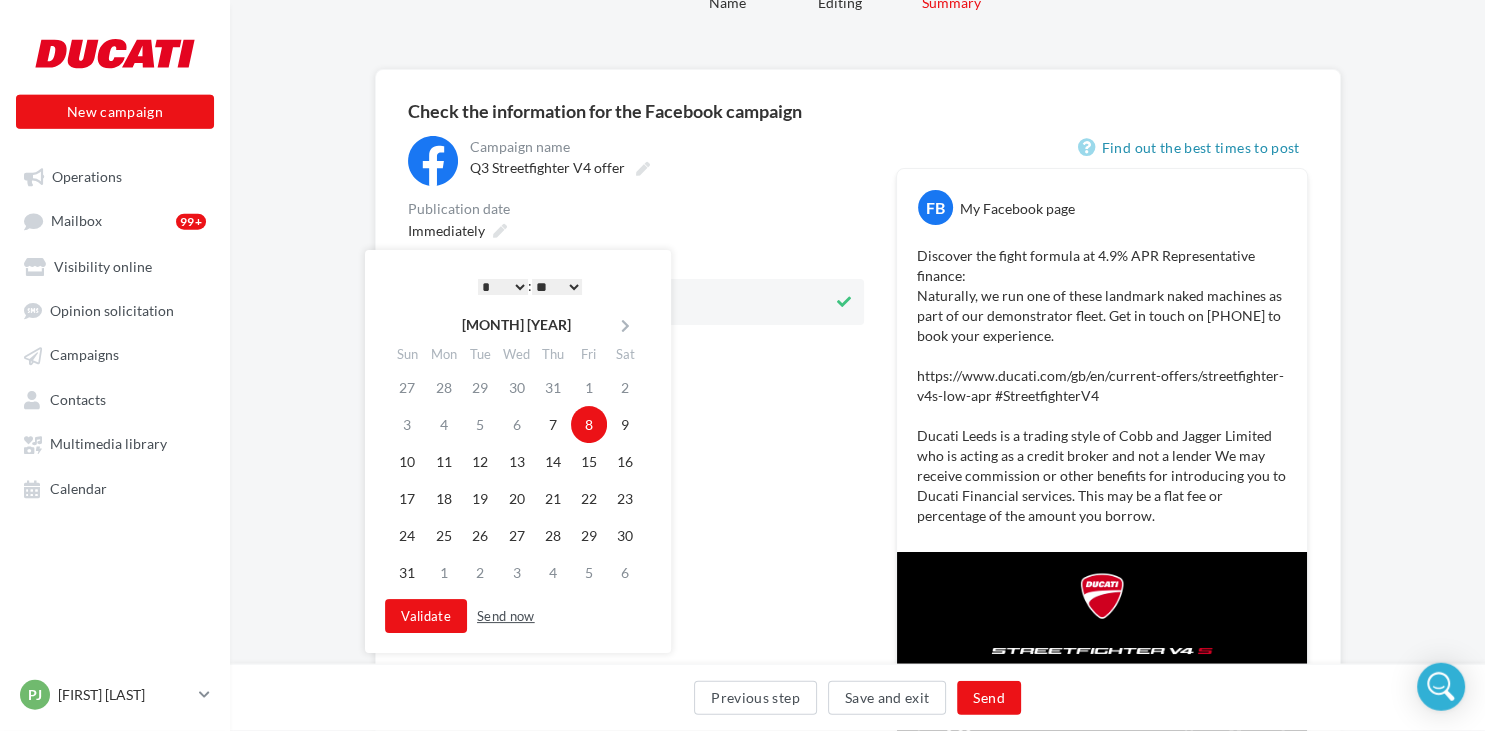 scroll, scrollTop: 211, scrollLeft: 0, axis: vertical 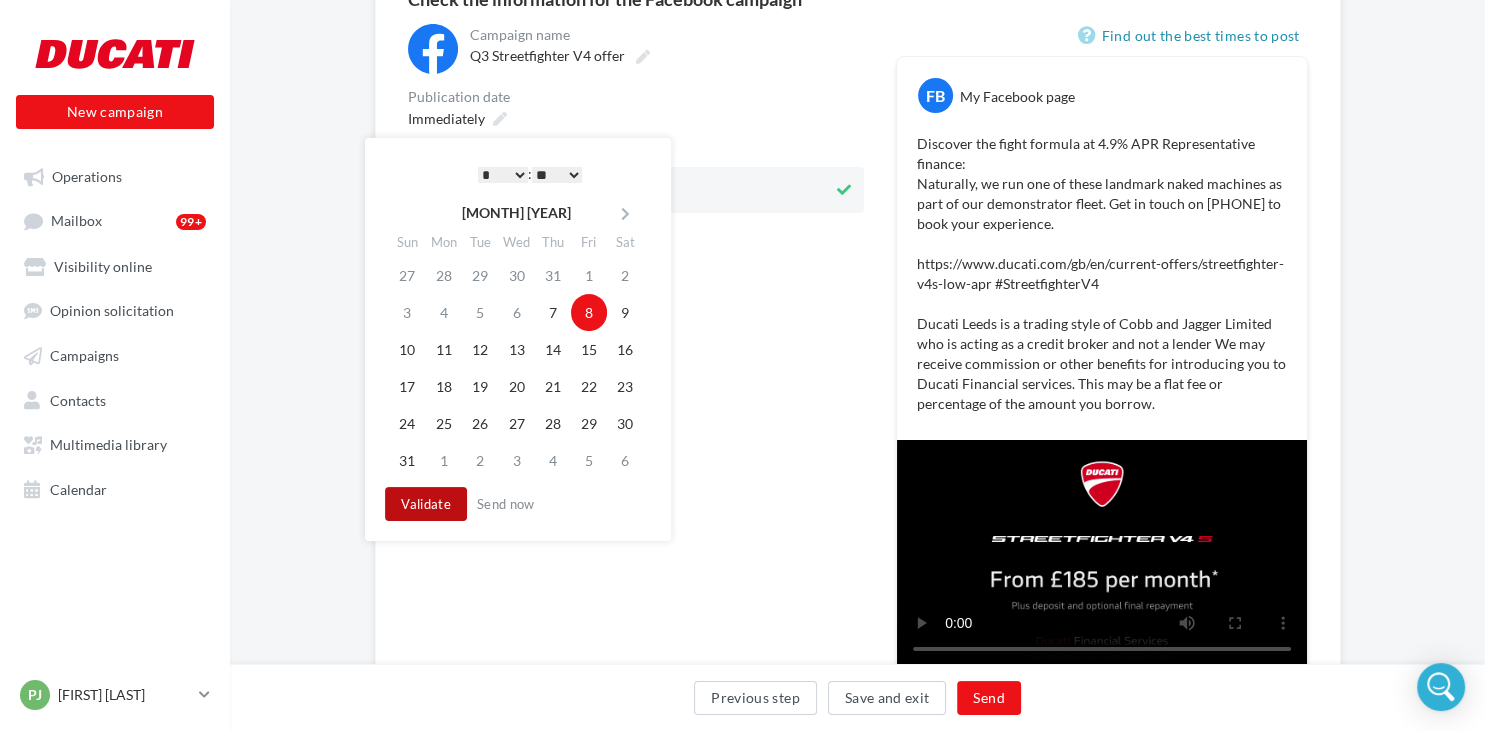 click on "Validate" at bounding box center (426, 504) 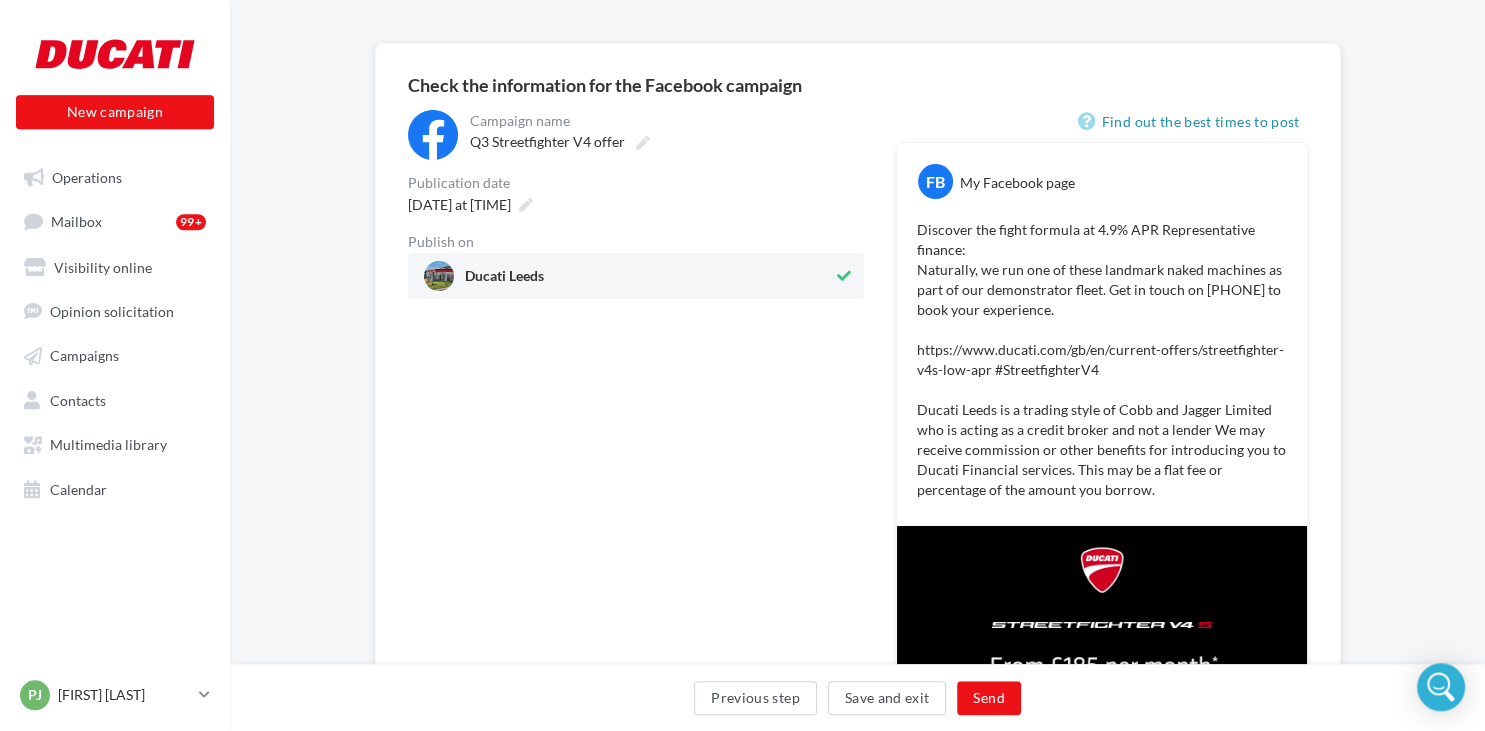 scroll, scrollTop: 116, scrollLeft: 0, axis: vertical 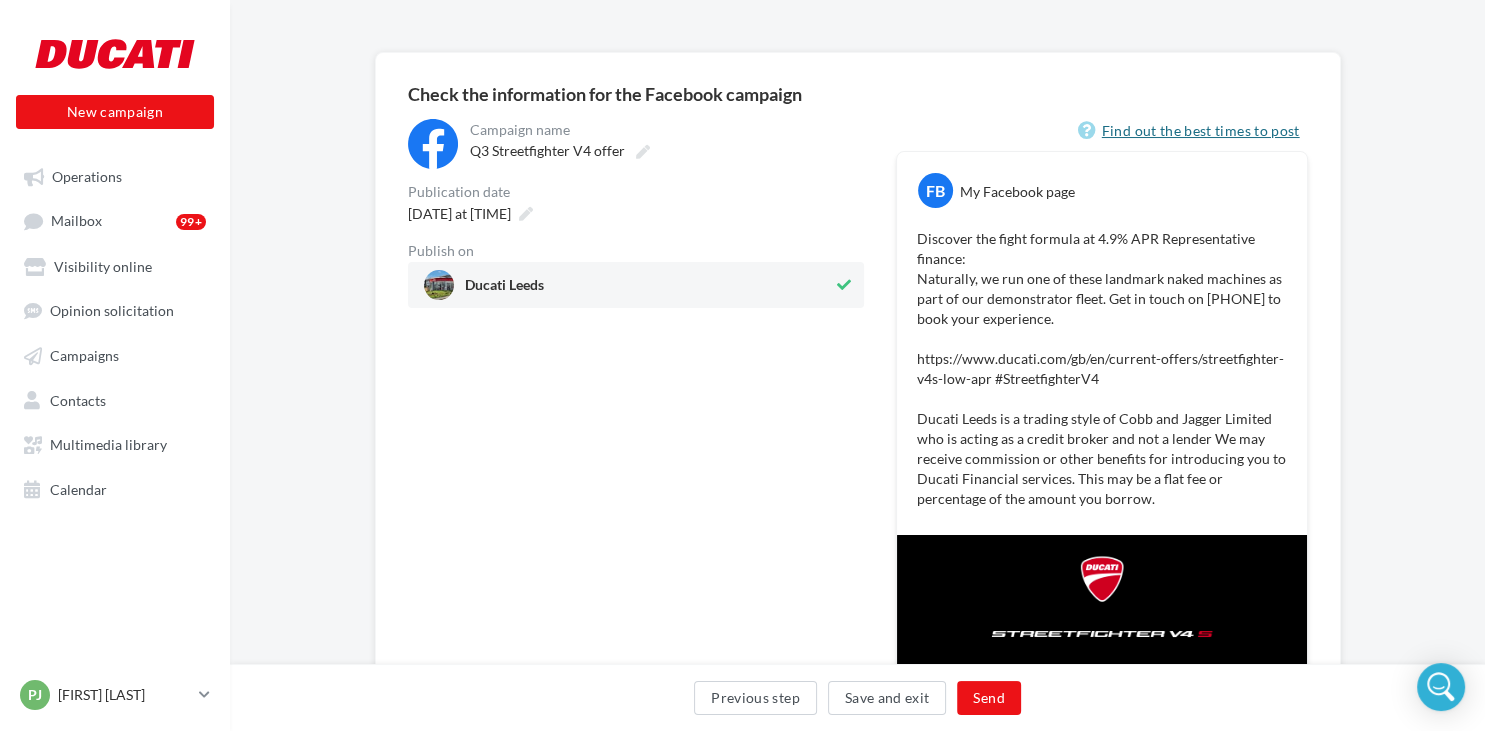 click on "Find out the best times to post" at bounding box center (1193, 131) 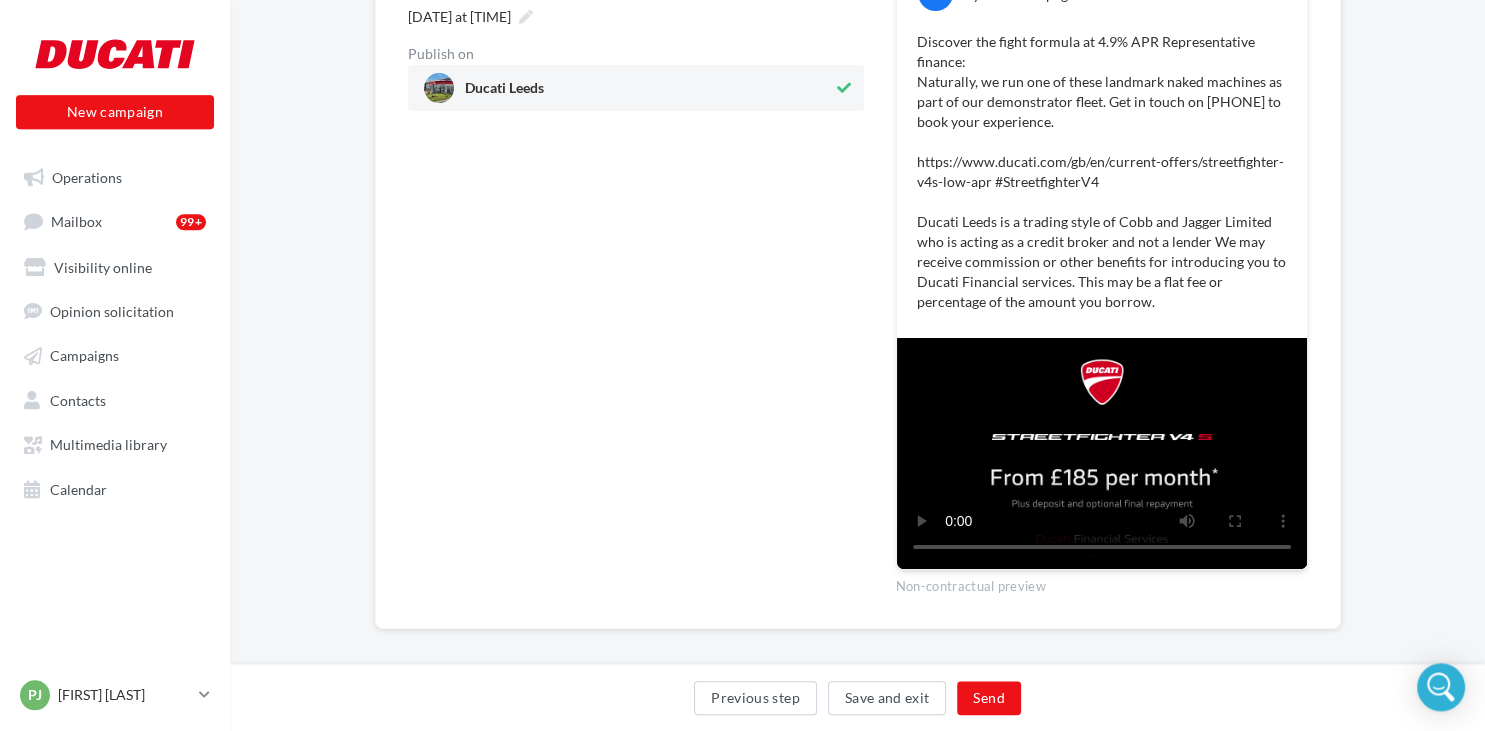 scroll, scrollTop: 328, scrollLeft: 0, axis: vertical 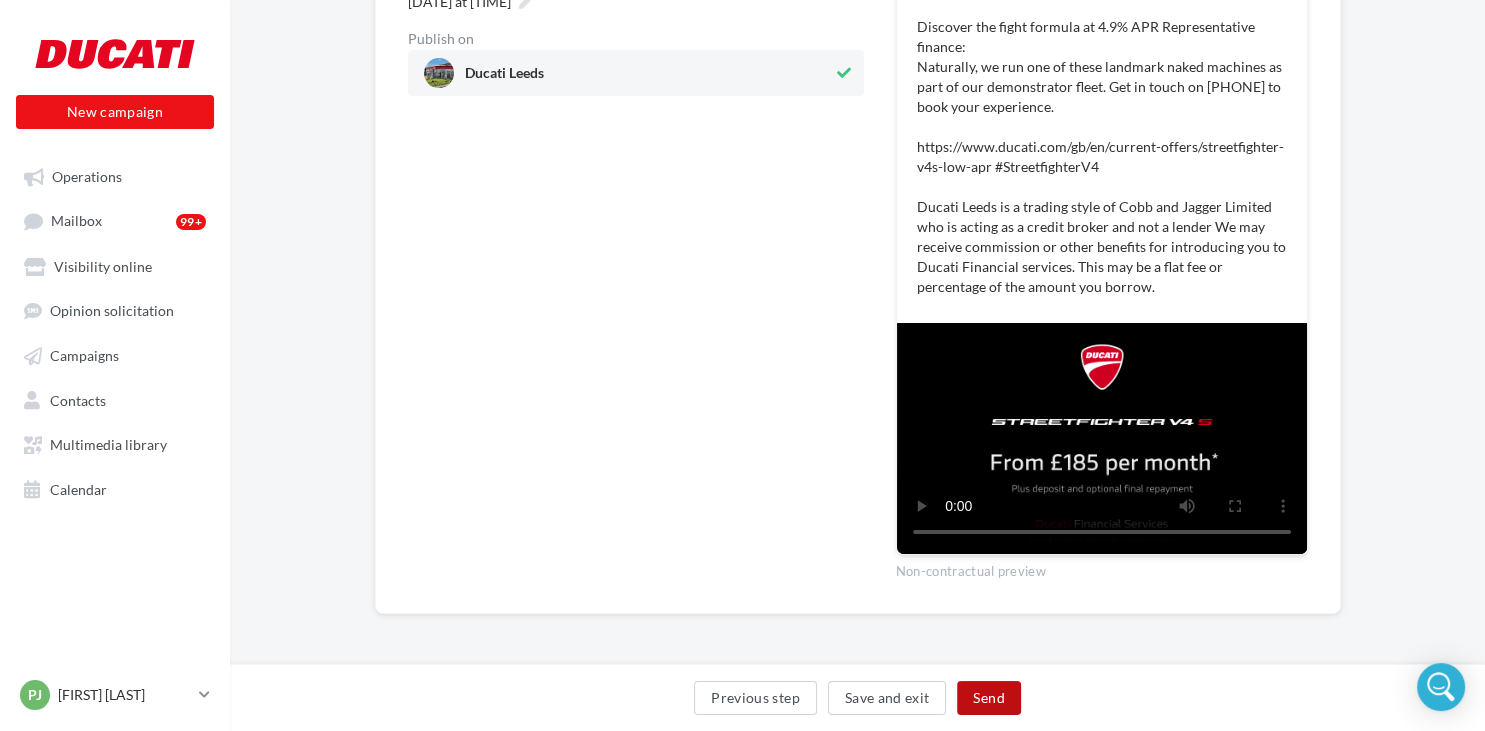 click on "Send" at bounding box center (988, 698) 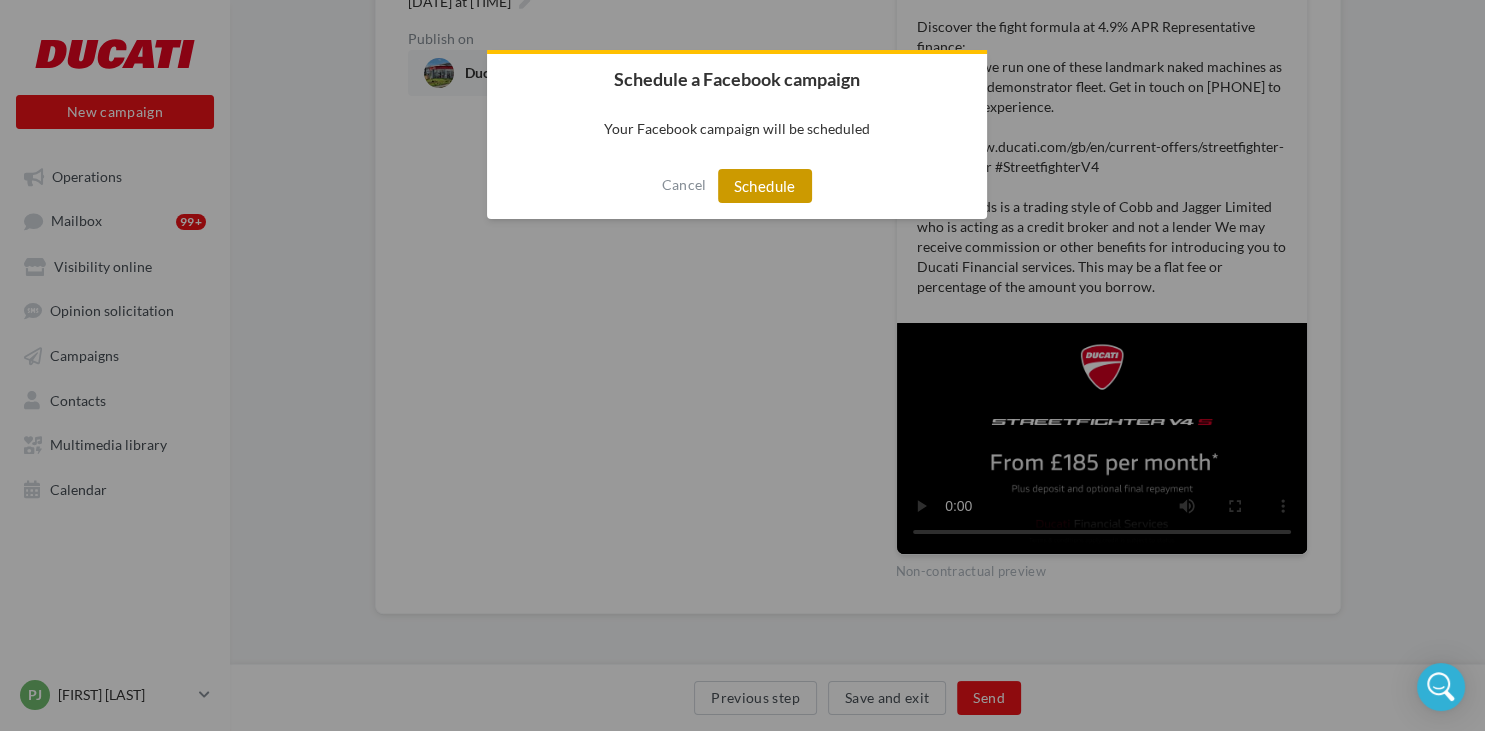click on "Schedule" at bounding box center (765, 186) 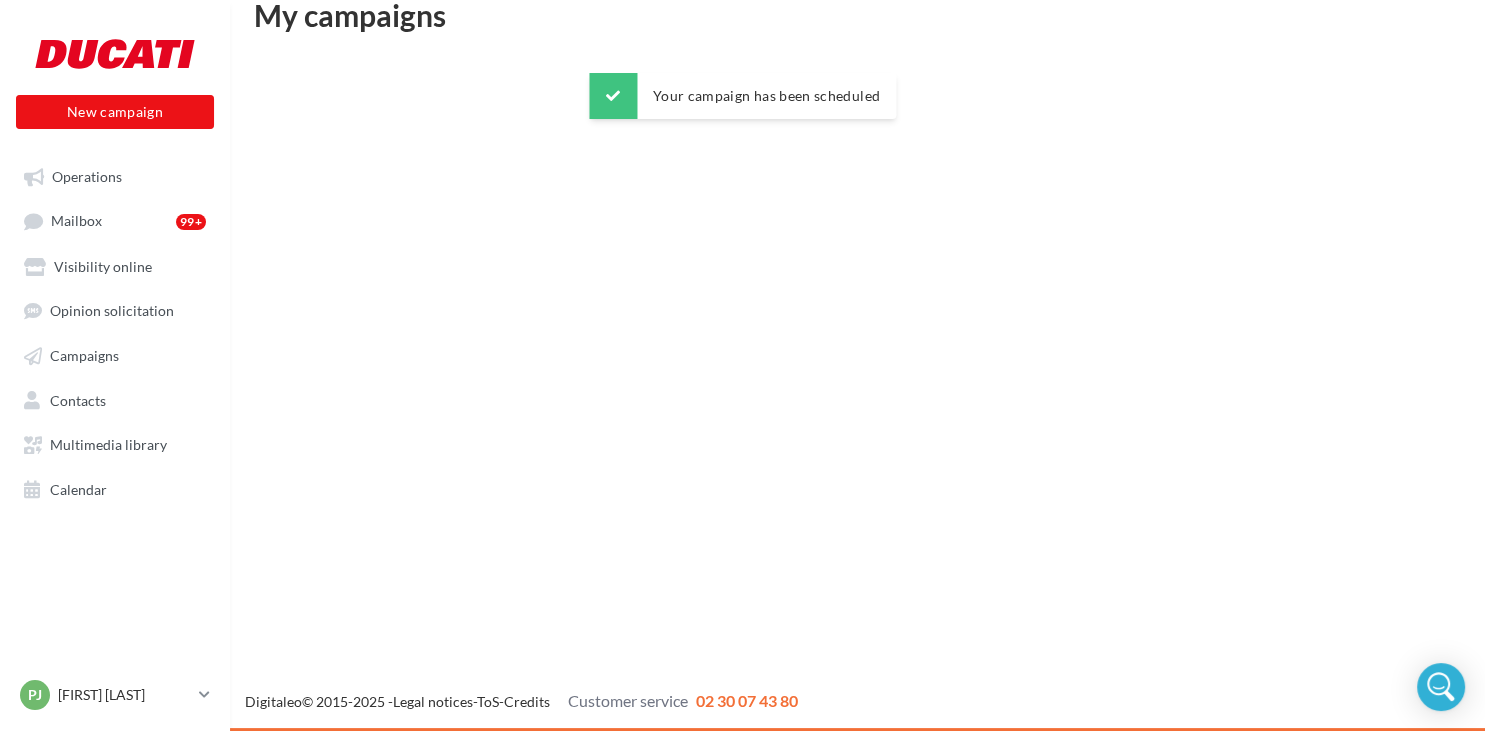 scroll, scrollTop: 32, scrollLeft: 0, axis: vertical 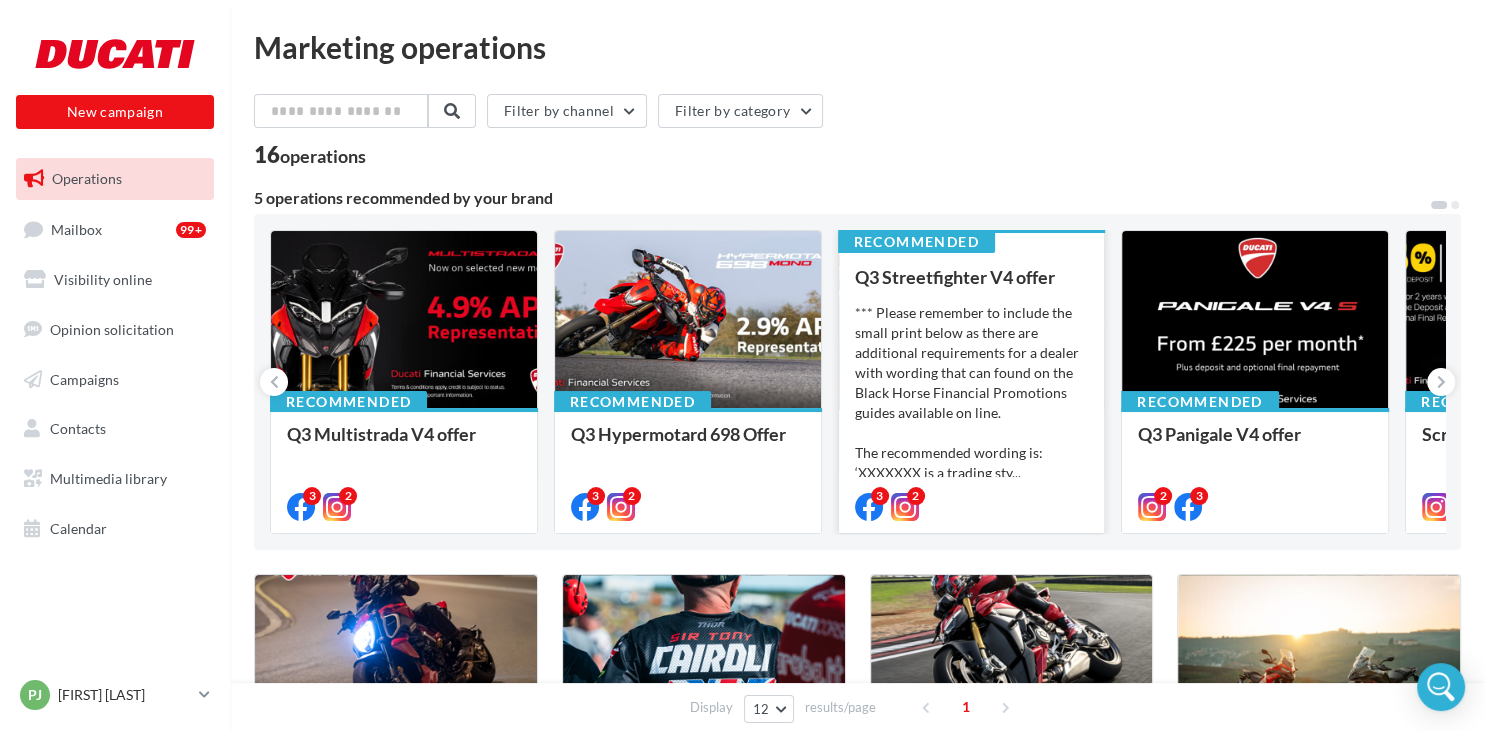 click on "*** Please remember to include the small print below as there are additional requirements for a dealer with wording that can found on the Black Horse Financial Promotions guides available on line.
The recommended wording is:
‘XXXXXXX is a trading sty..." at bounding box center (972, 393) 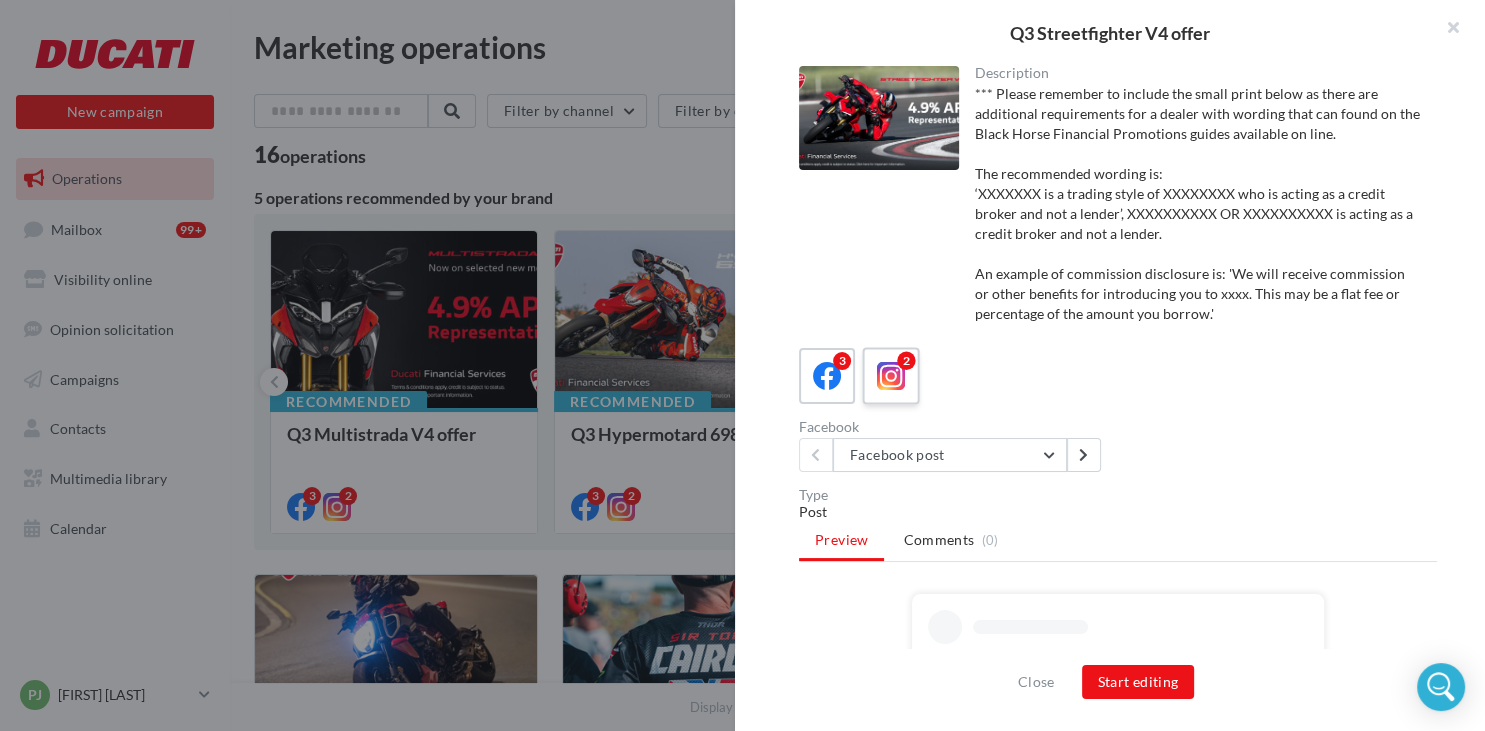 click at bounding box center (891, 376) 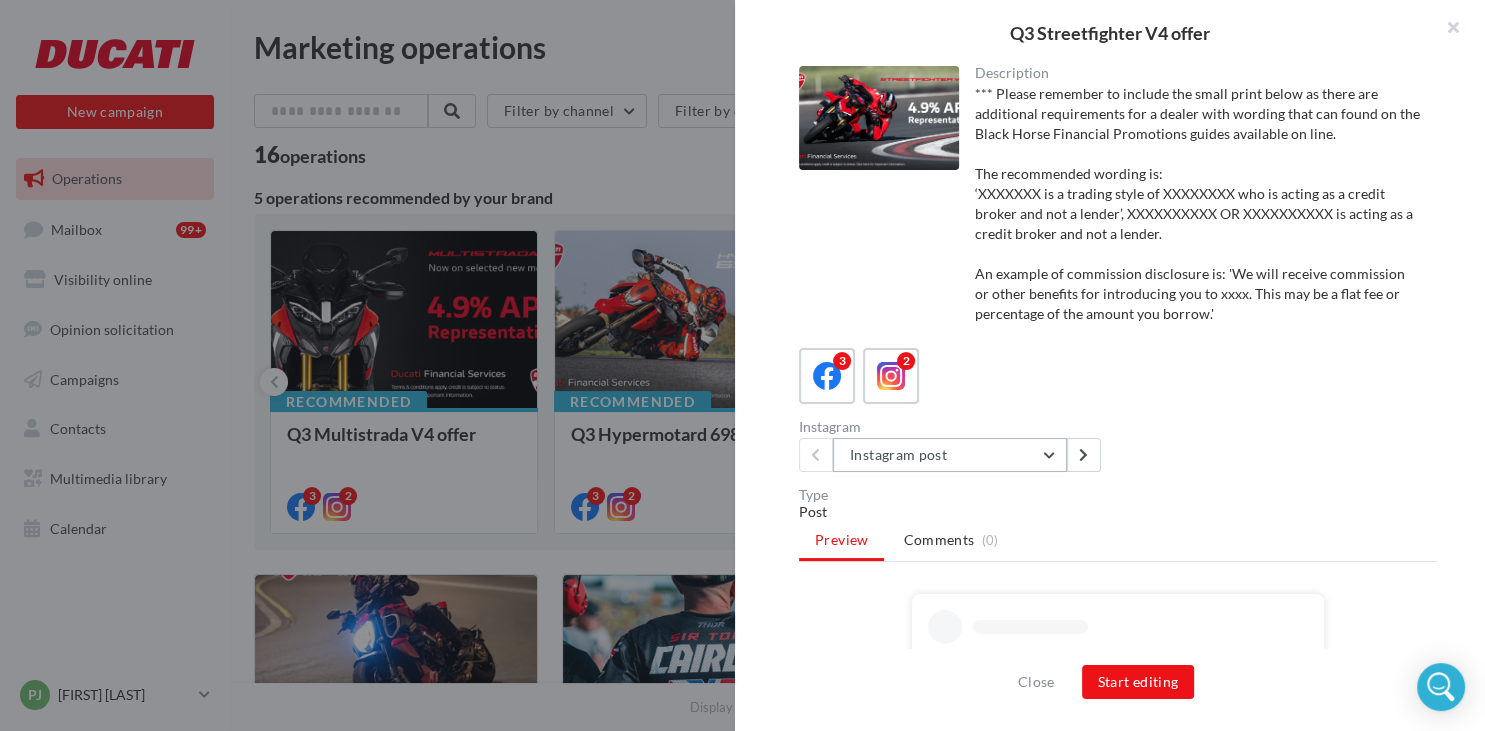 click on "Instagram post" at bounding box center [950, 455] 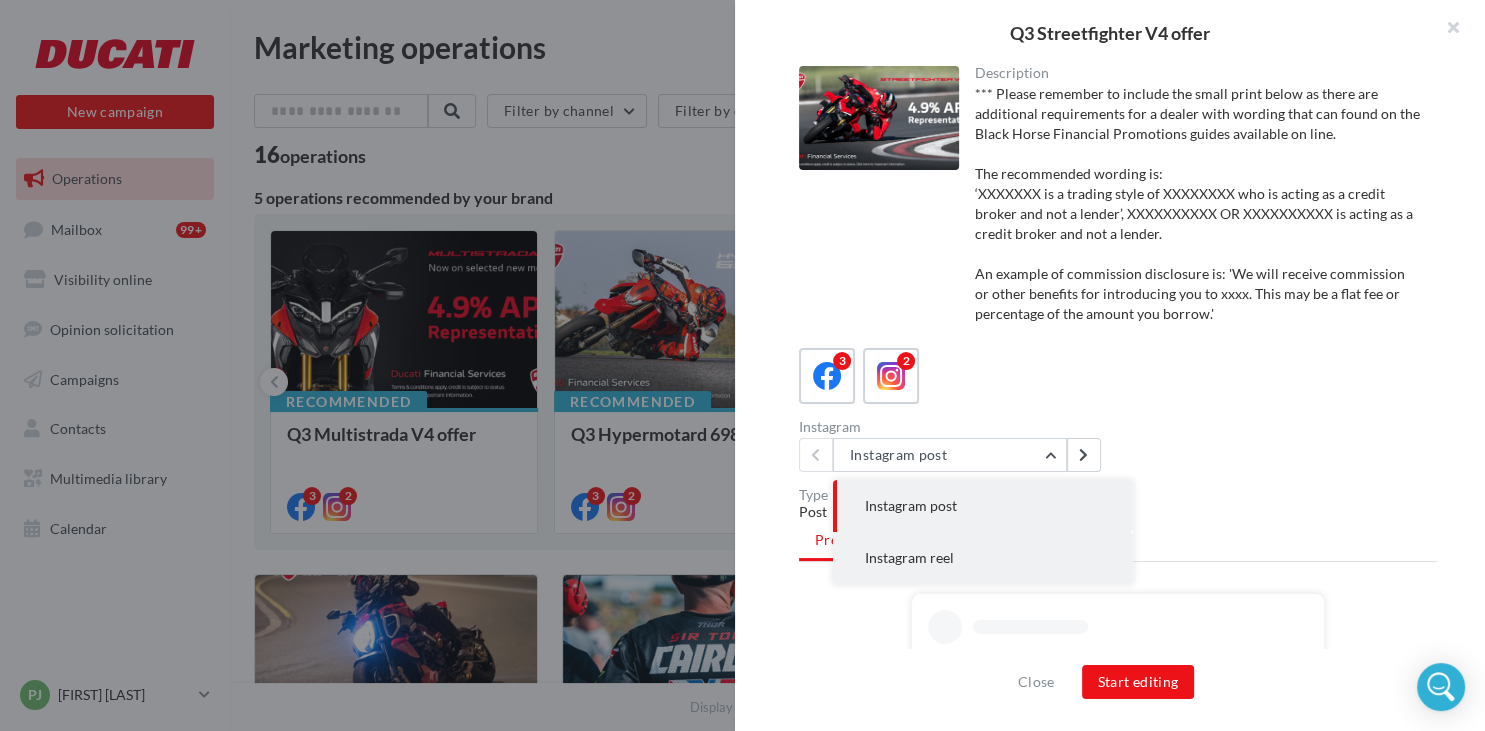 click on "Instagram reel" at bounding box center (983, 558) 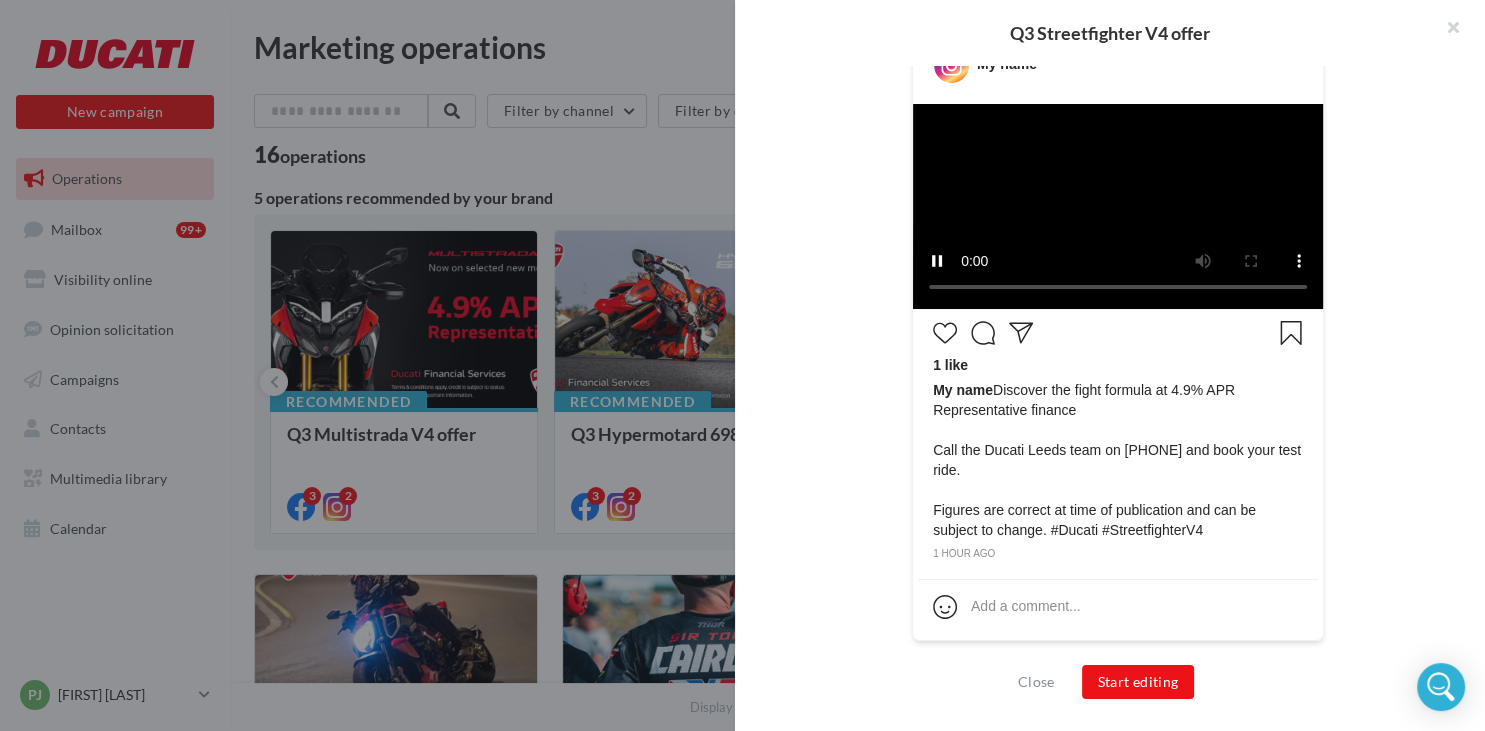 scroll, scrollTop: 901, scrollLeft: 0, axis: vertical 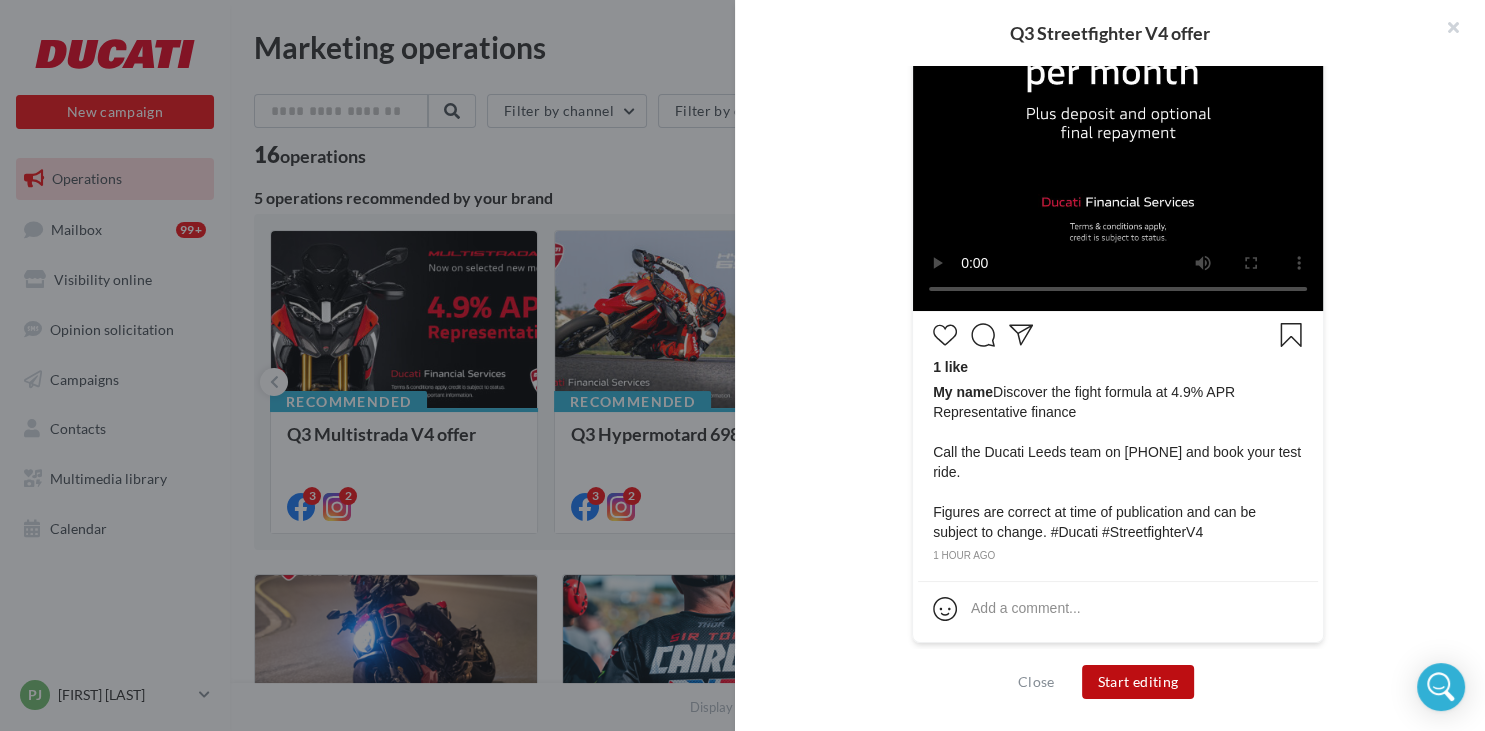 click on "Start editing" at bounding box center [1138, 682] 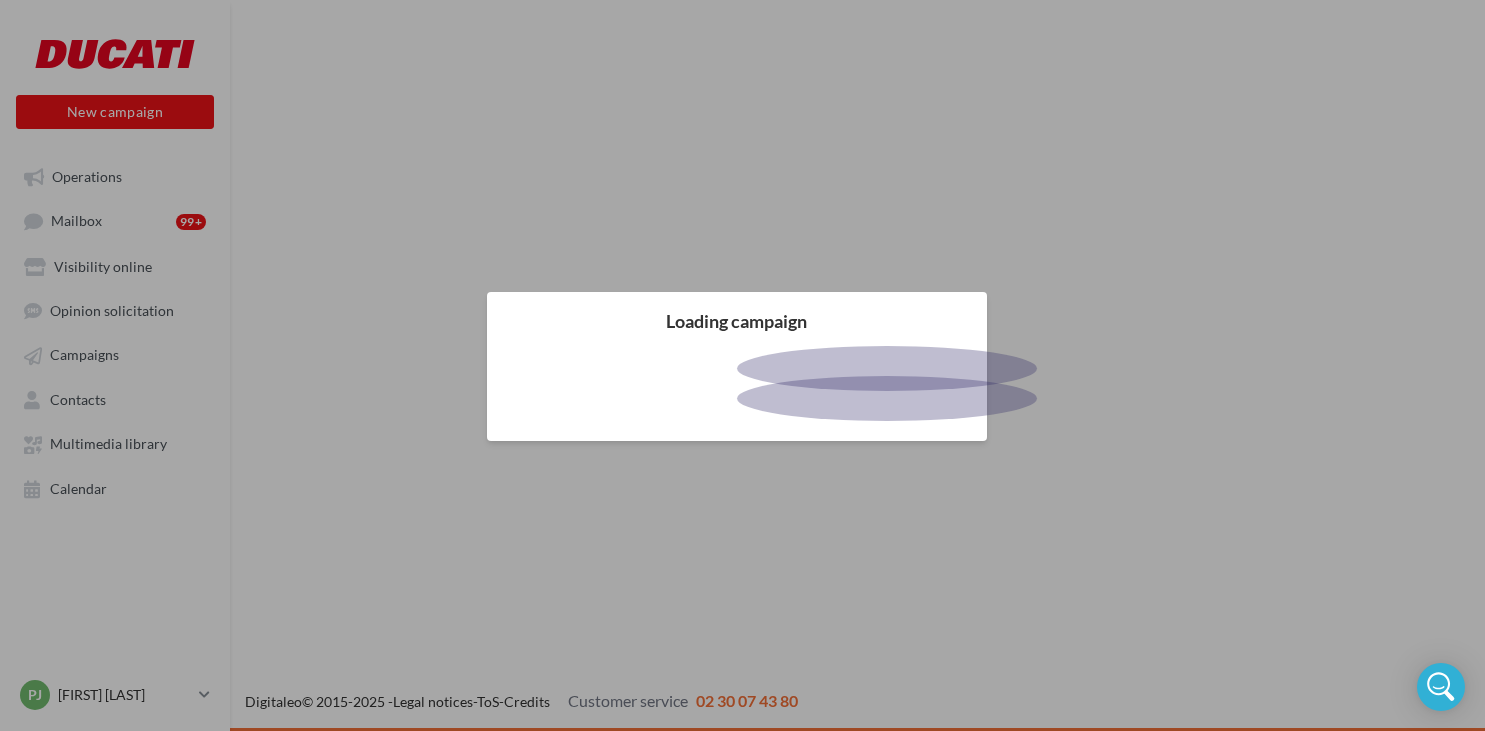 scroll, scrollTop: 0, scrollLeft: 0, axis: both 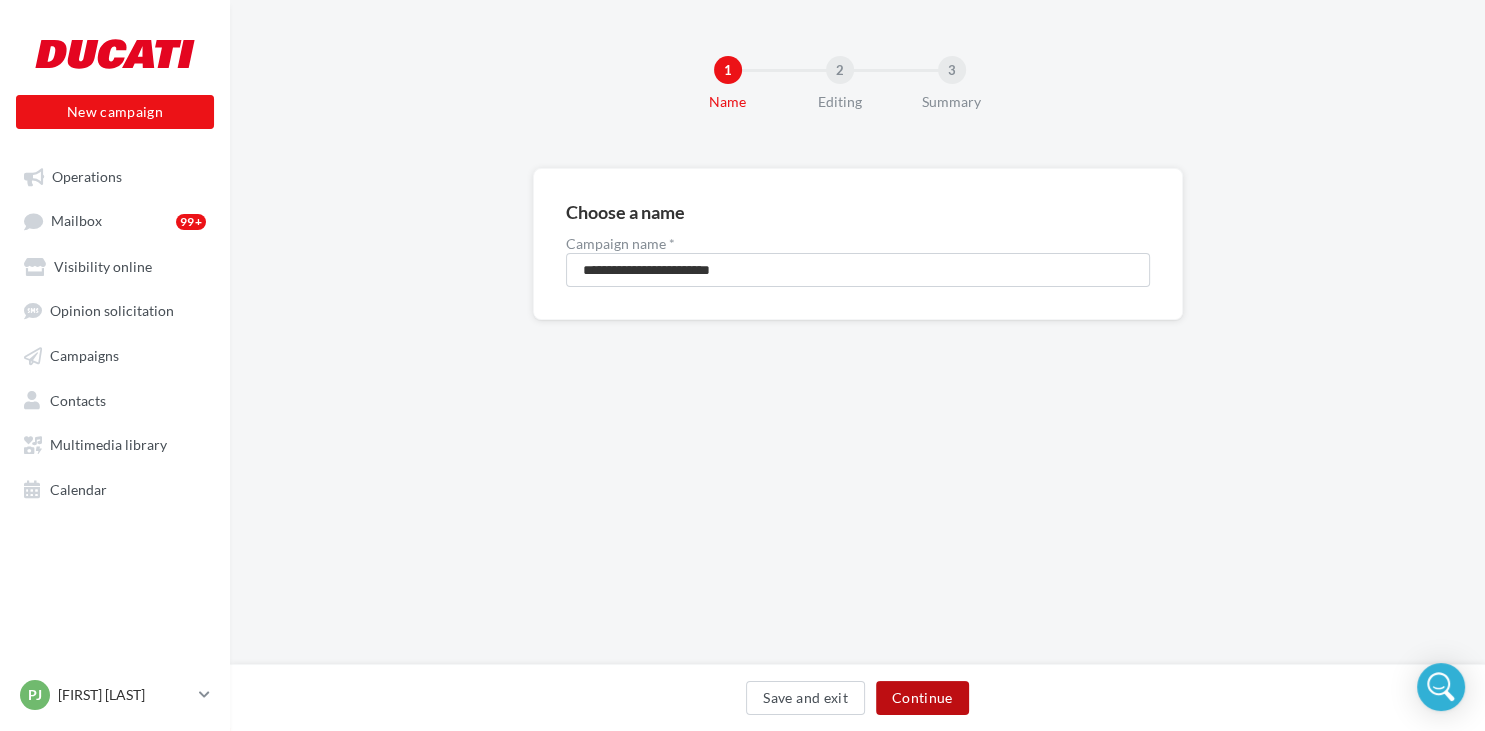 click on "Continue" at bounding box center (922, 698) 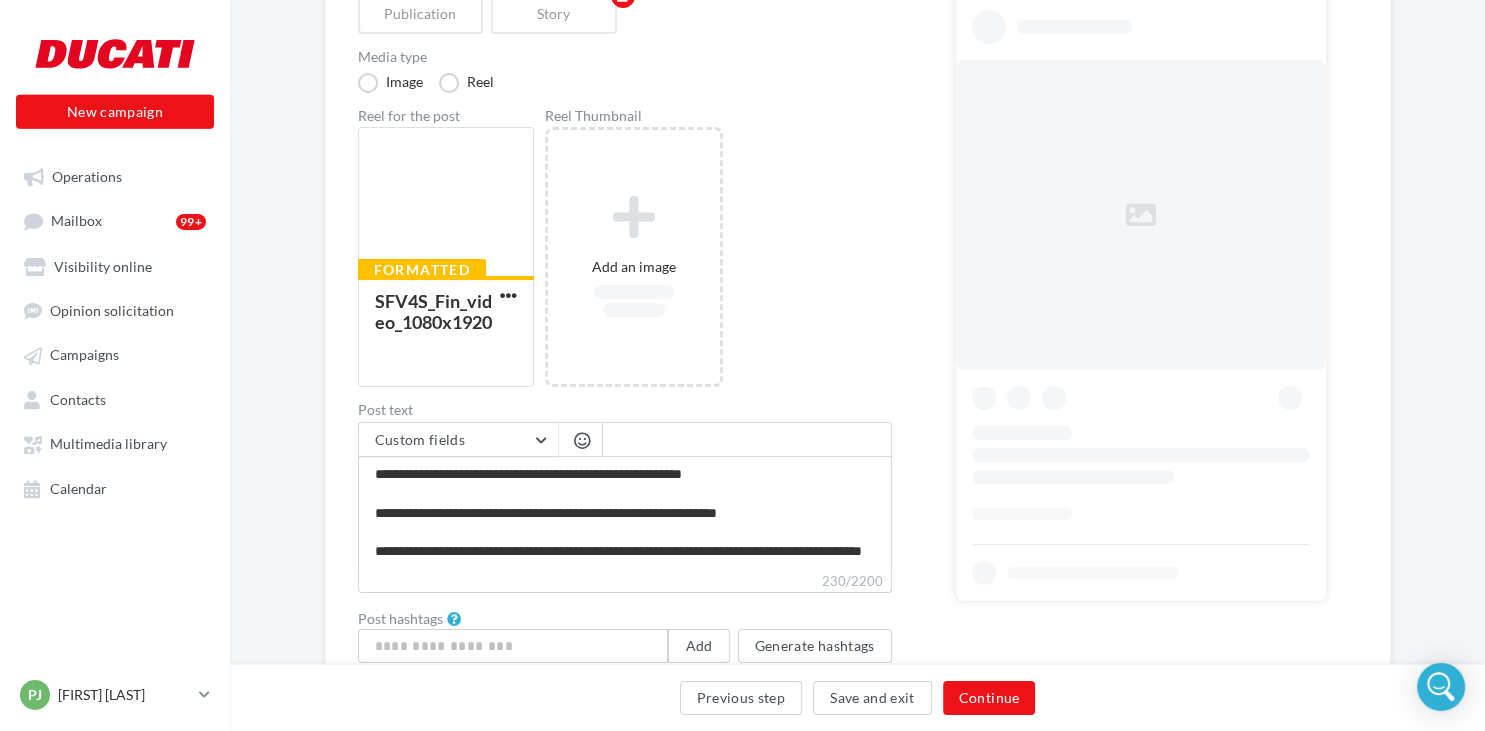 scroll, scrollTop: 316, scrollLeft: 0, axis: vertical 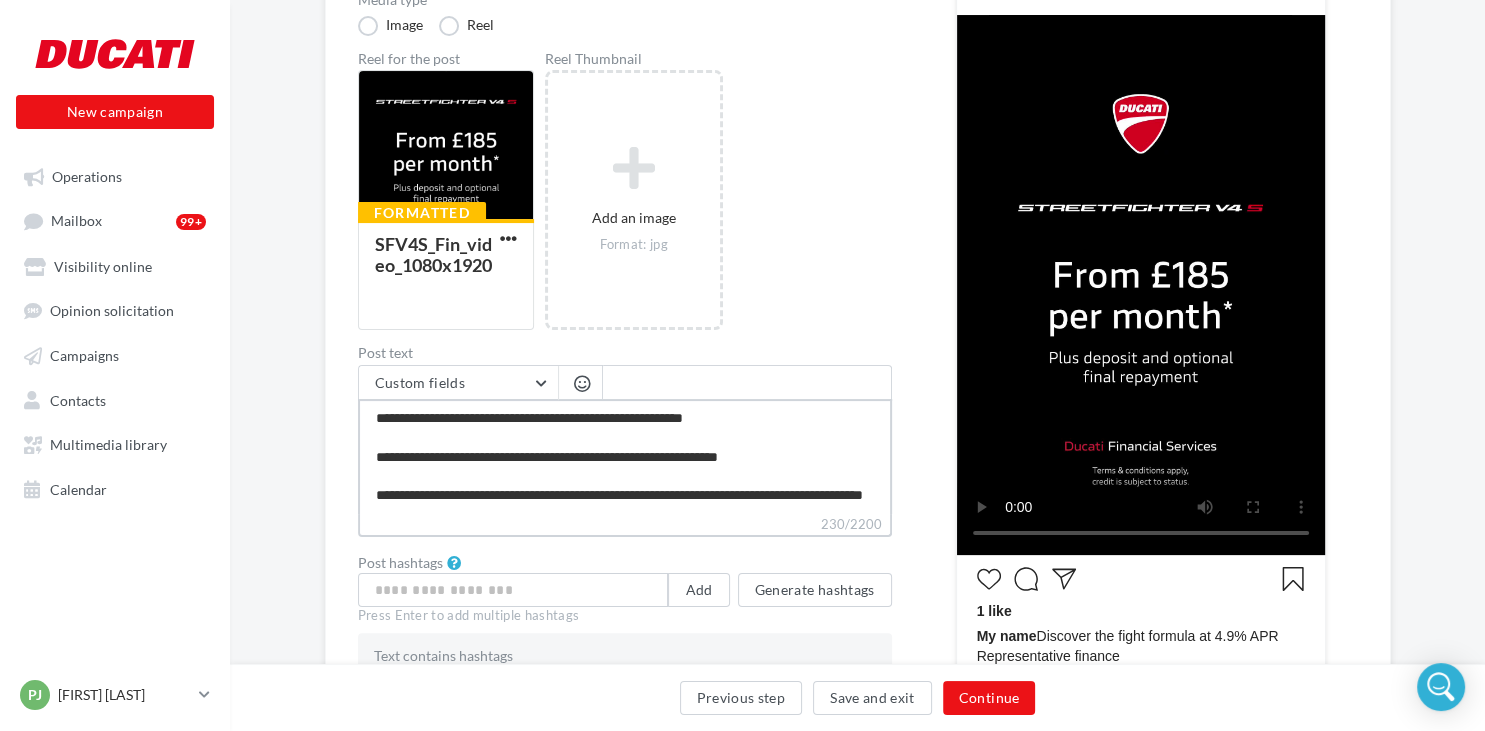 click on "**********" at bounding box center (625, 456) 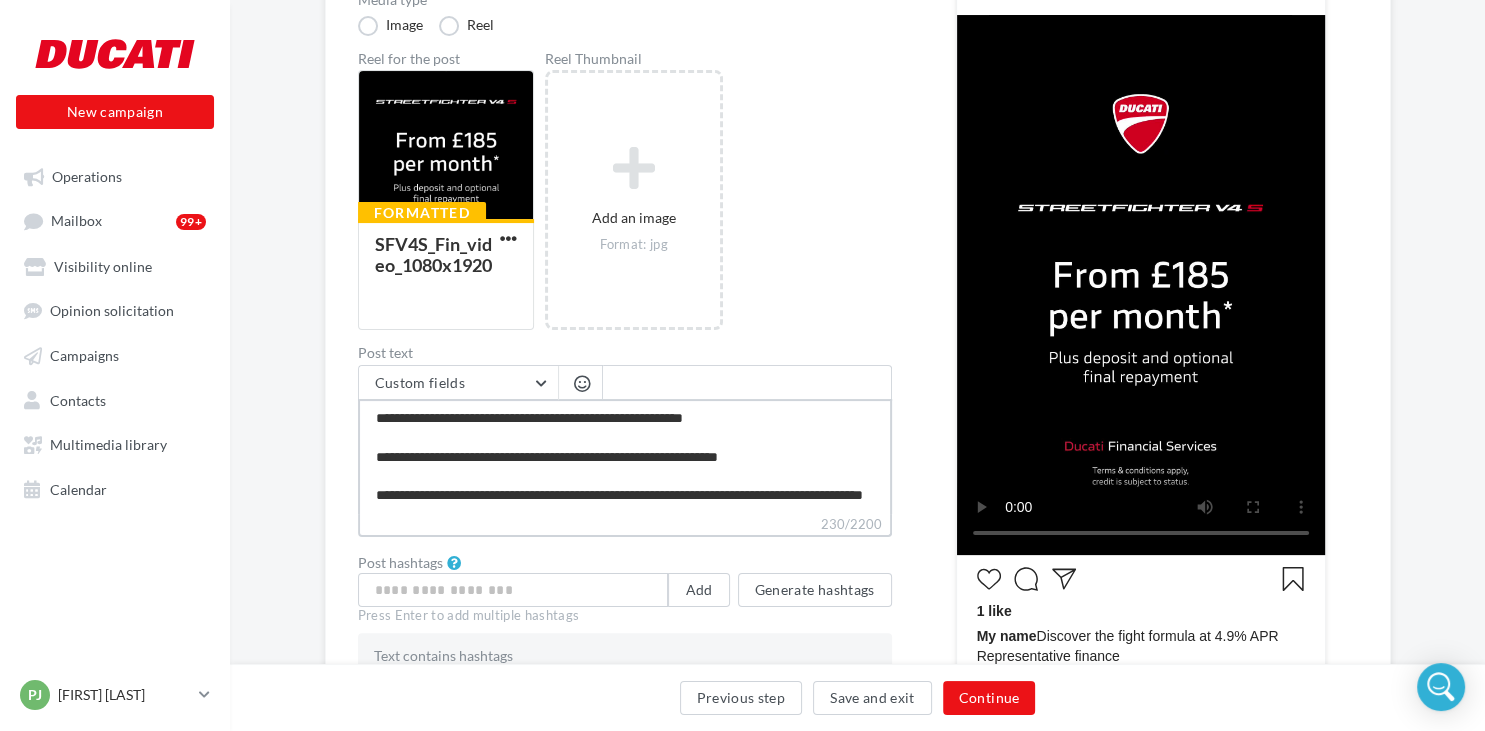 click on "**********" at bounding box center [625, 456] 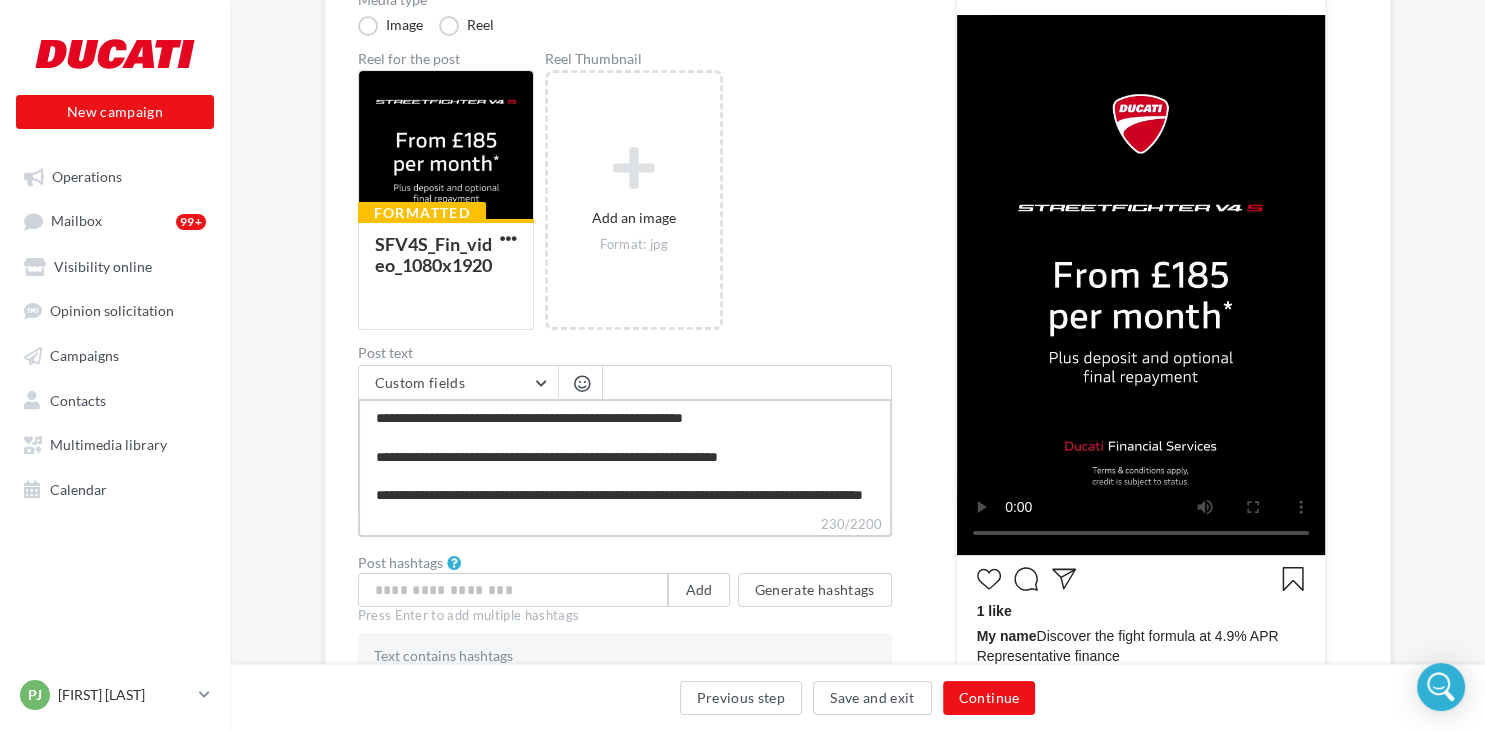 type on "**********" 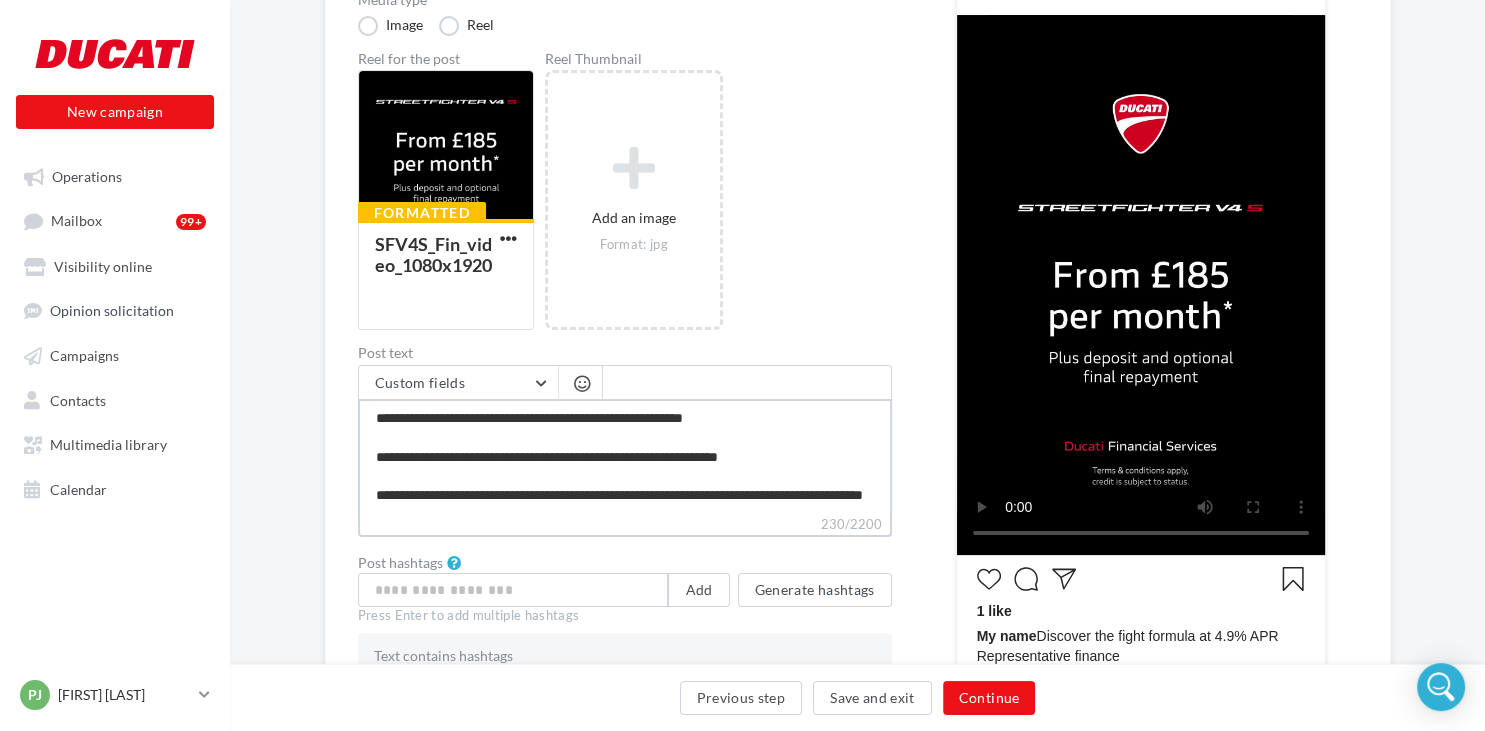 type on "**********" 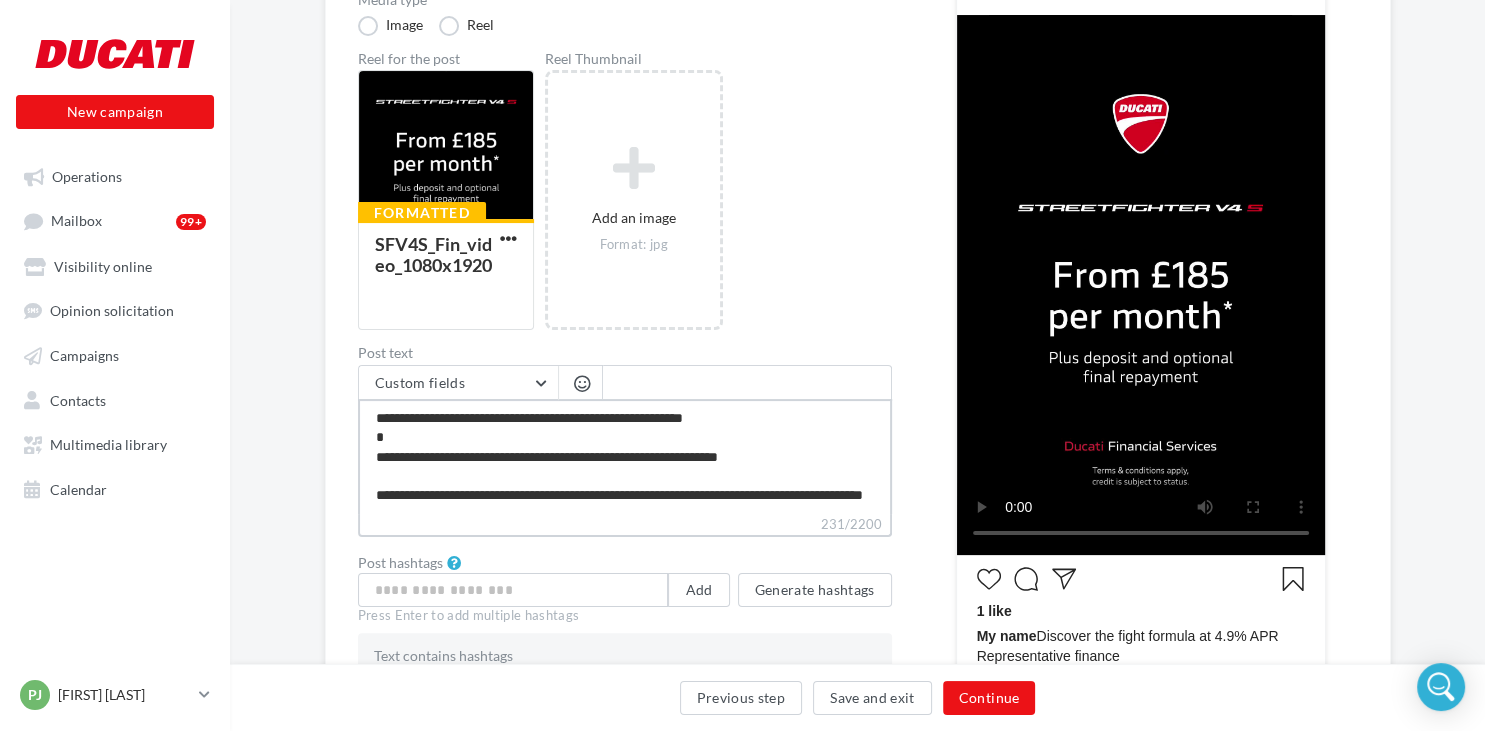 type on "**********" 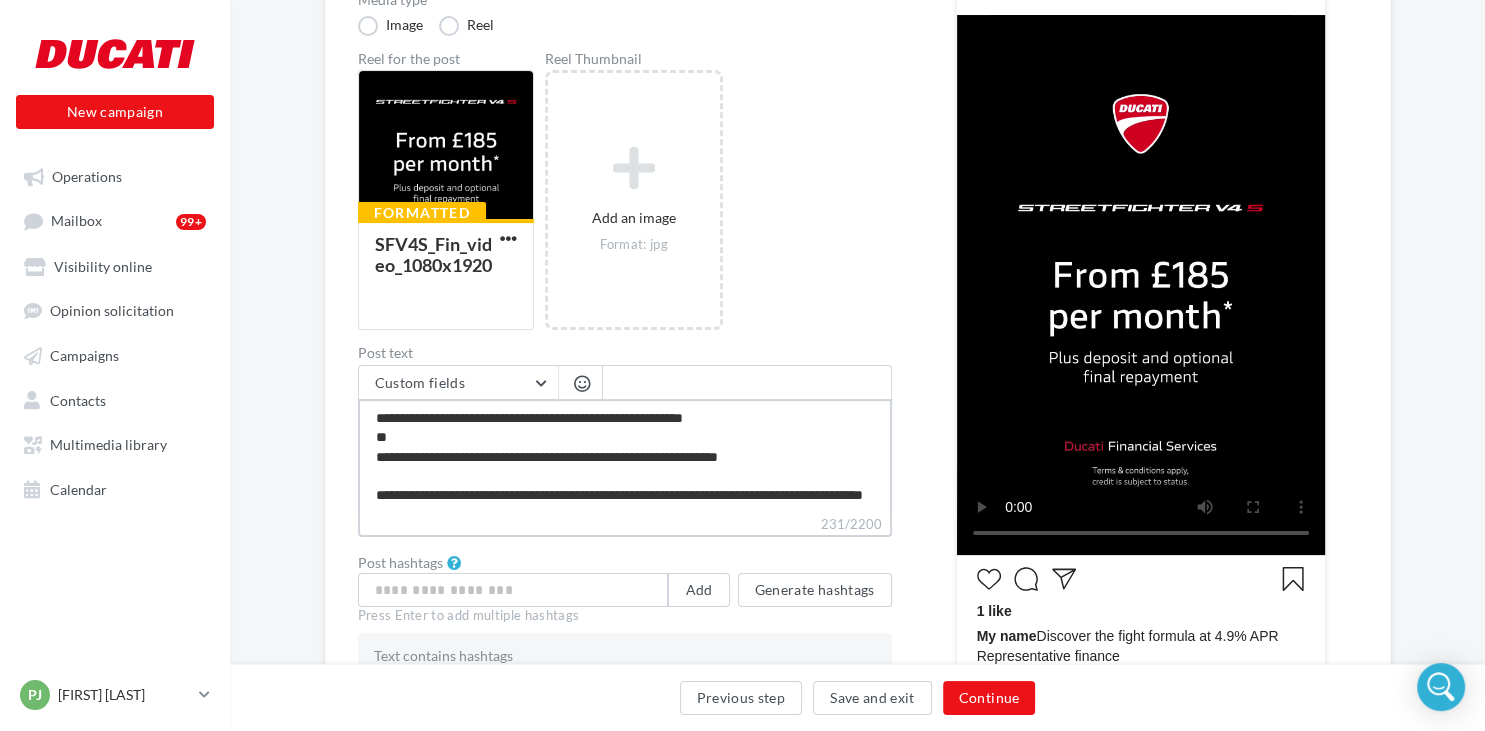 type on "**********" 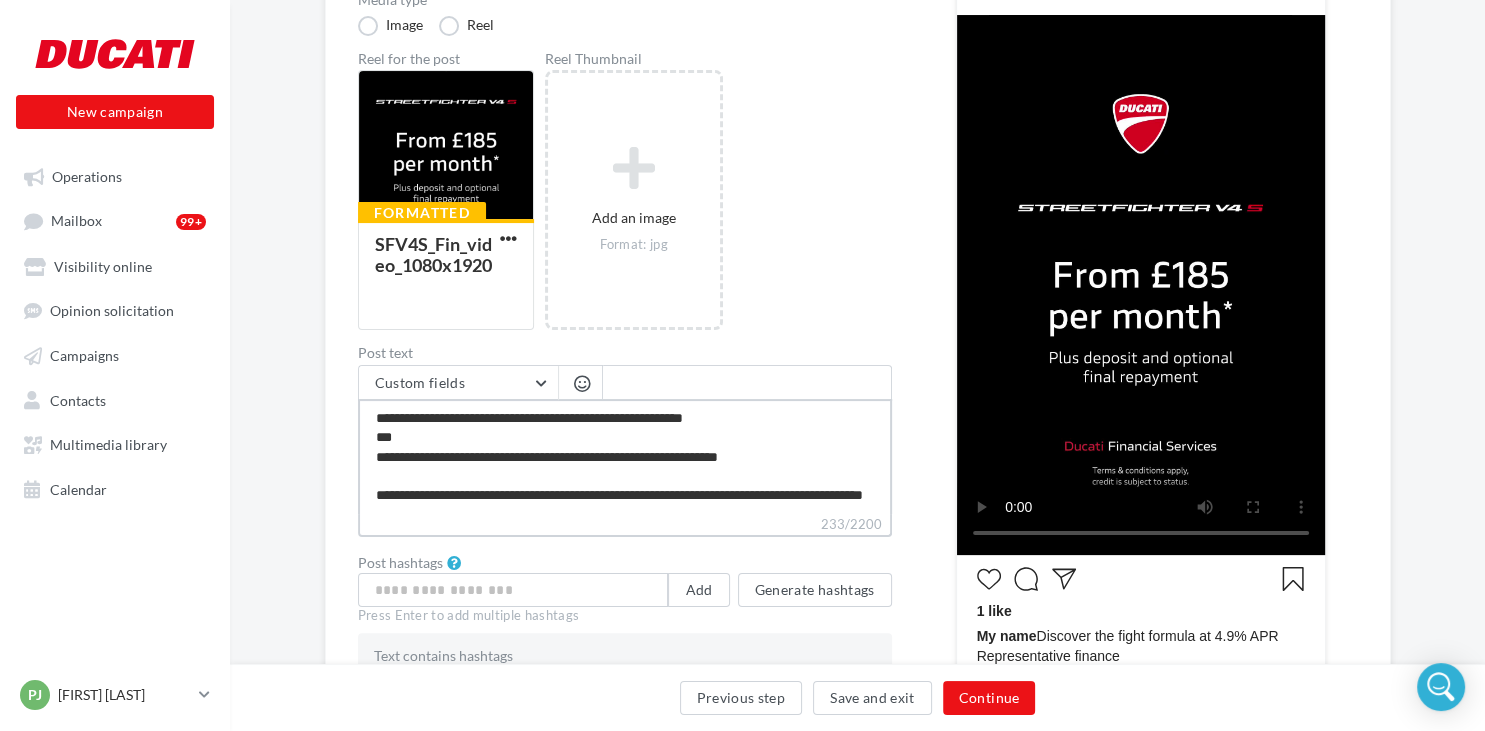 type on "**********" 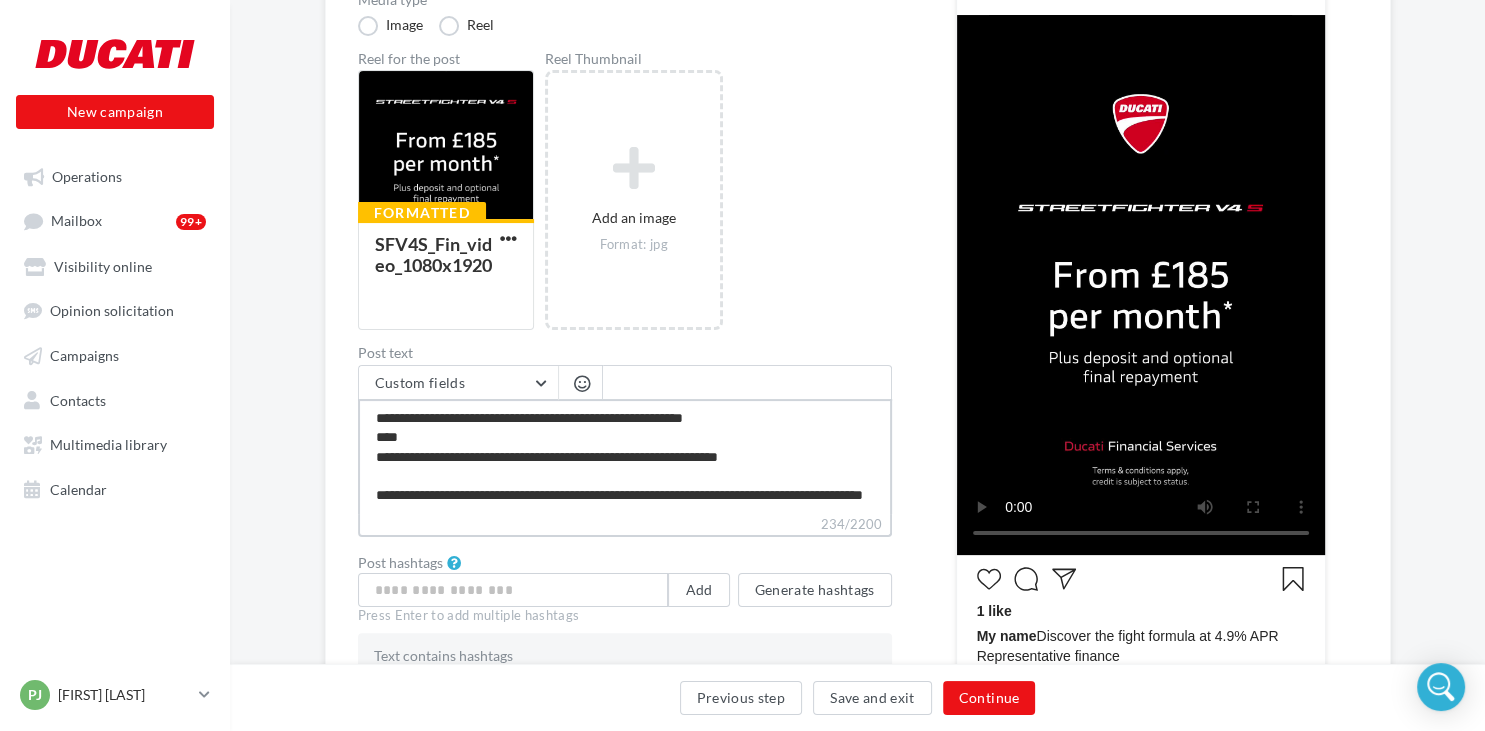 type on "**********" 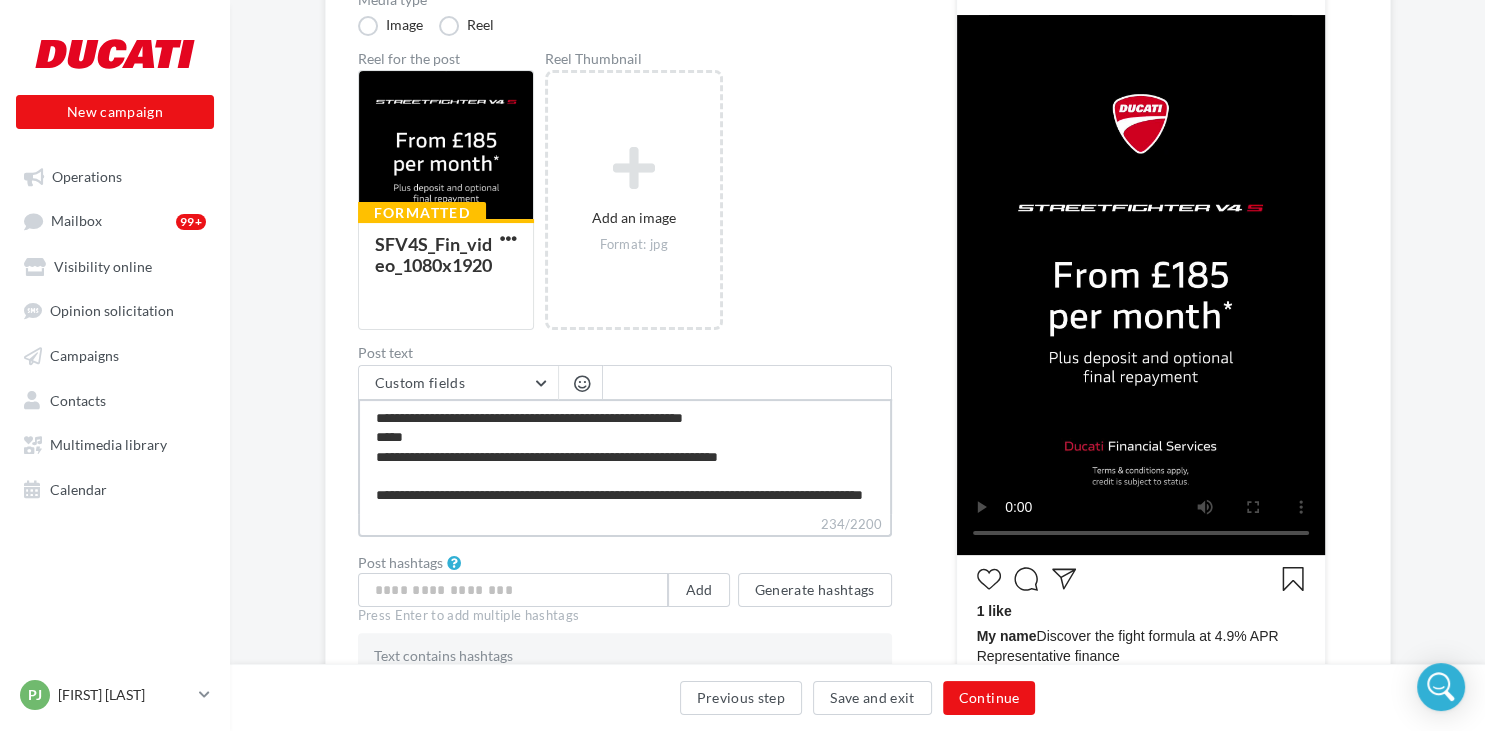 type on "**********" 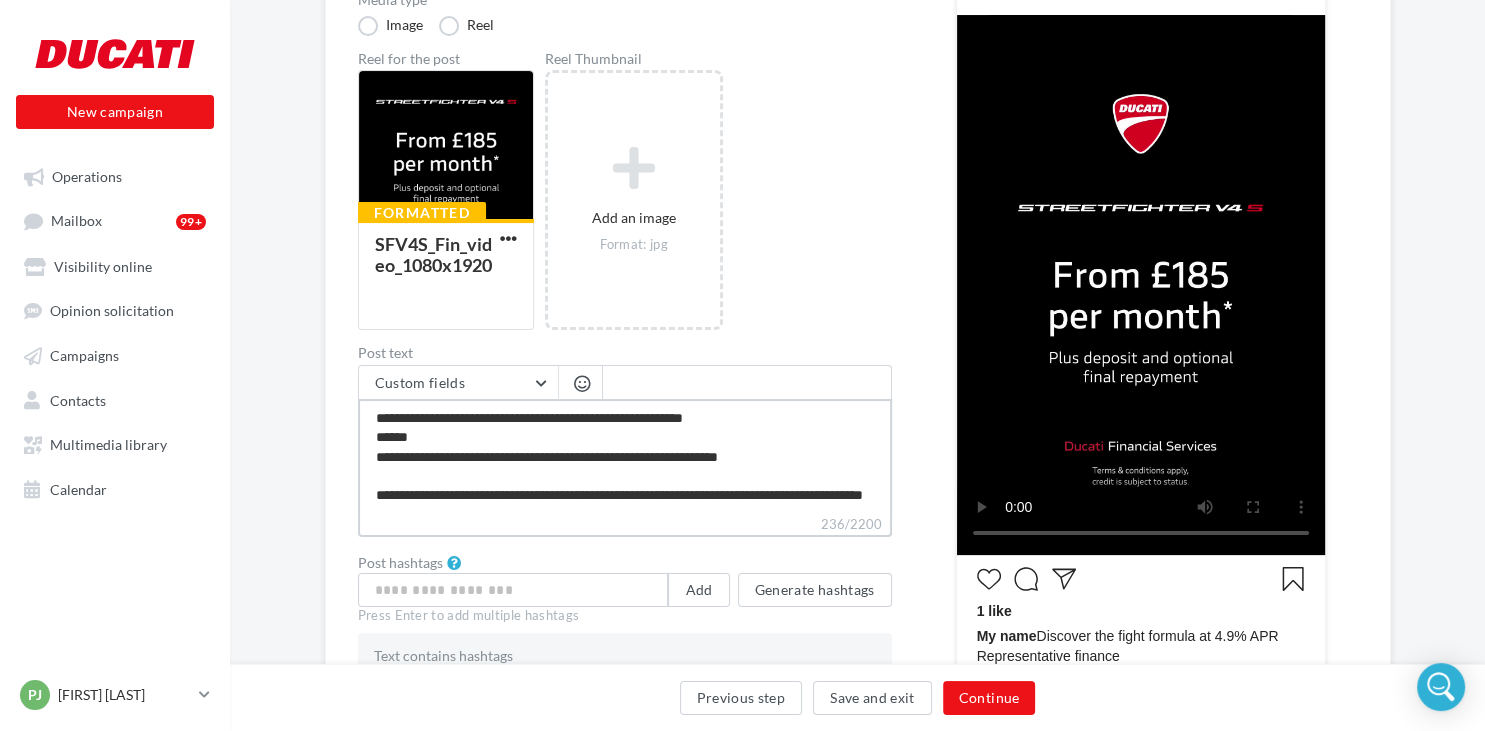 type on "**********" 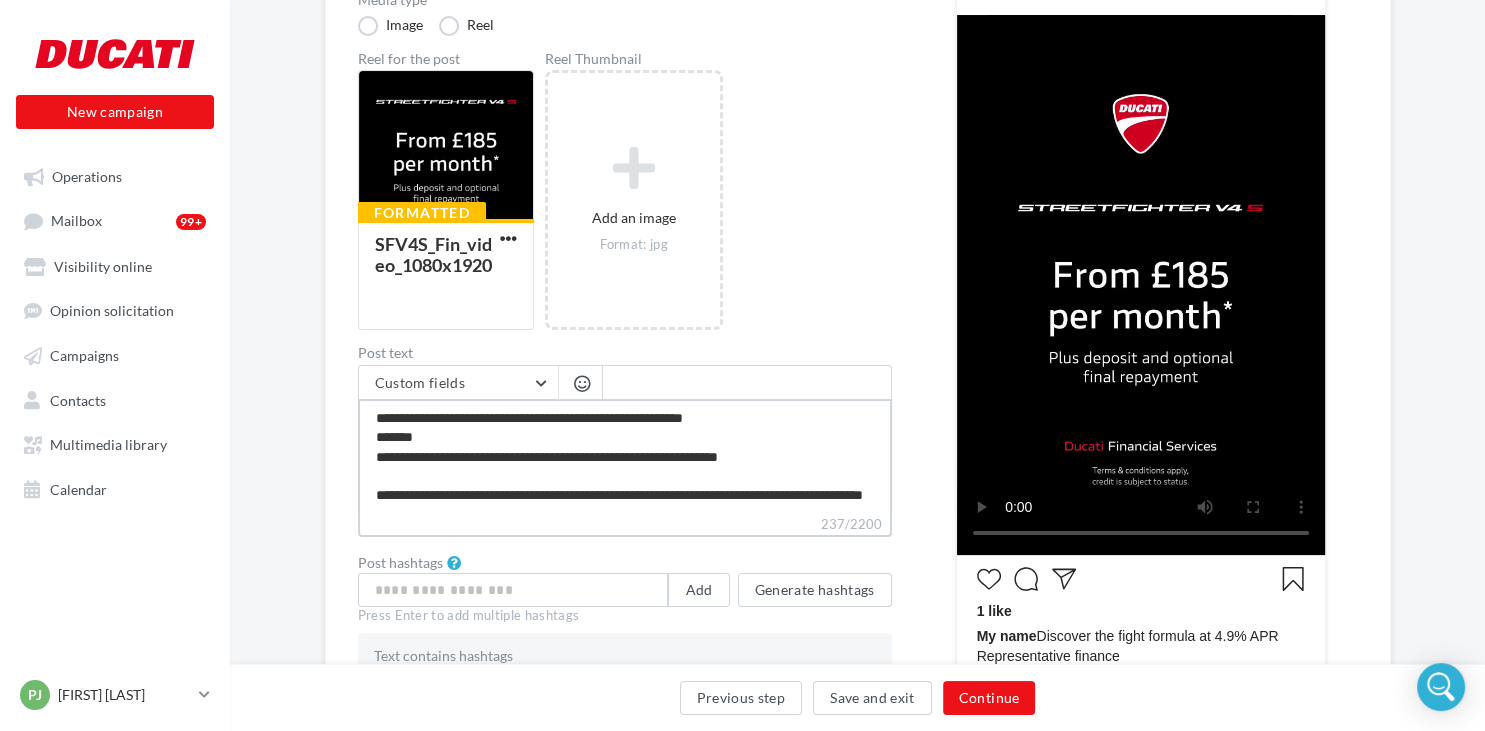 type on "**********" 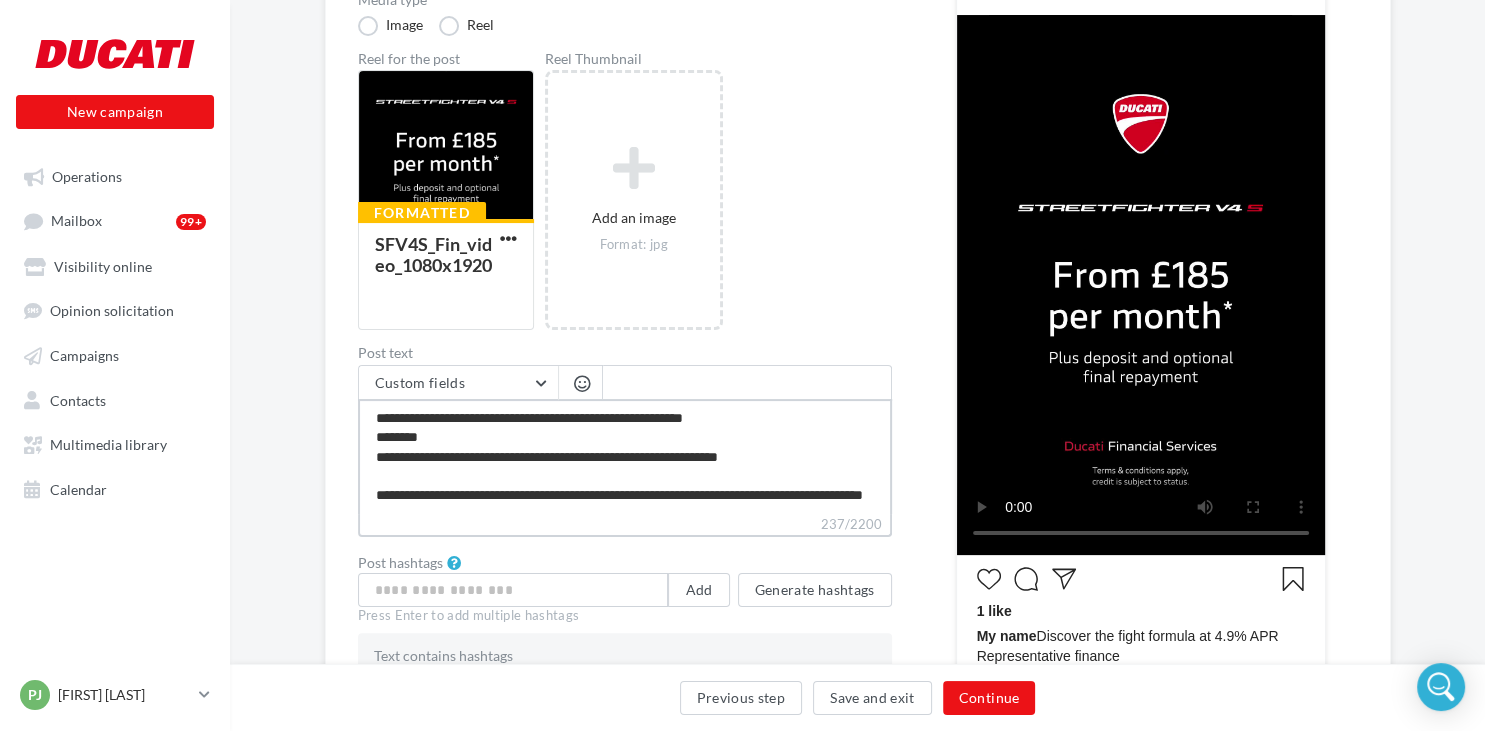 type on "**********" 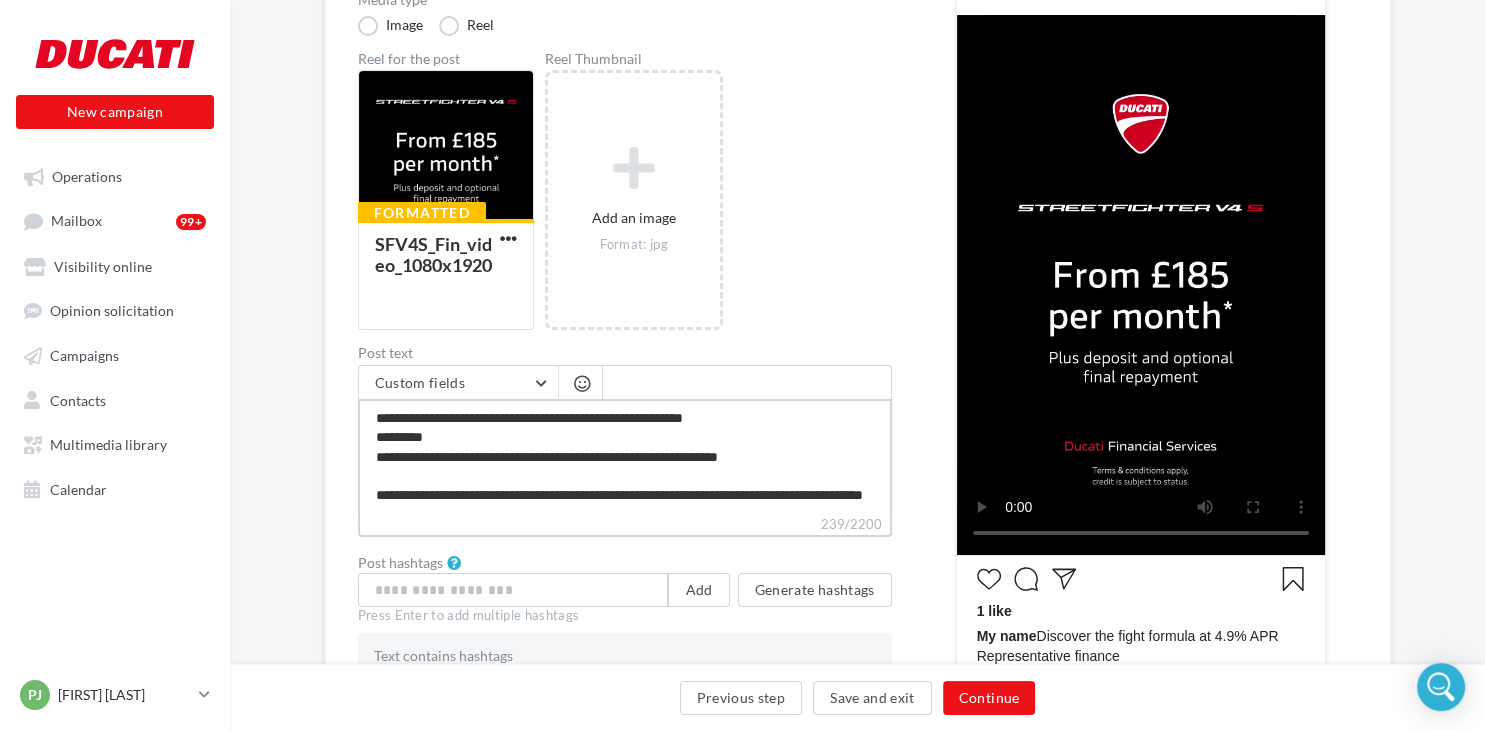 type on "**********" 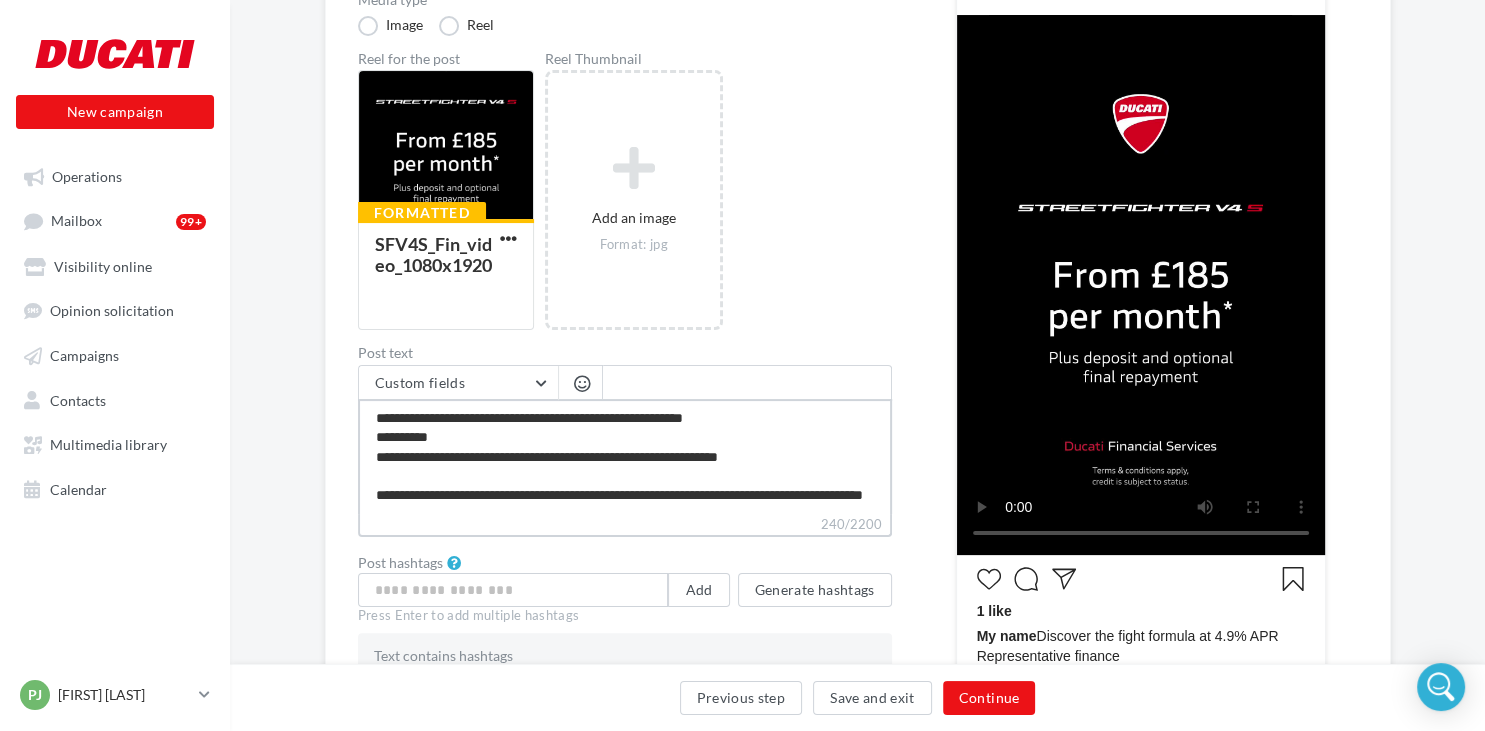 type on "**********" 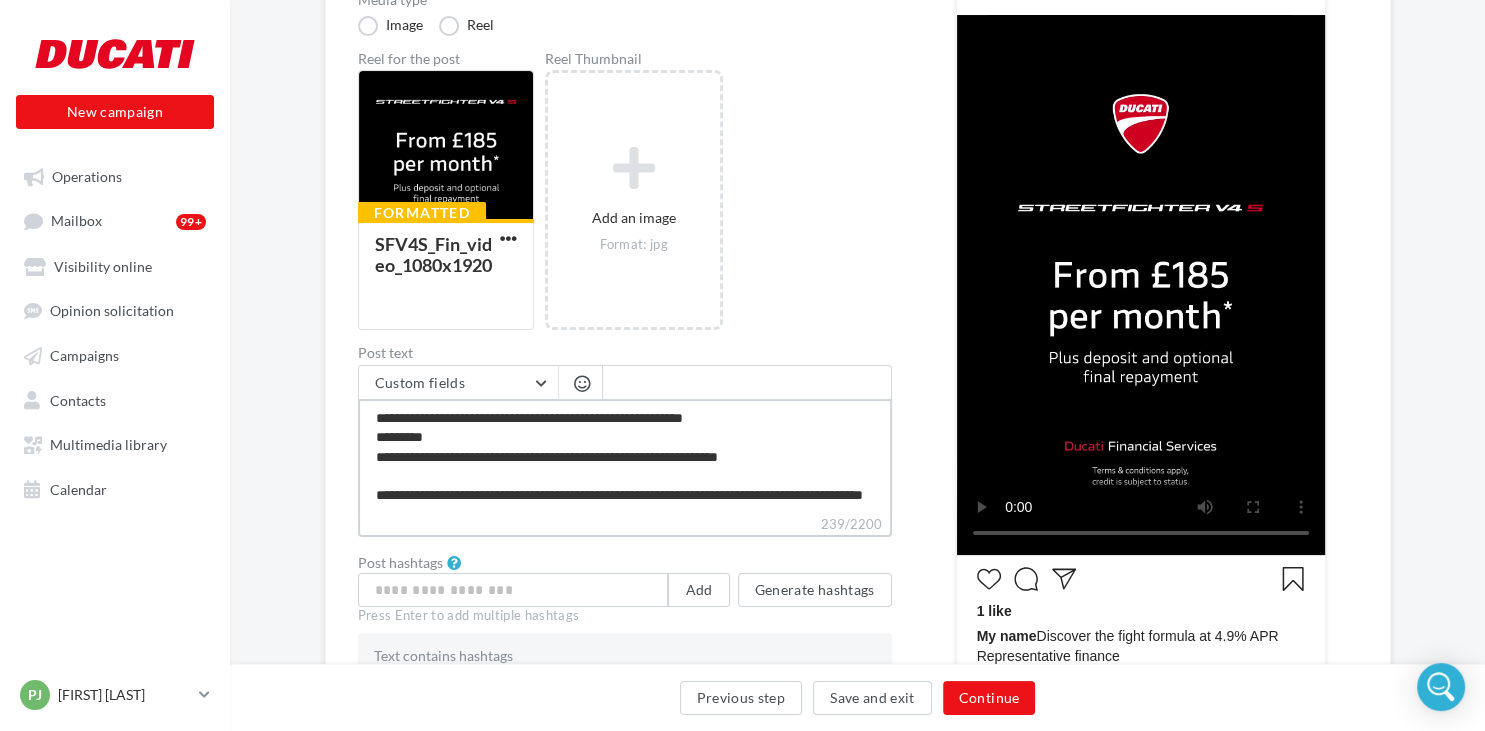 type on "**********" 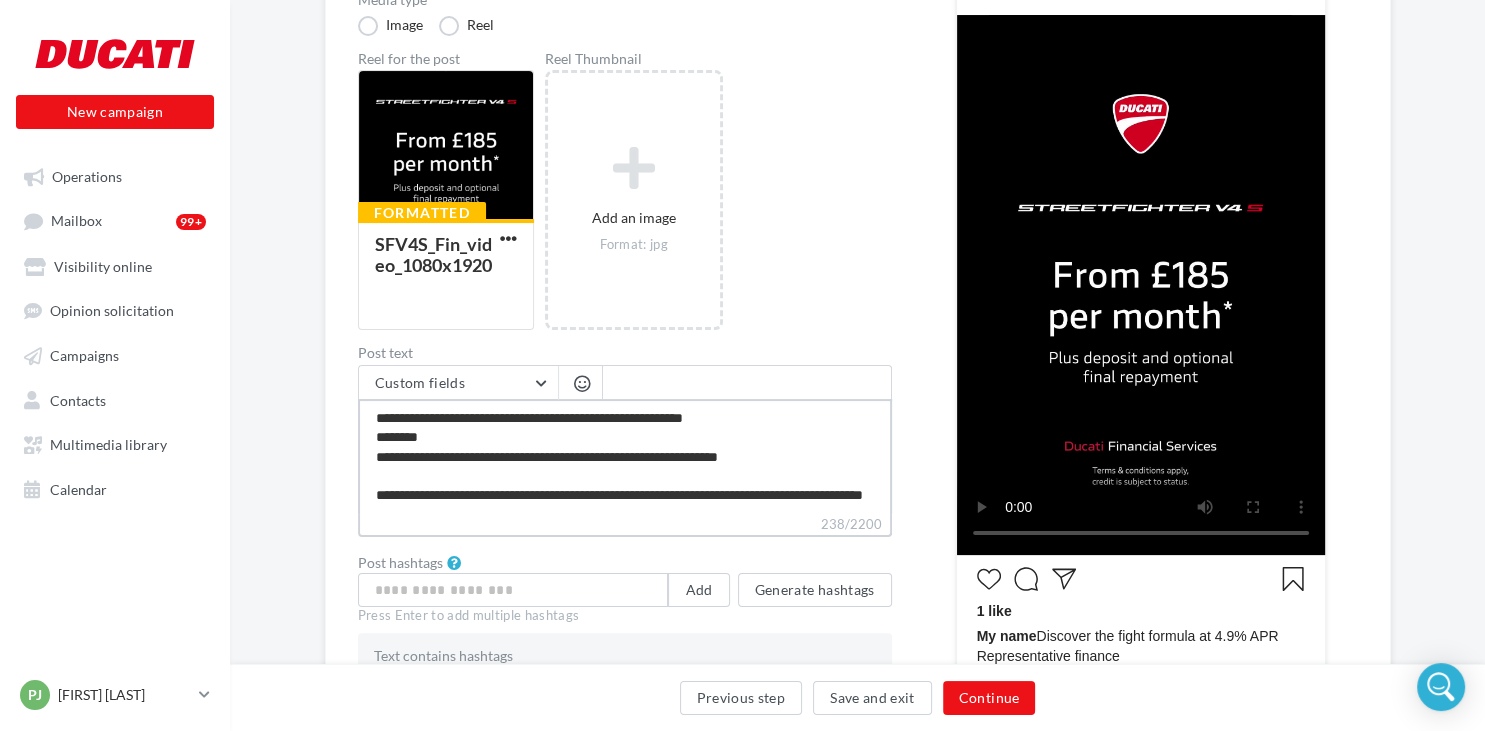 type on "**********" 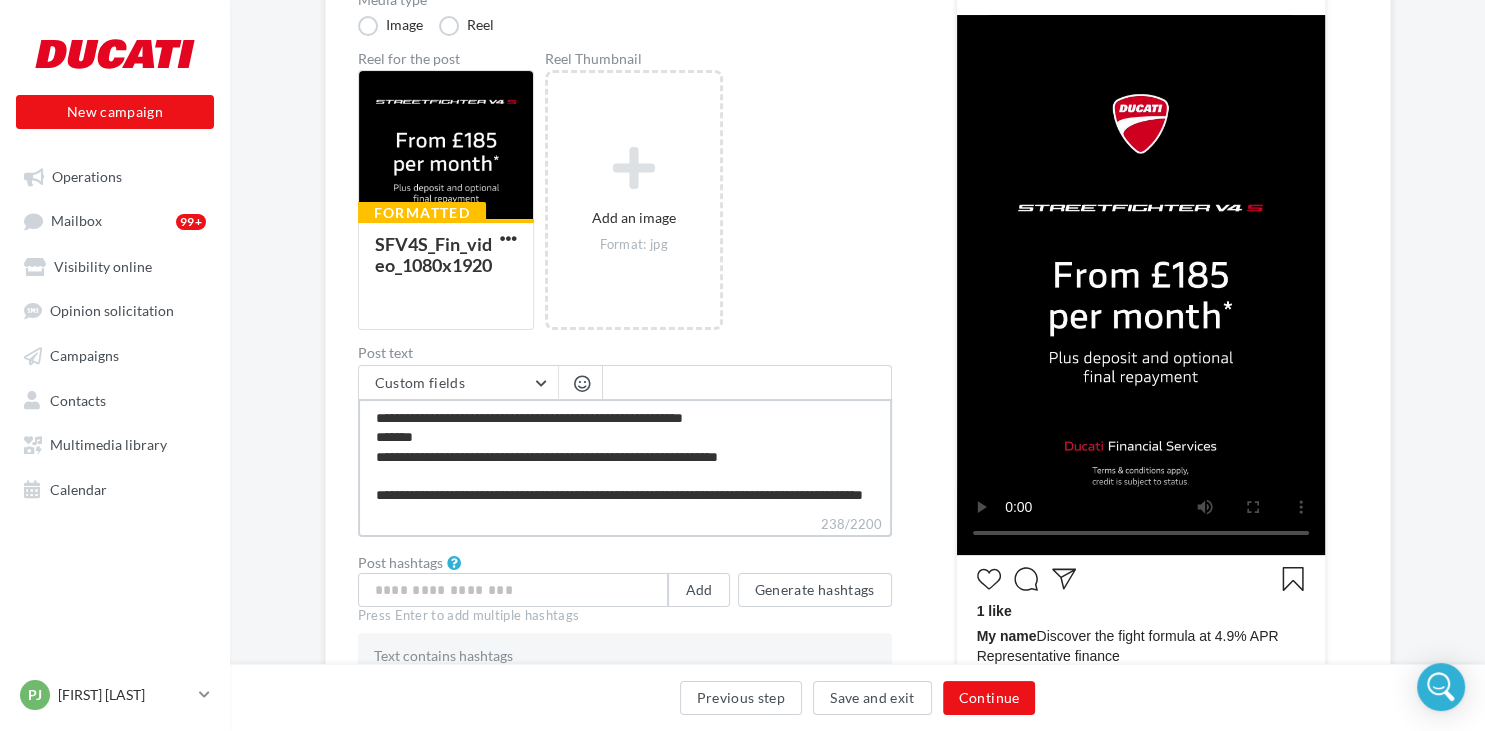 type on "**********" 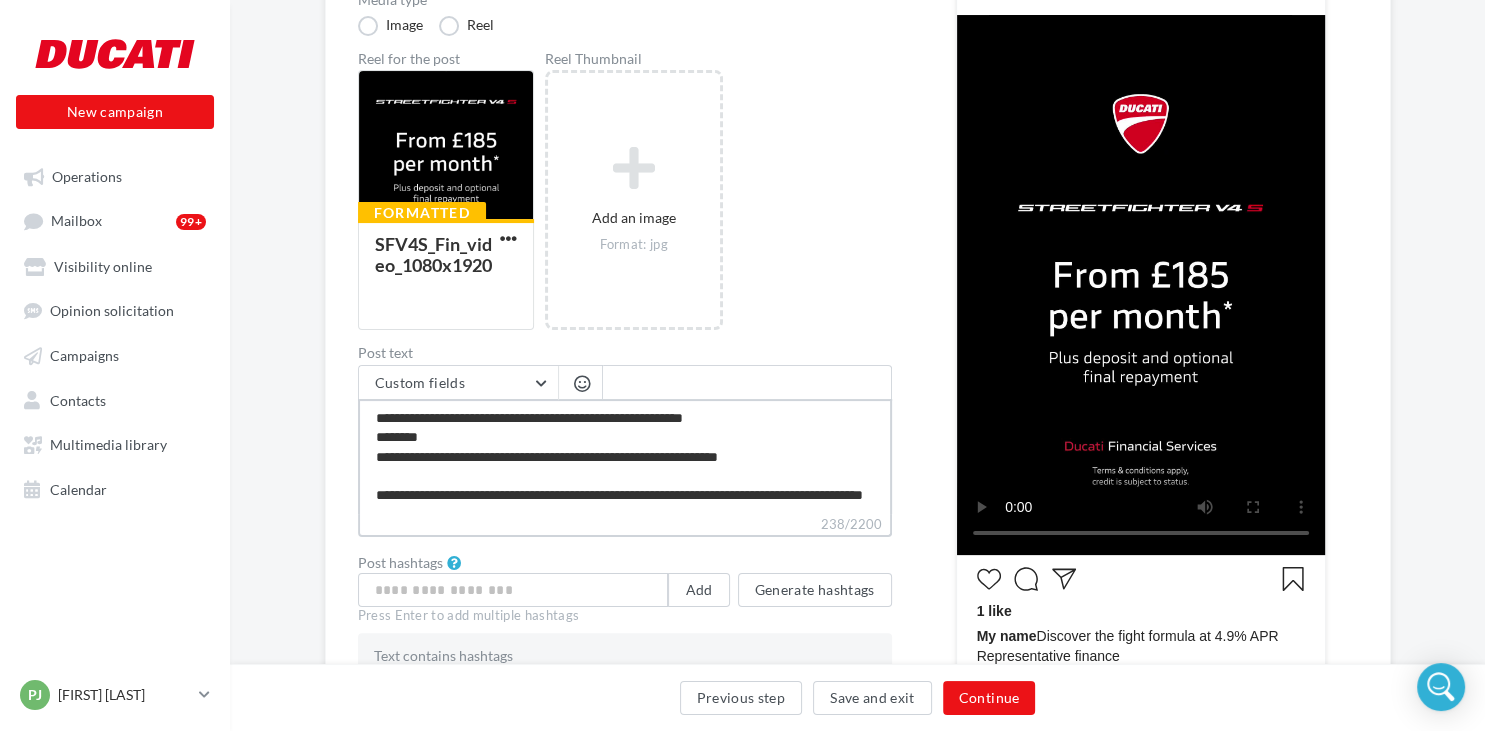 type on "**********" 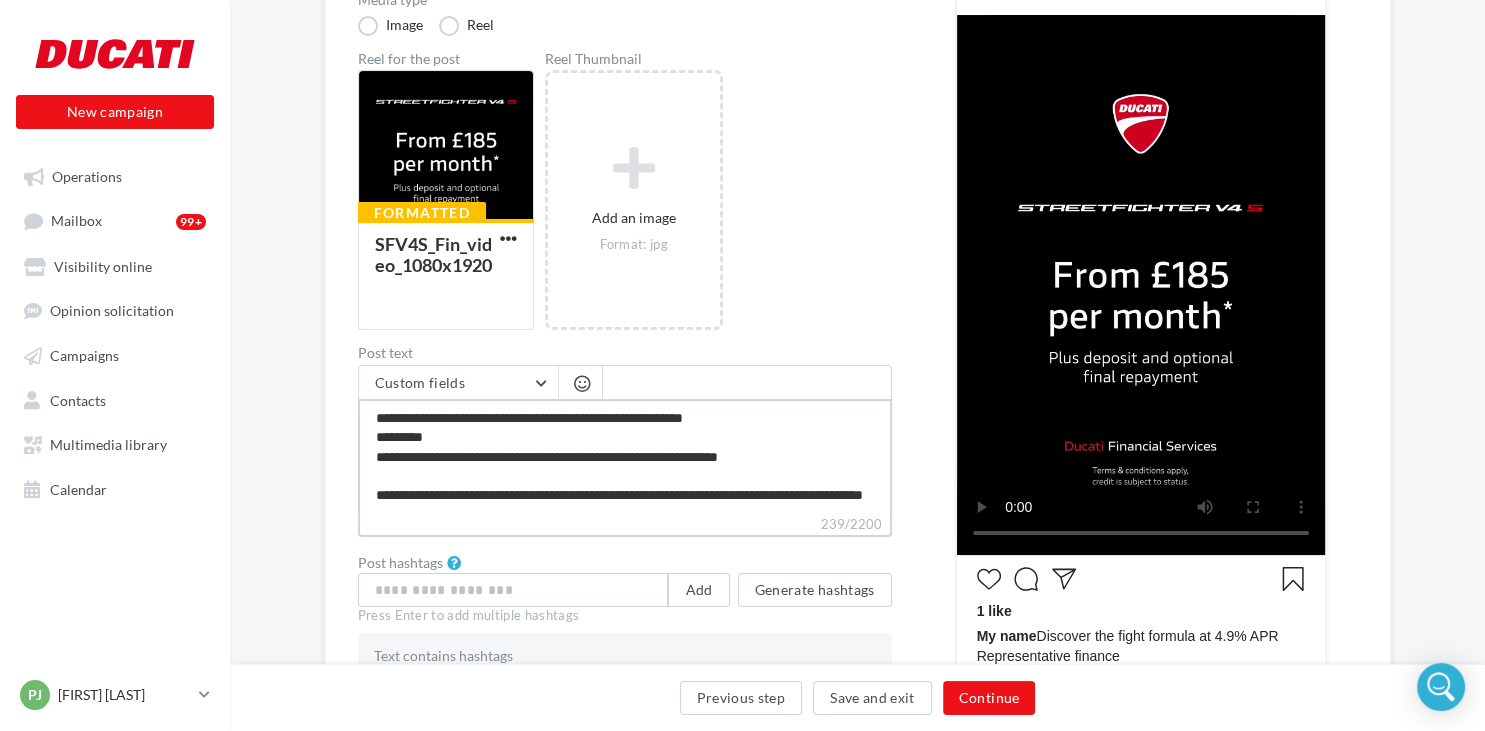 type on "**********" 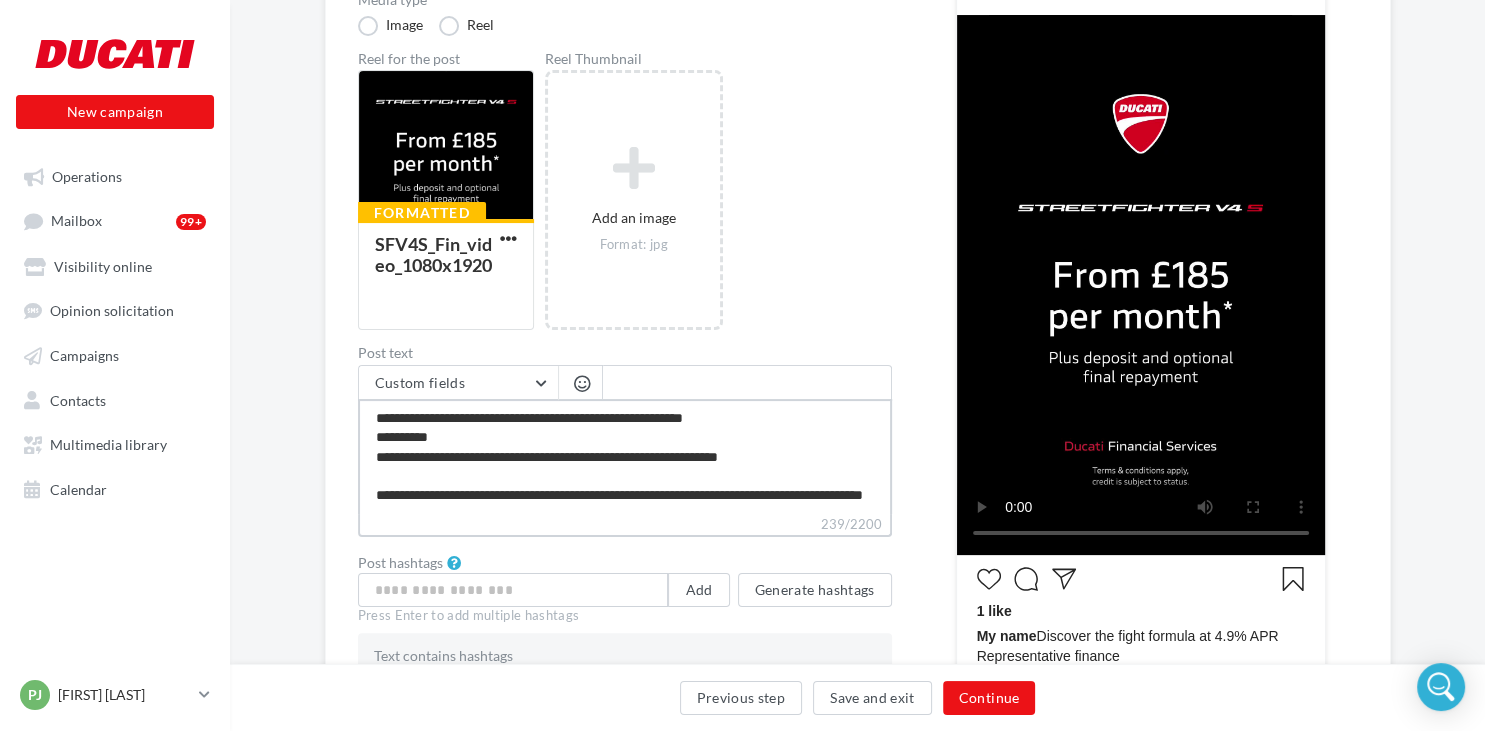 type on "**********" 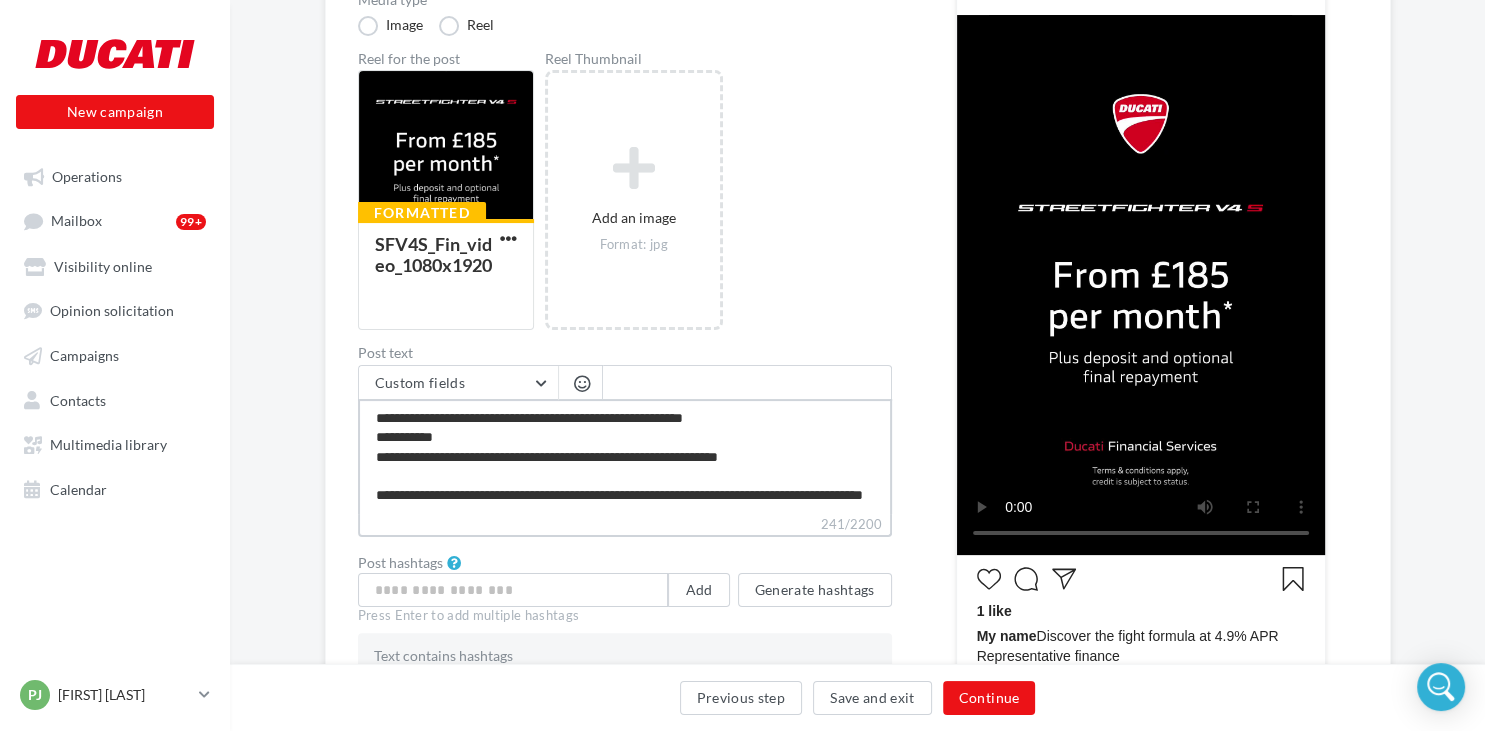 type on "**********" 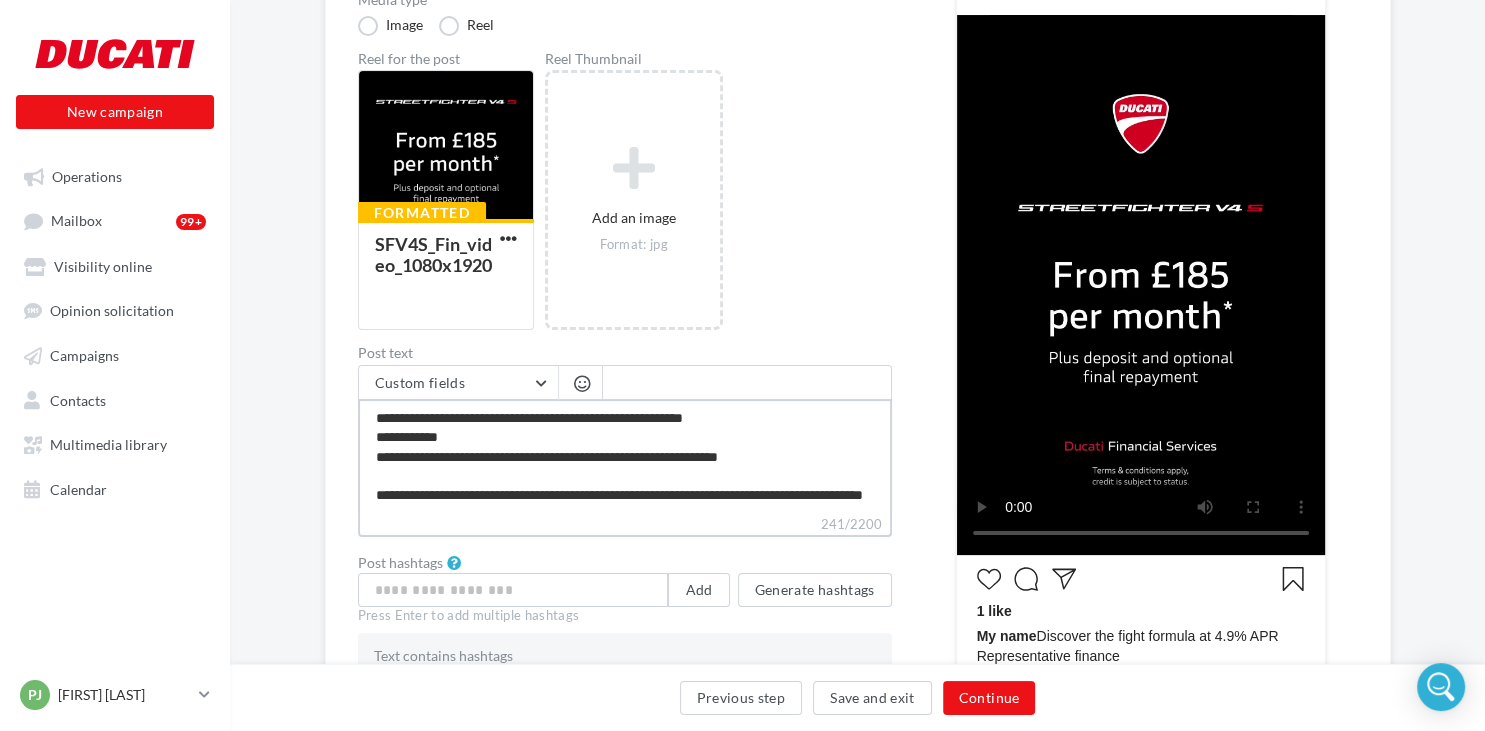 type on "**********" 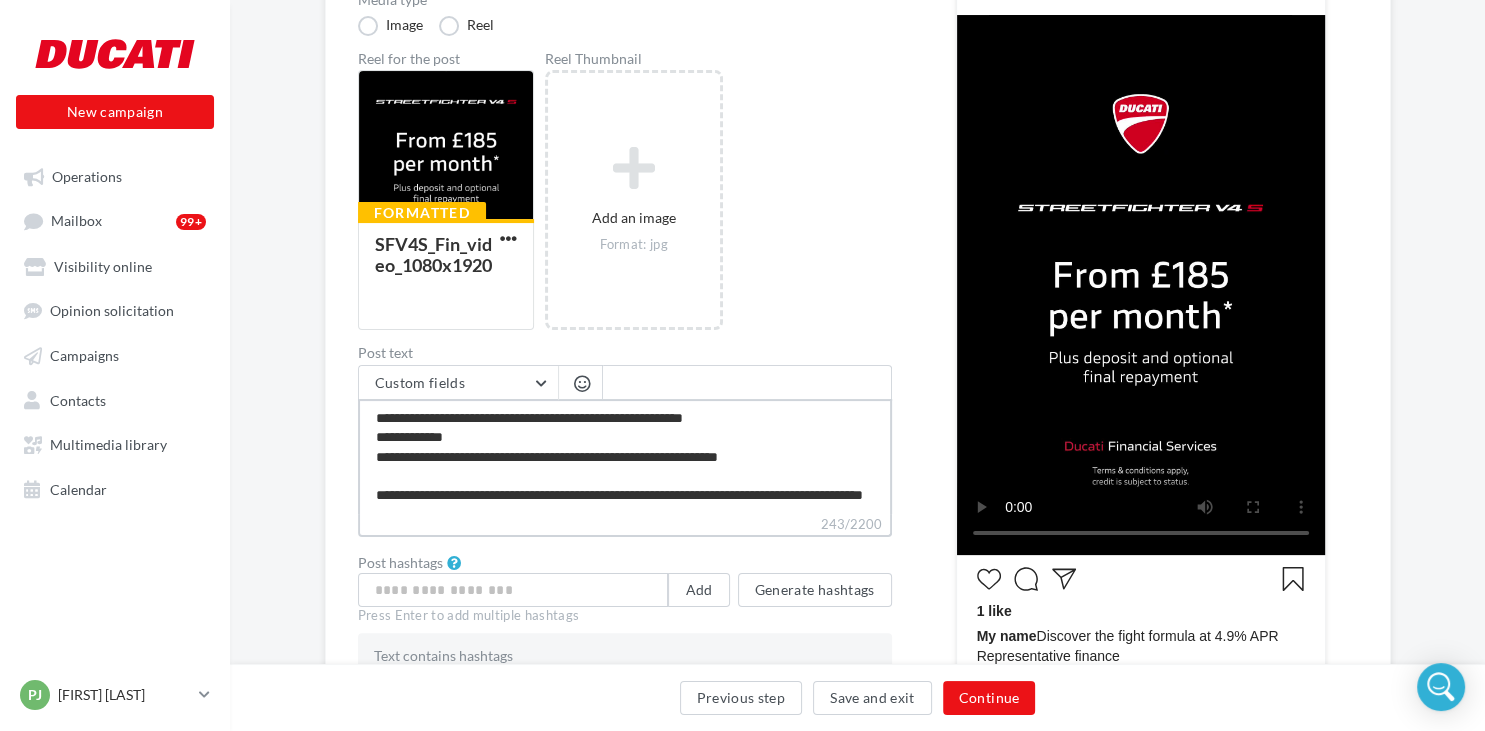 type on "**********" 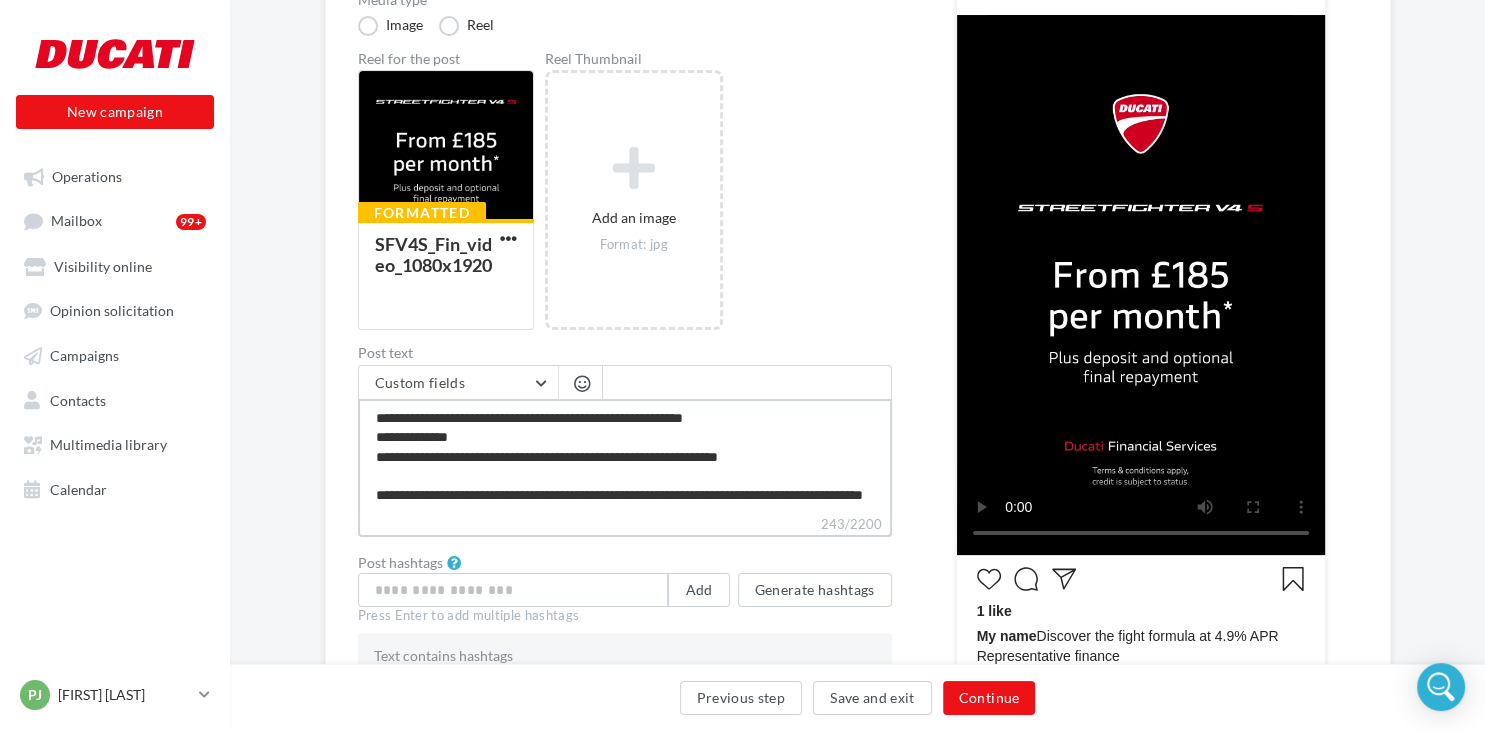 type on "**********" 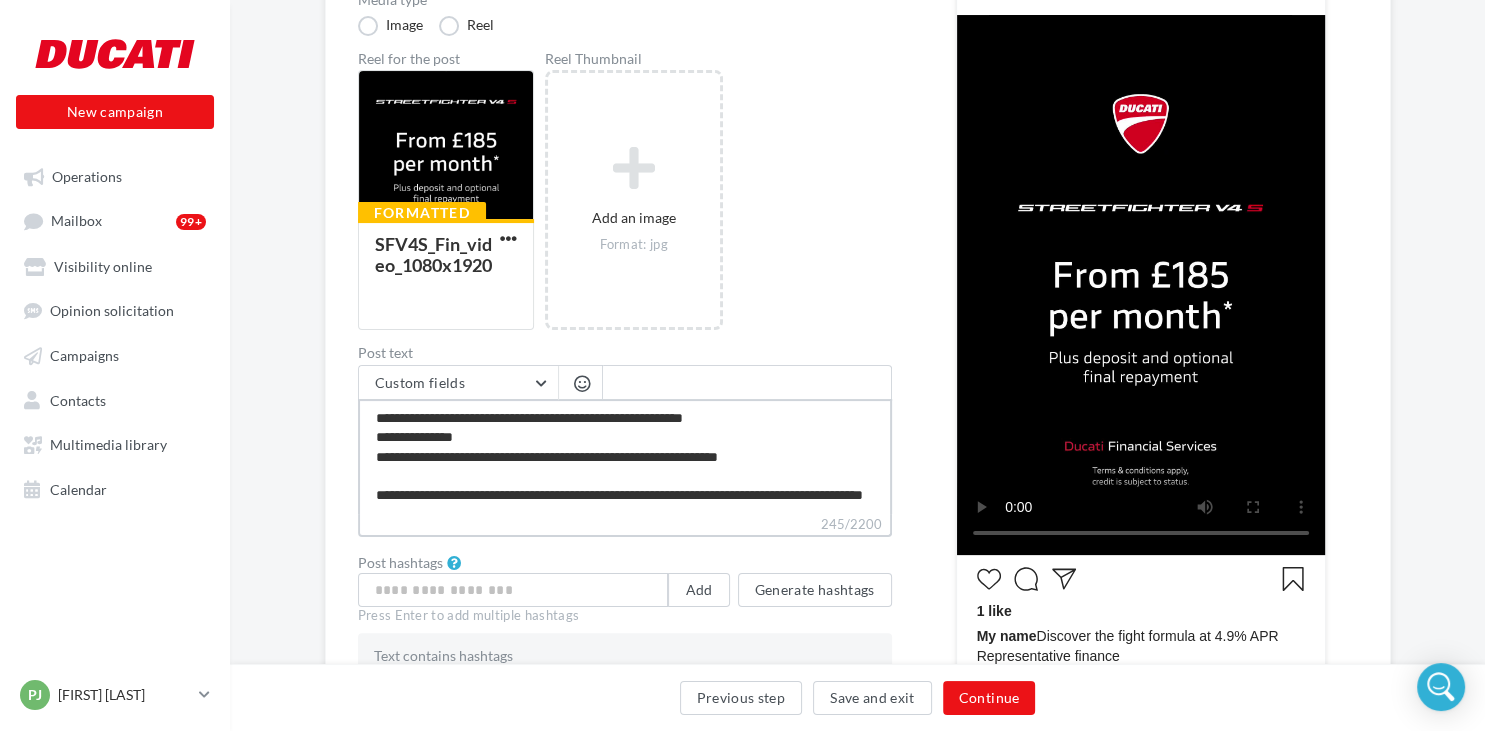 type on "**********" 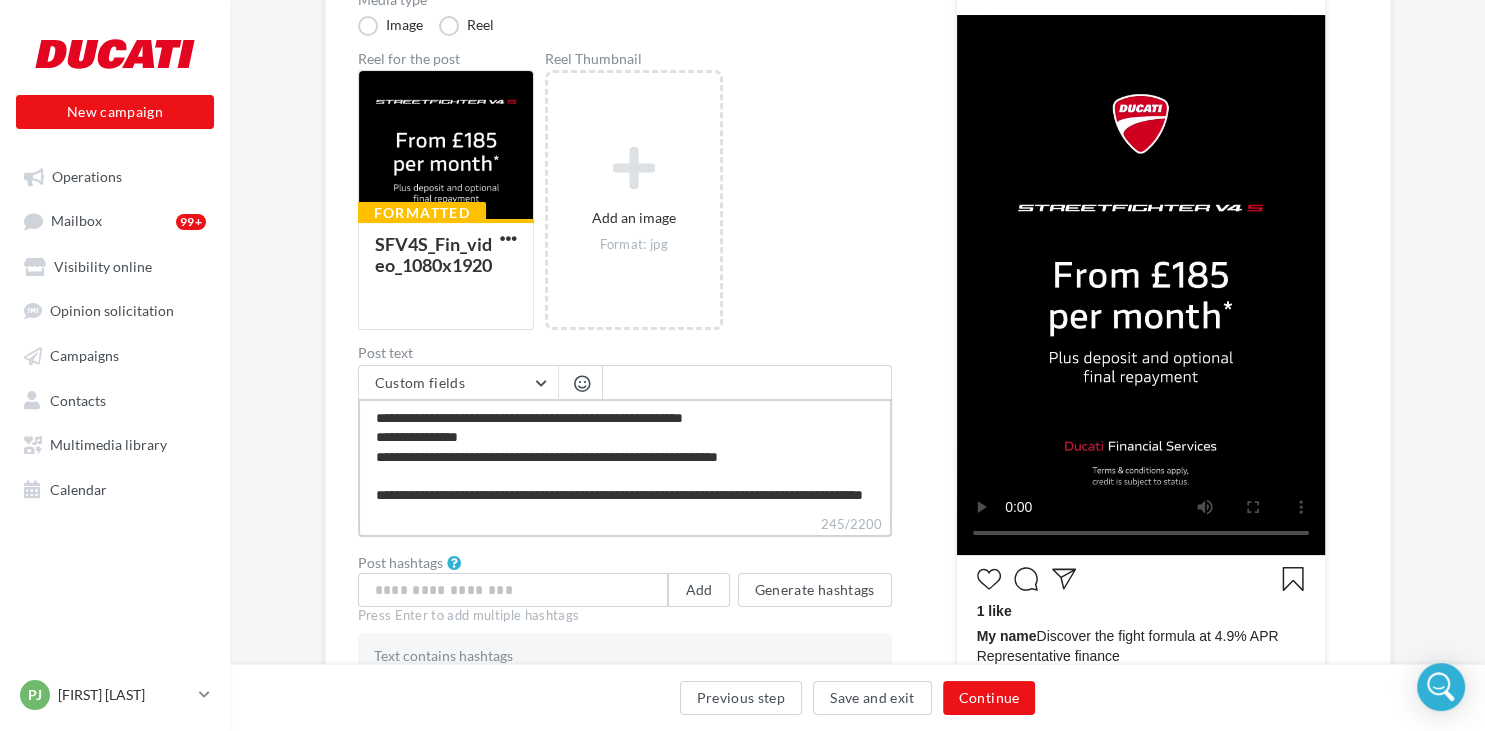 type on "**********" 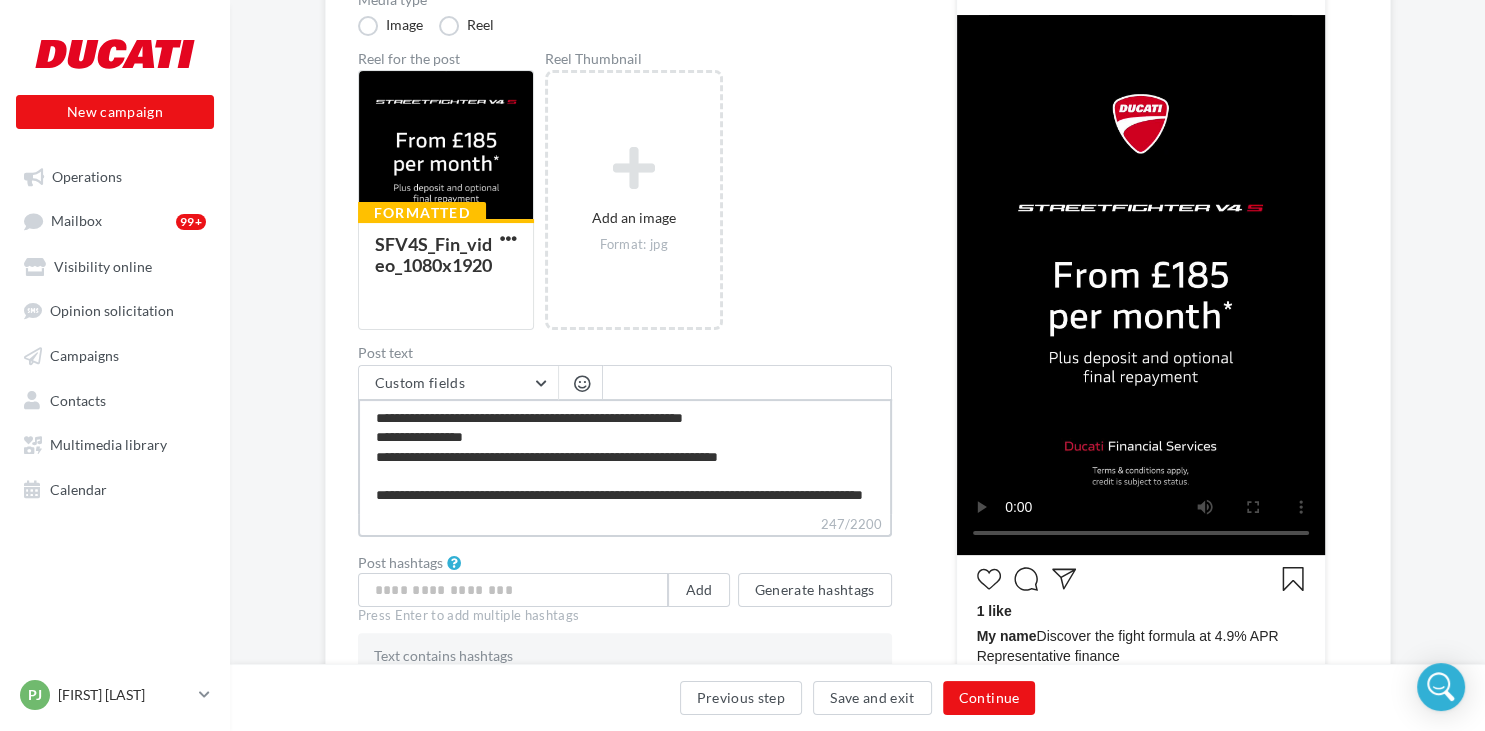 type on "**********" 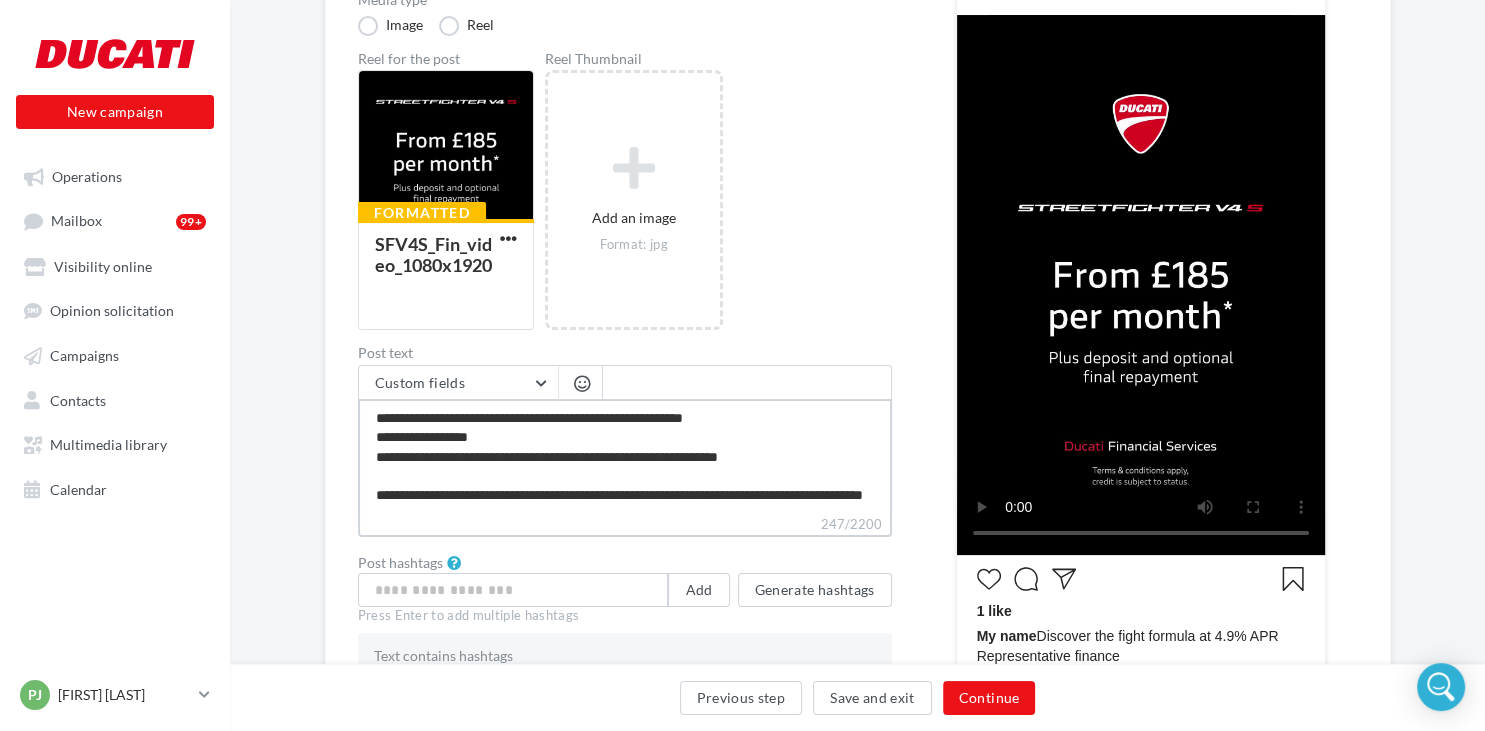 type on "**********" 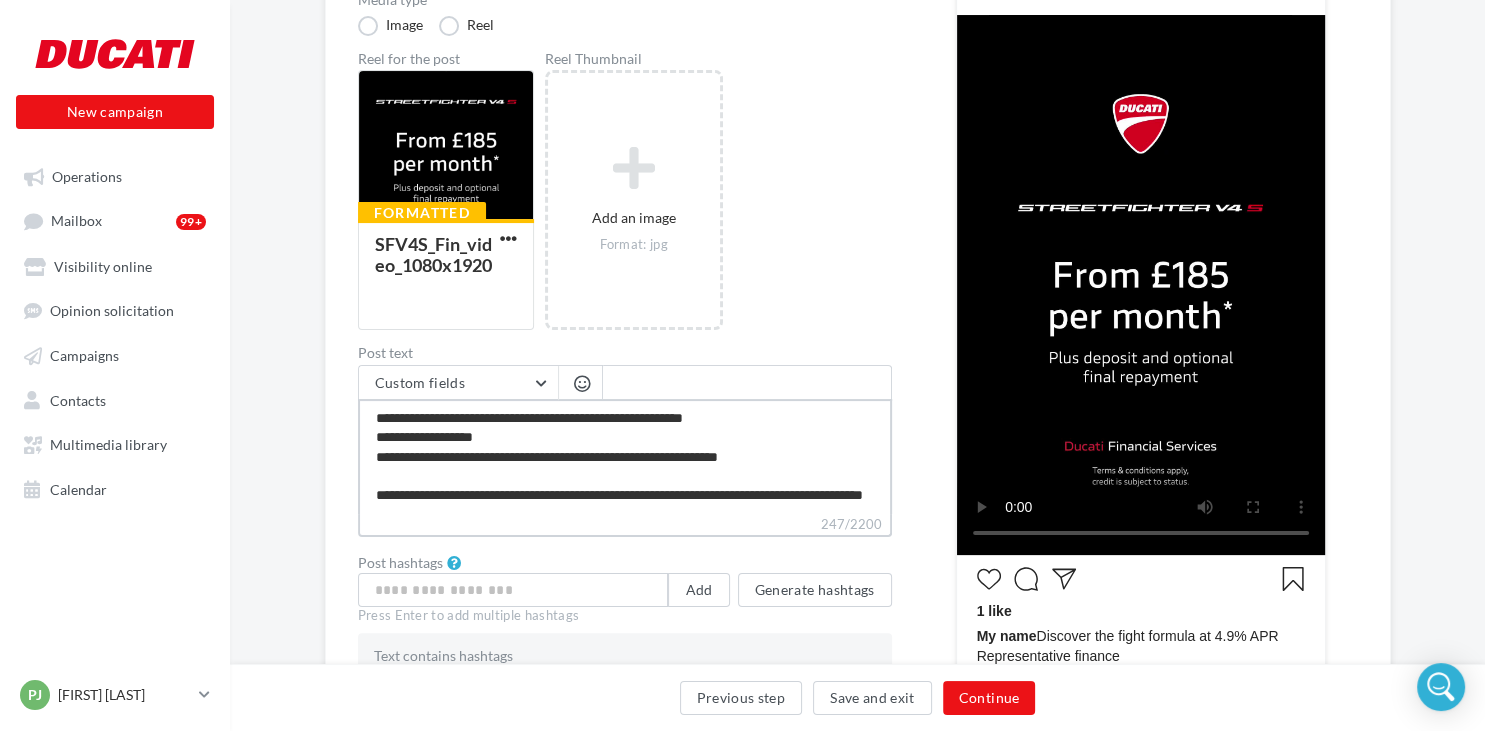 type on "**********" 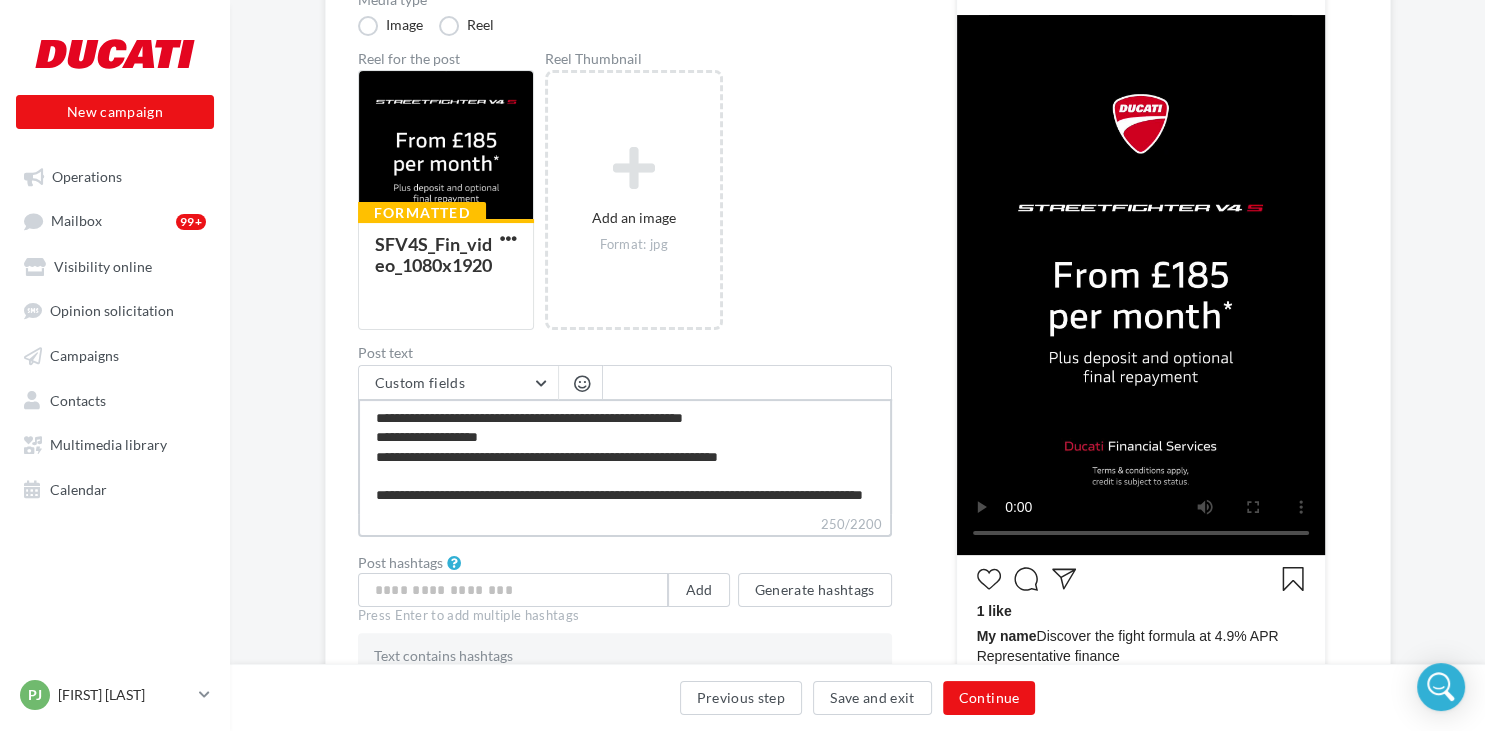 type on "**********" 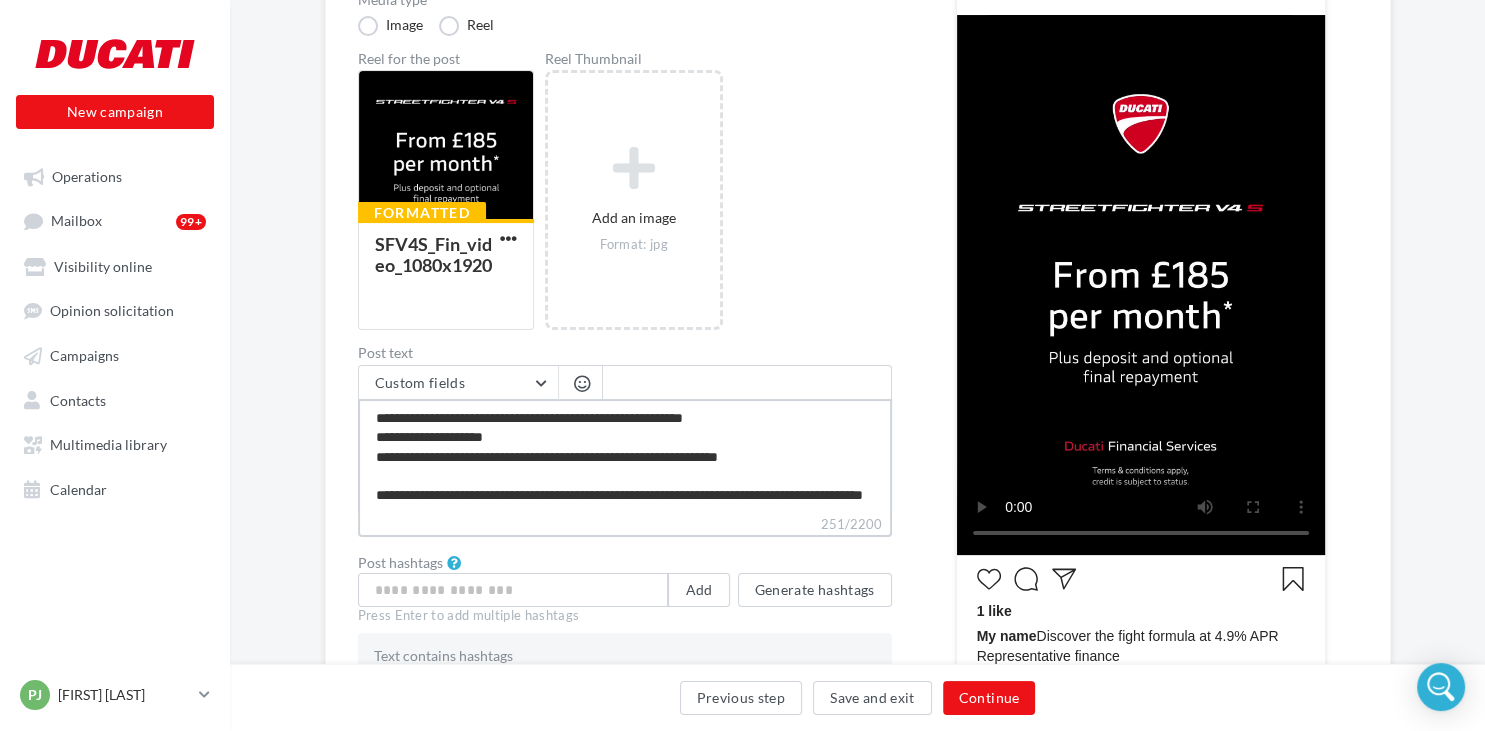 type on "**********" 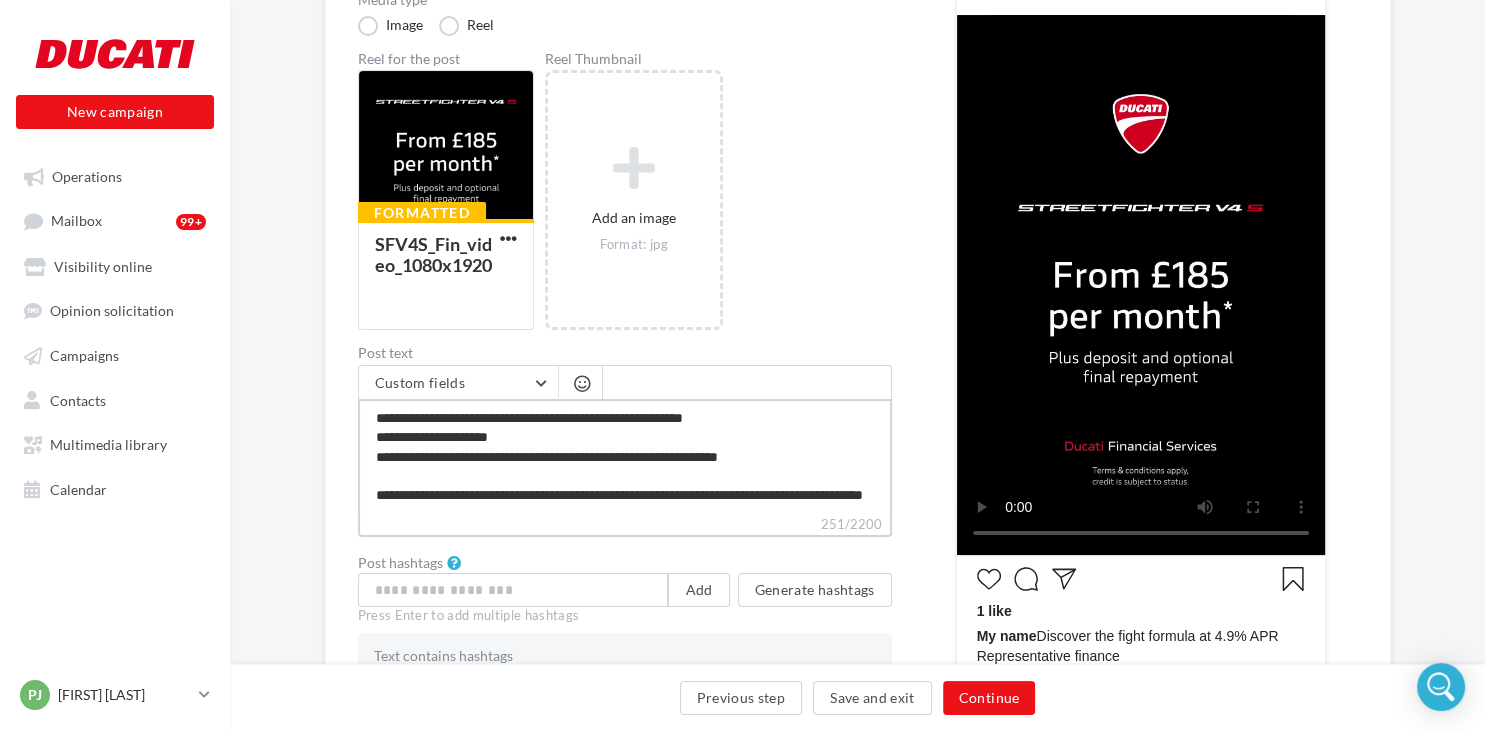 type on "**********" 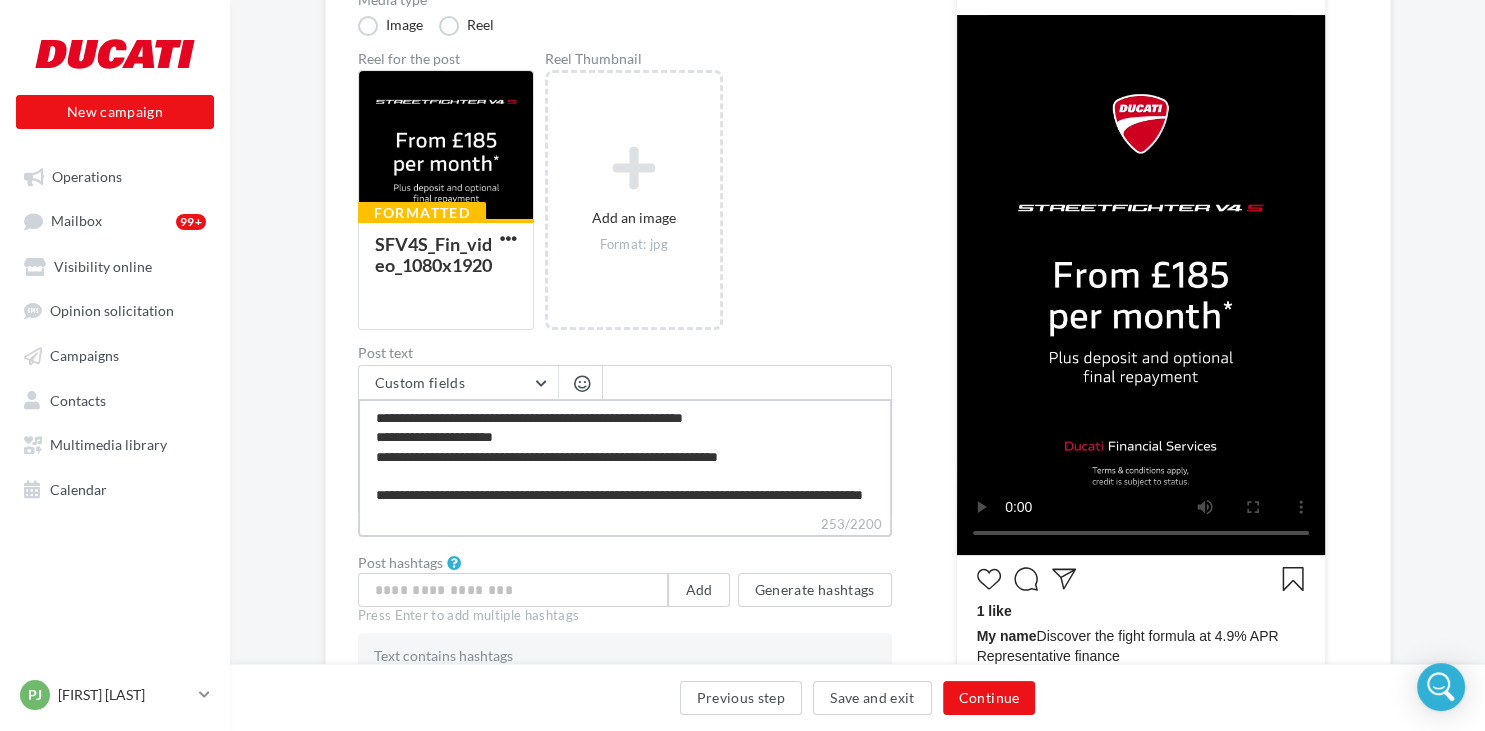 type on "**********" 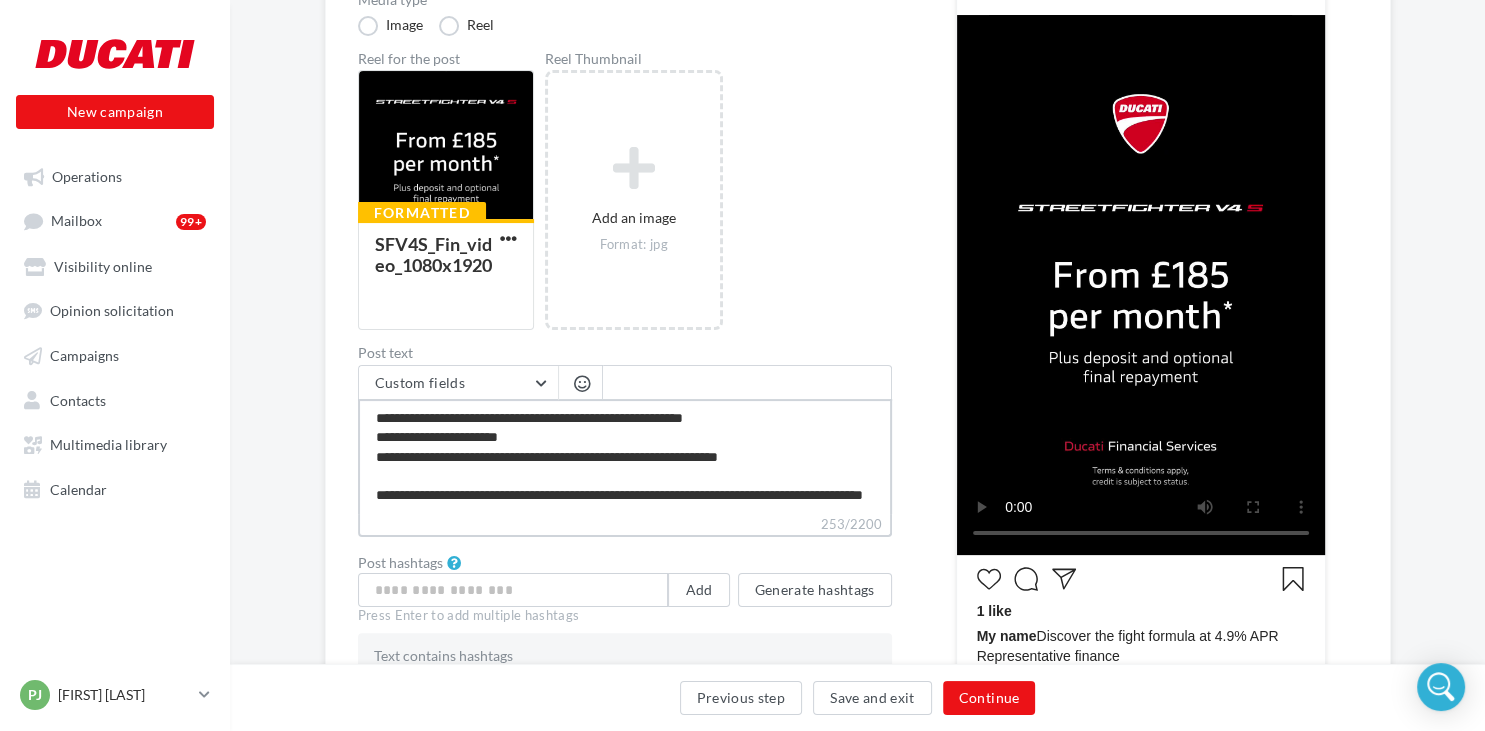 type on "**********" 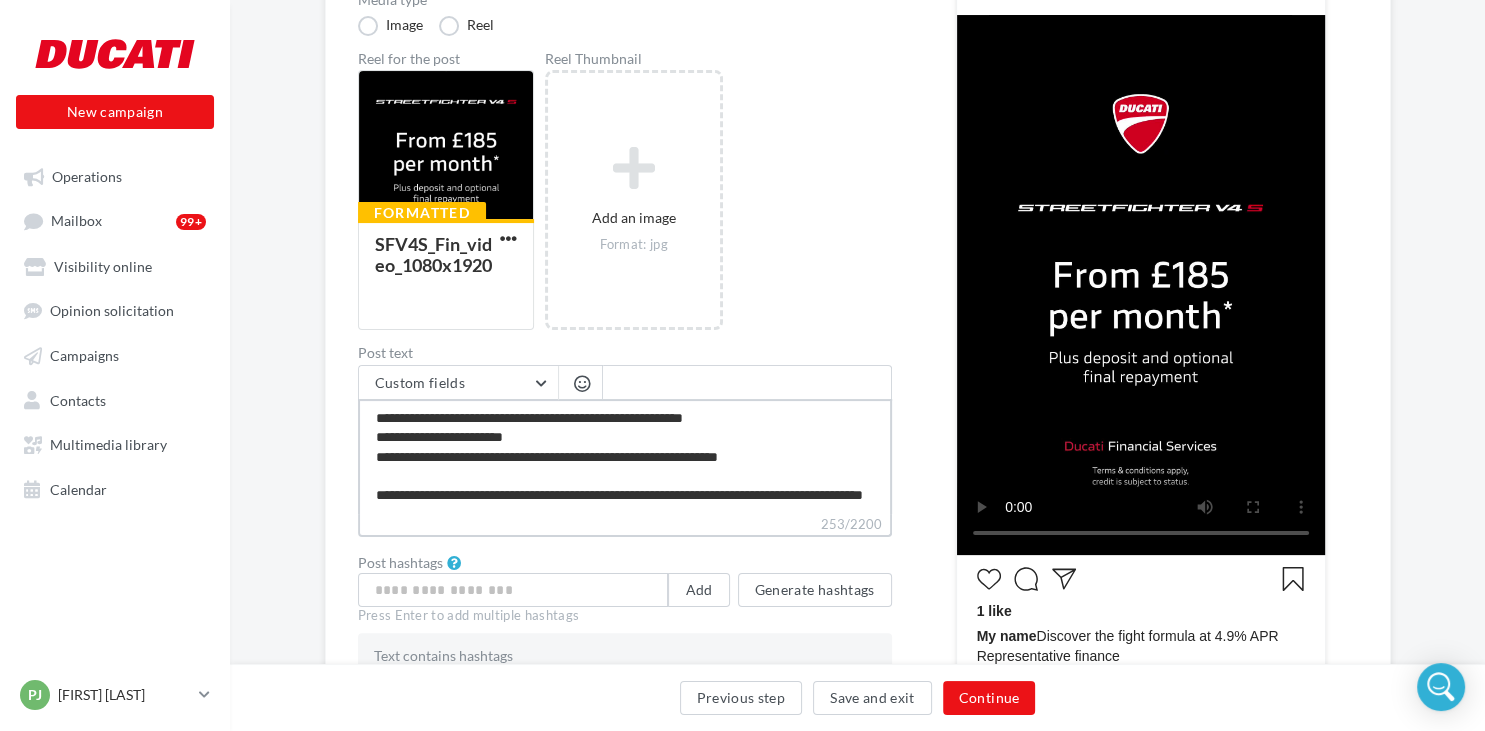 type on "**********" 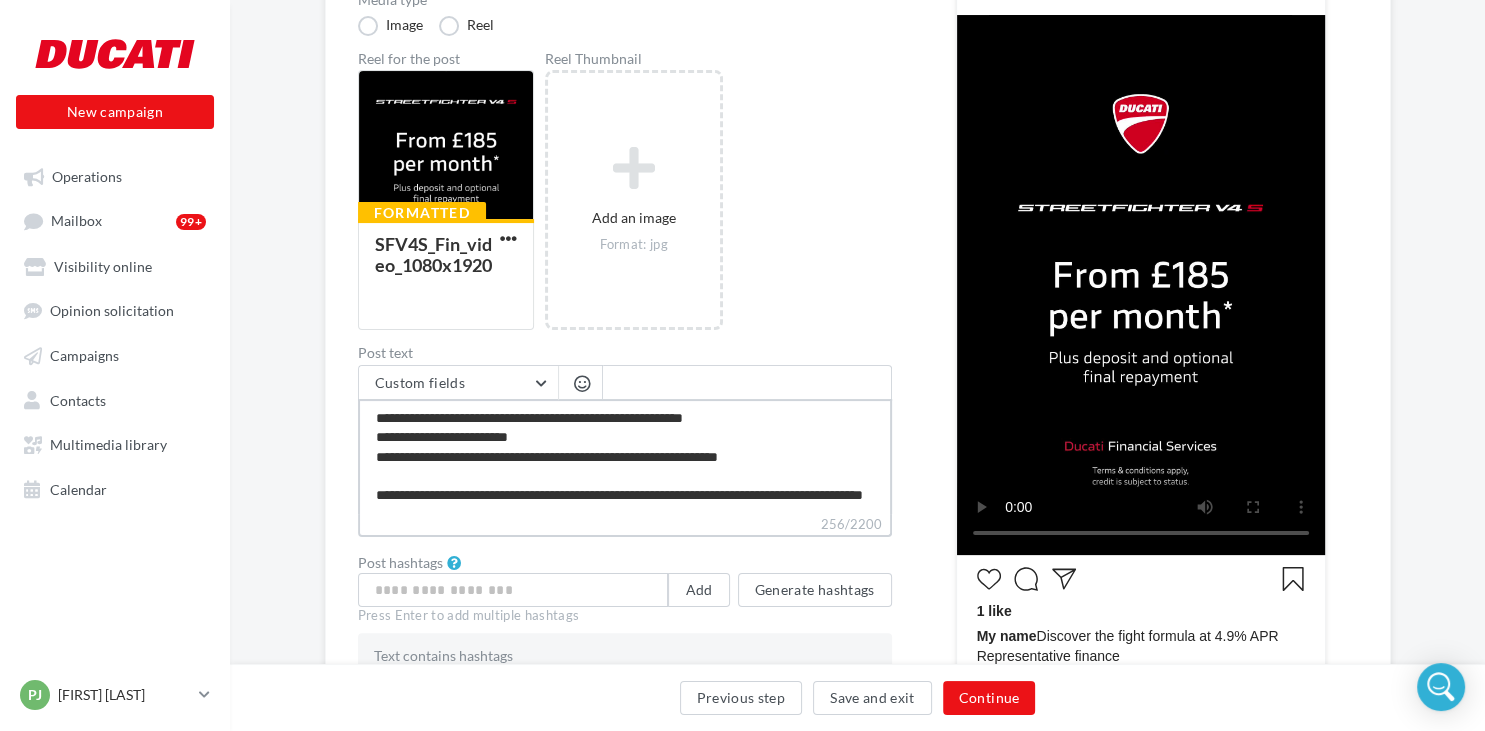 type on "**********" 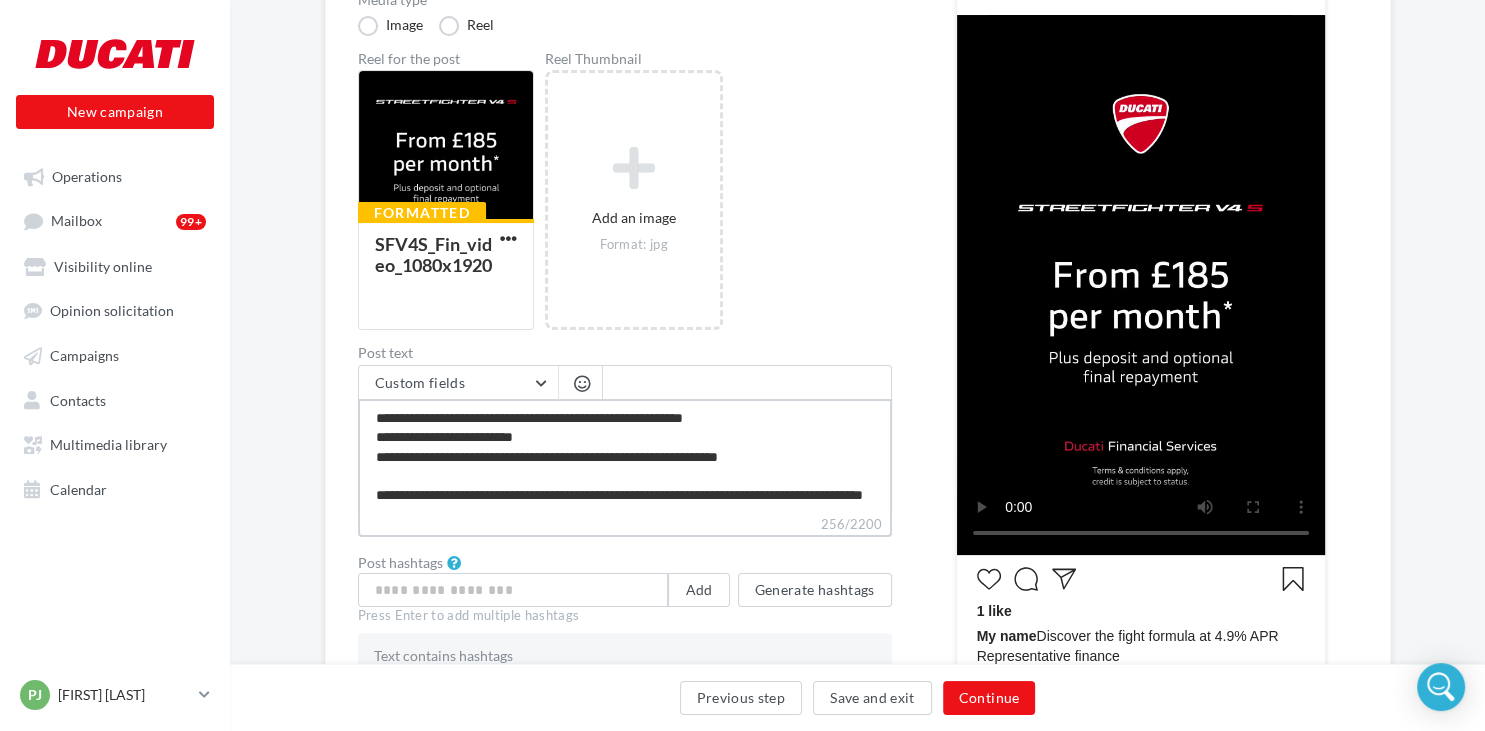 type on "**********" 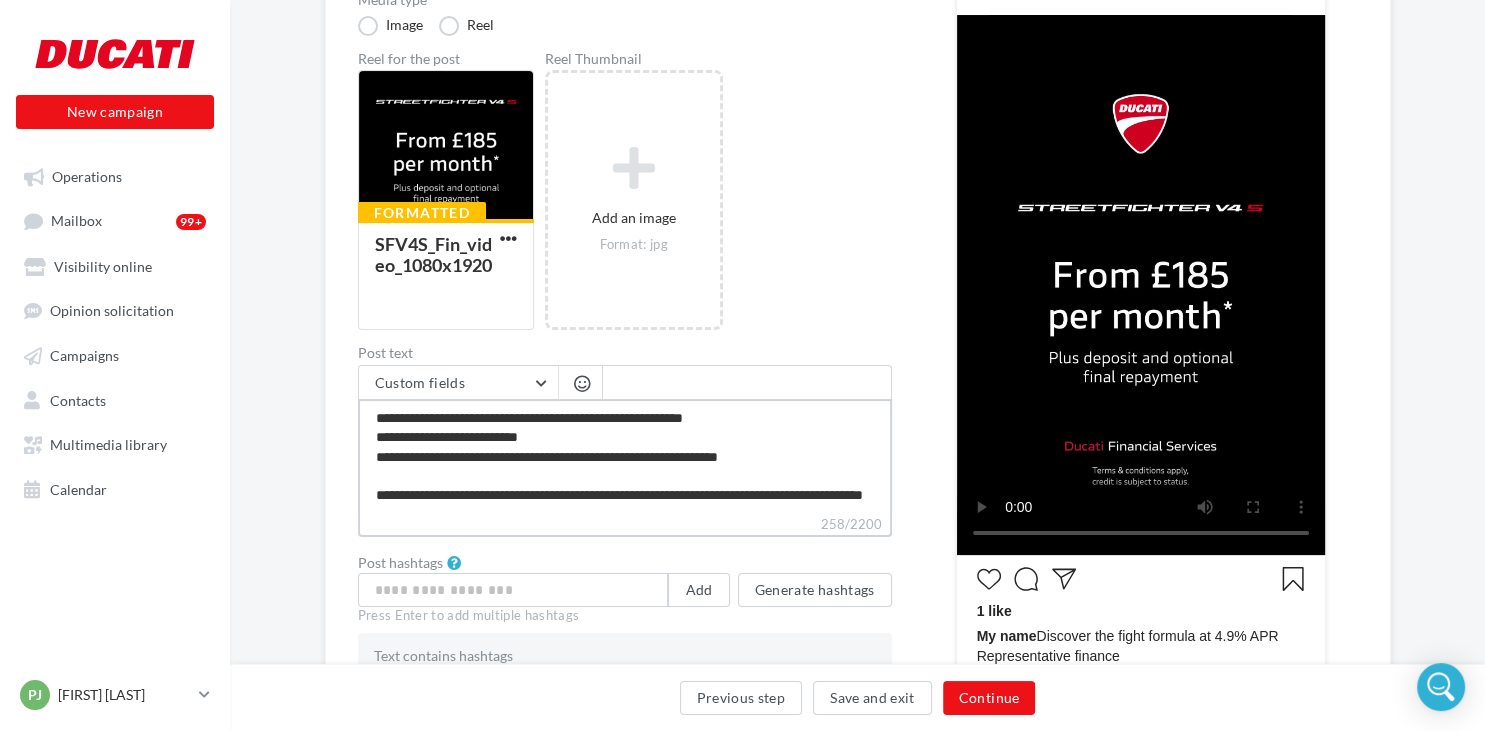 type on "**********" 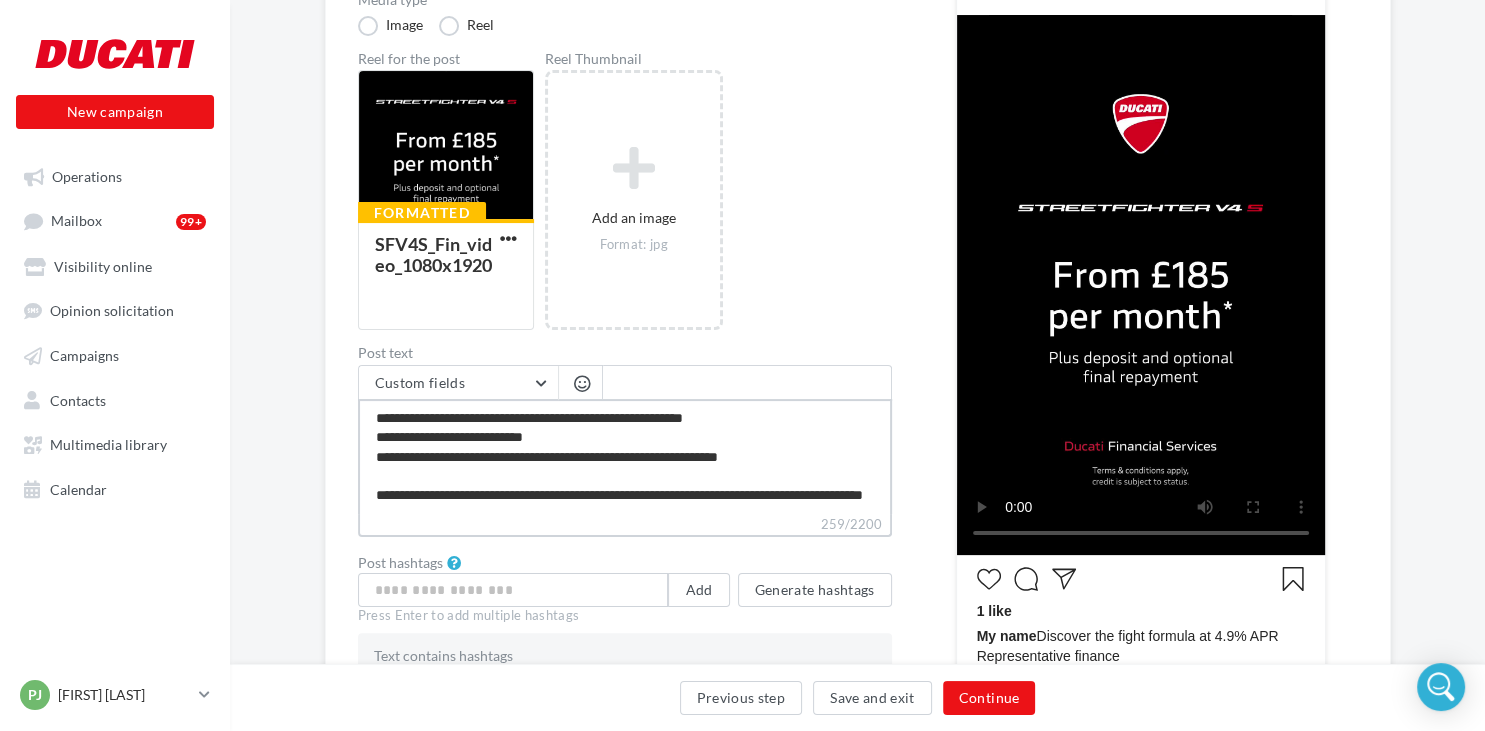 type on "**********" 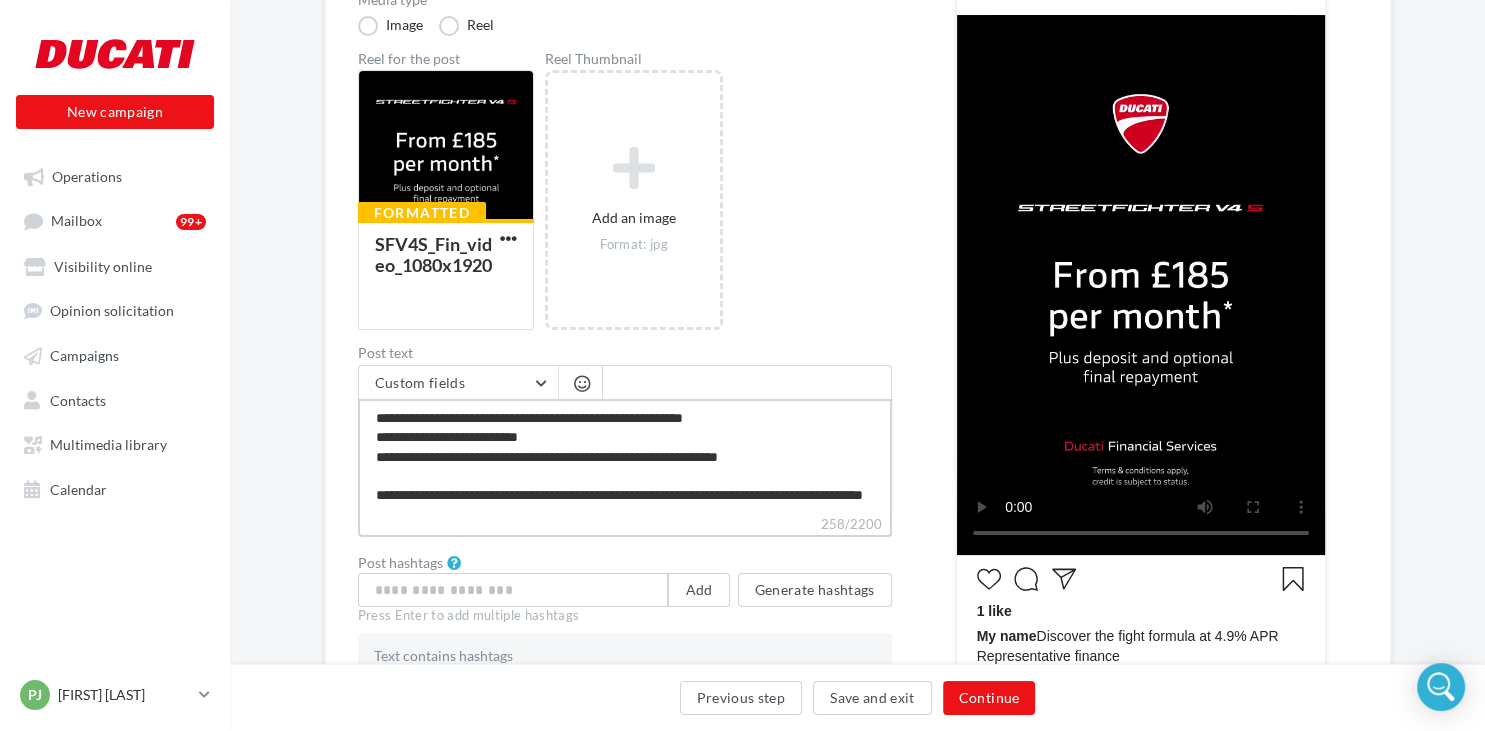type on "**********" 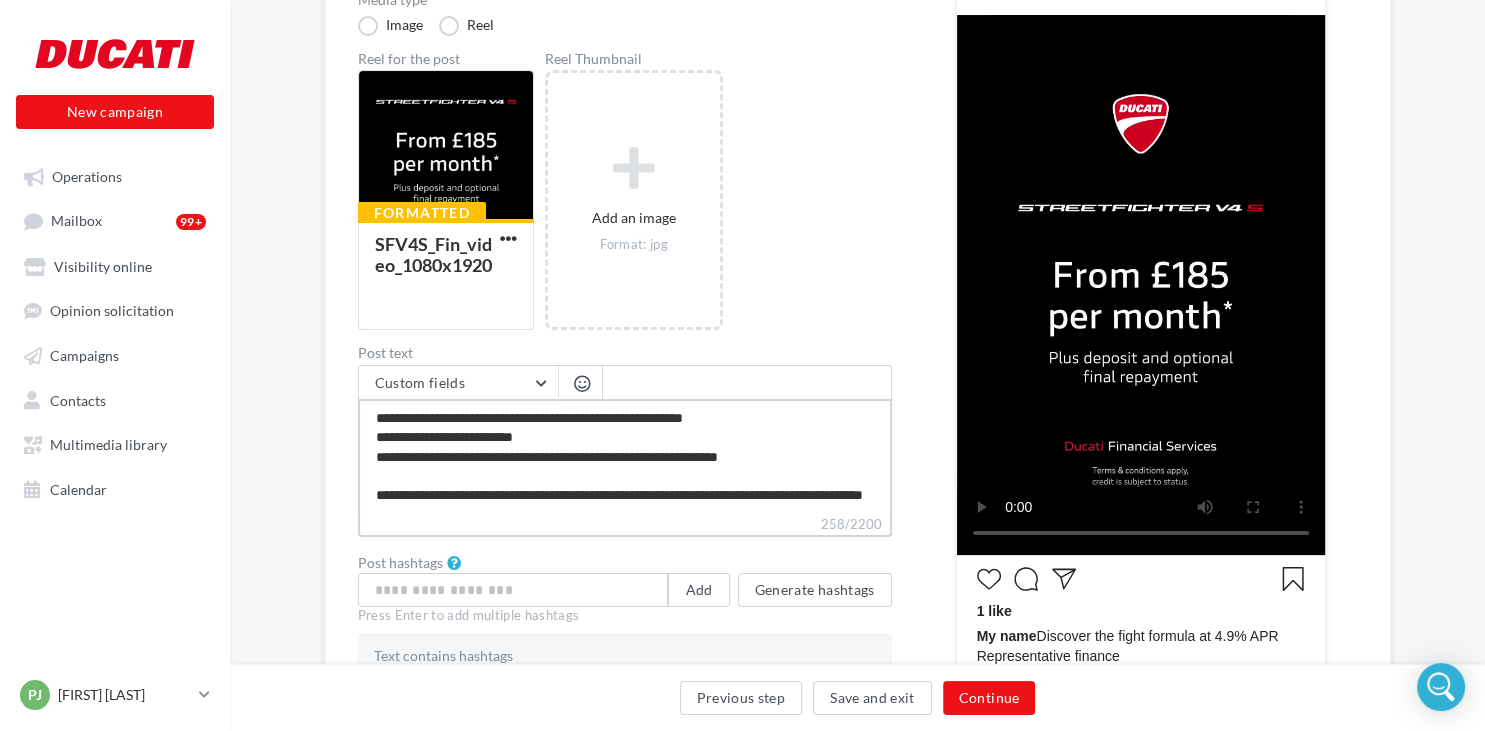 type on "**********" 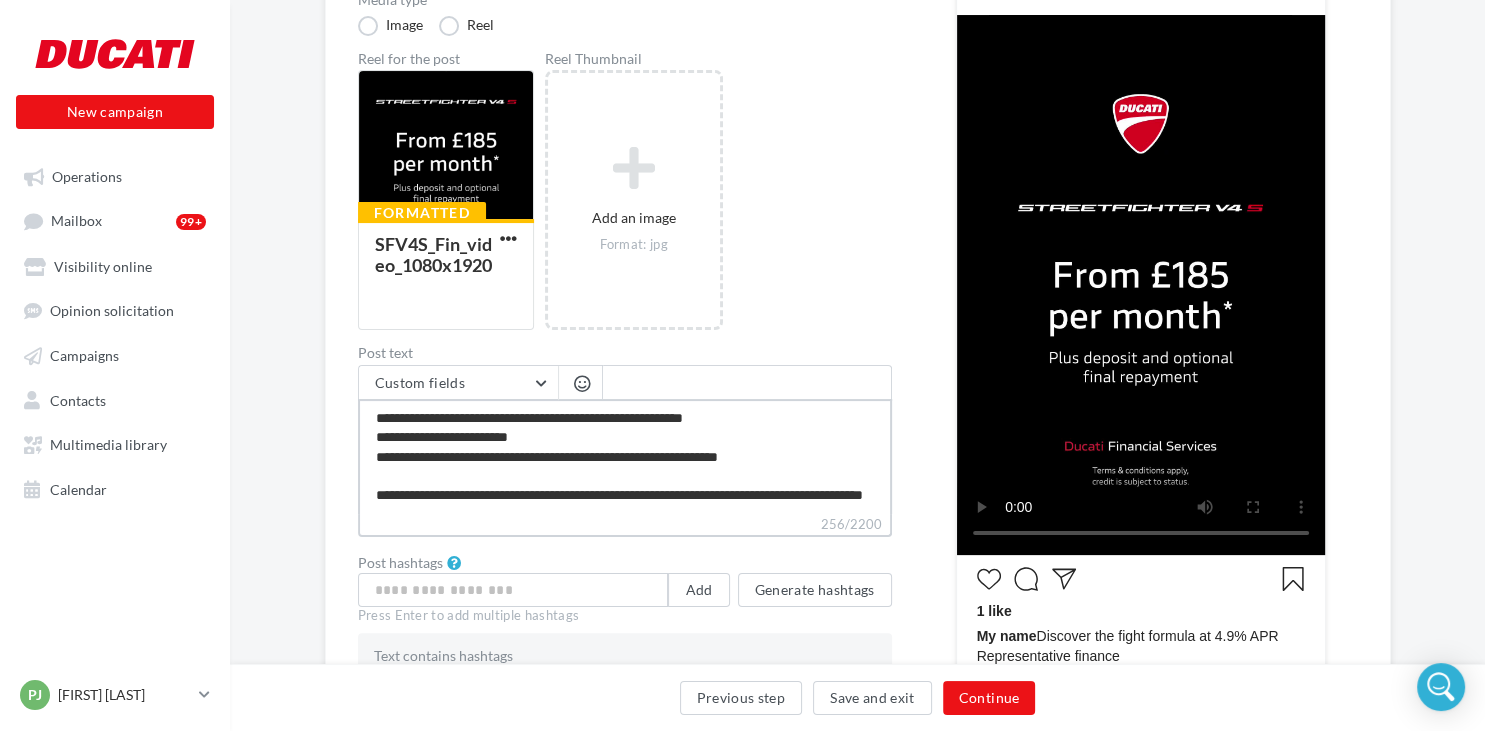 type on "**********" 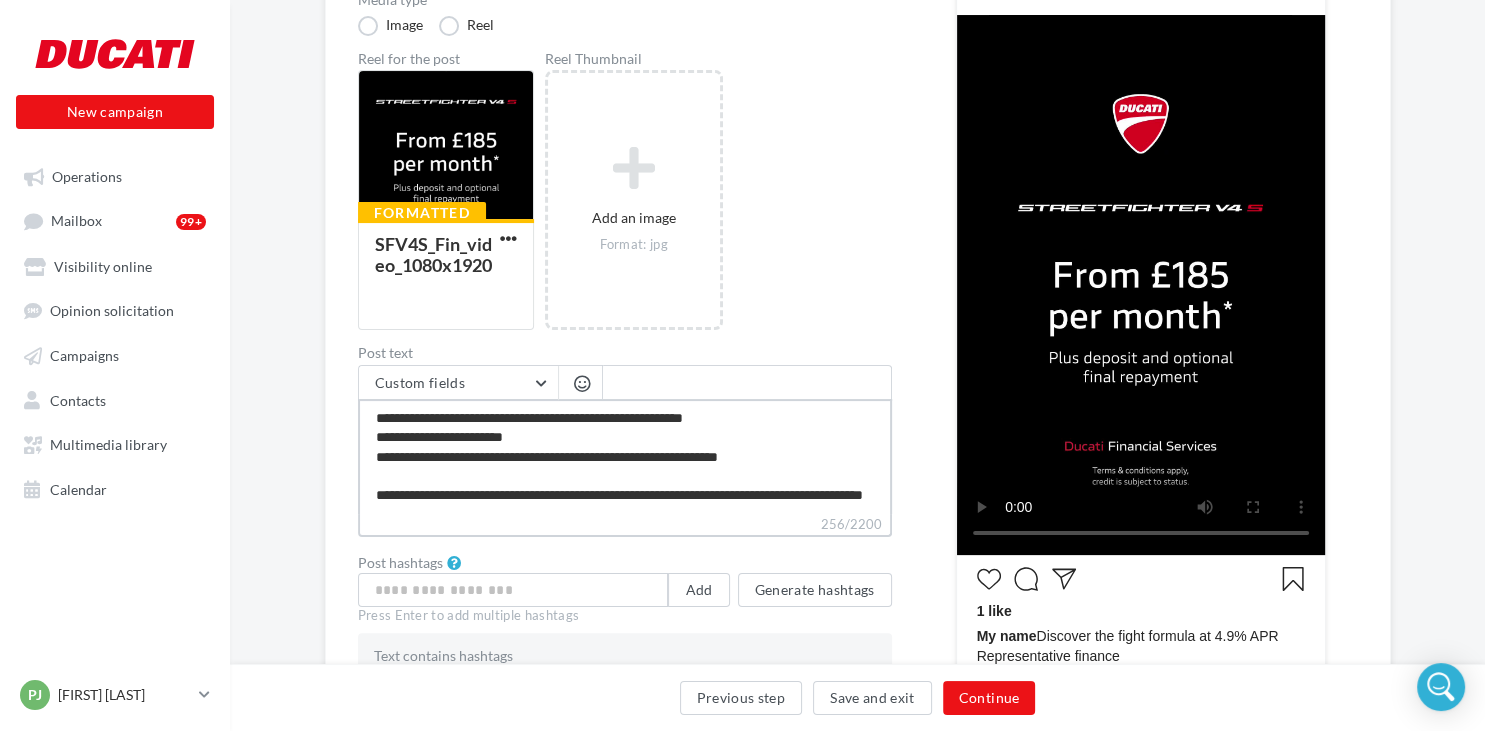 type on "**********" 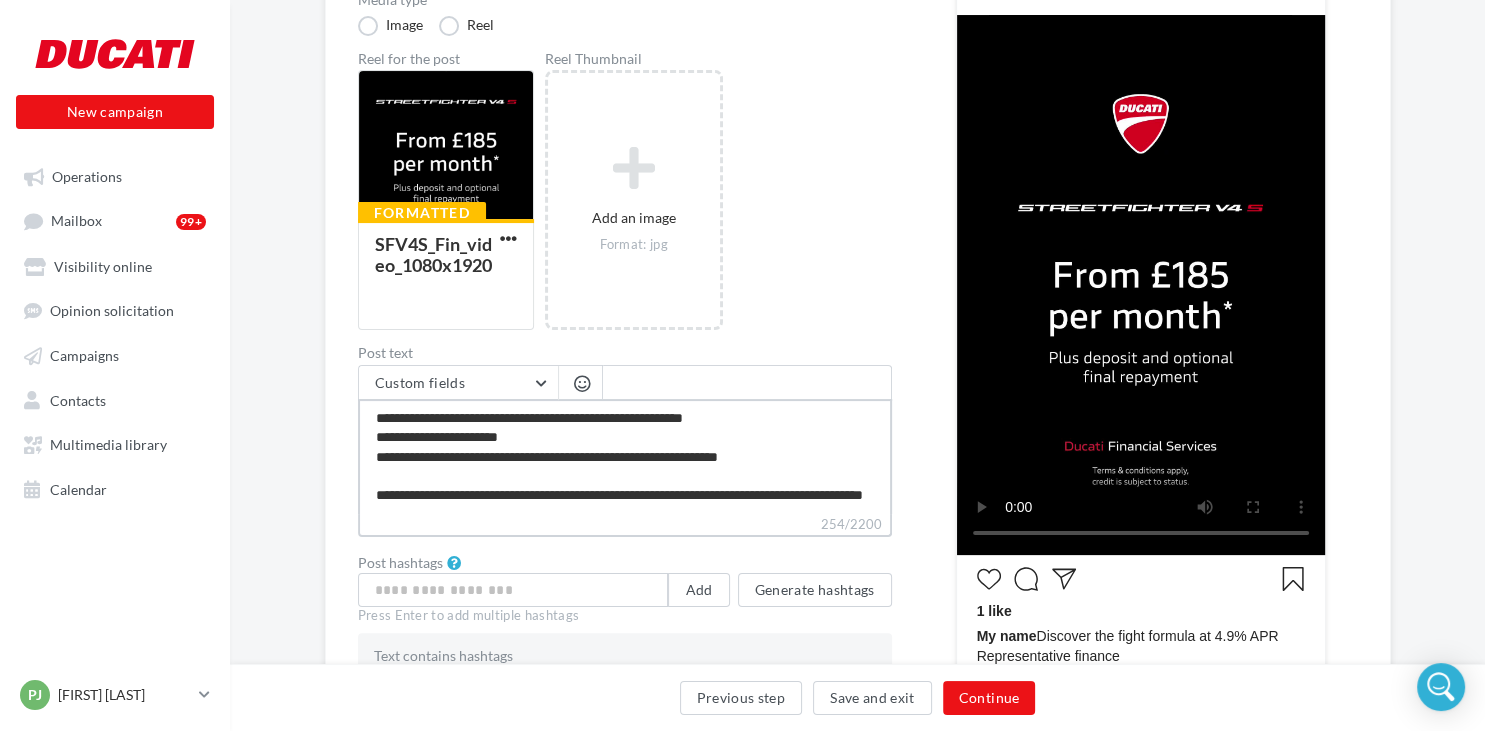 type on "**********" 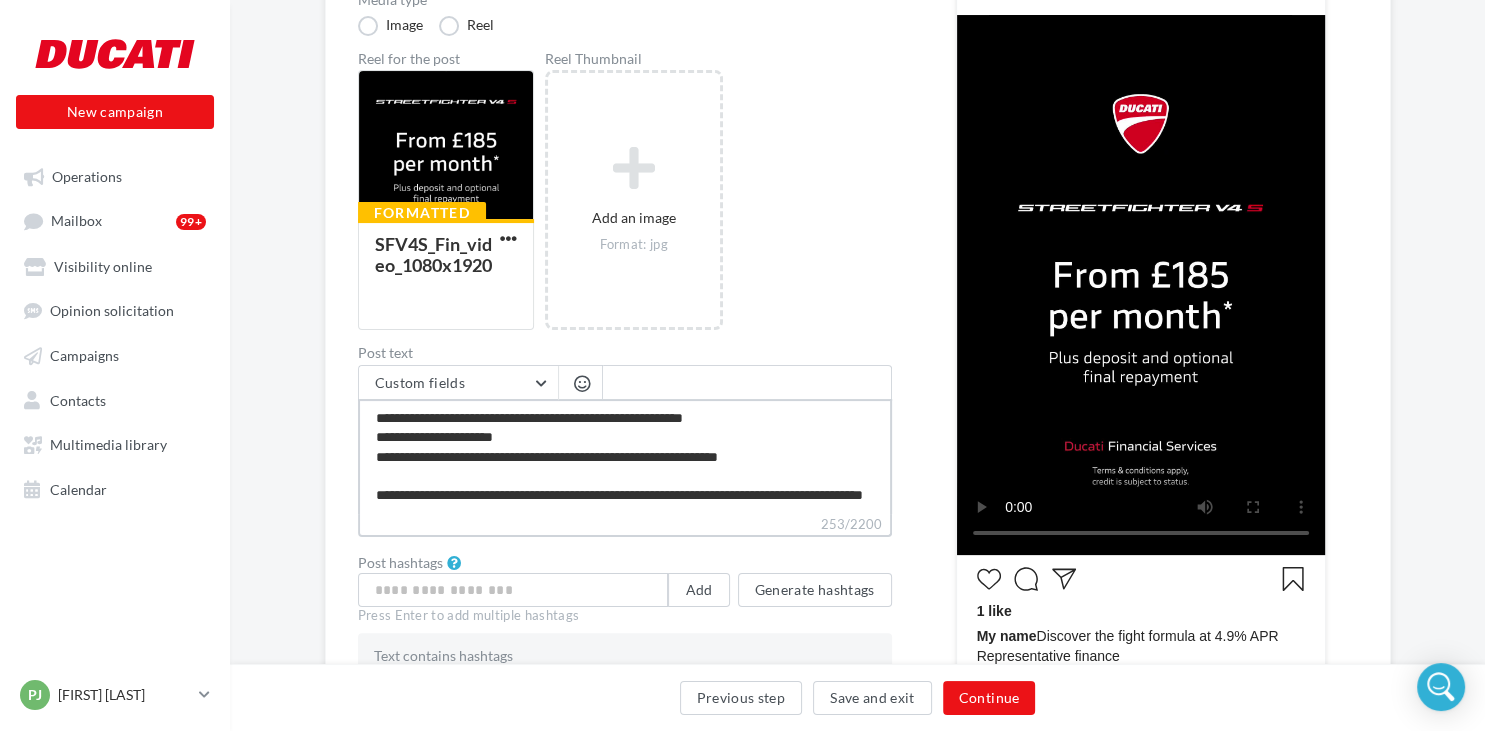 type on "**********" 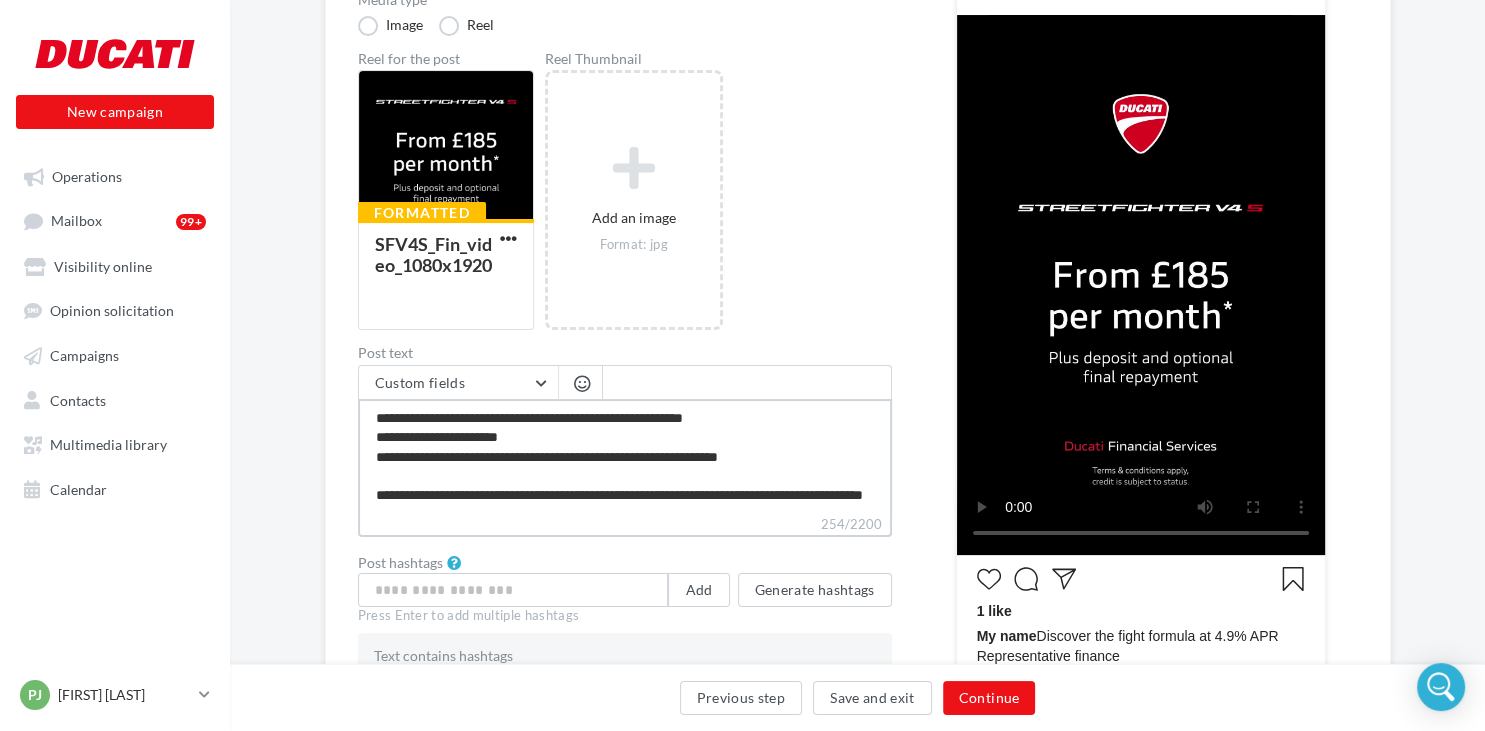 type on "**********" 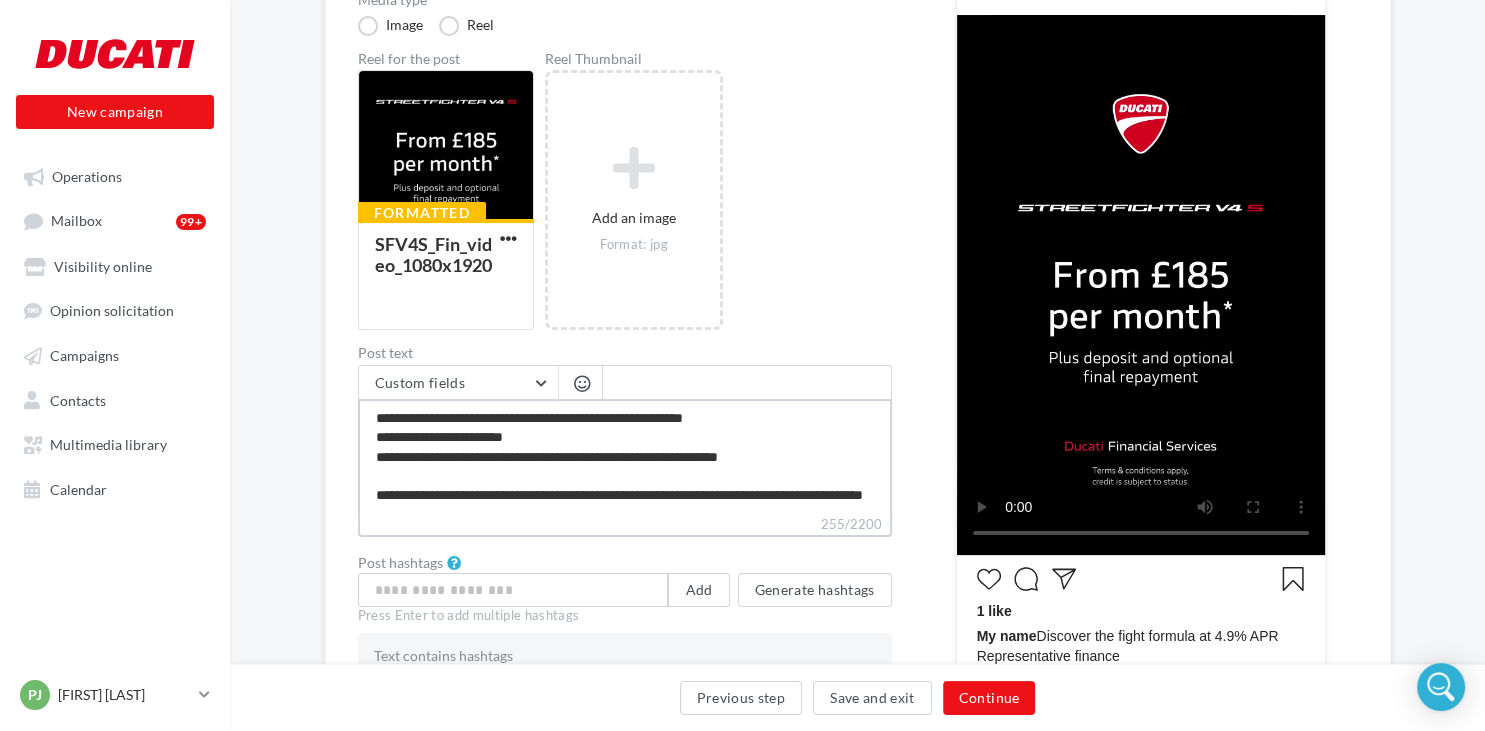 type on "**********" 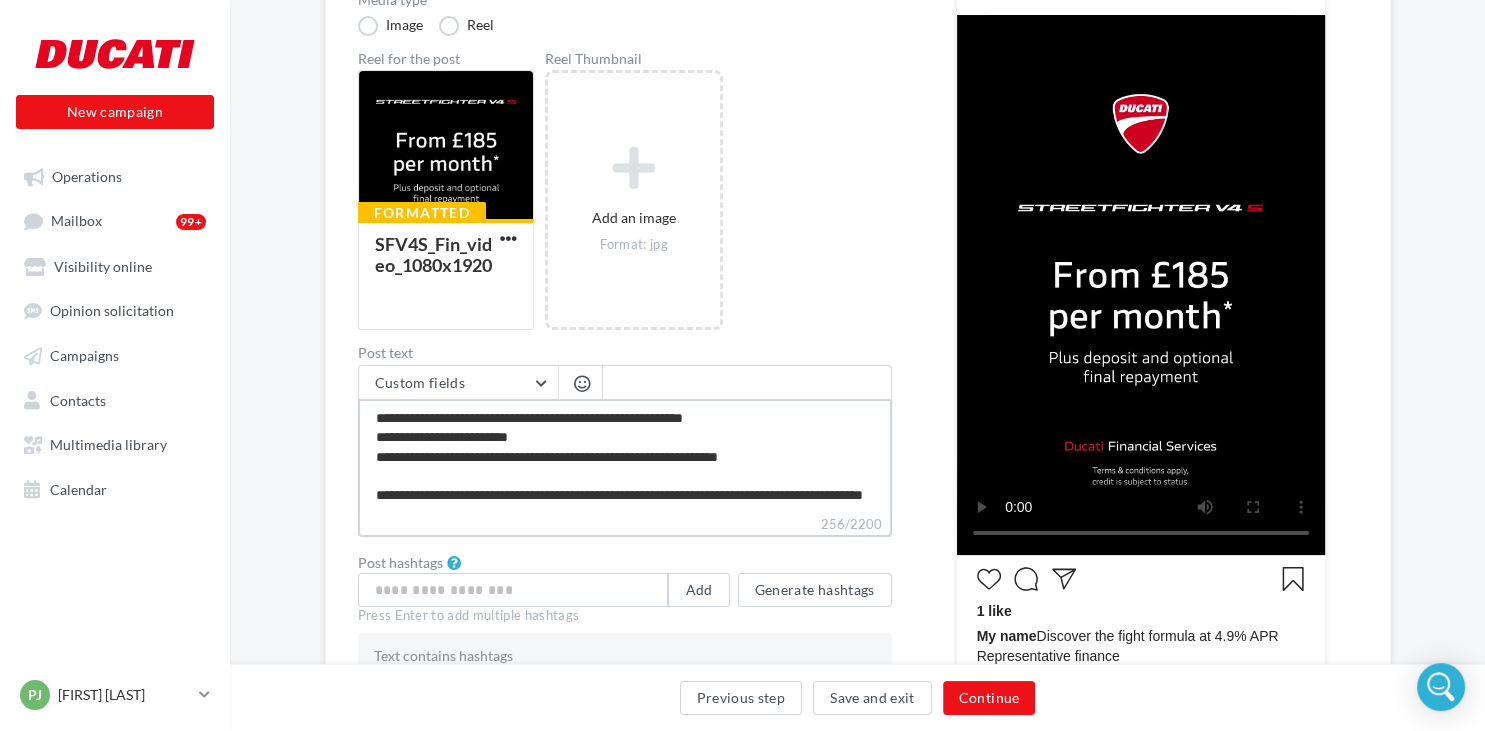 type on "**********" 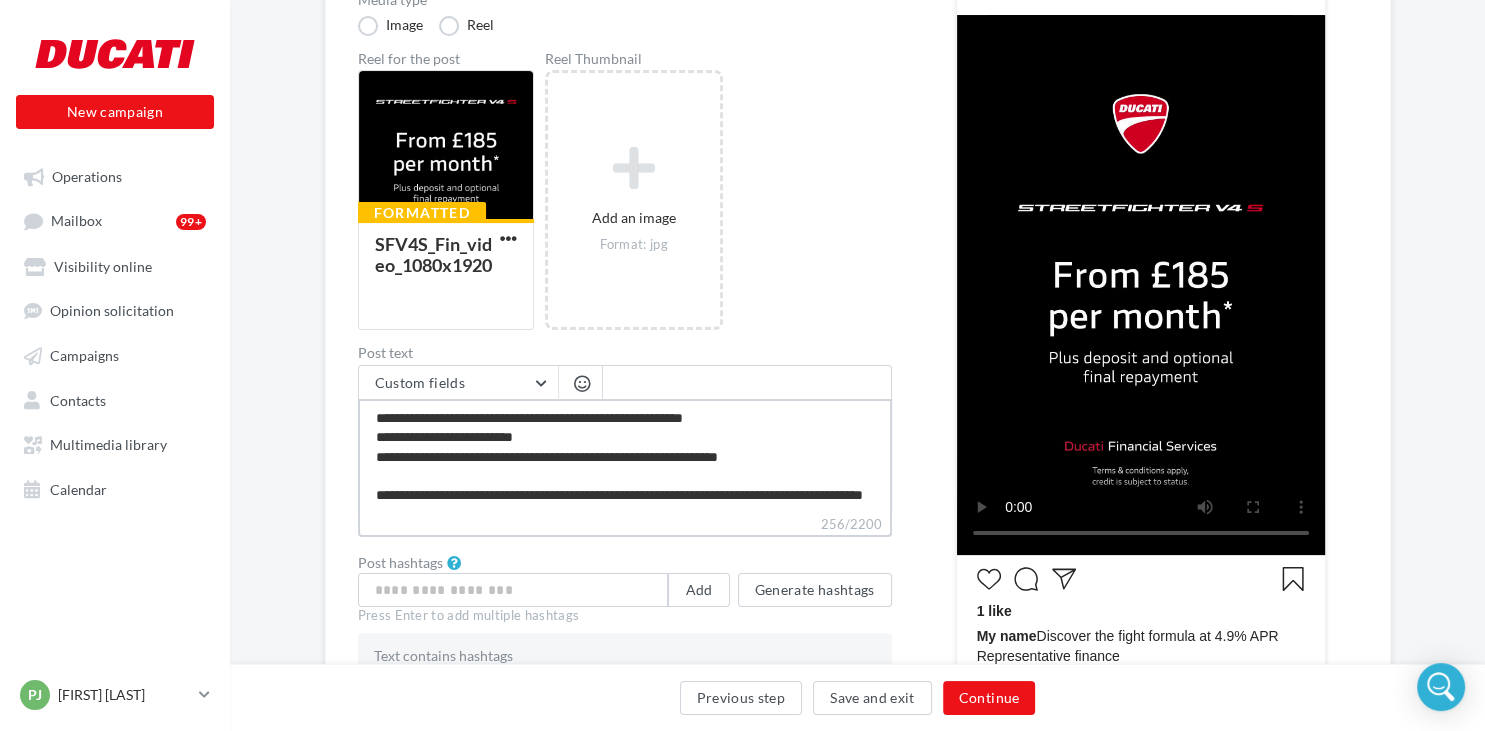 type on "**********" 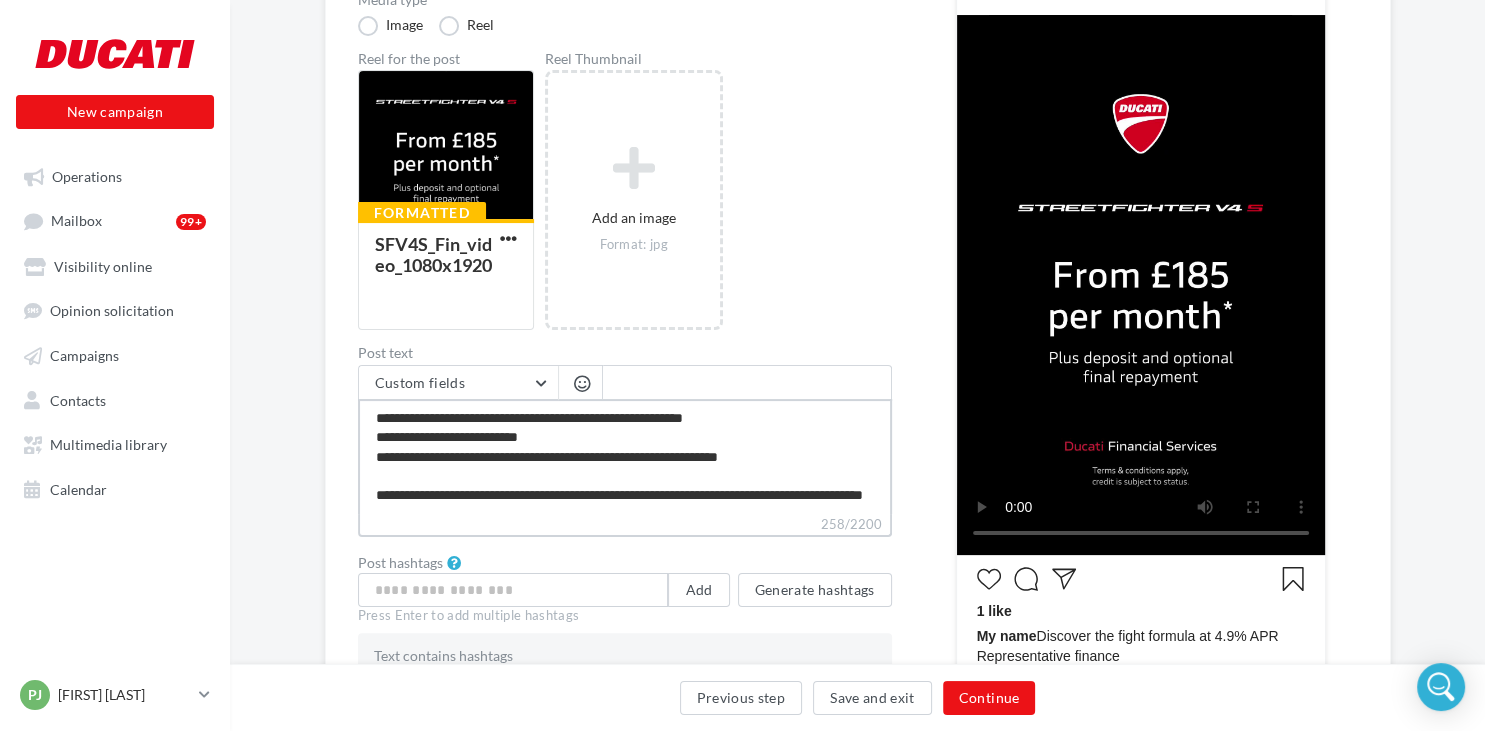 type on "**********" 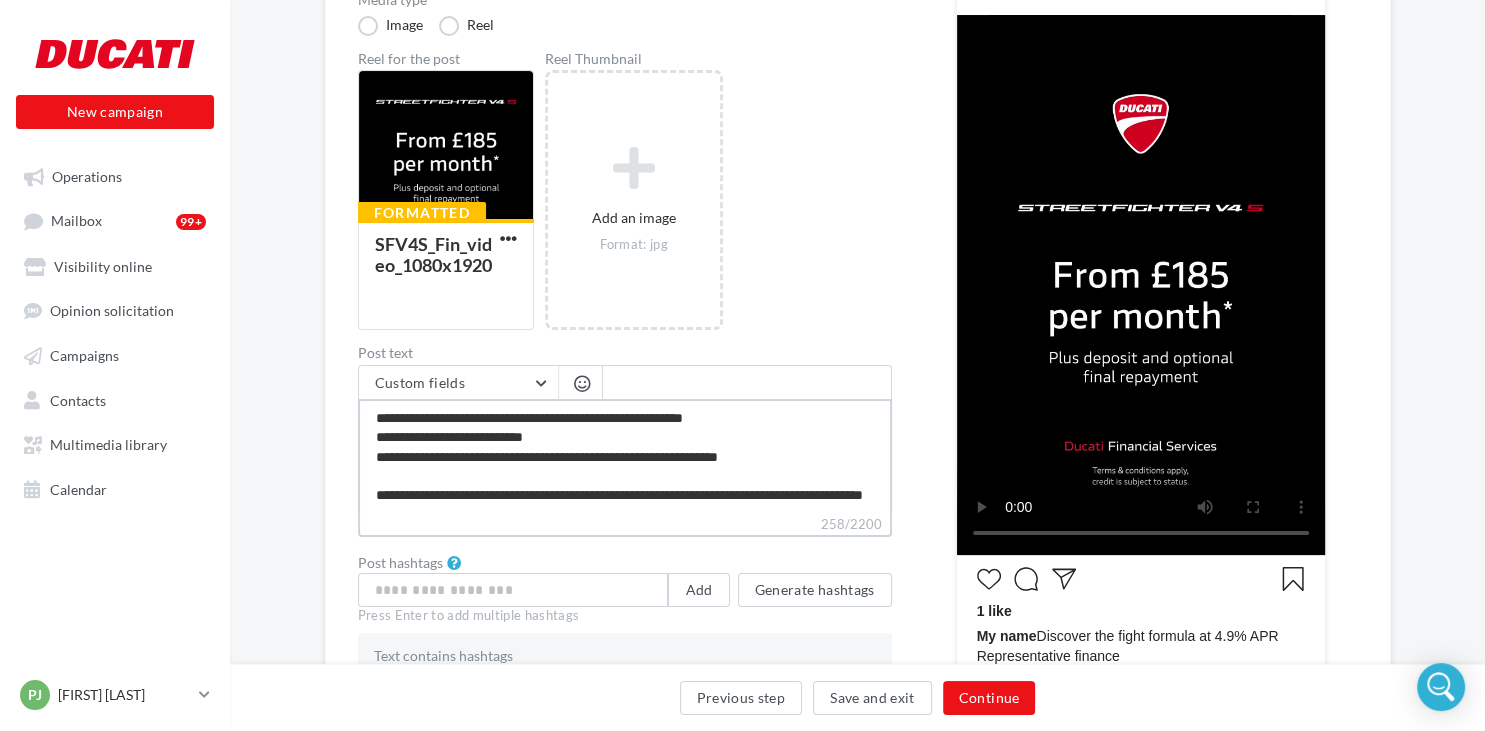 type on "**********" 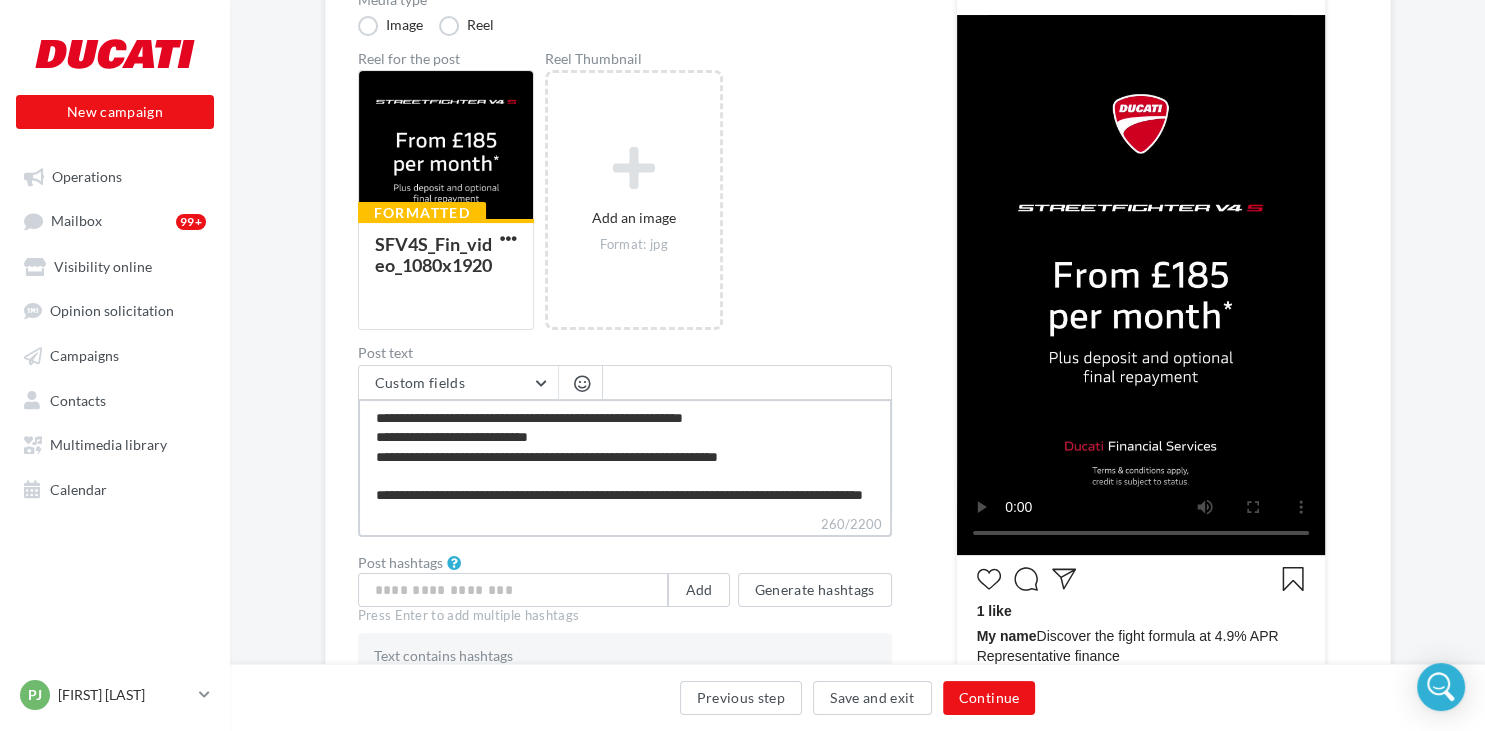 type on "**********" 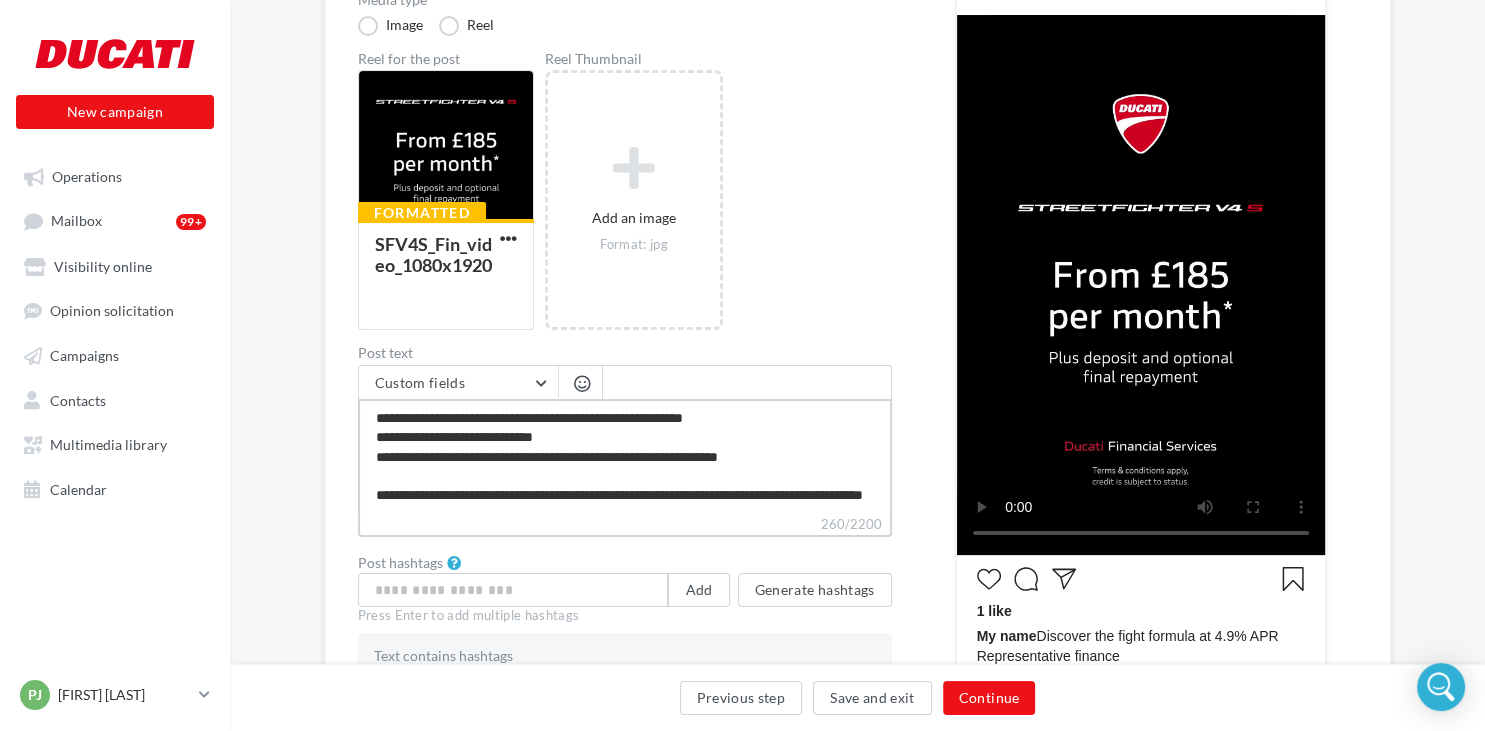 type on "**********" 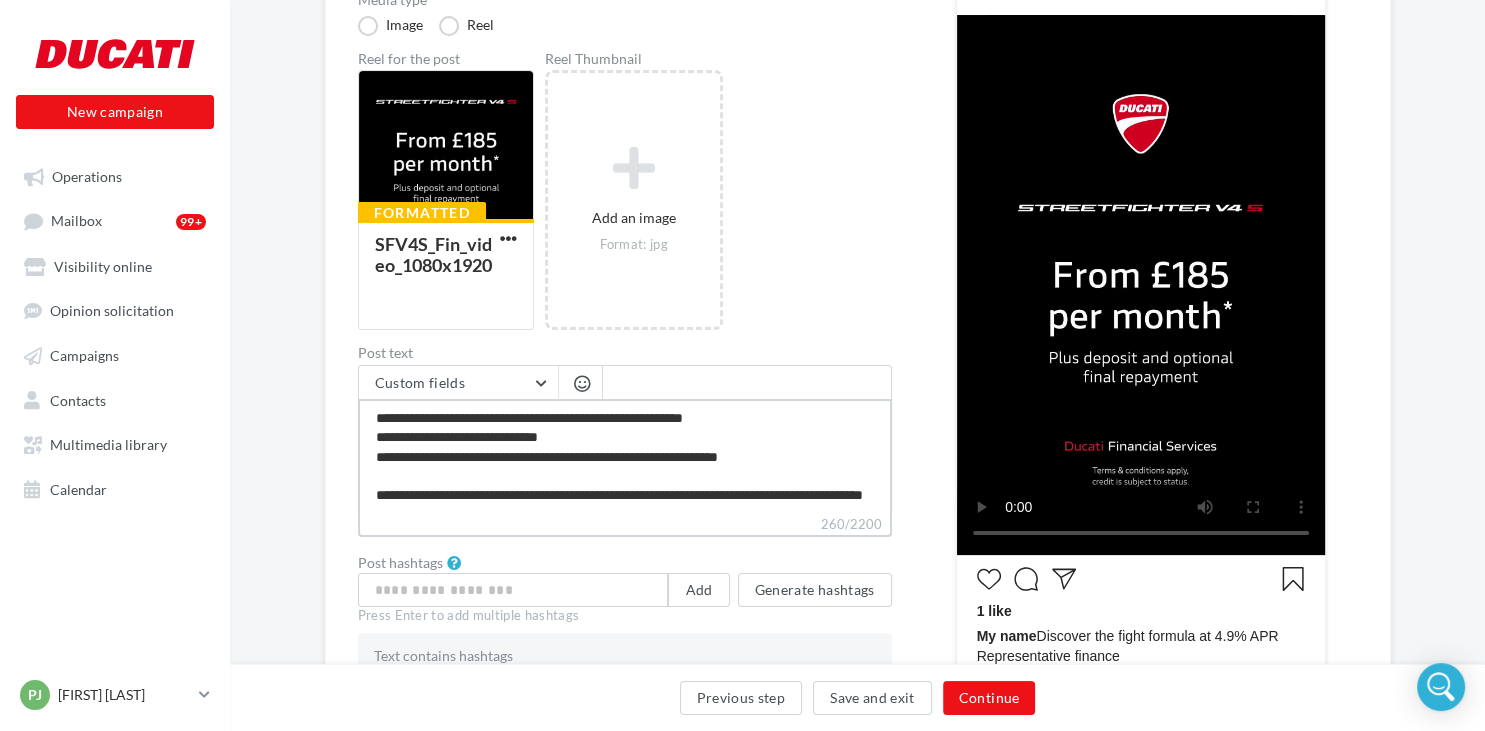 type on "**********" 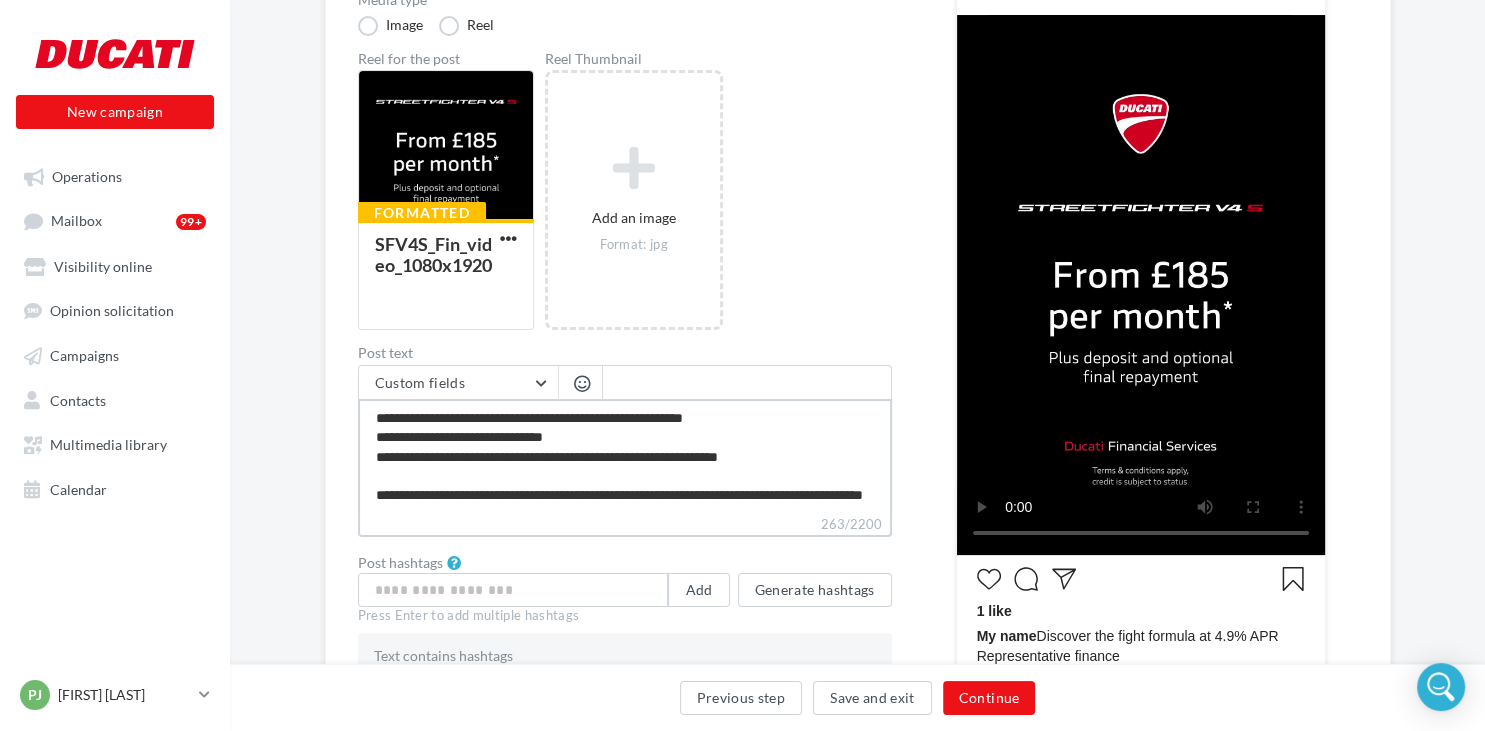 type on "**********" 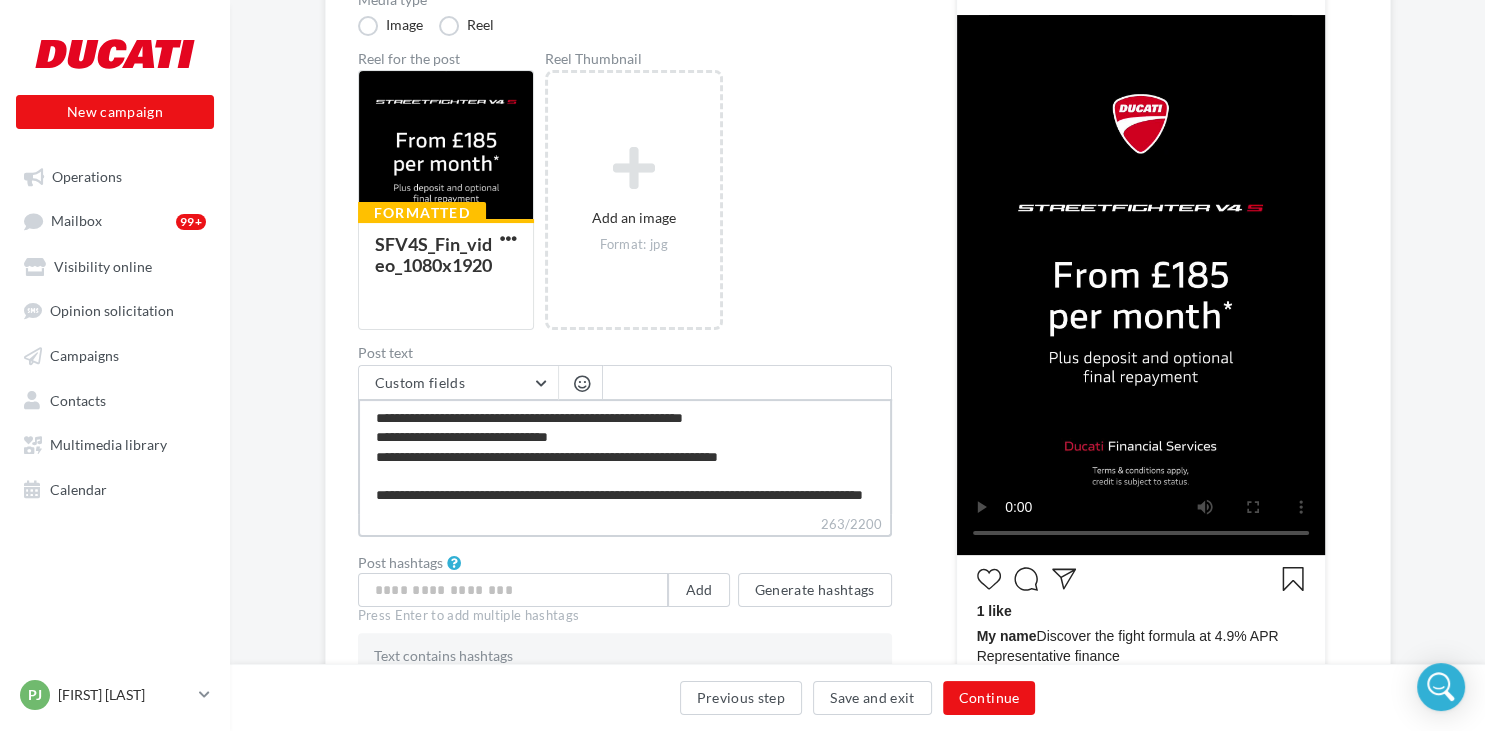 type on "**********" 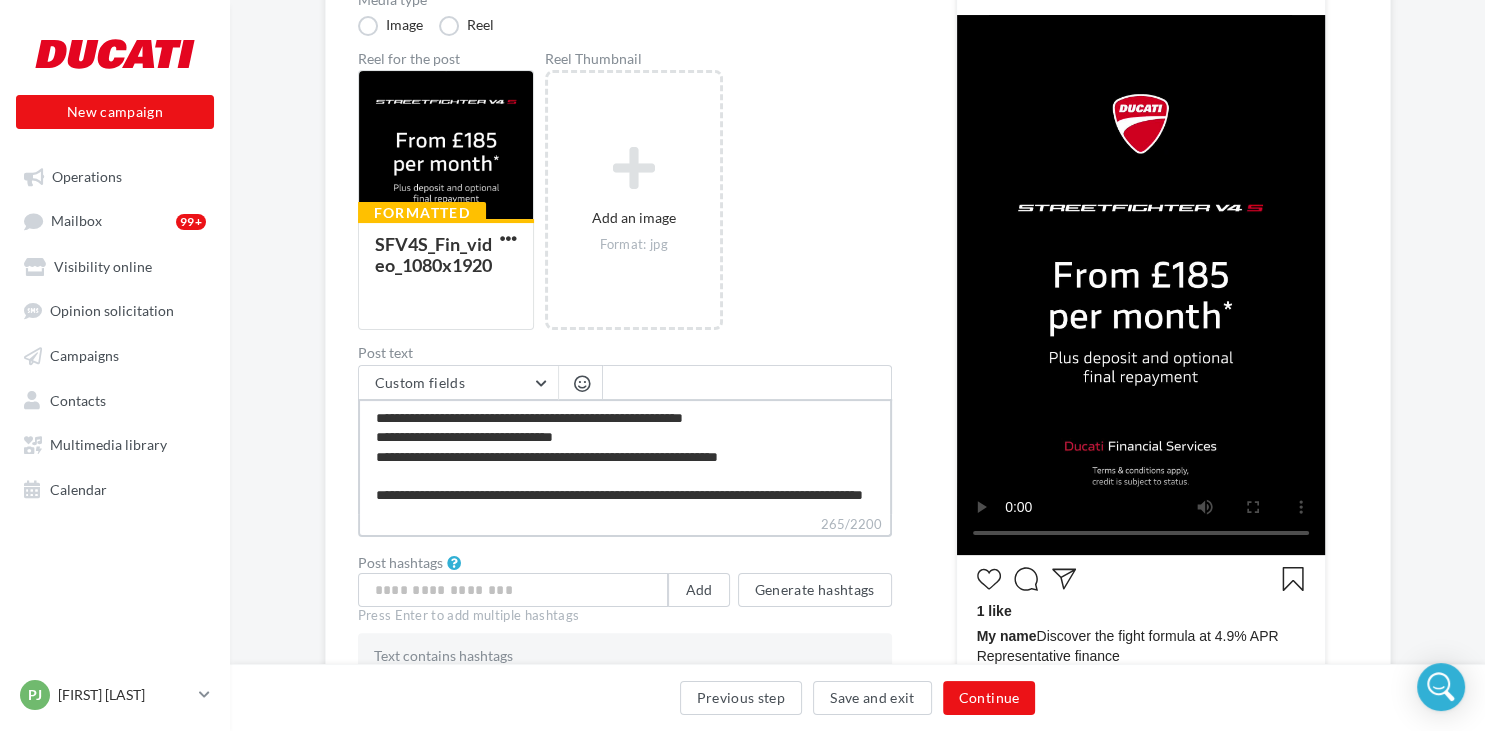 type on "**********" 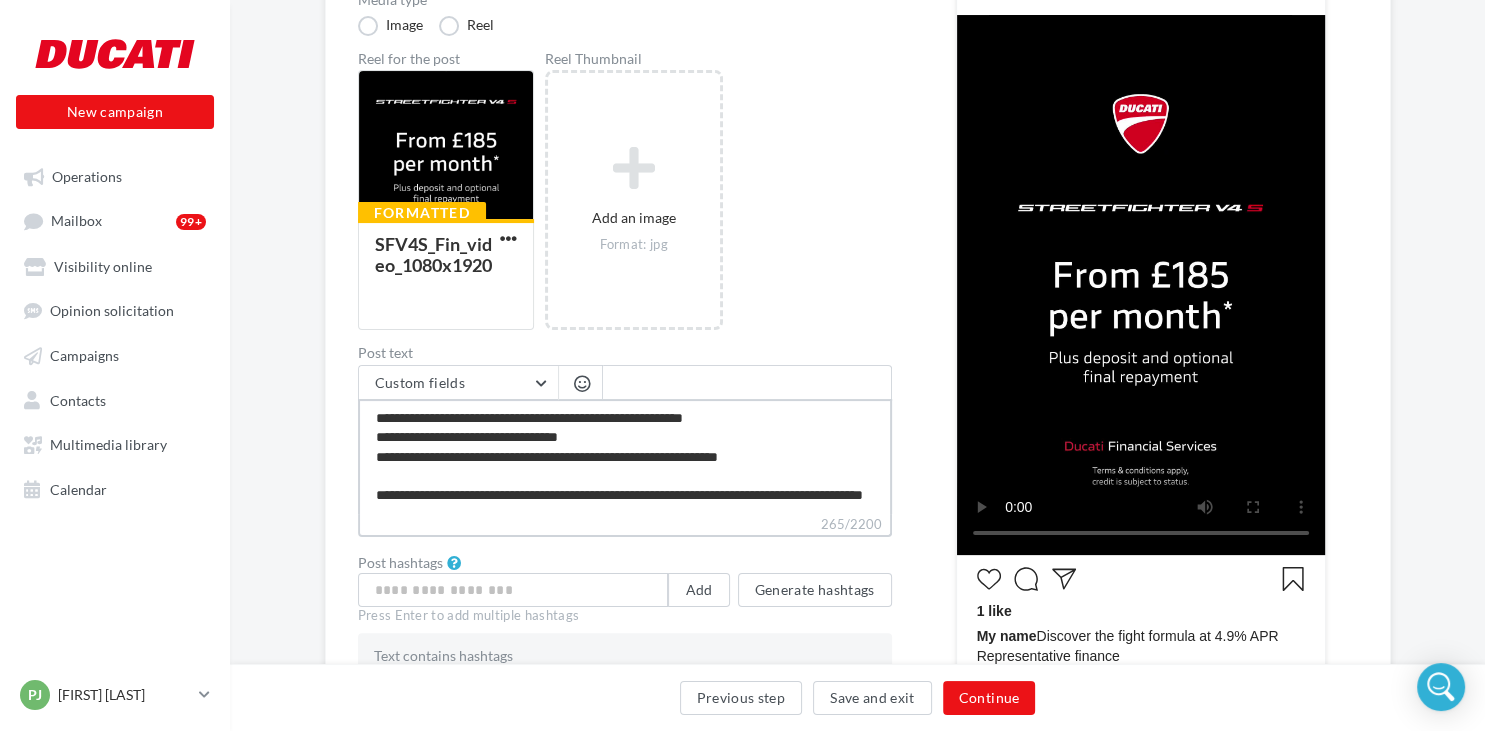 type on "**********" 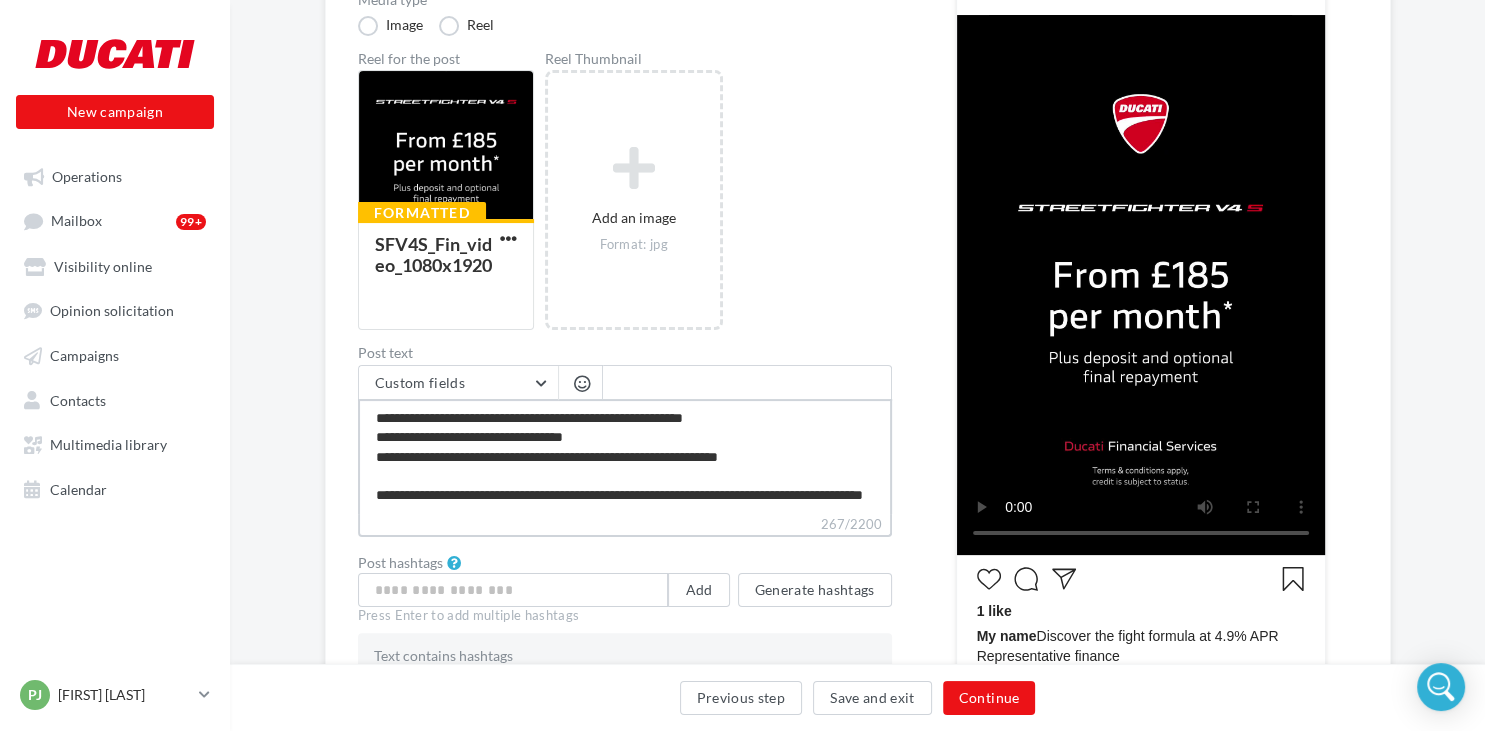 type on "**********" 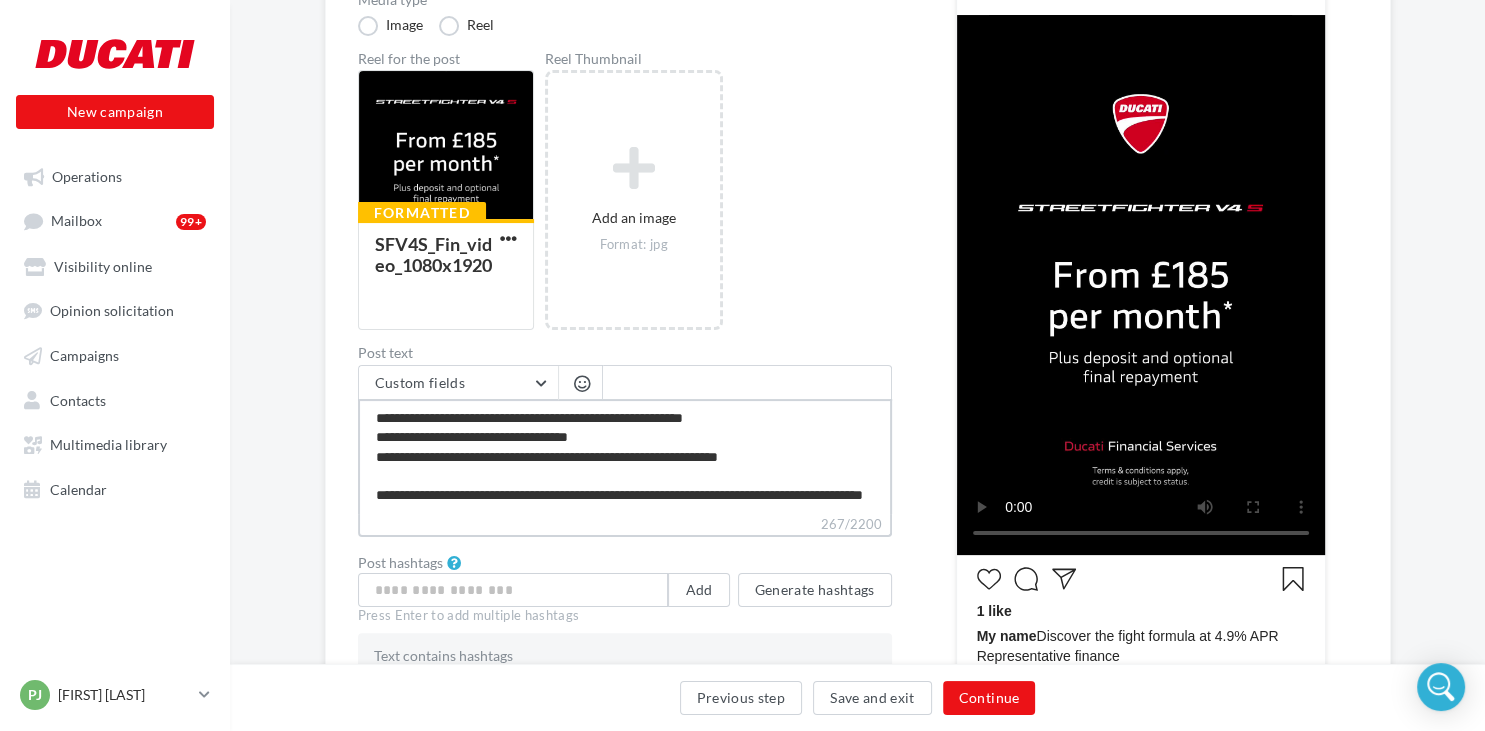 type on "**********" 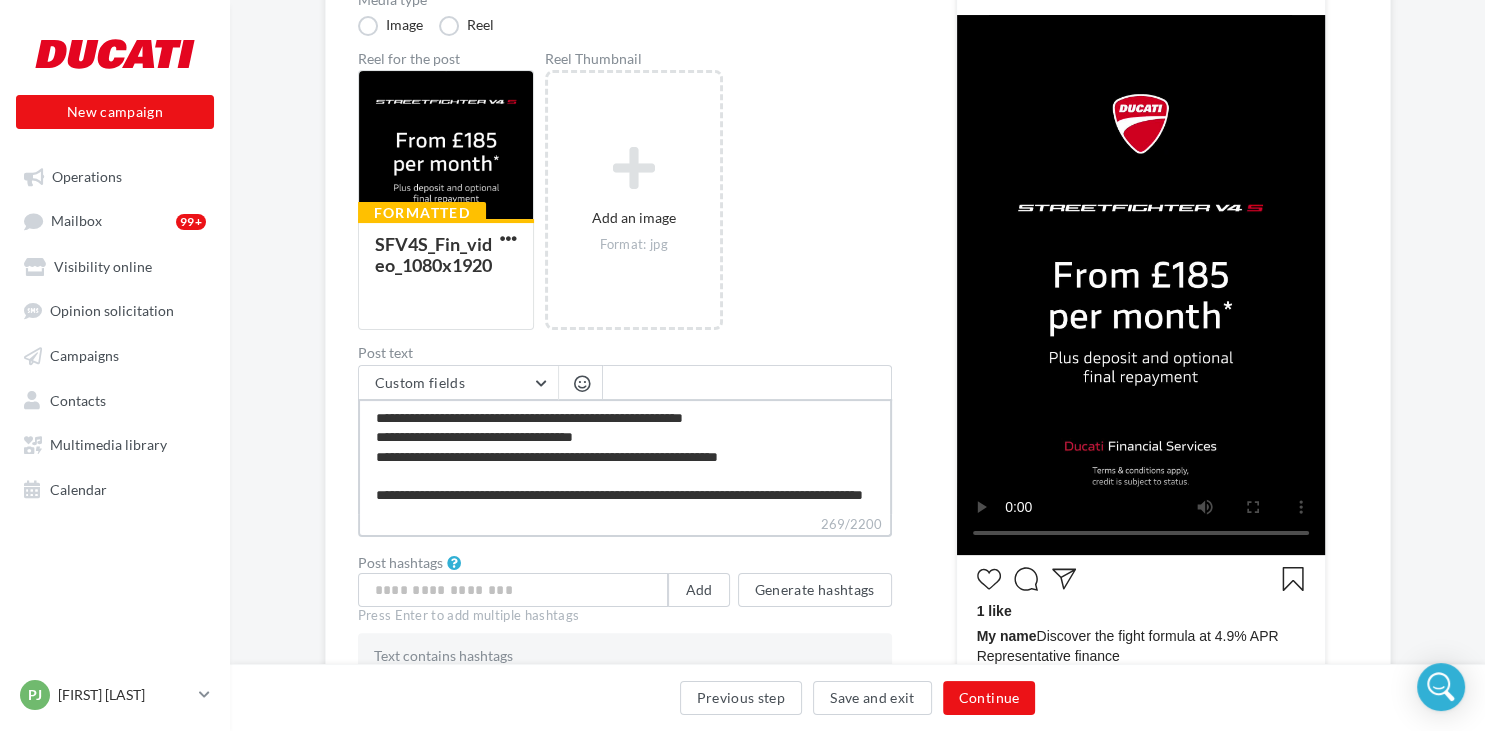 type on "**********" 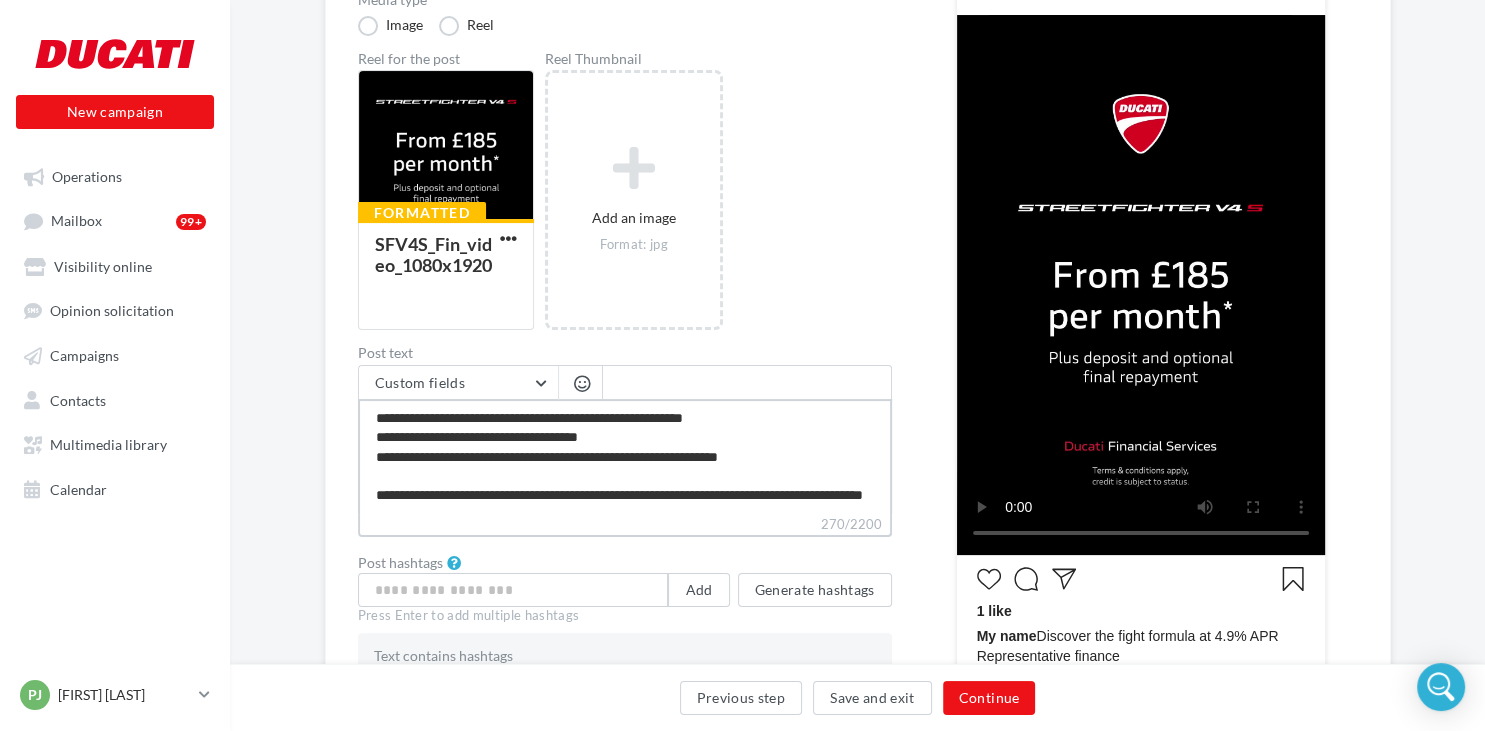 type on "**********" 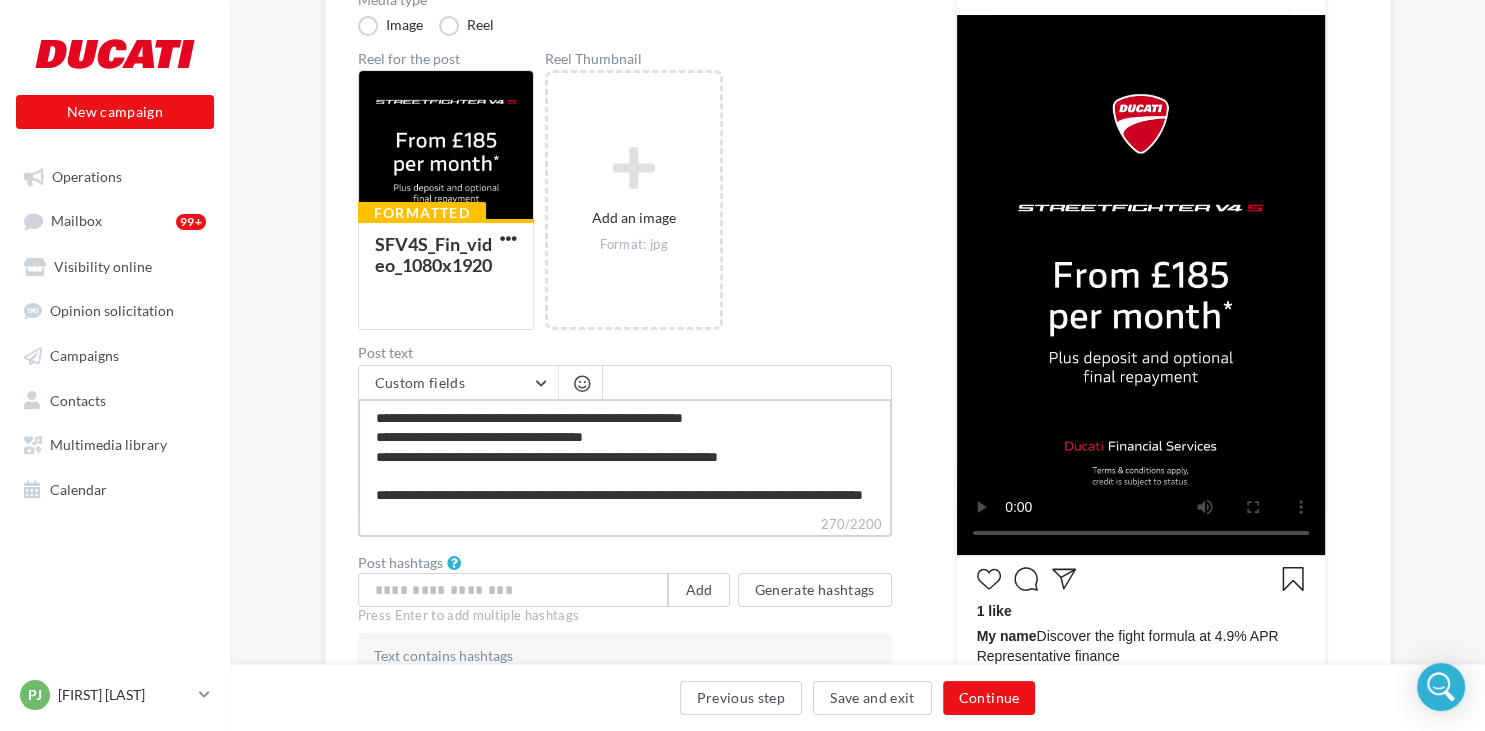 type on "**********" 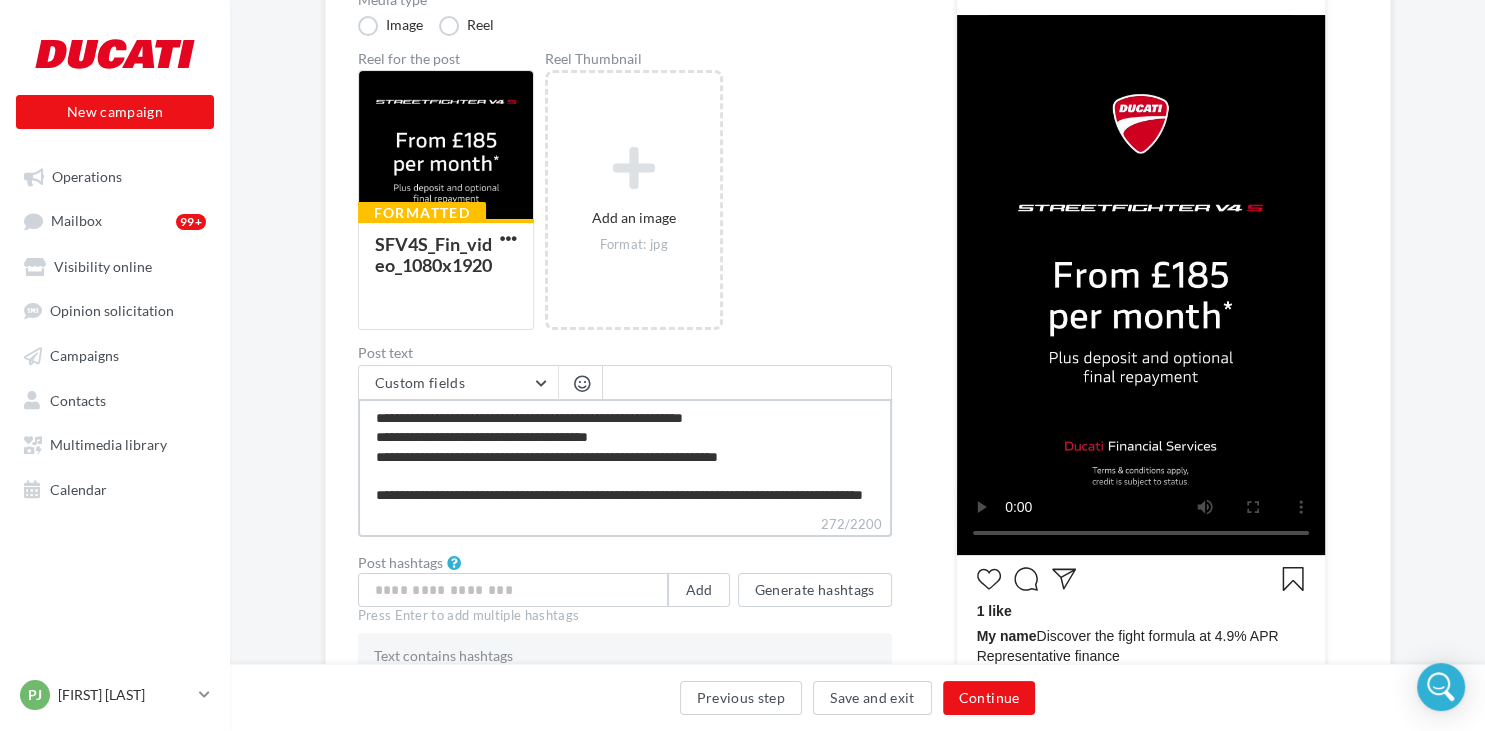 type on "**********" 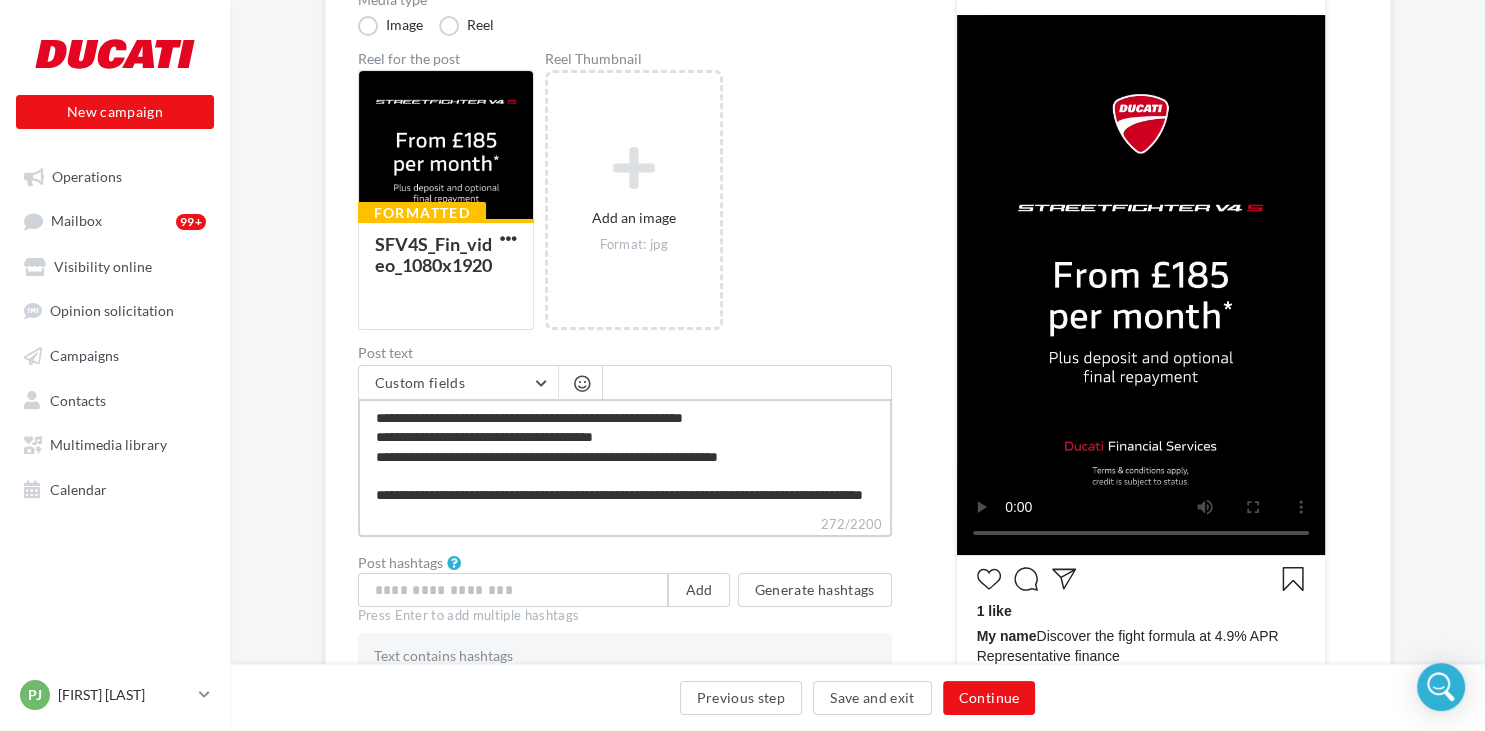 type on "**********" 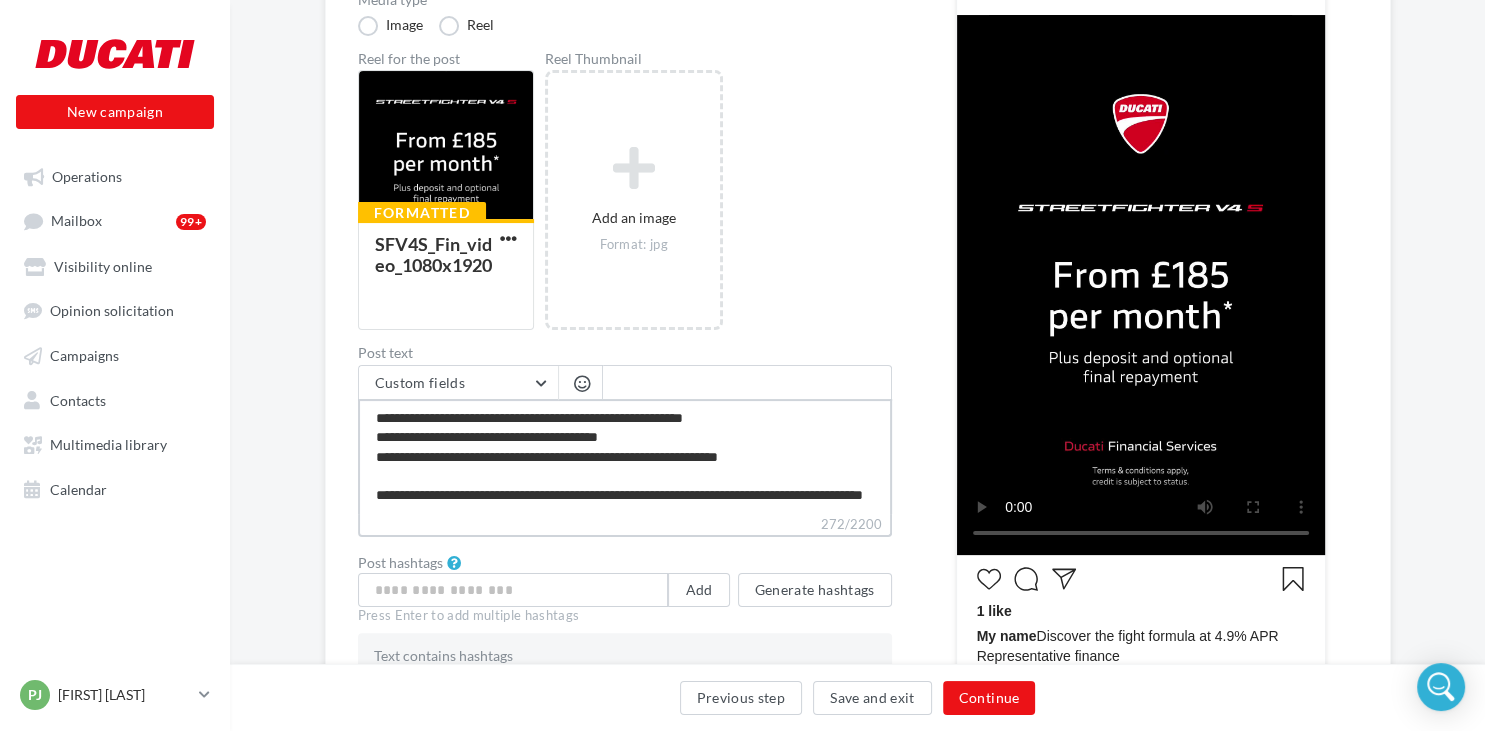 type on "**********" 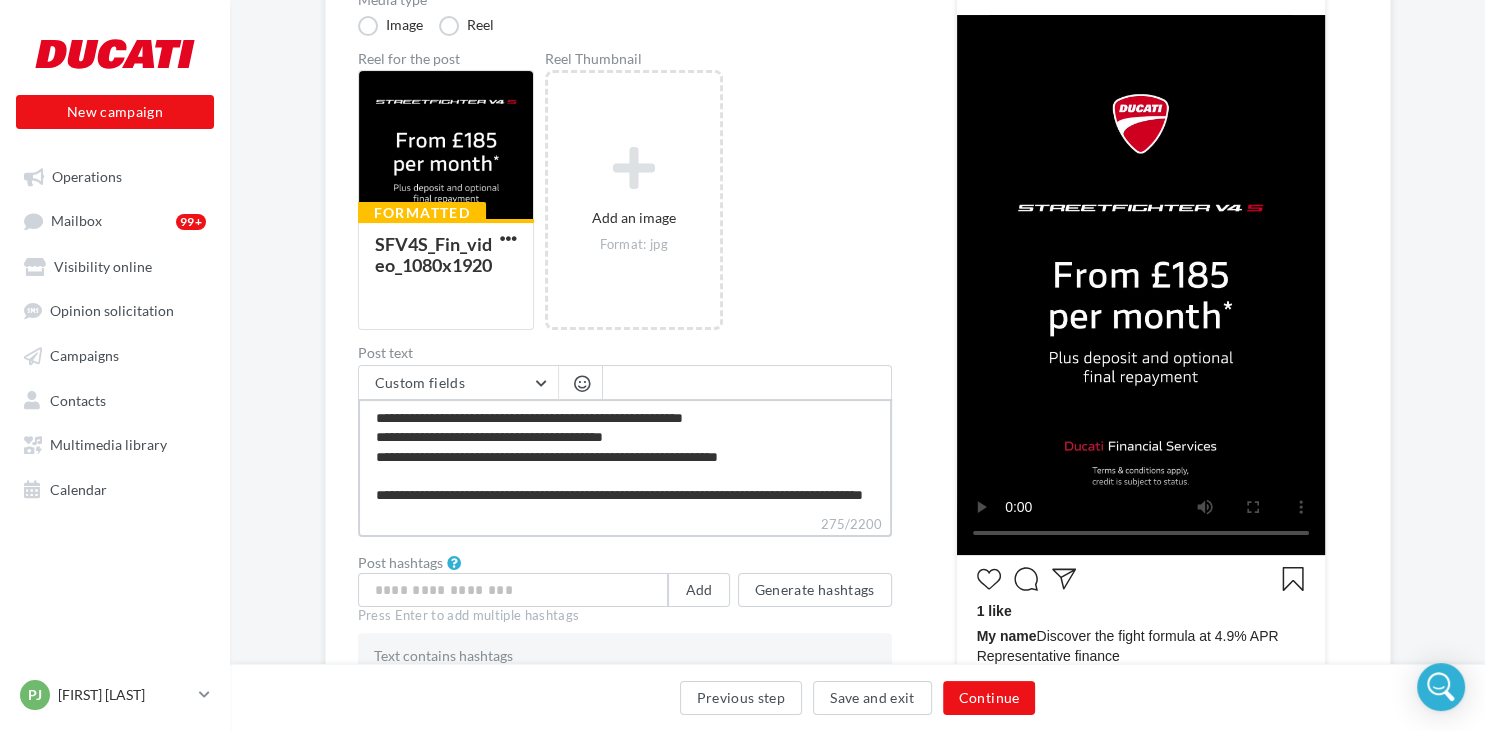 type on "**********" 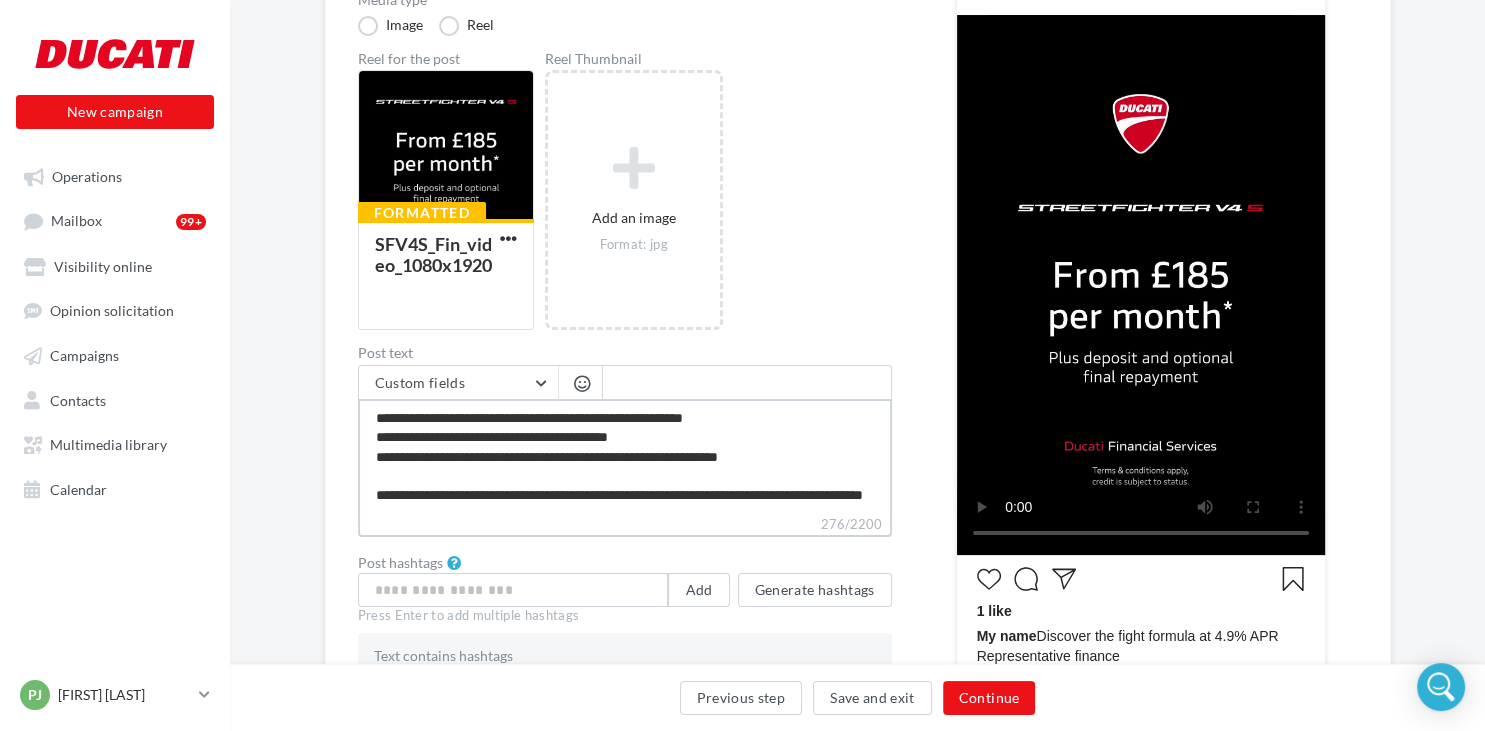 type on "**********" 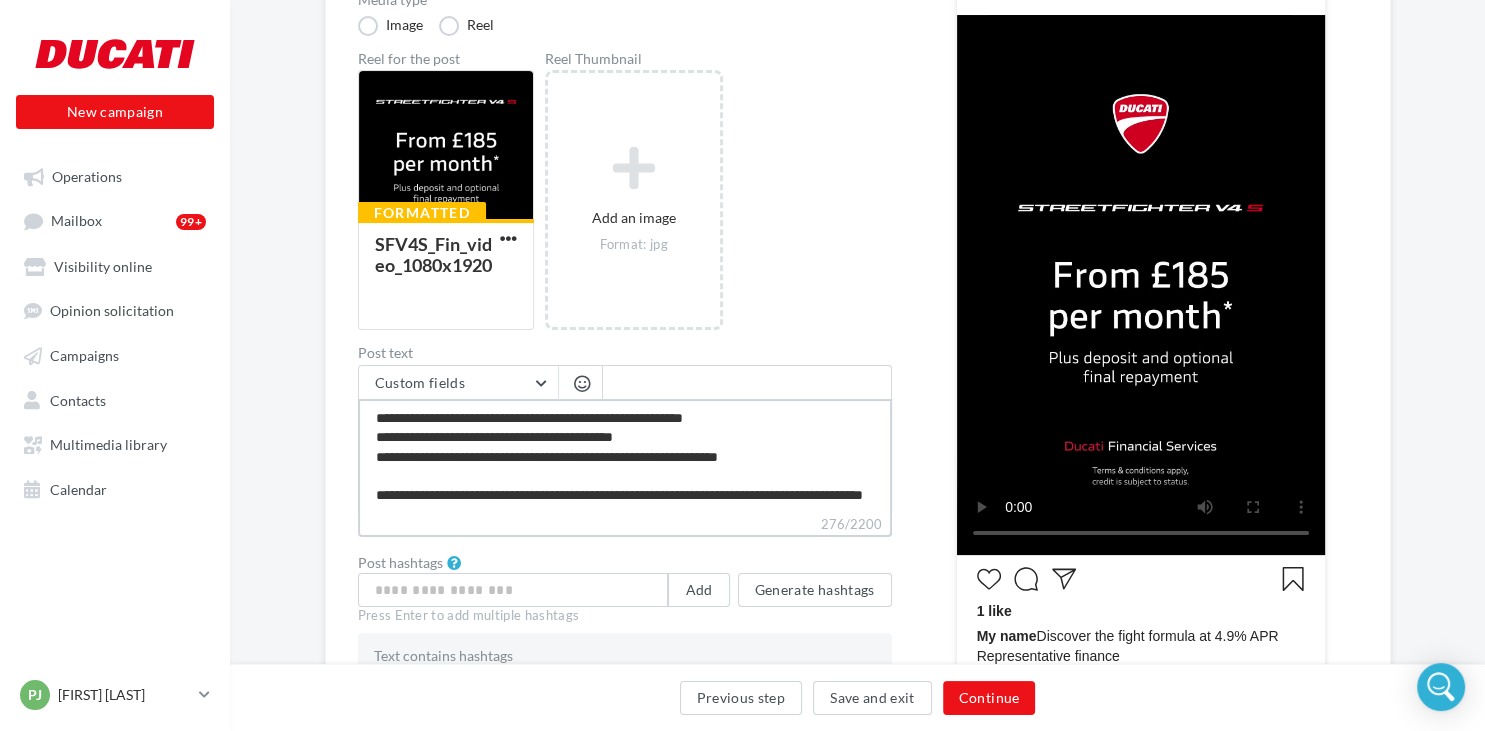 type on "**********" 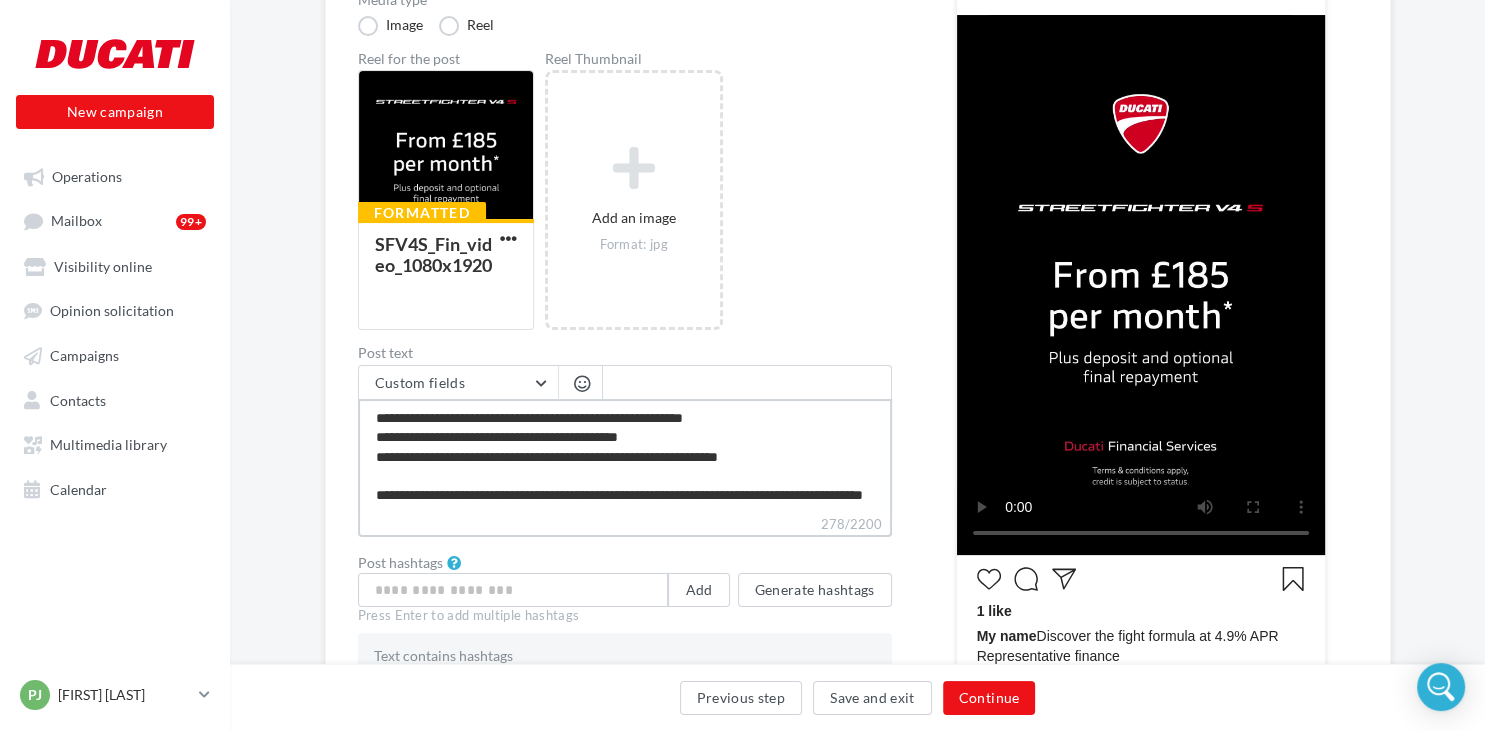 type on "**********" 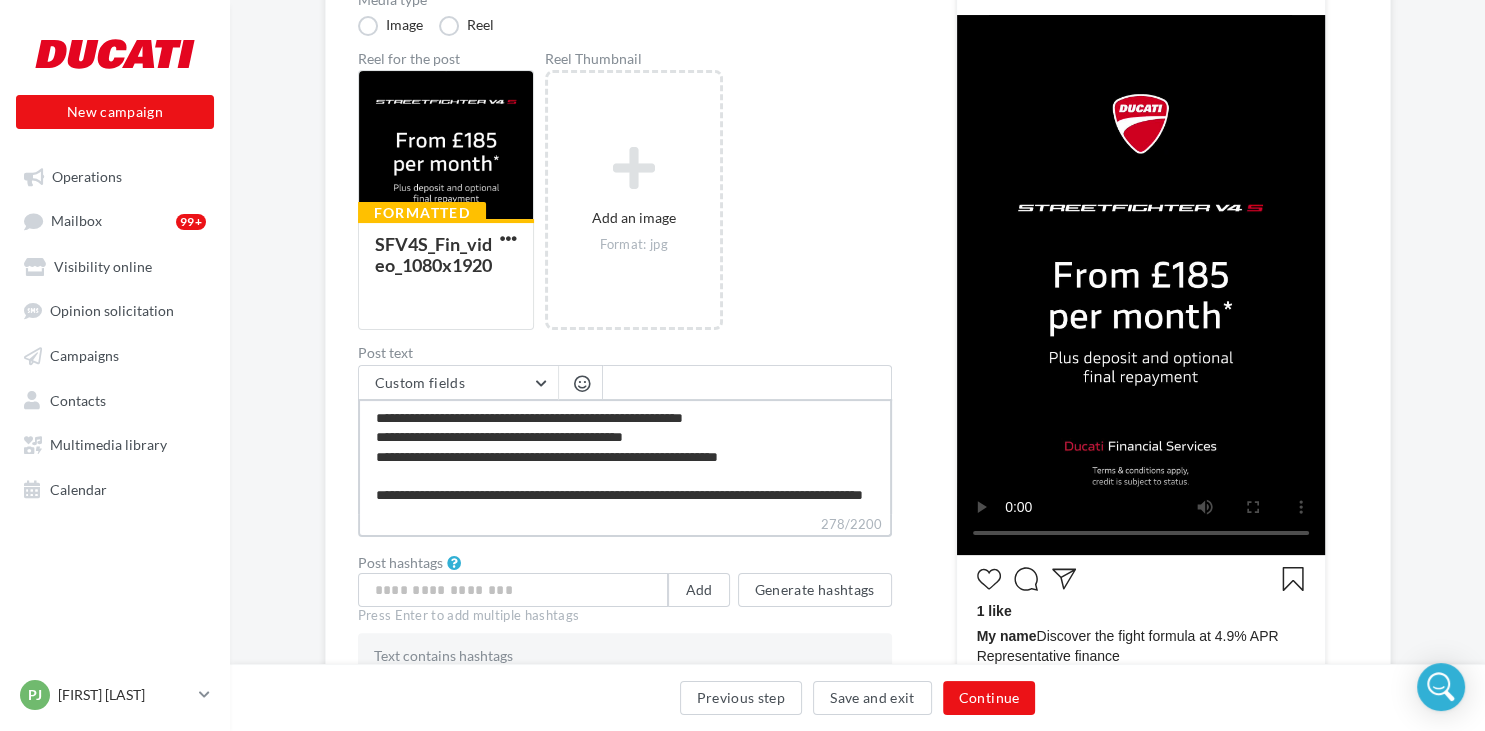 type on "**********" 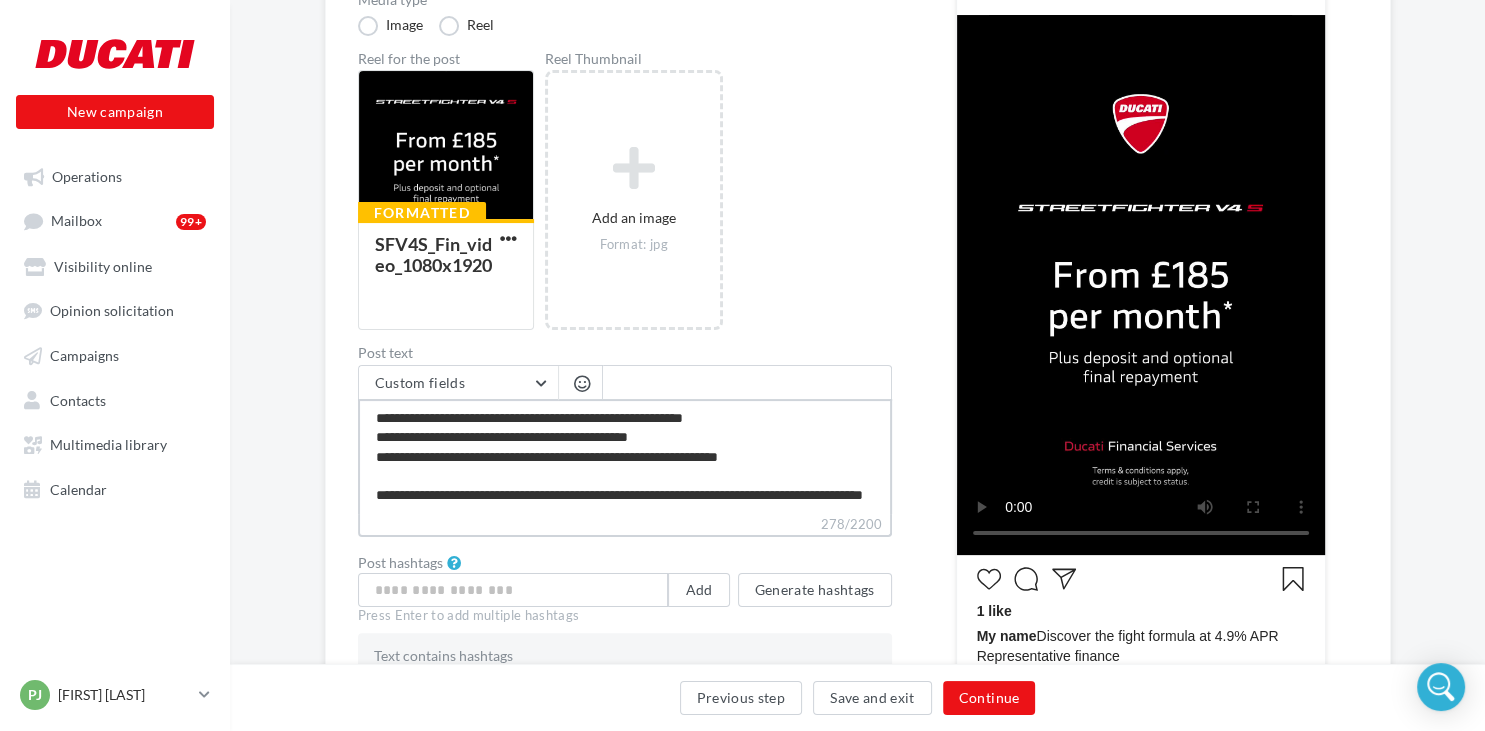 type on "**********" 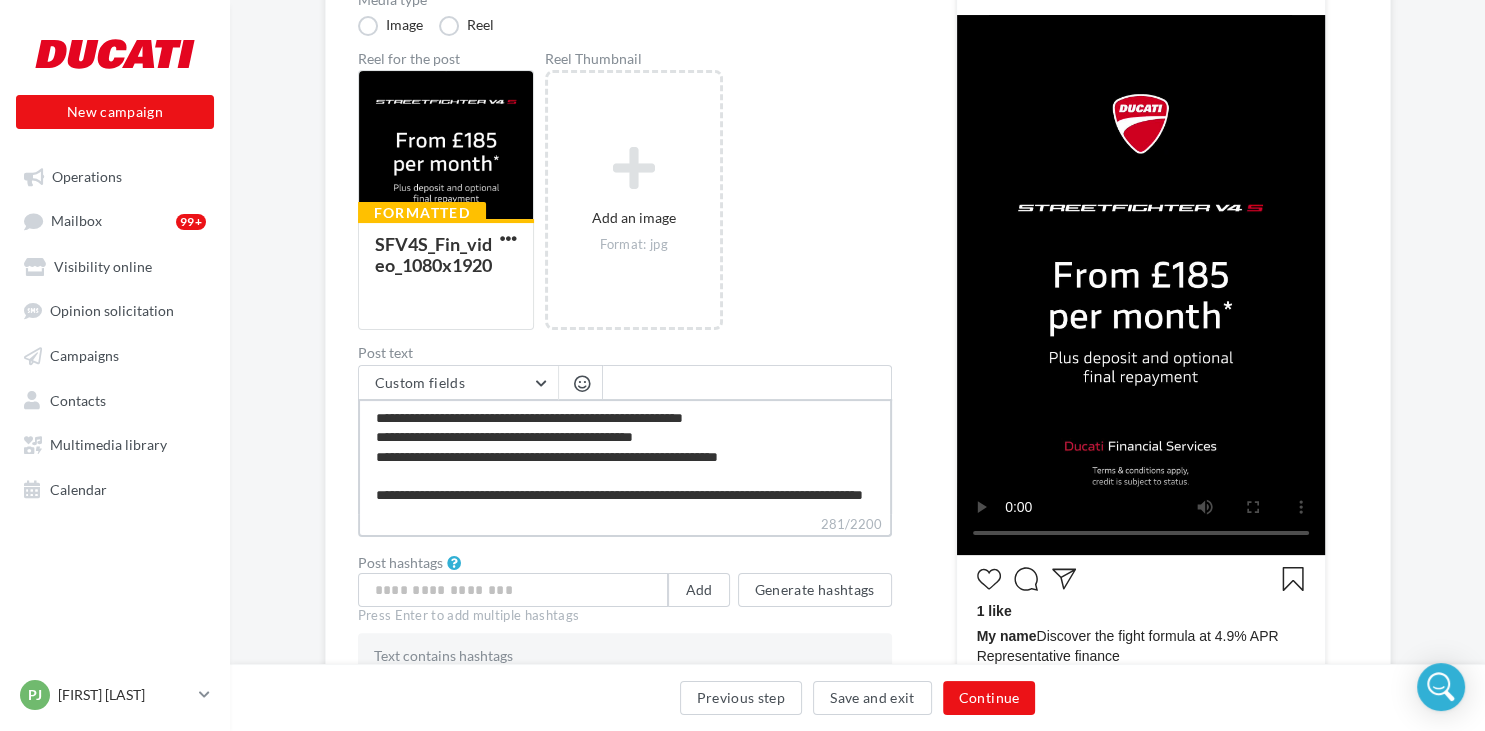 type on "**********" 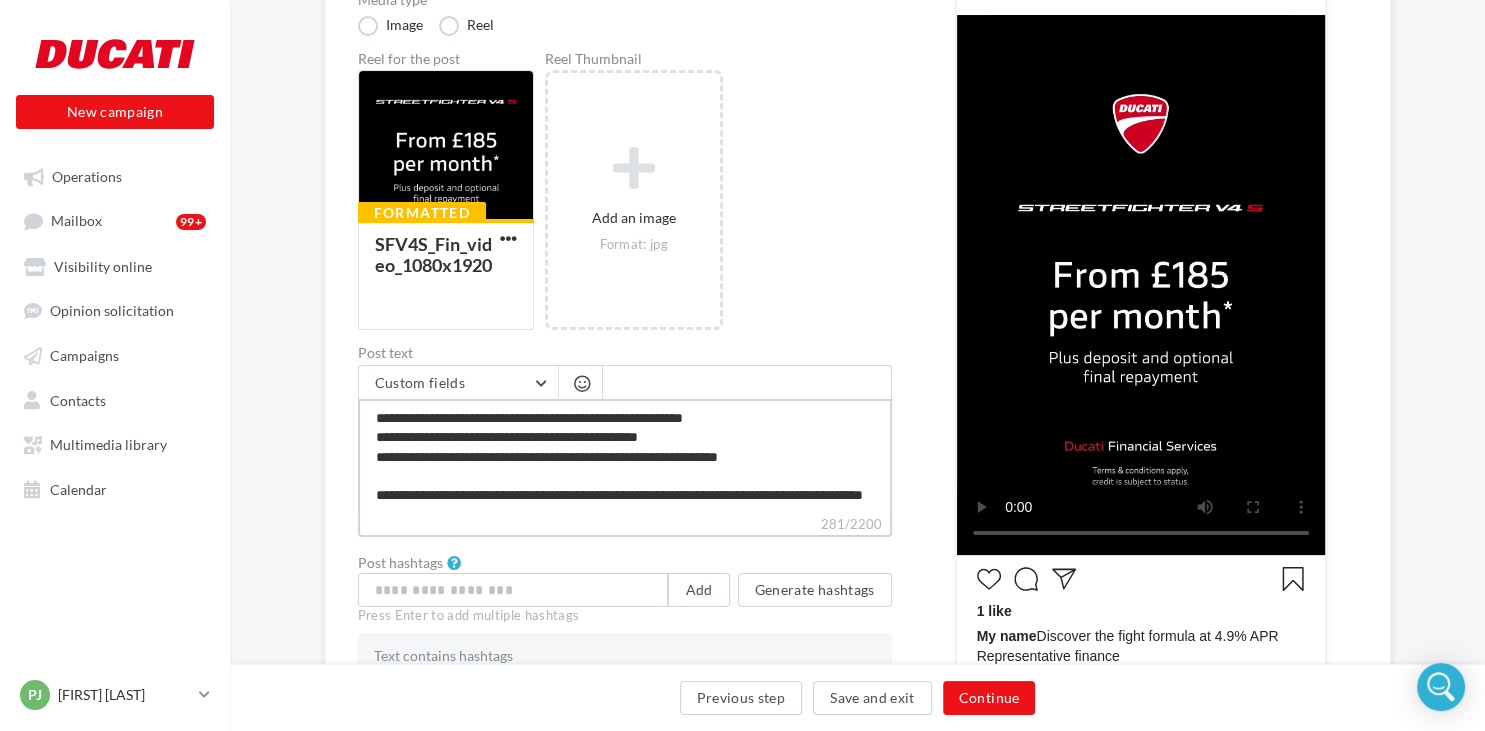 type on "**********" 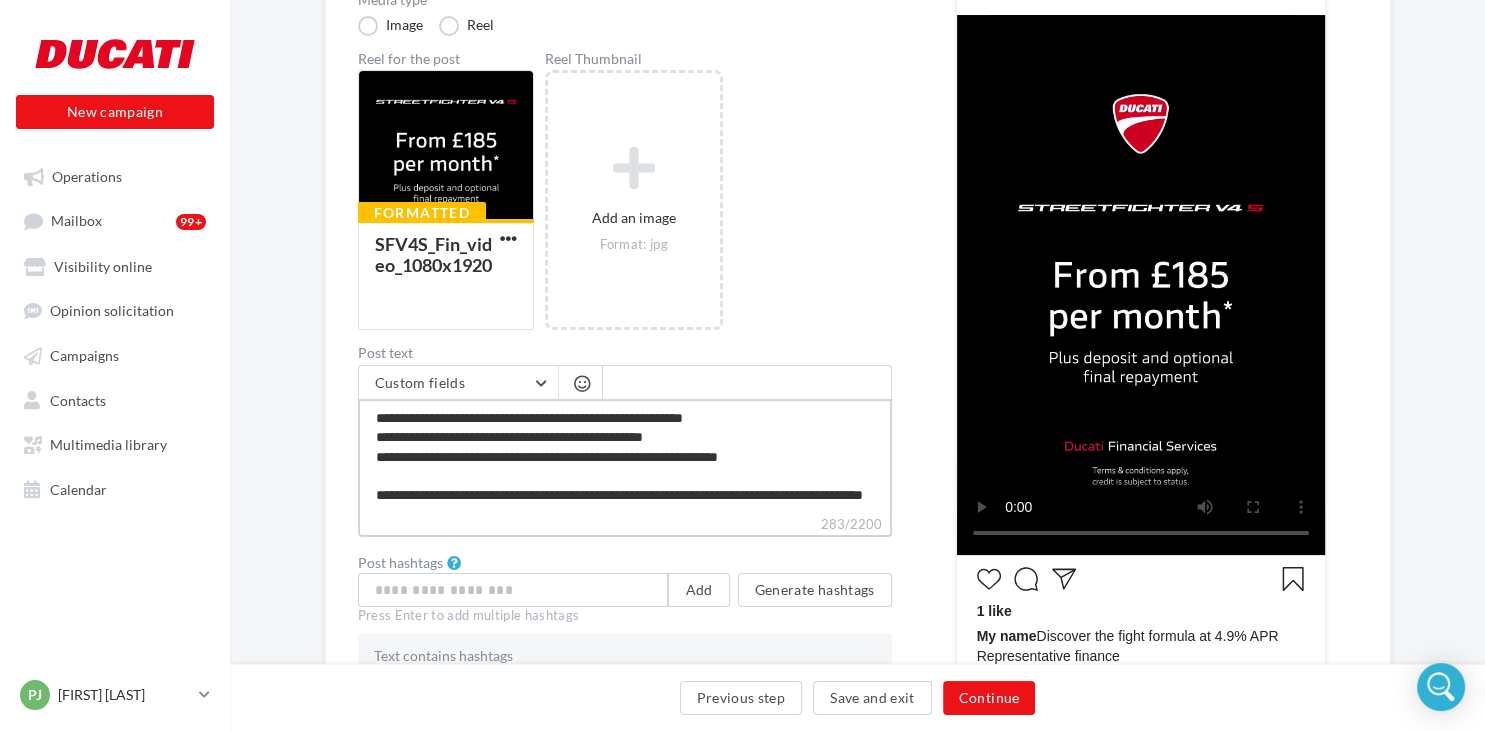 type on "**********" 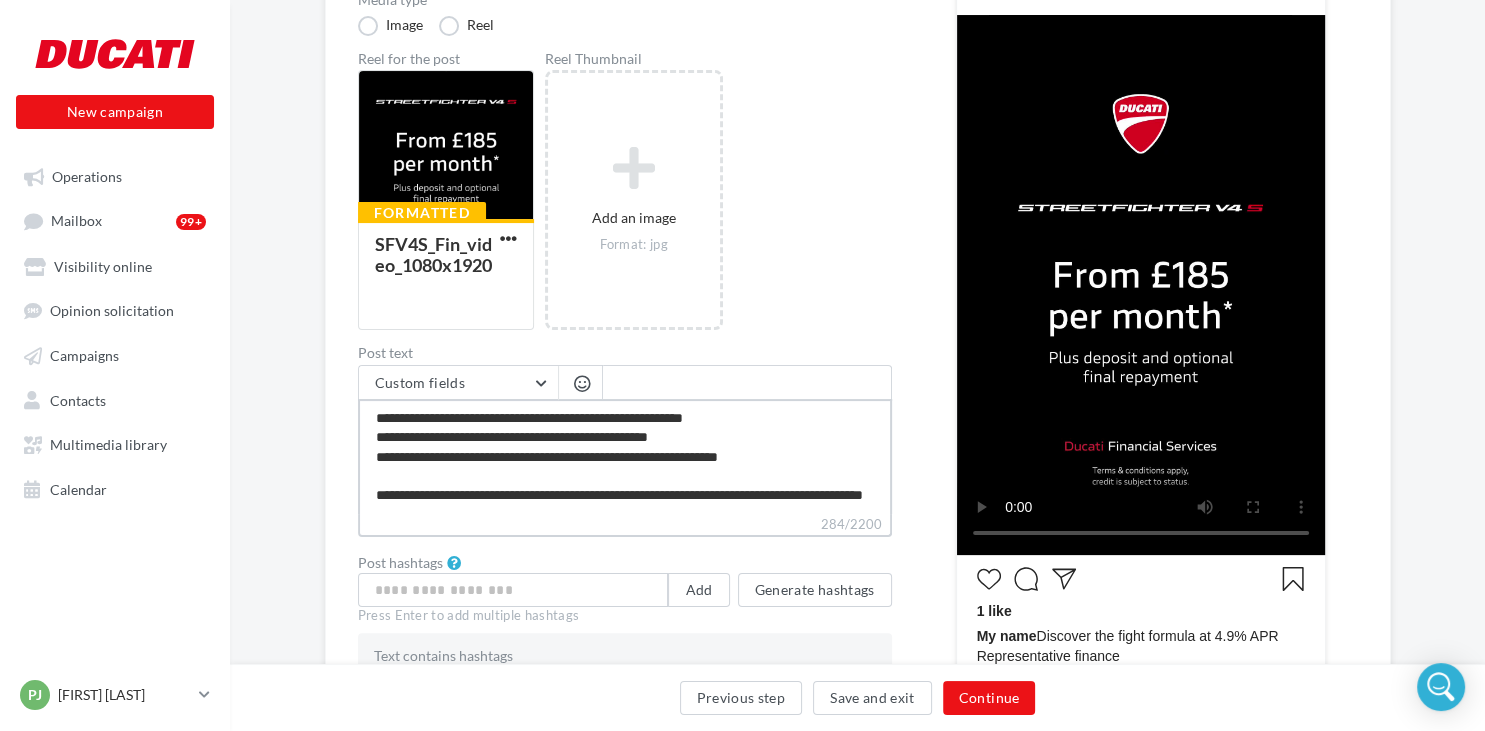 type on "**********" 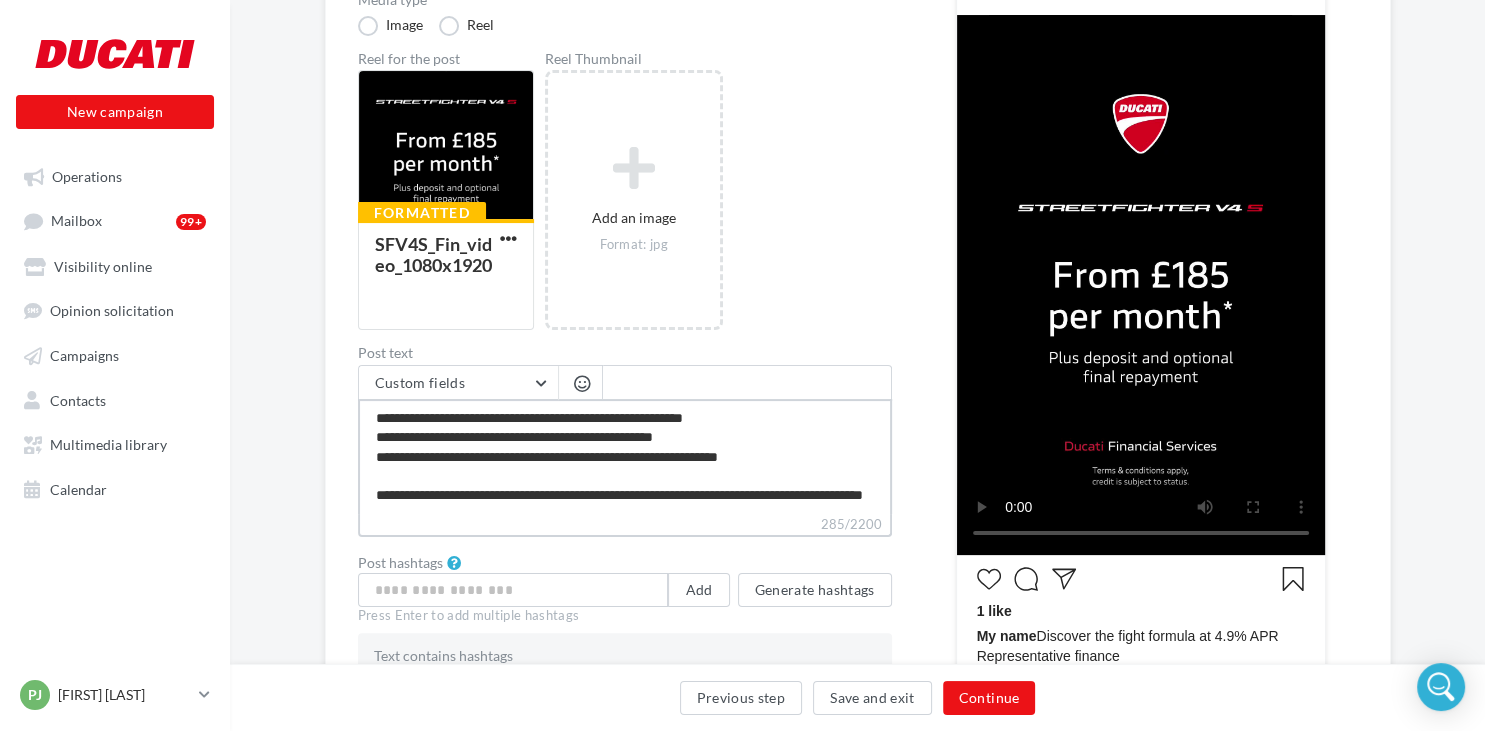 type on "**********" 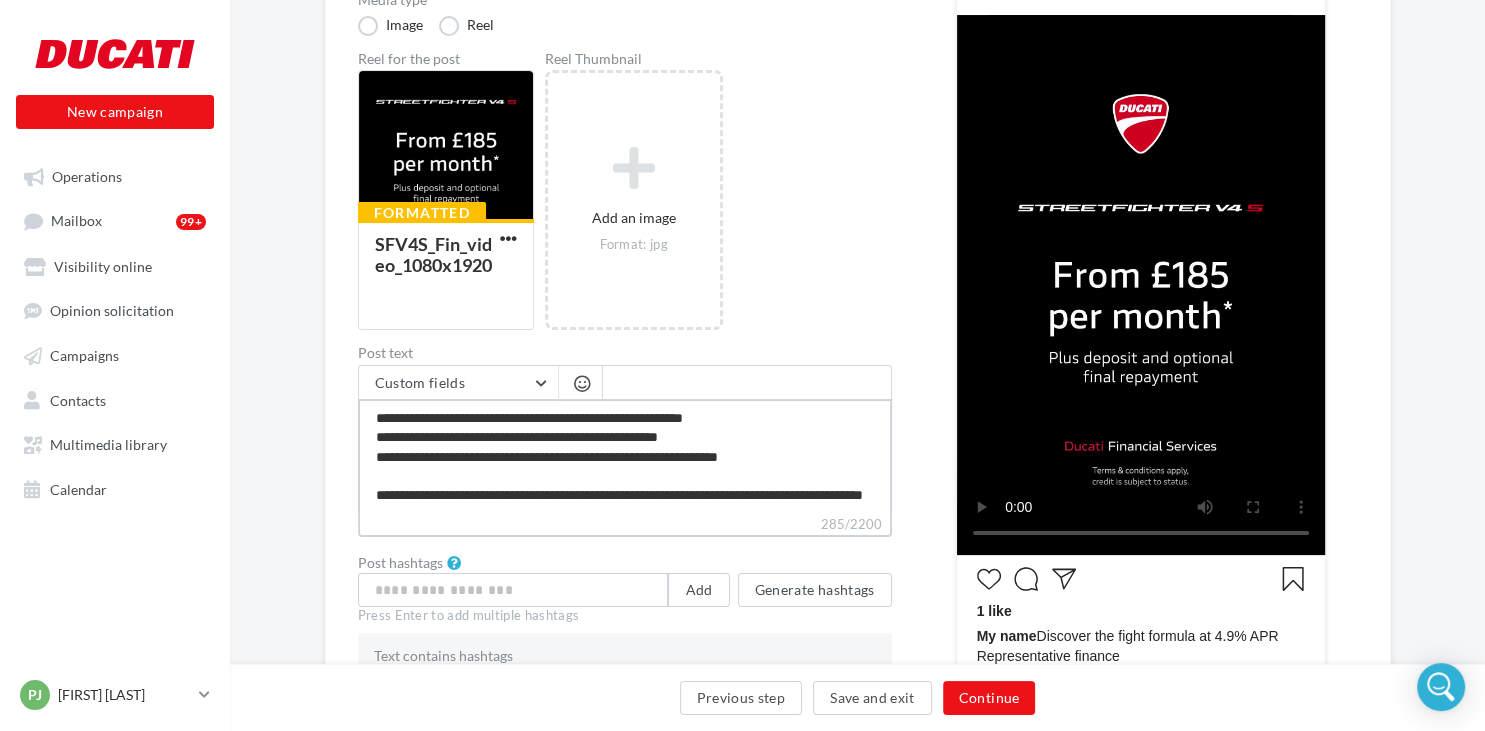 type on "**********" 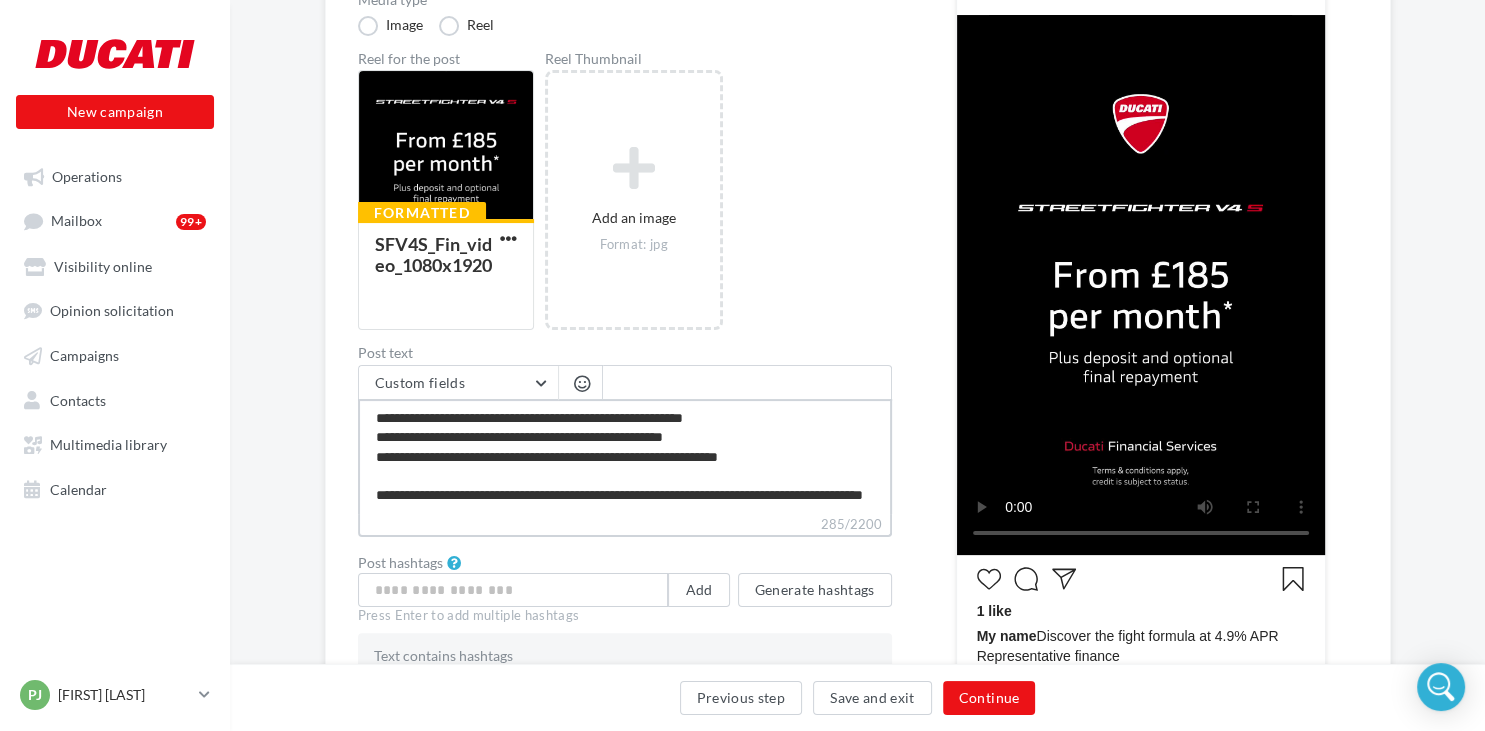 type on "**********" 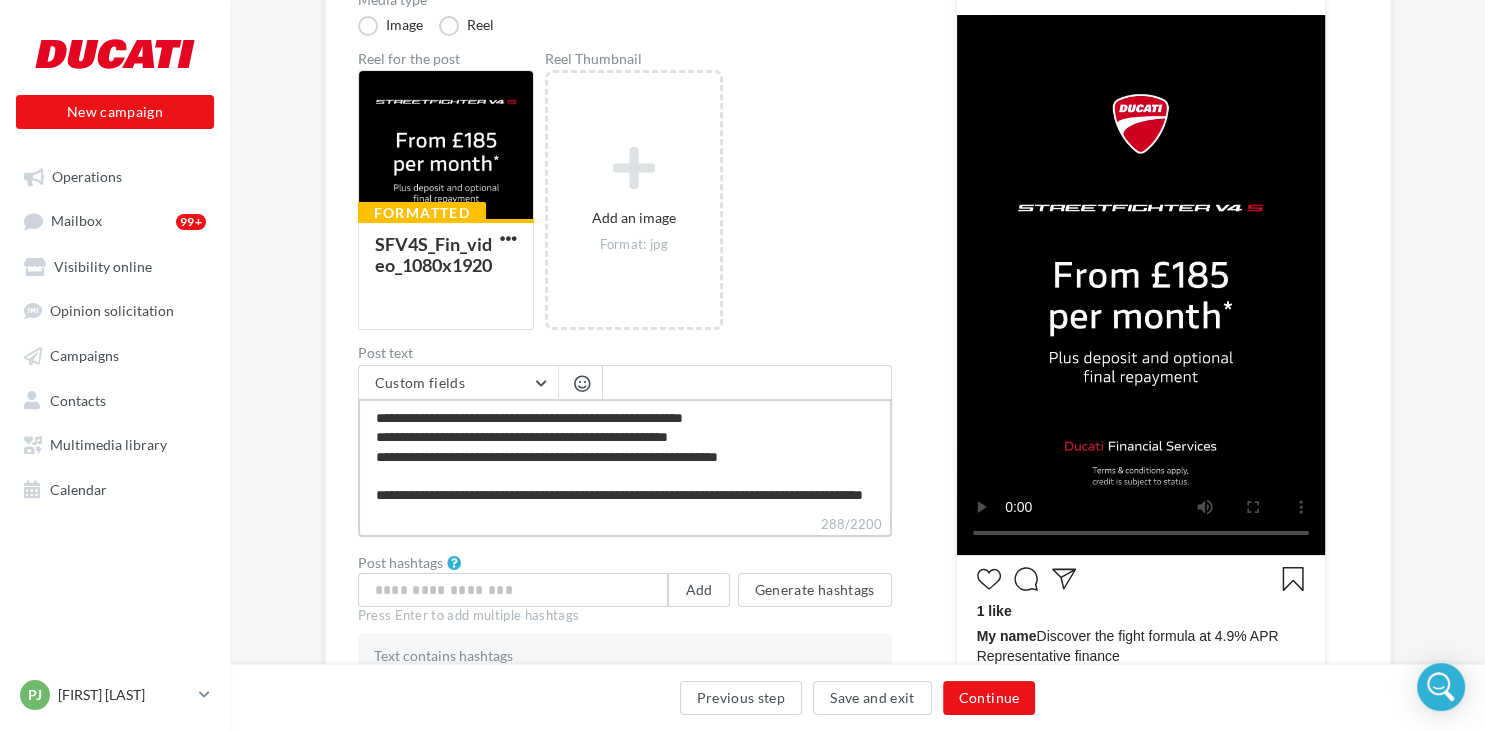 type on "**********" 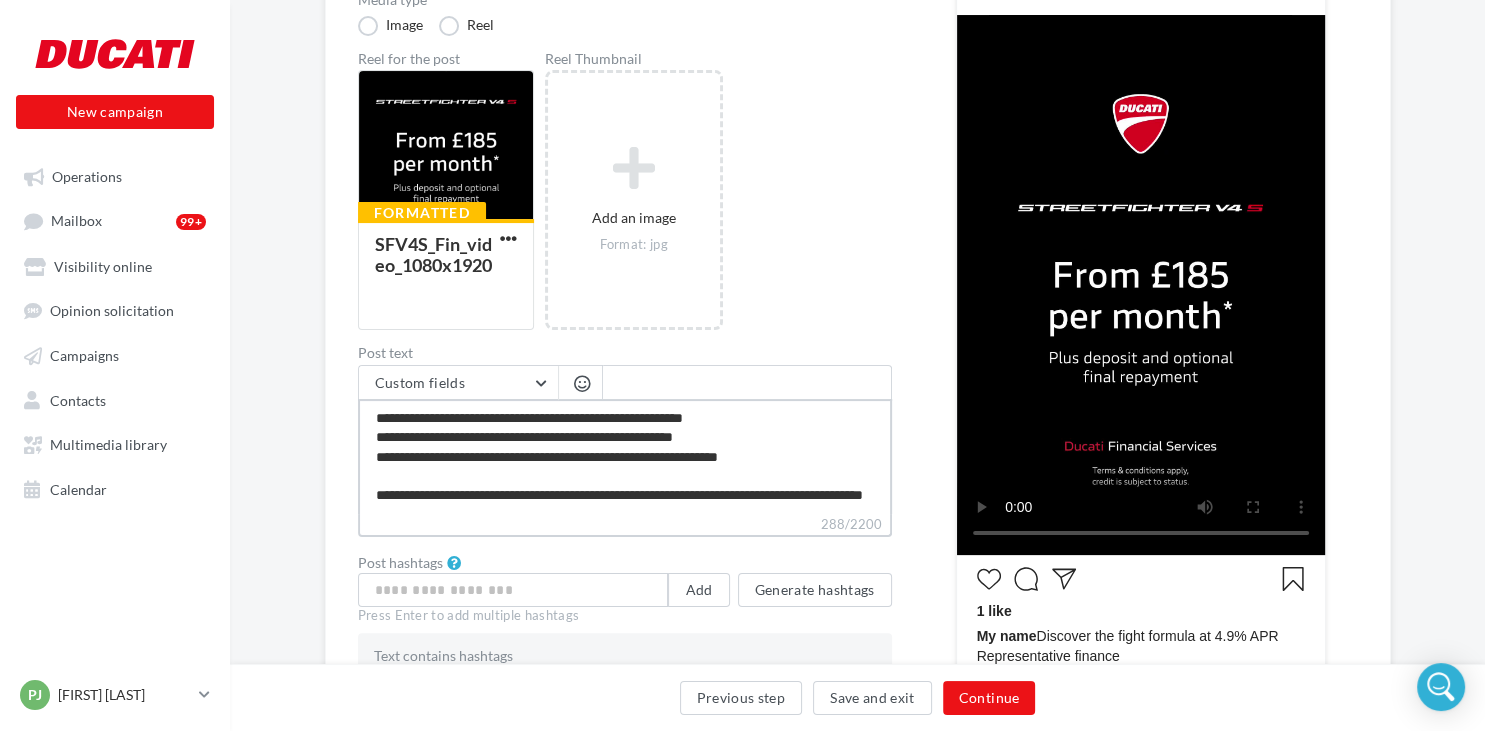 type on "**********" 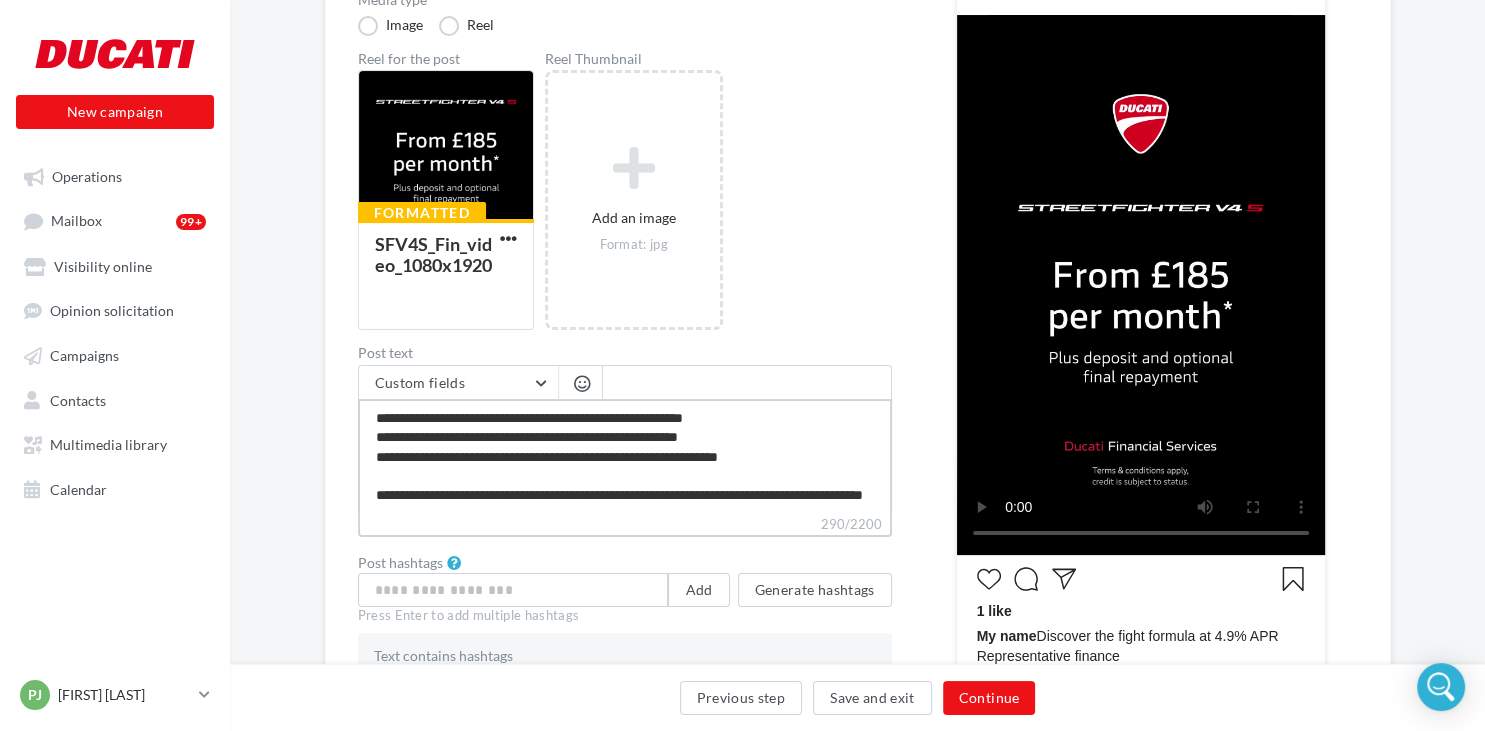 type on "**********" 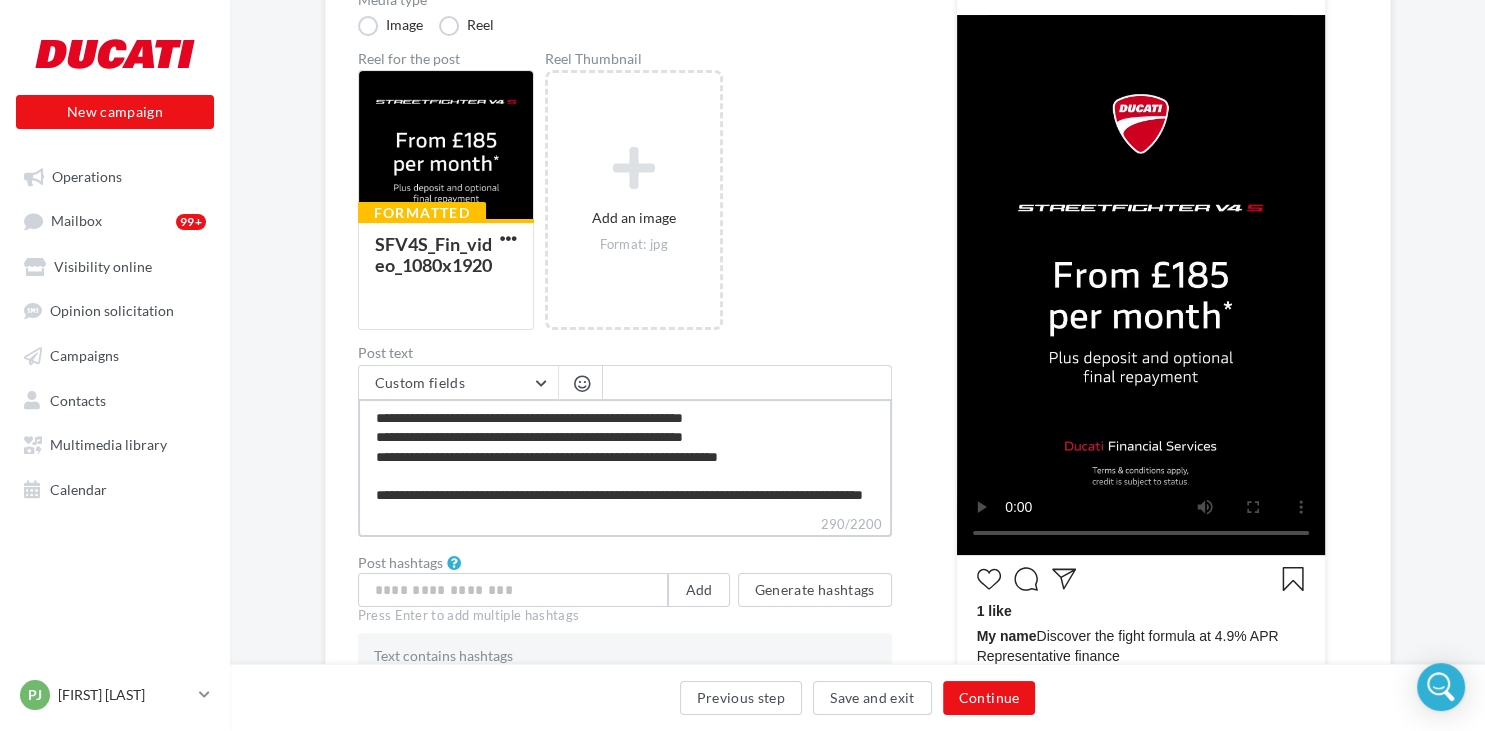 type on "**********" 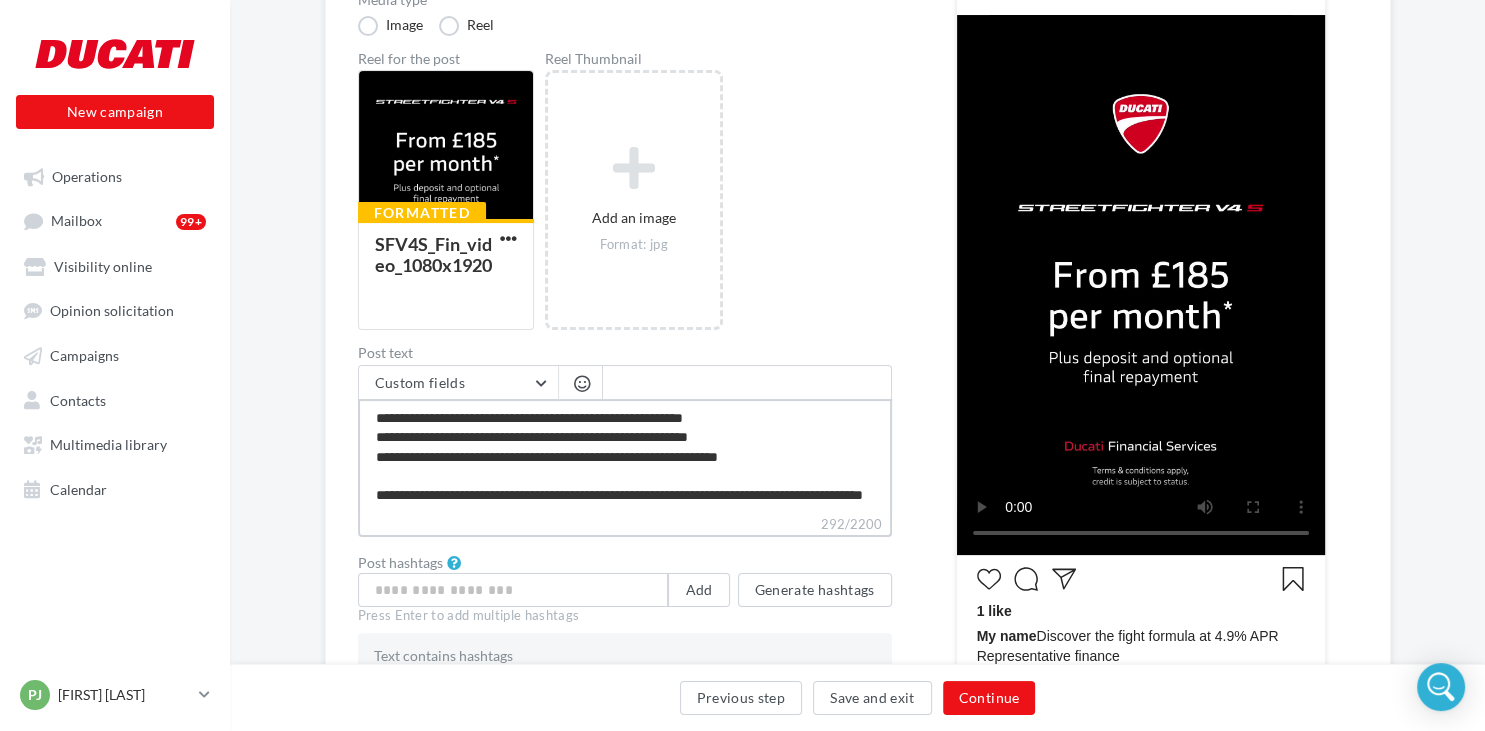 type on "**********" 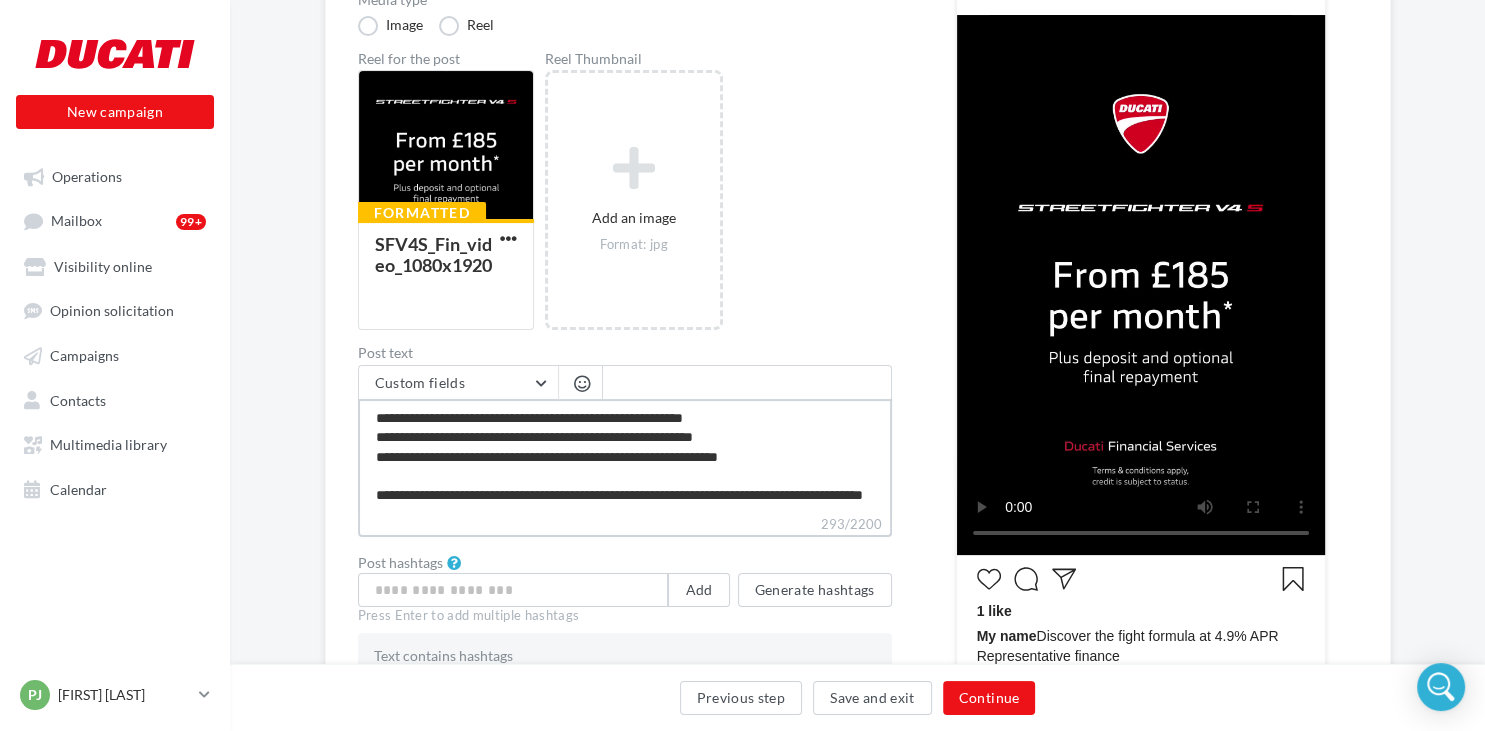 type on "**********" 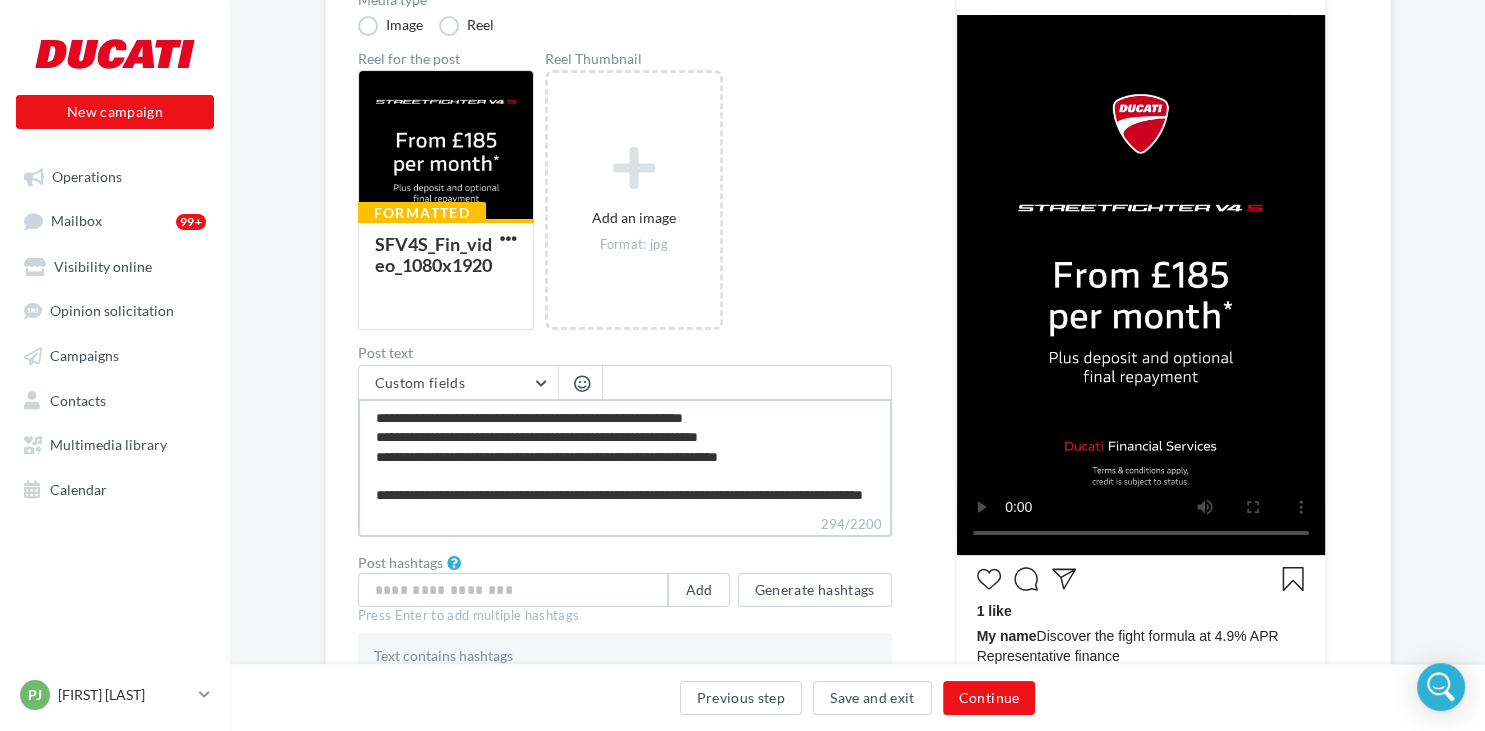 type on "**********" 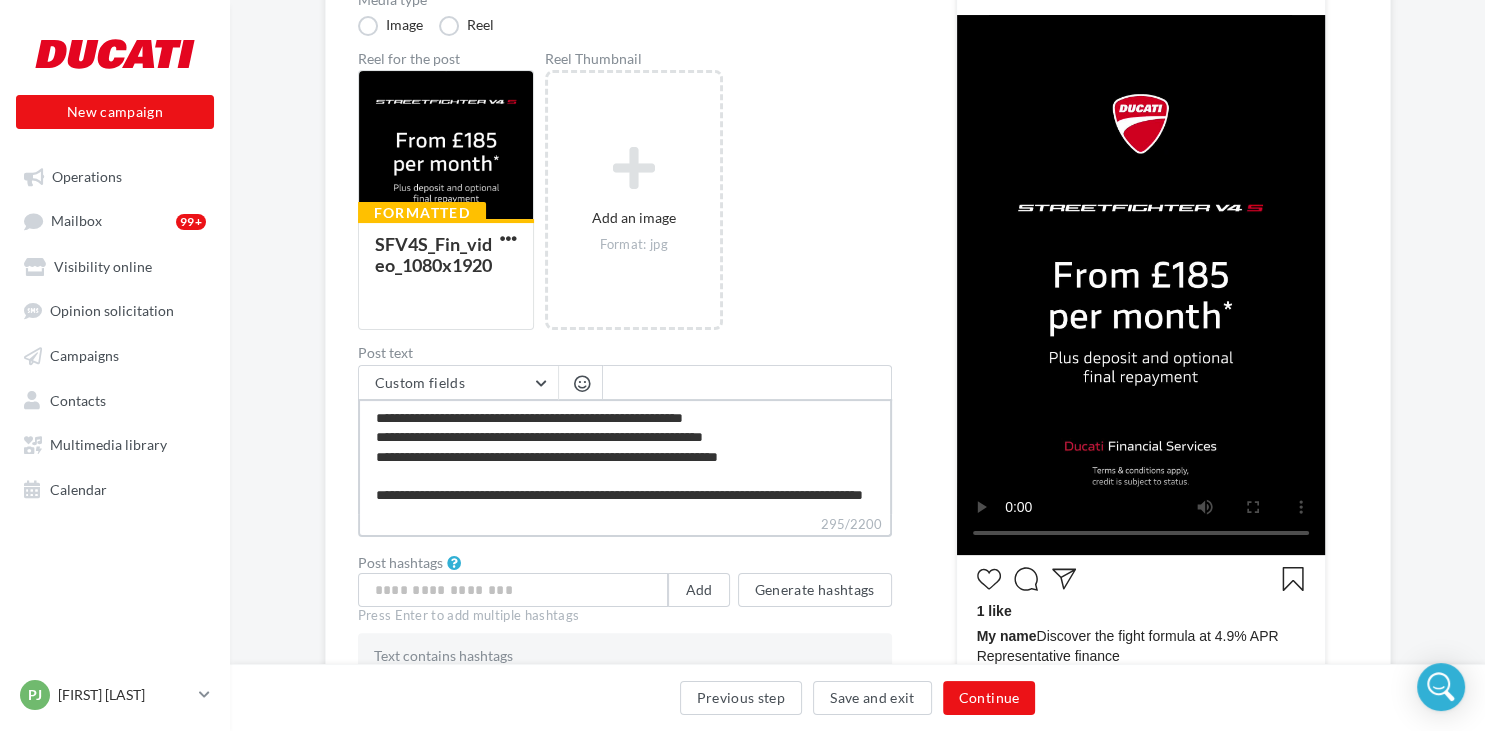 type on "**********" 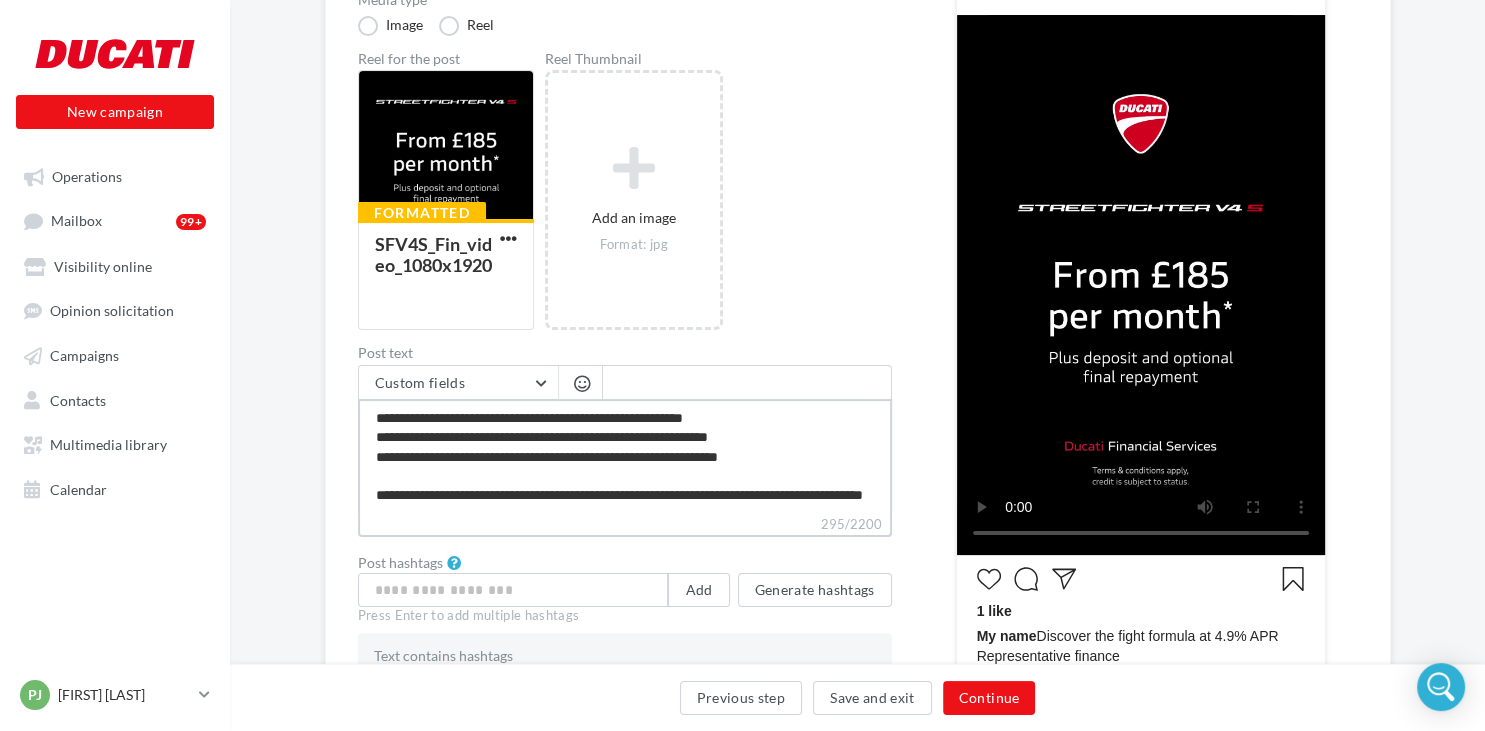 type on "**********" 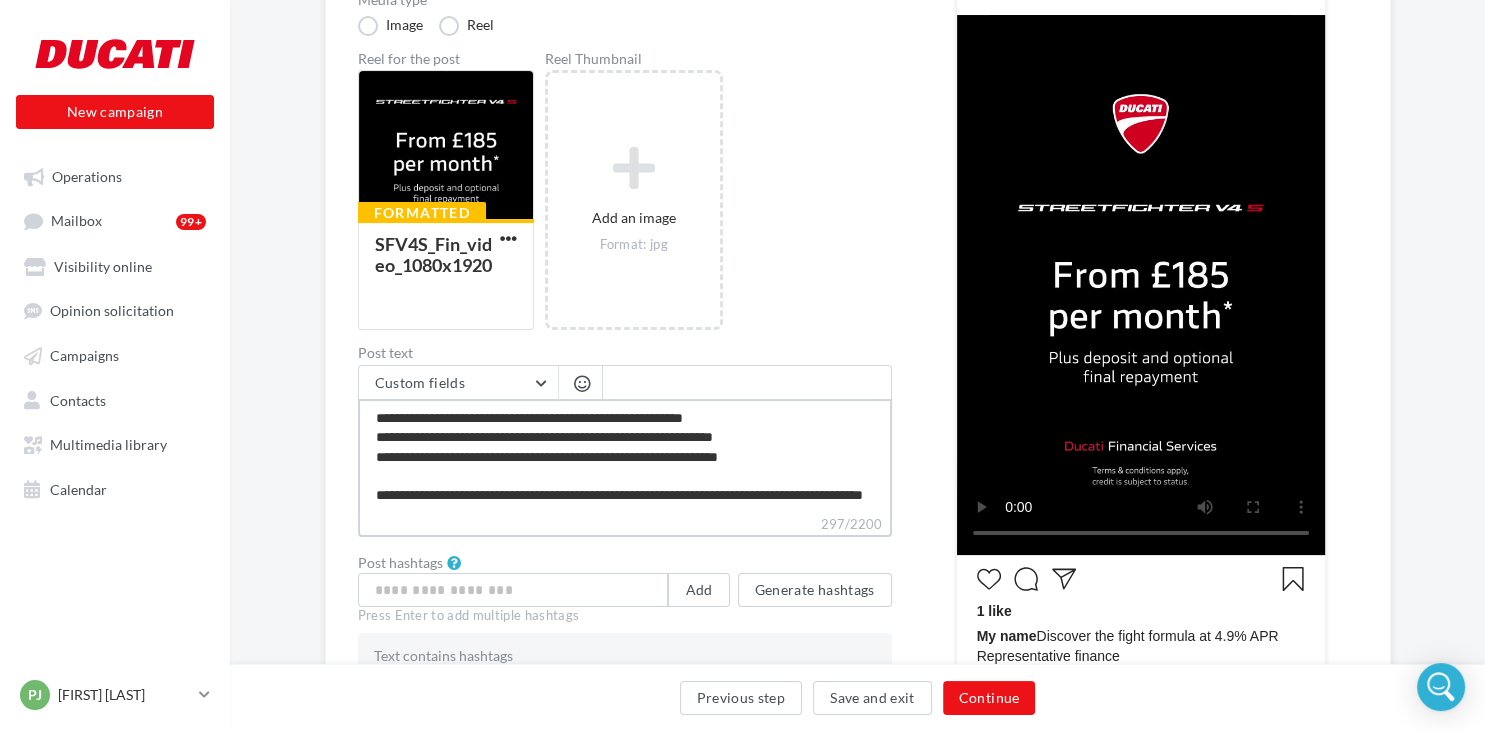 type on "**********" 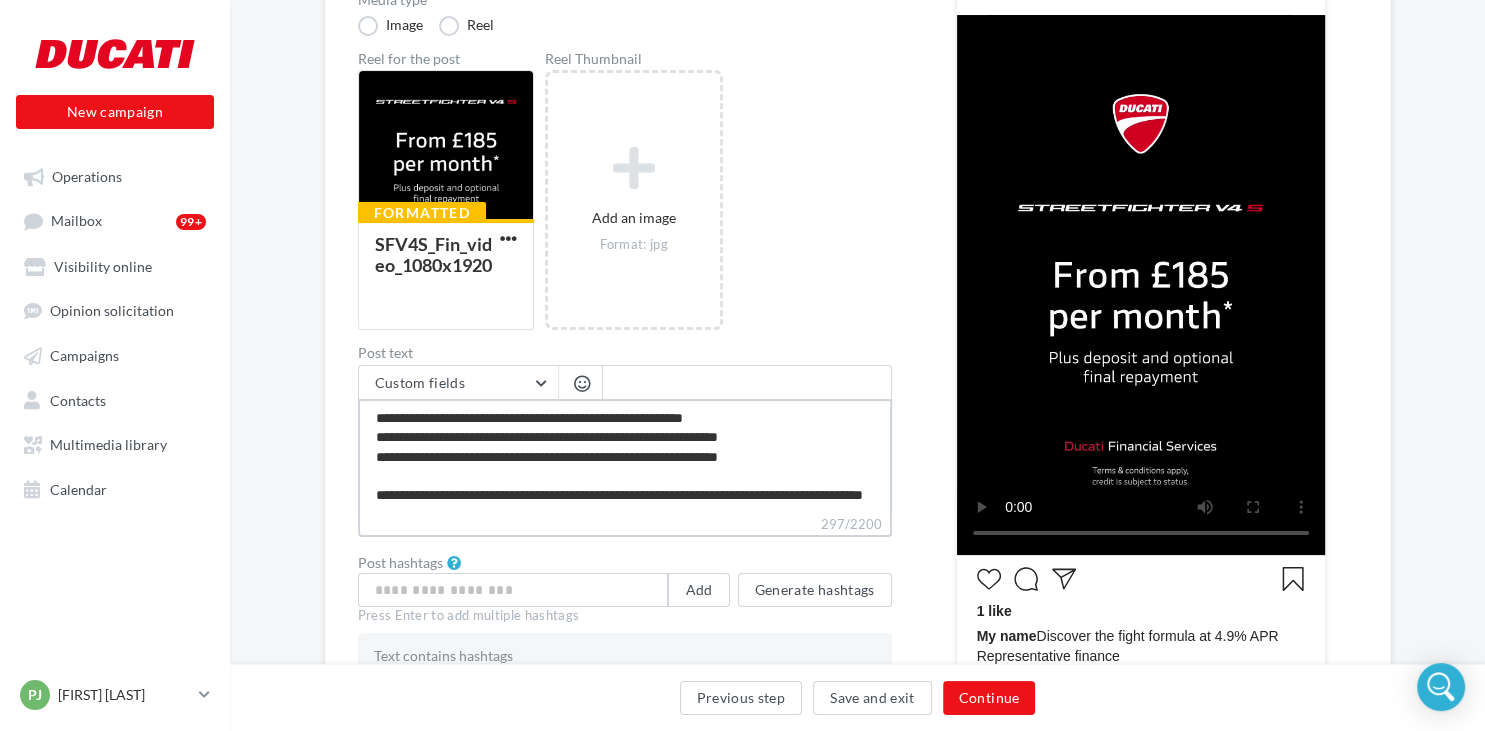 type on "**********" 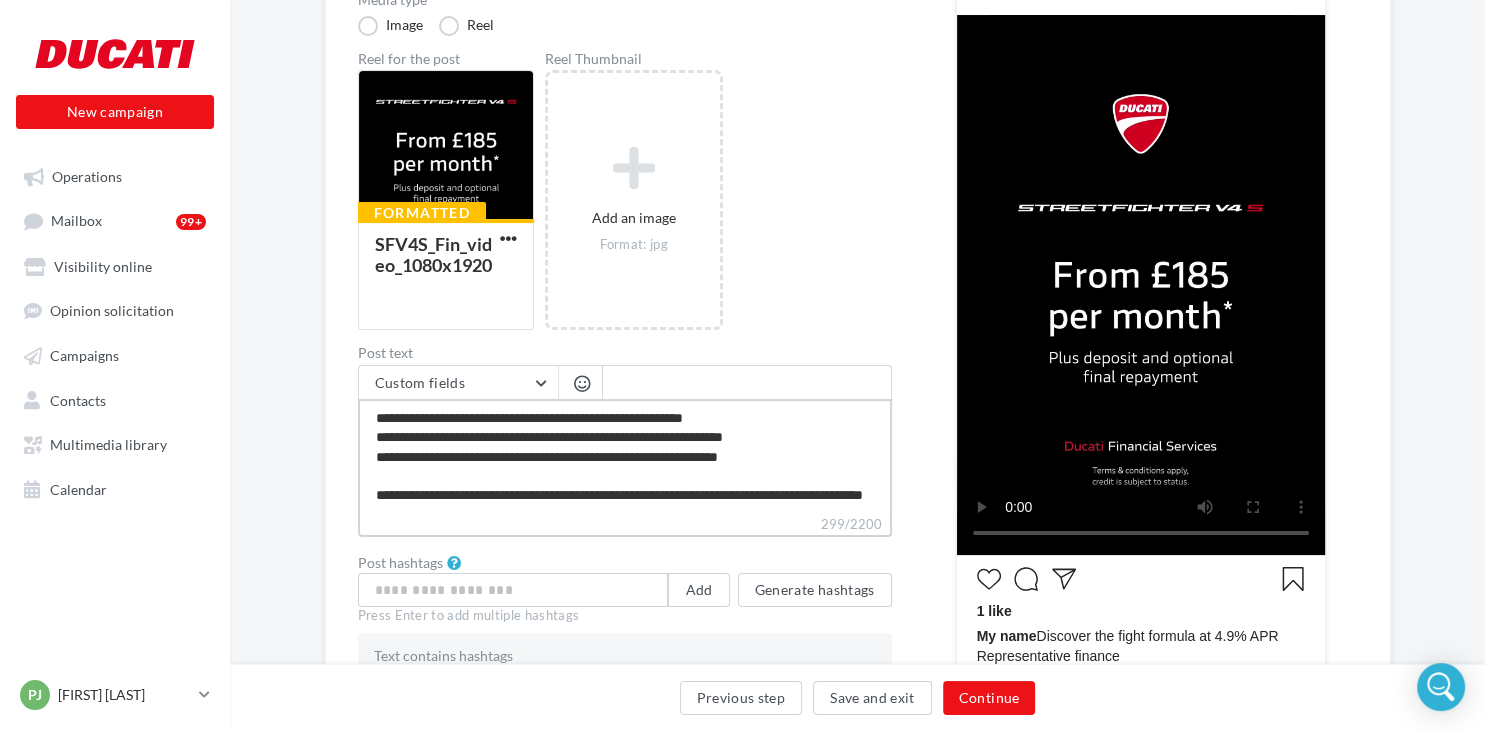 type on "**********" 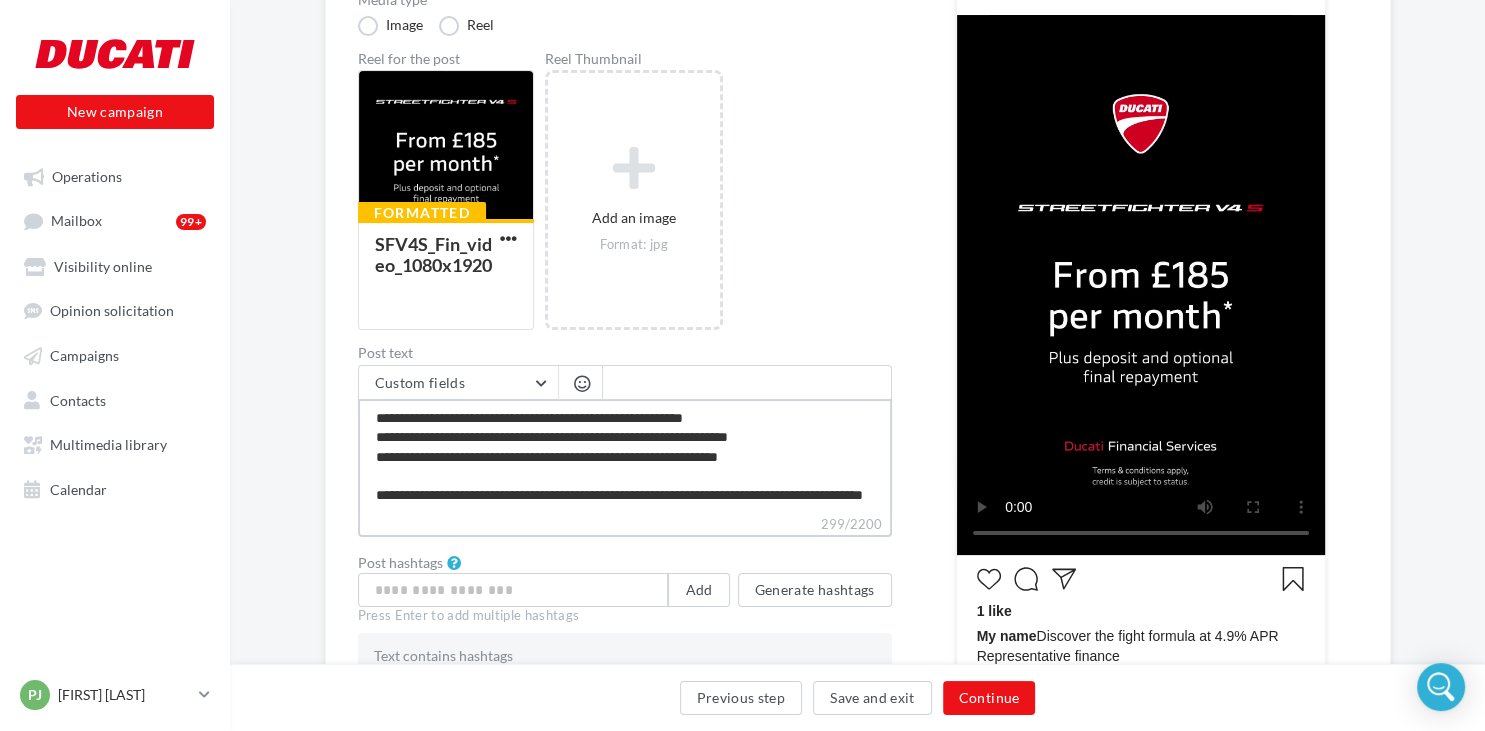 type on "**********" 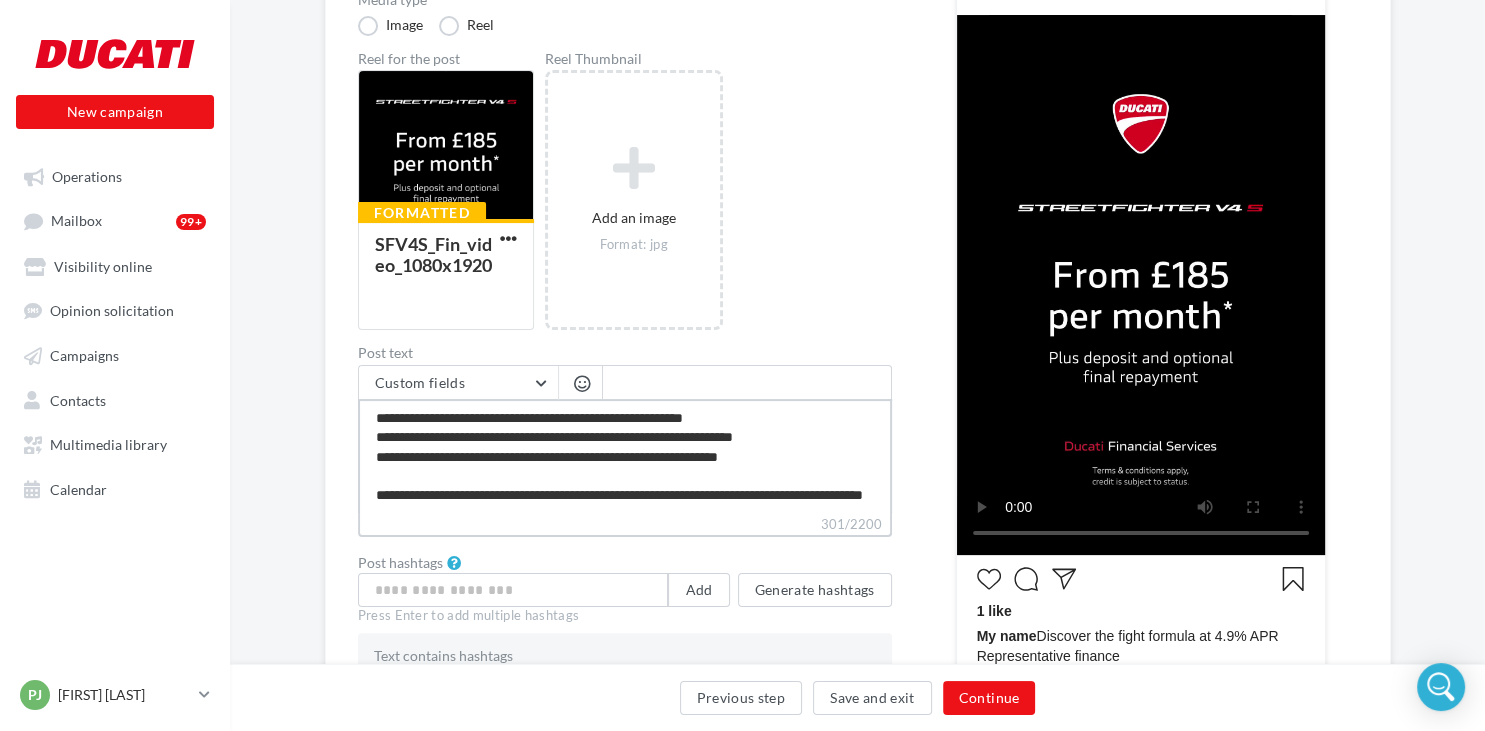 type on "**********" 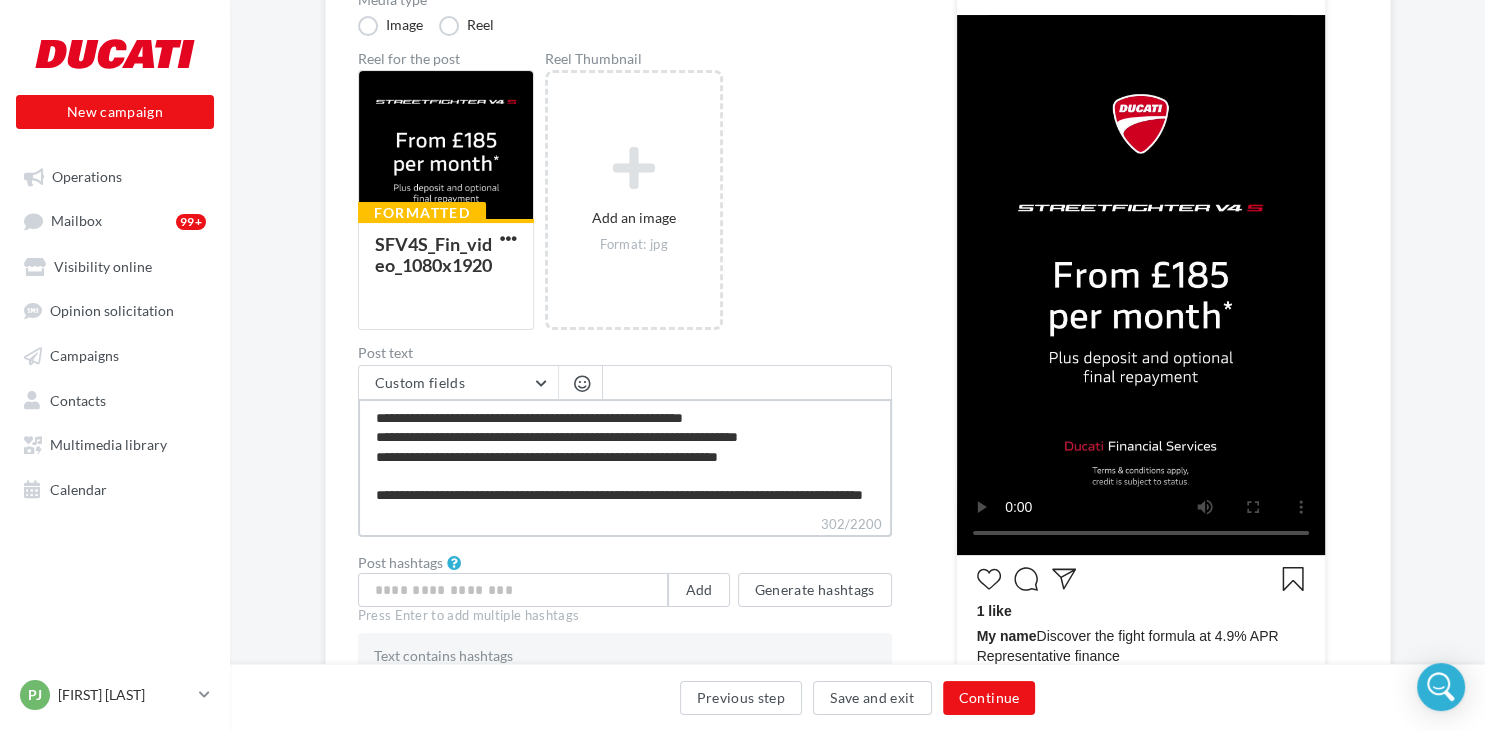 type on "**********" 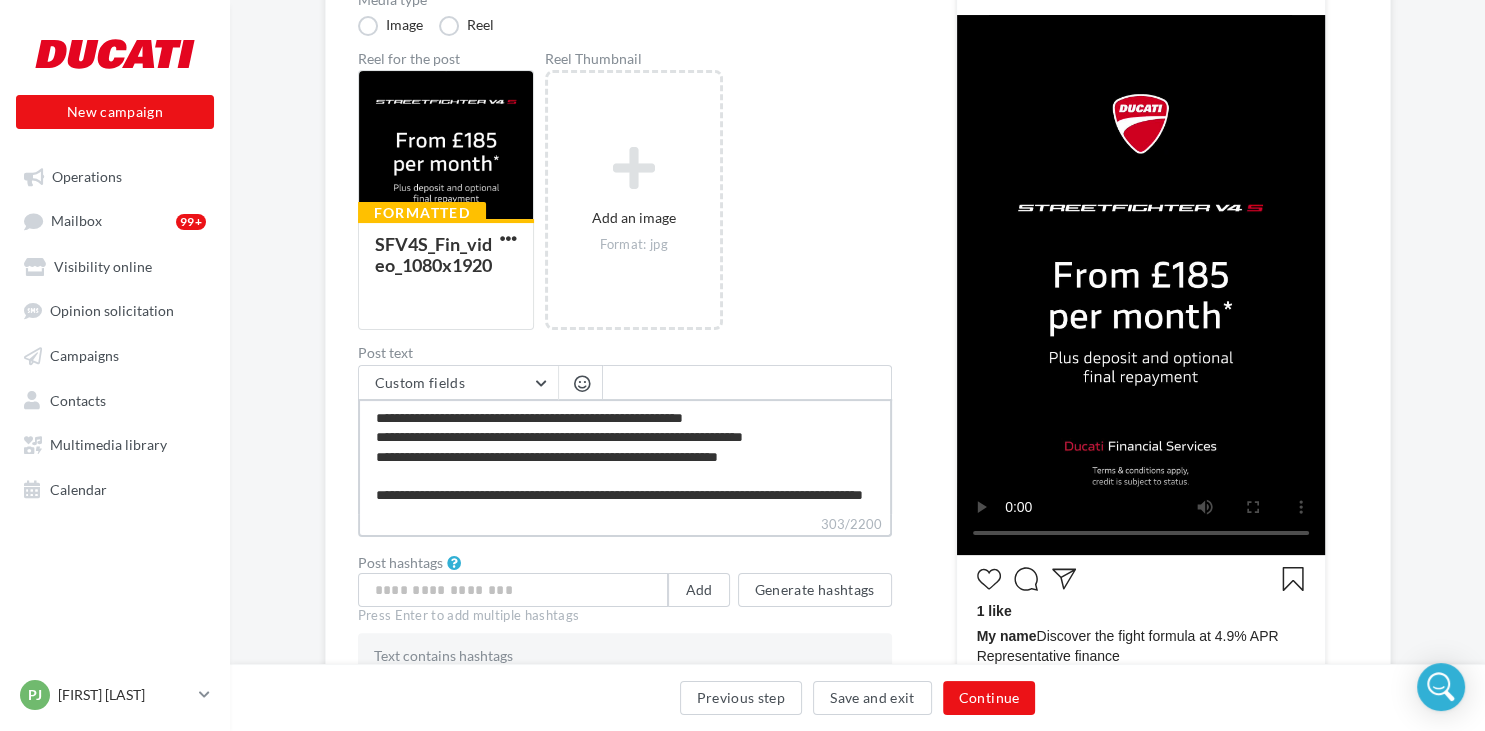 type on "**********" 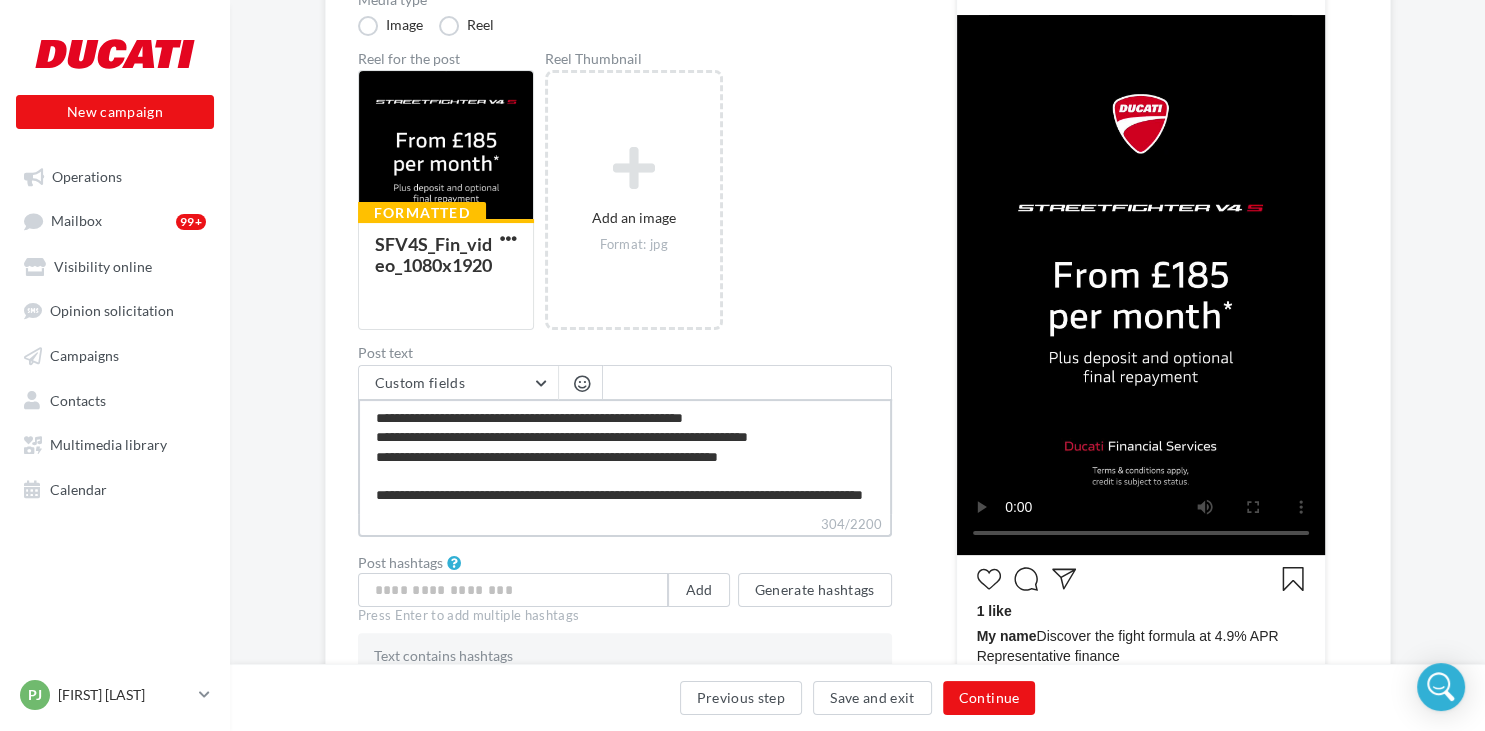 type on "**********" 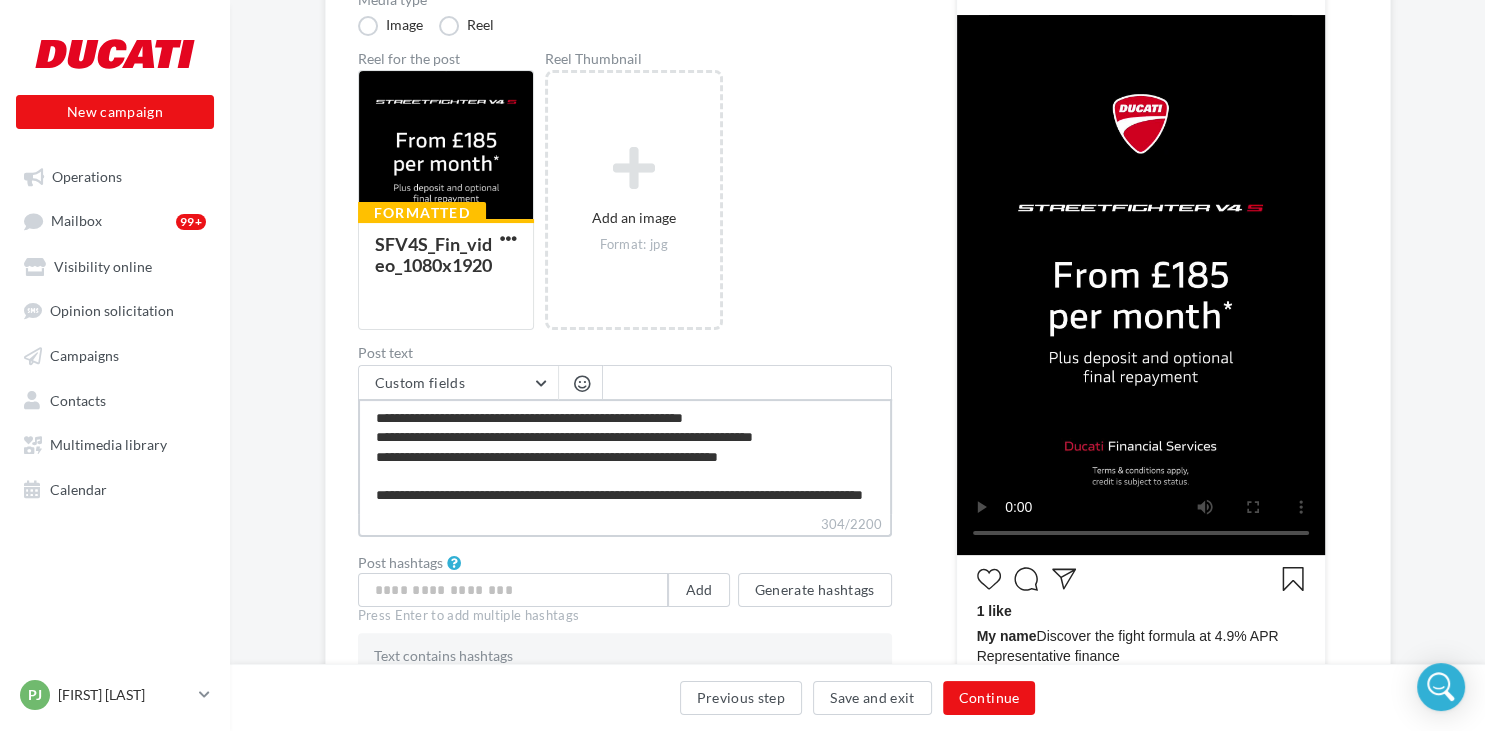 type on "**********" 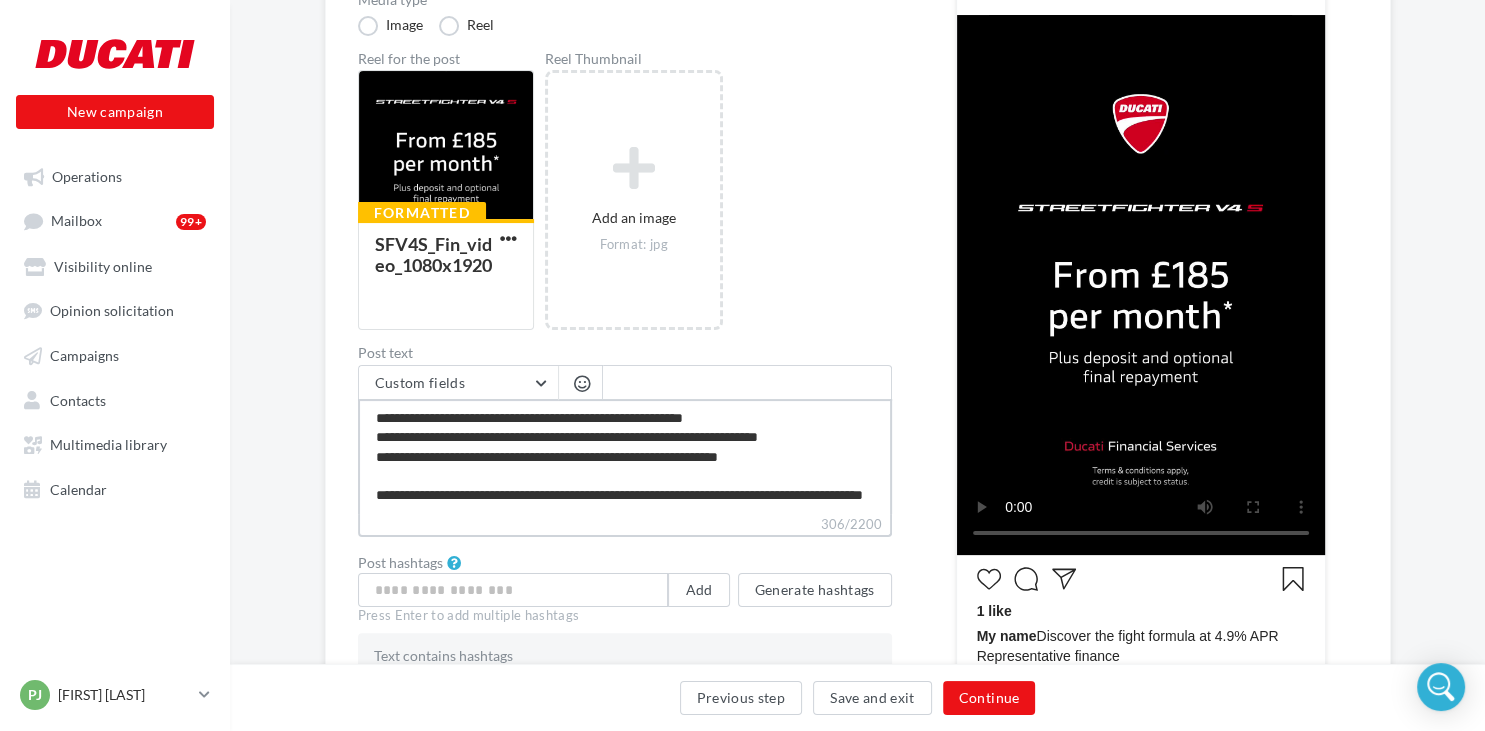 type on "**********" 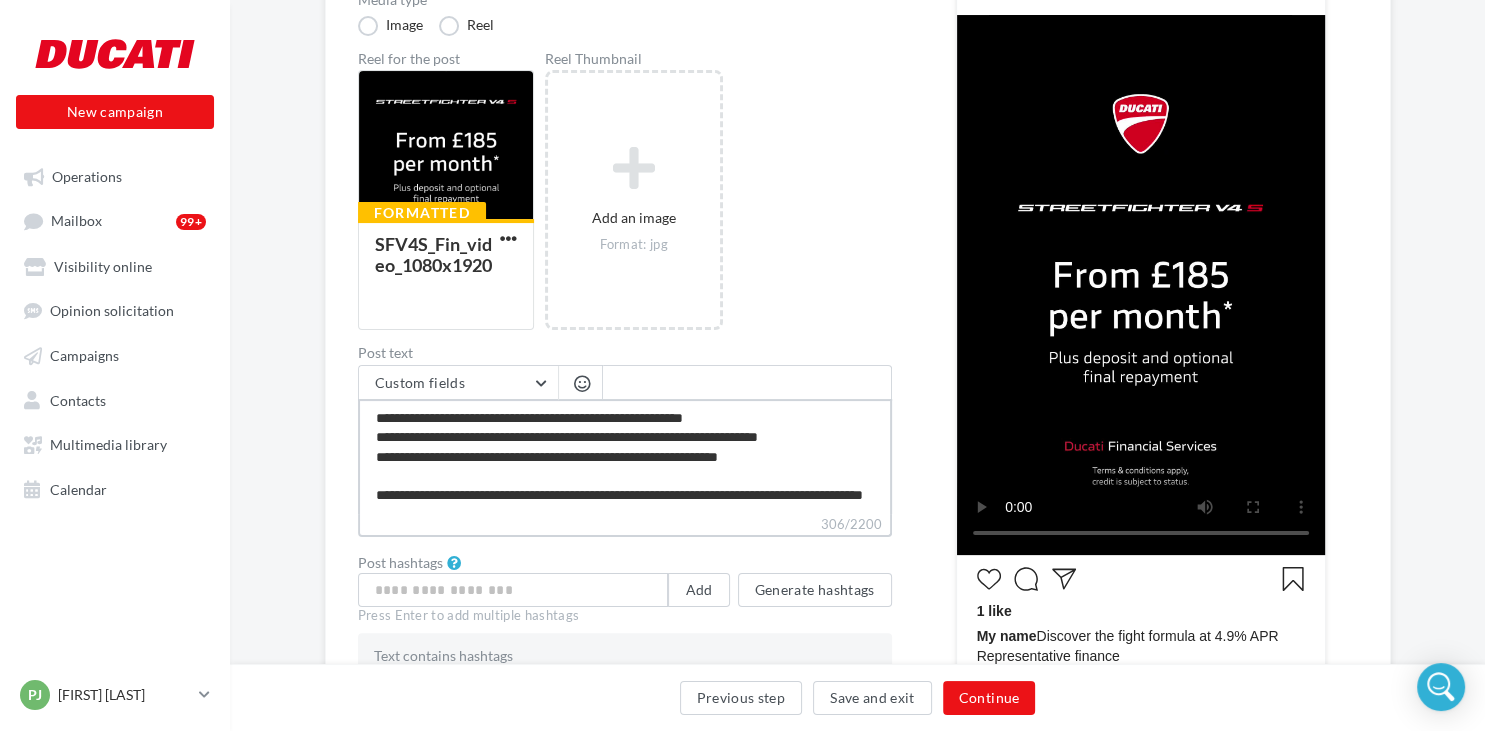 type on "**********" 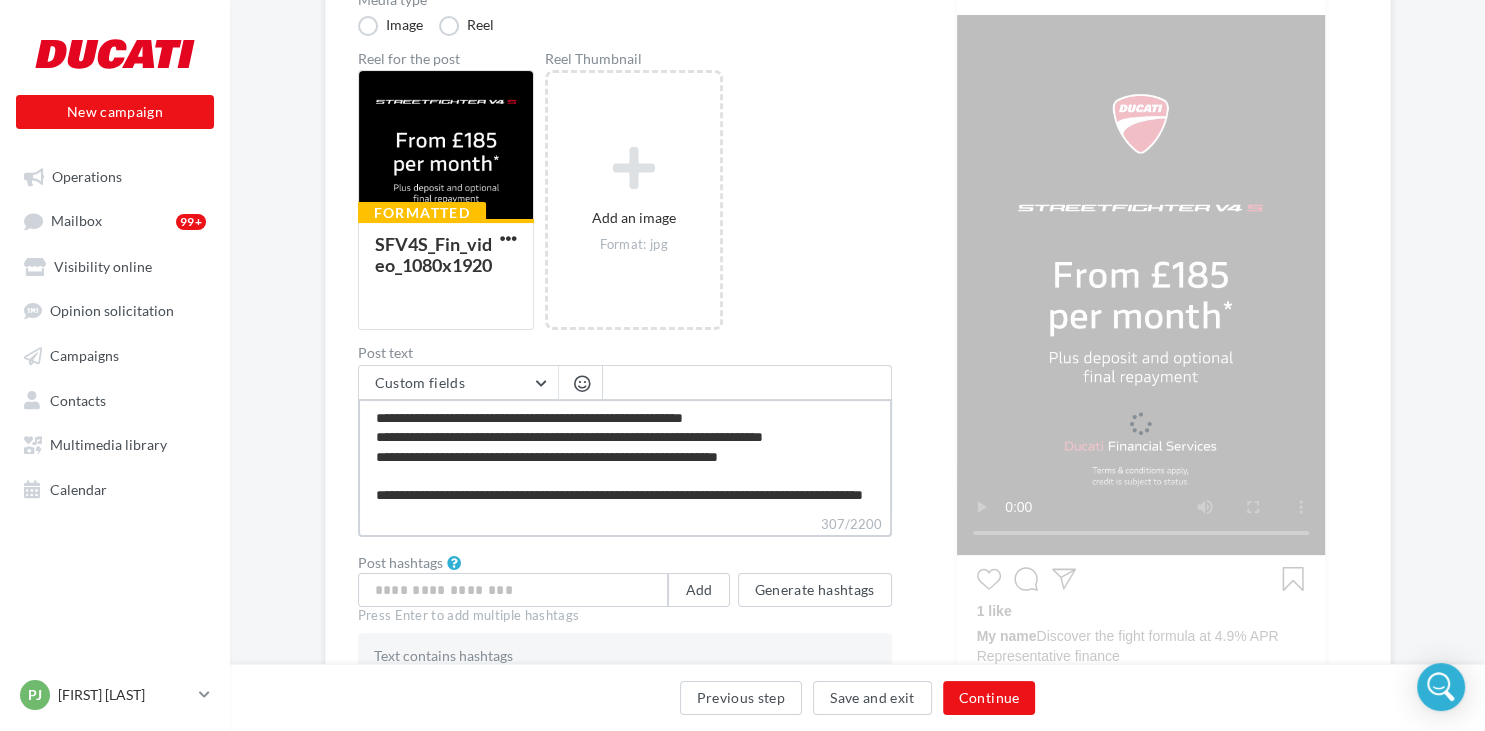 type on "**********" 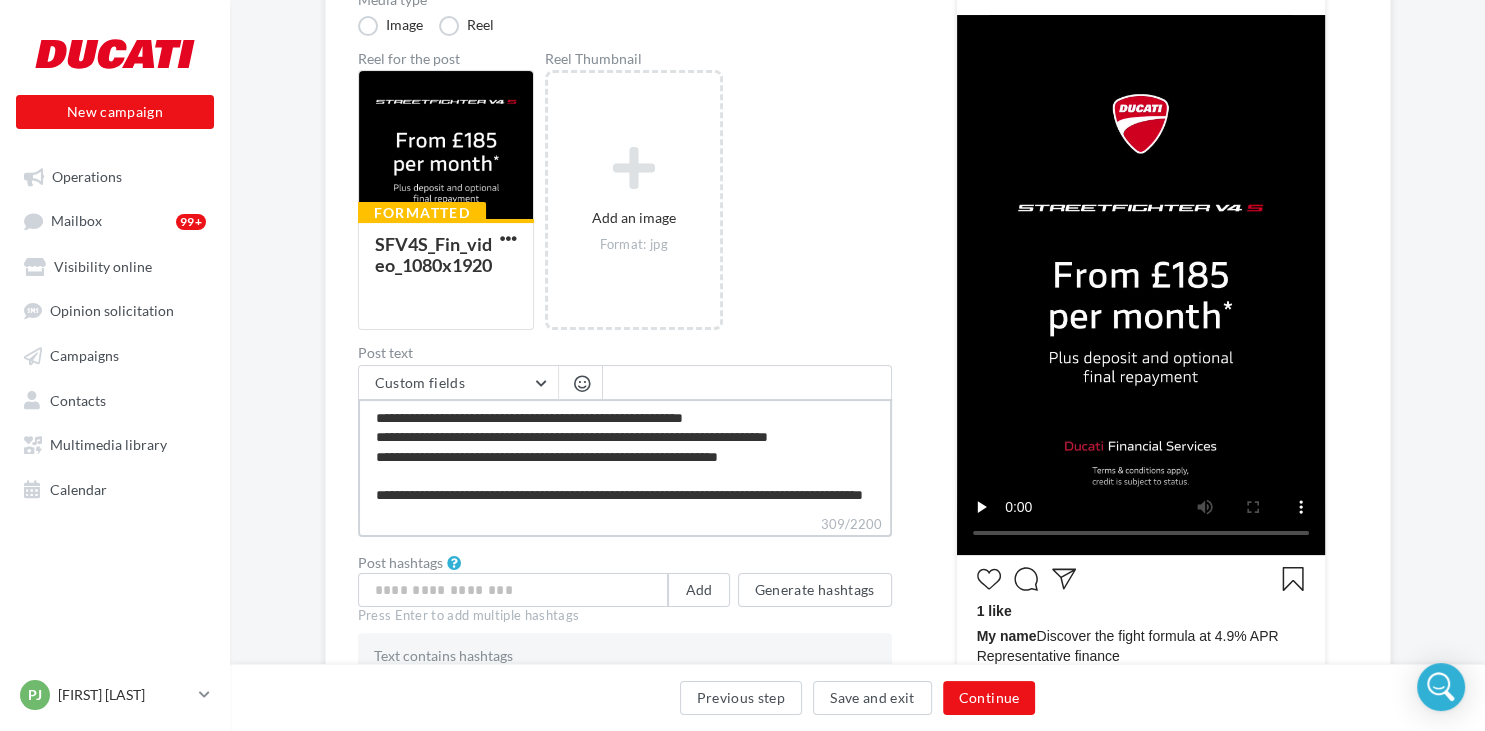 type on "**********" 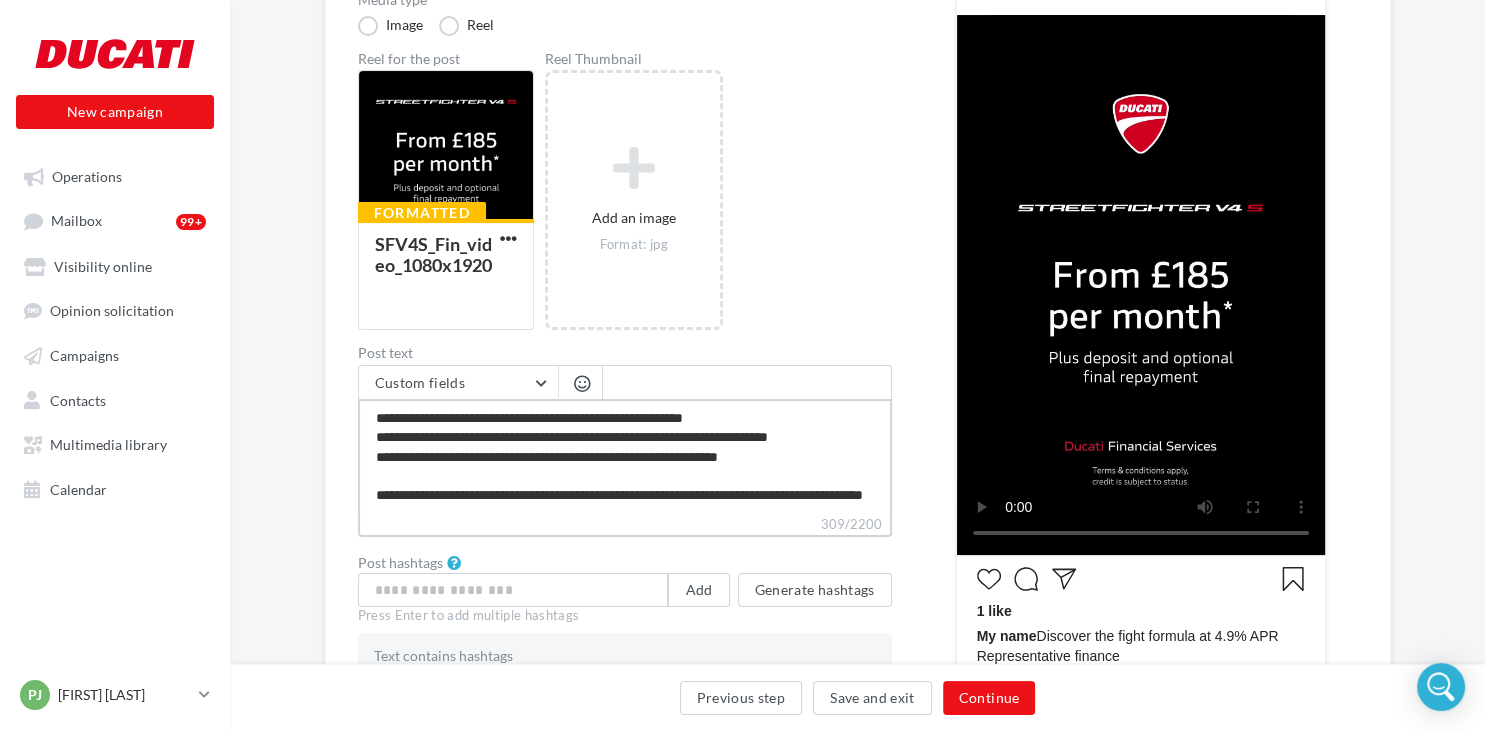 type on "**********" 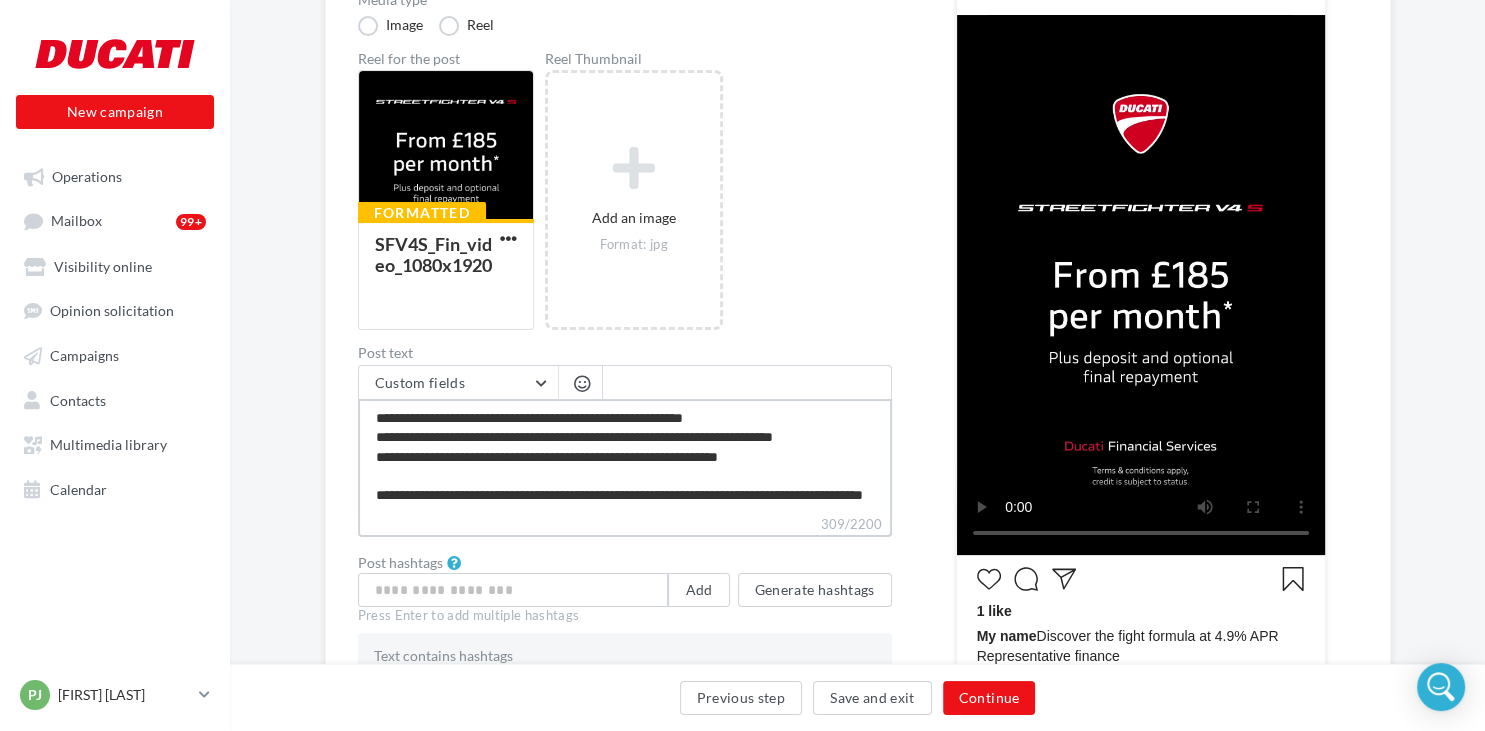 type on "**********" 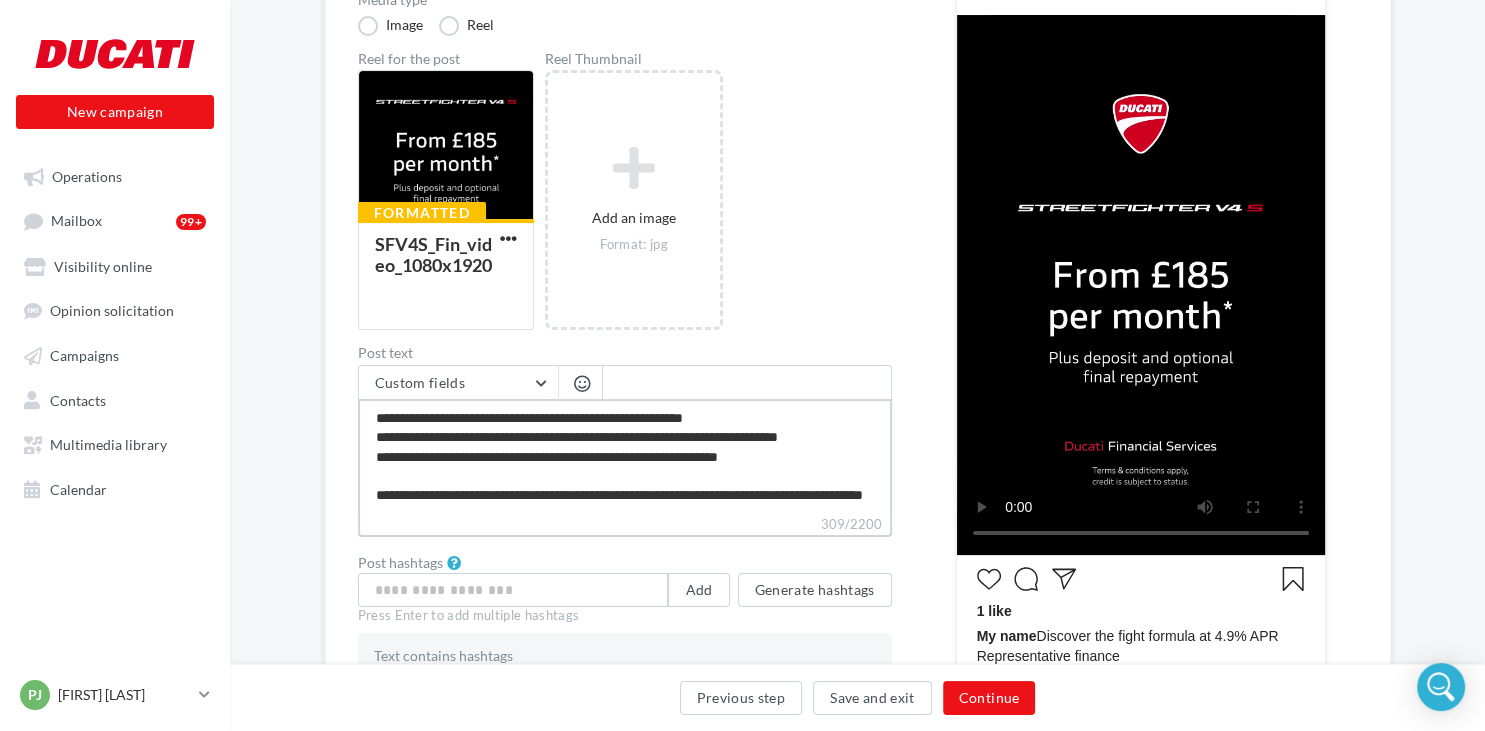 type on "**********" 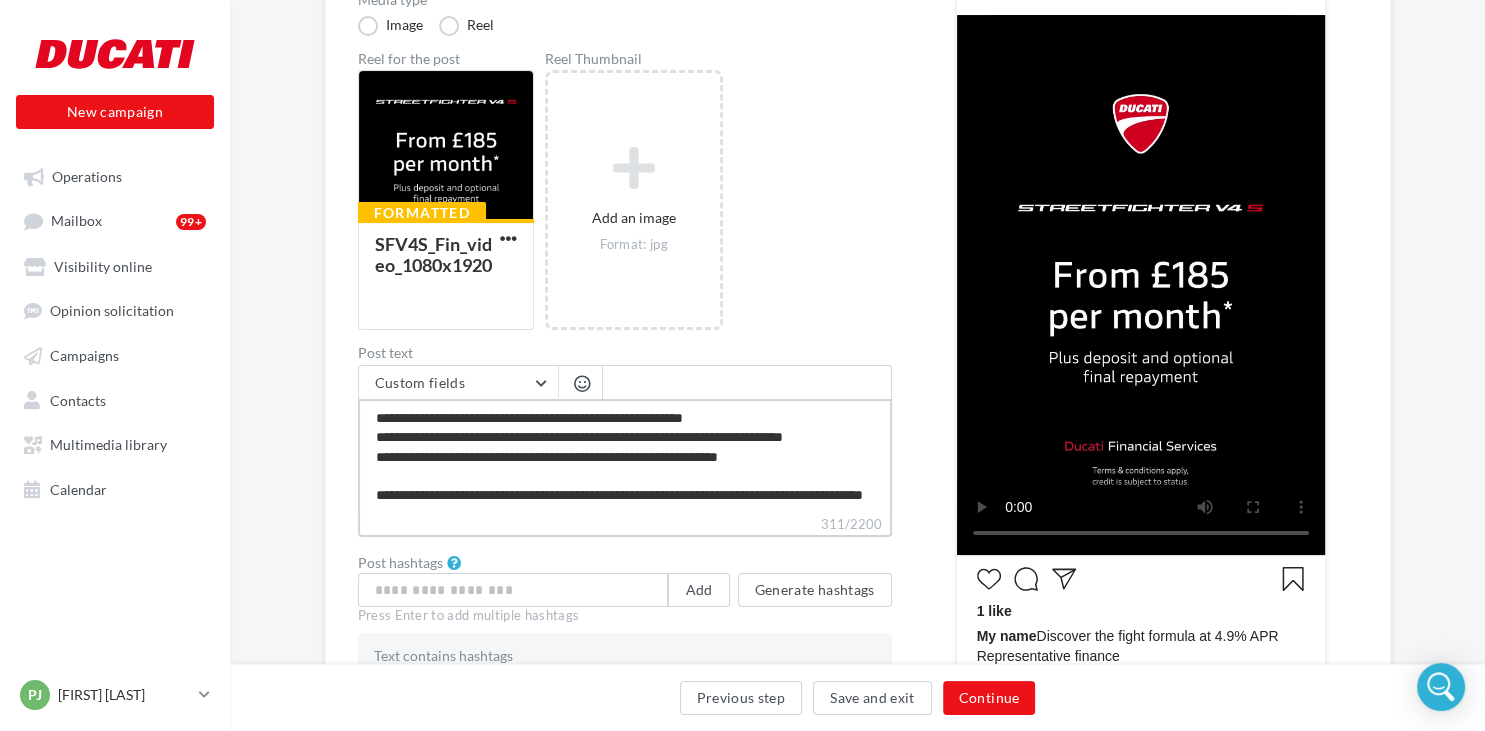 type on "**********" 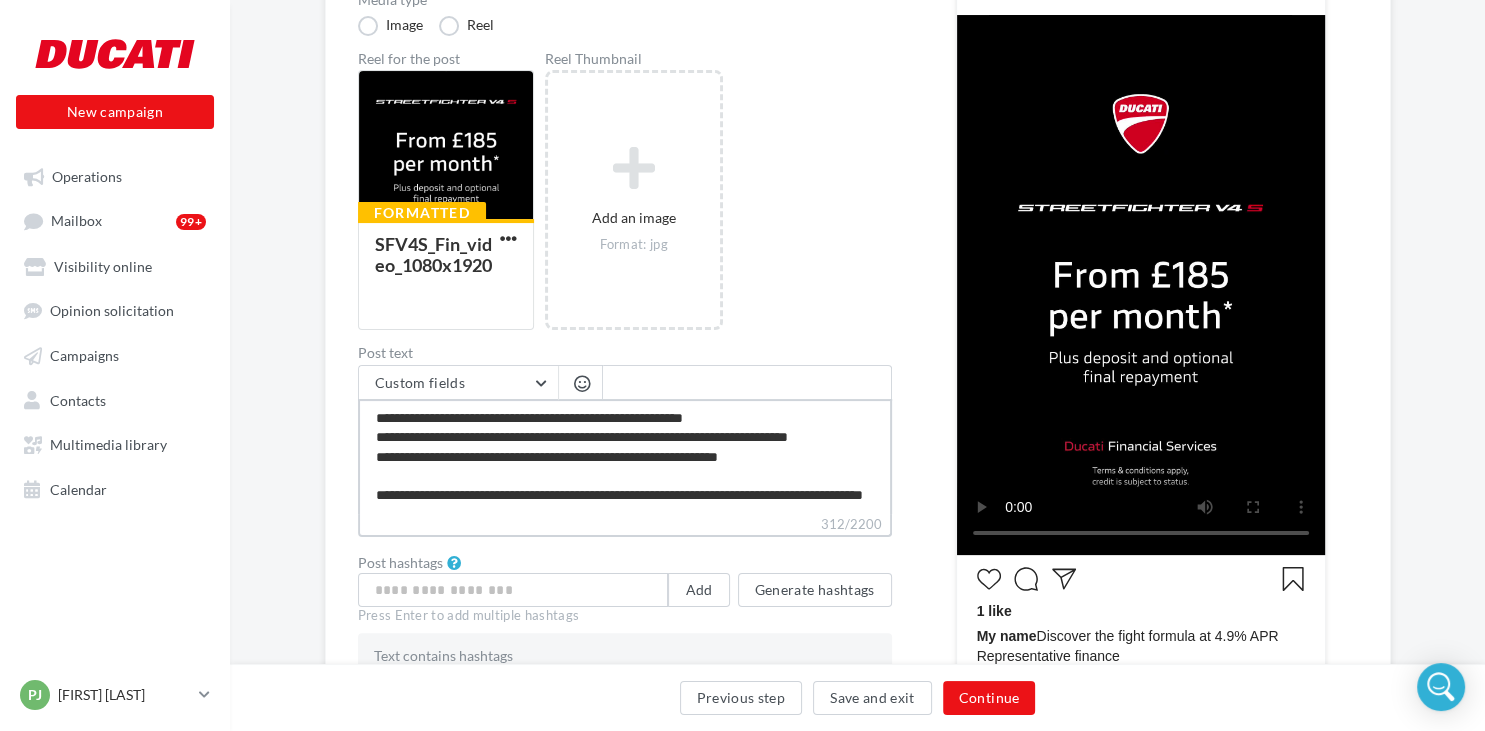type on "**********" 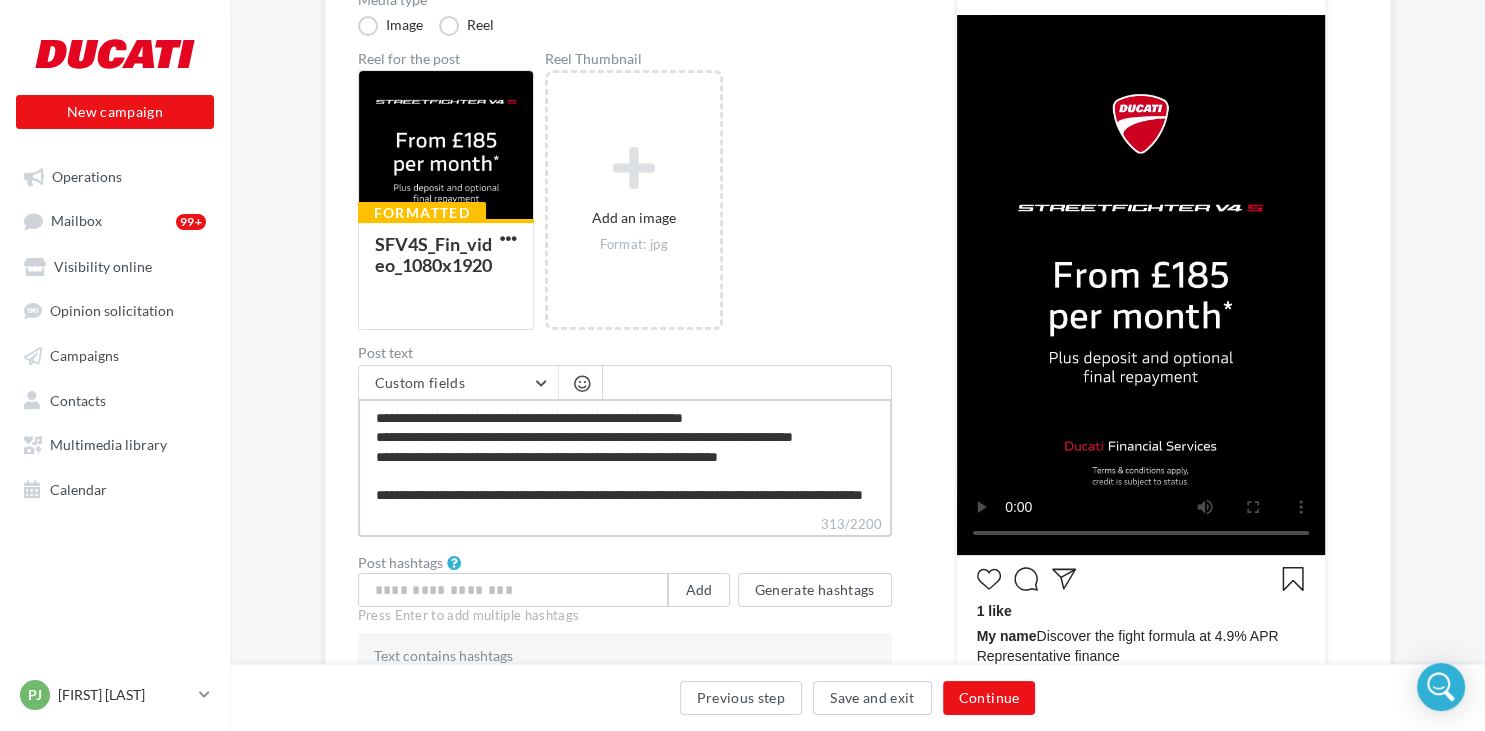 type on "**********" 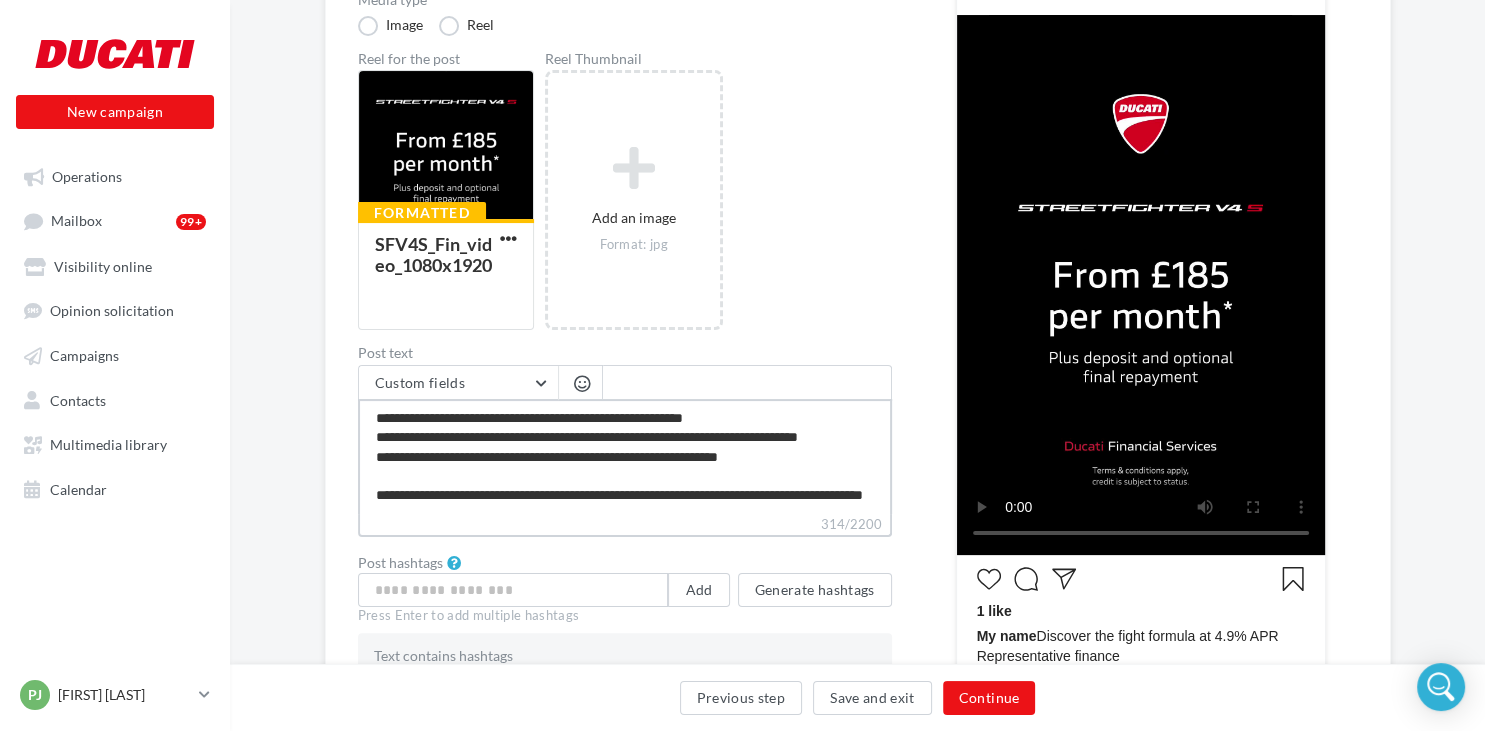 type on "**********" 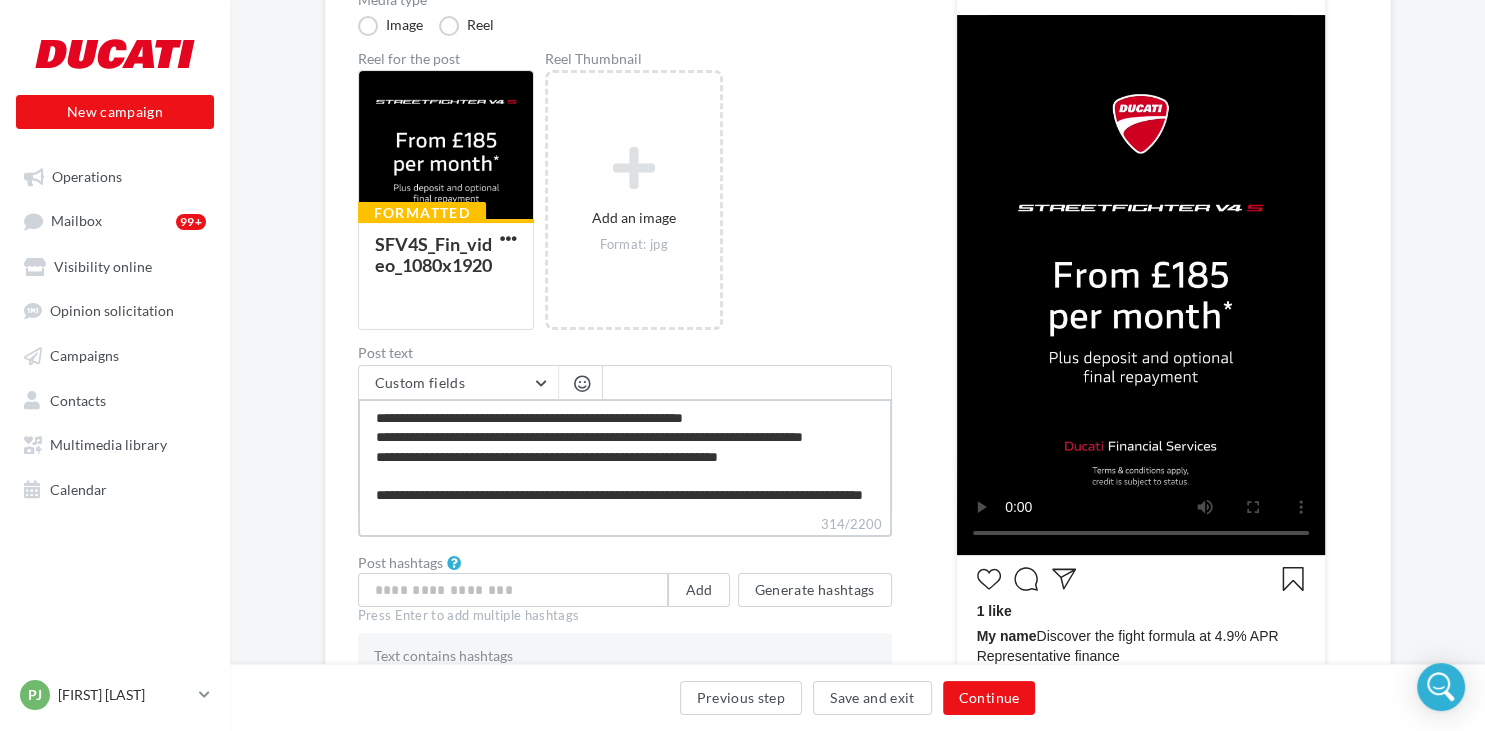 type on "**********" 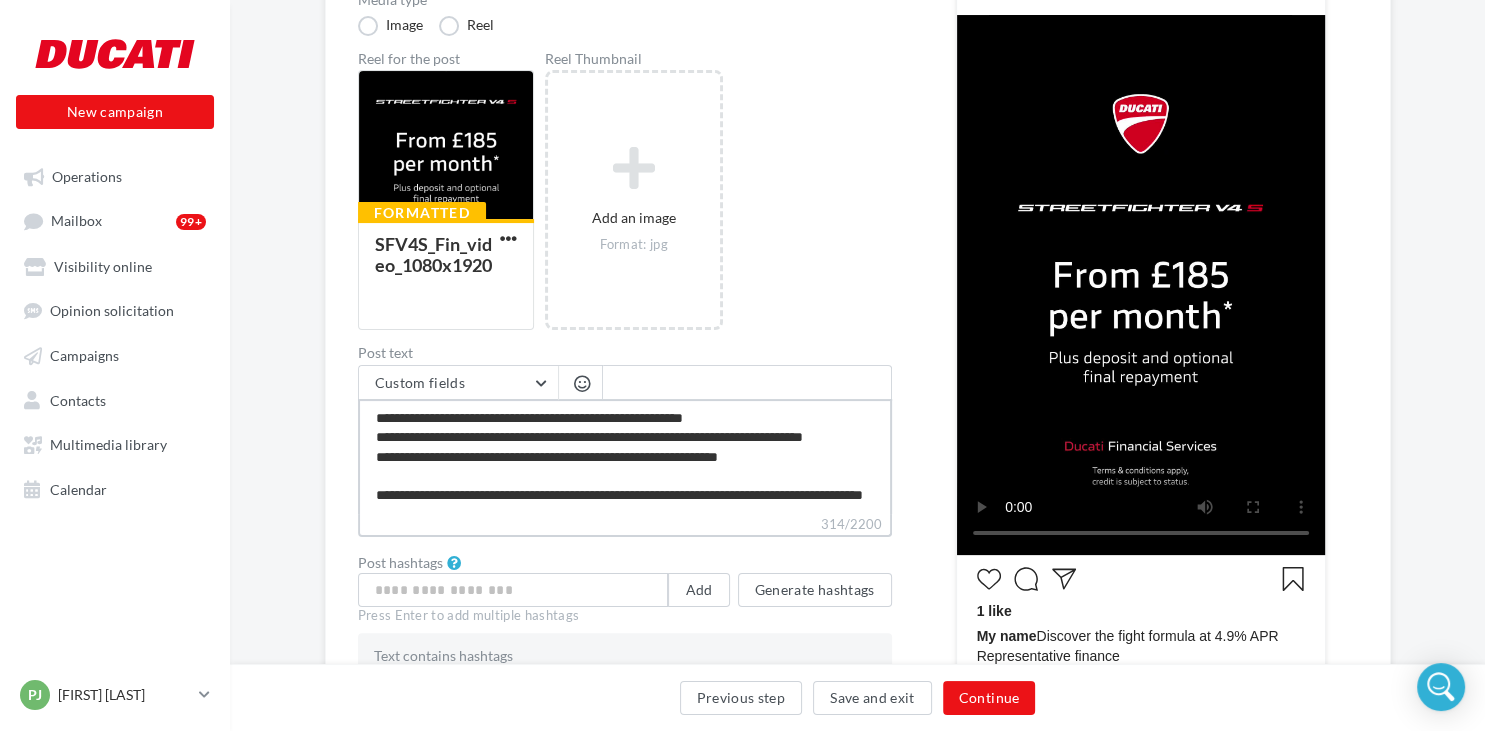 type on "**********" 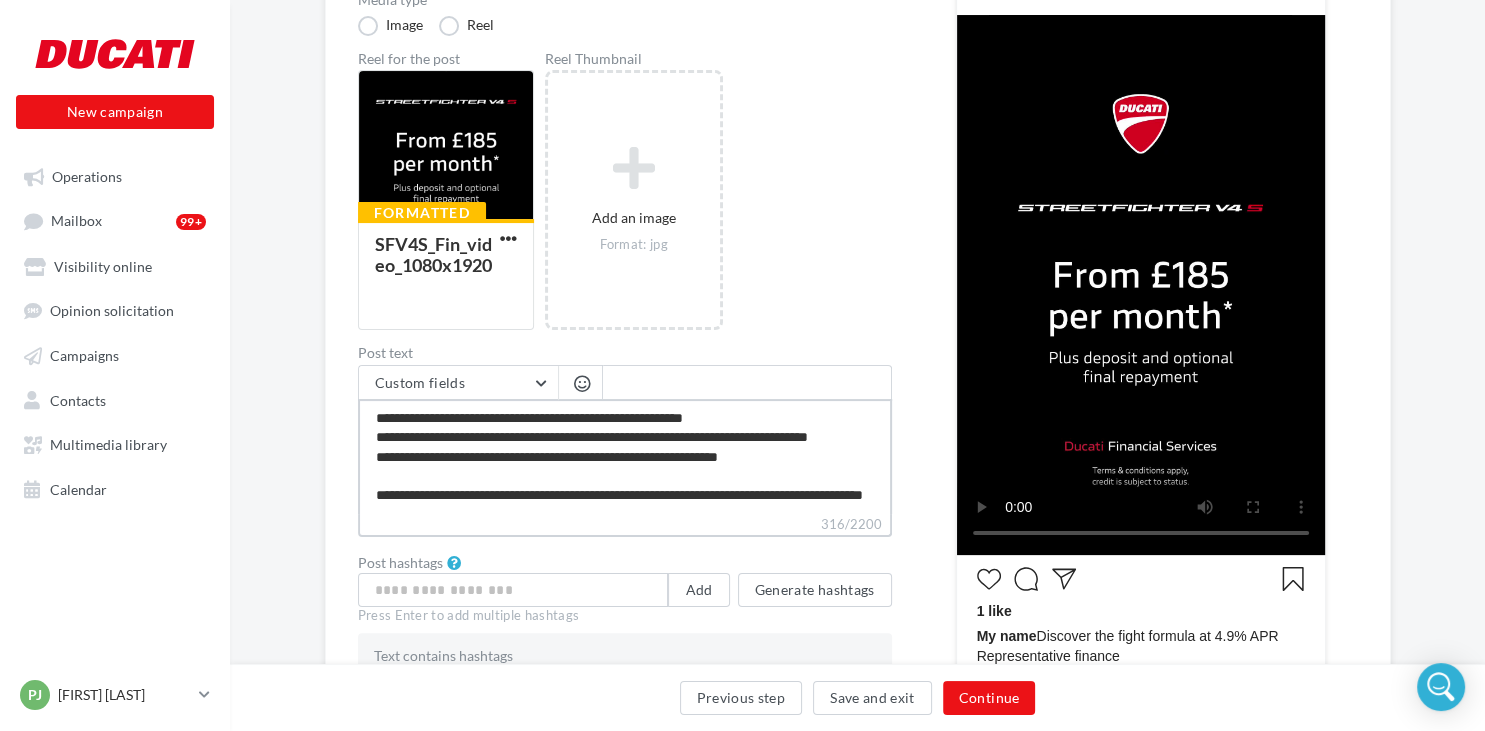 type on "**********" 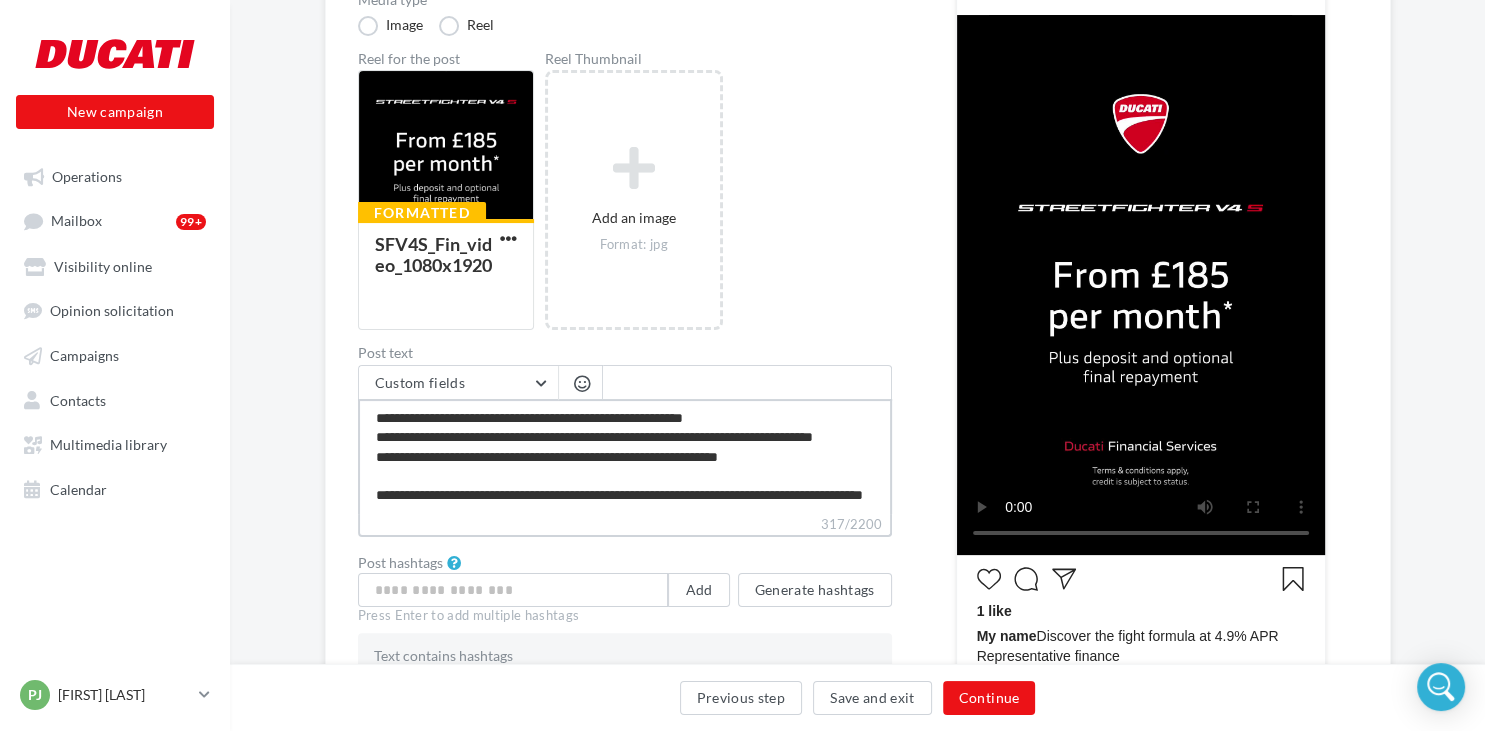 type on "**********" 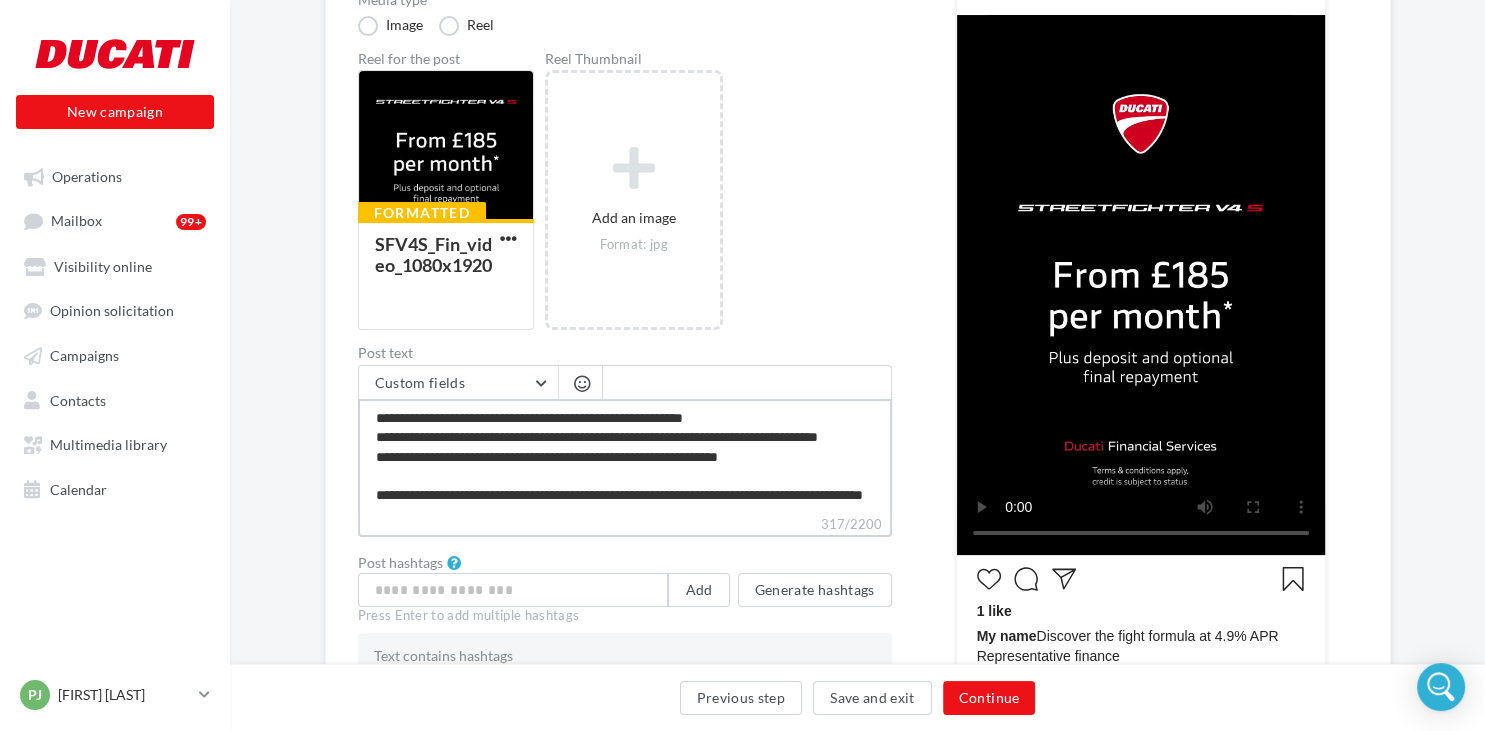 type 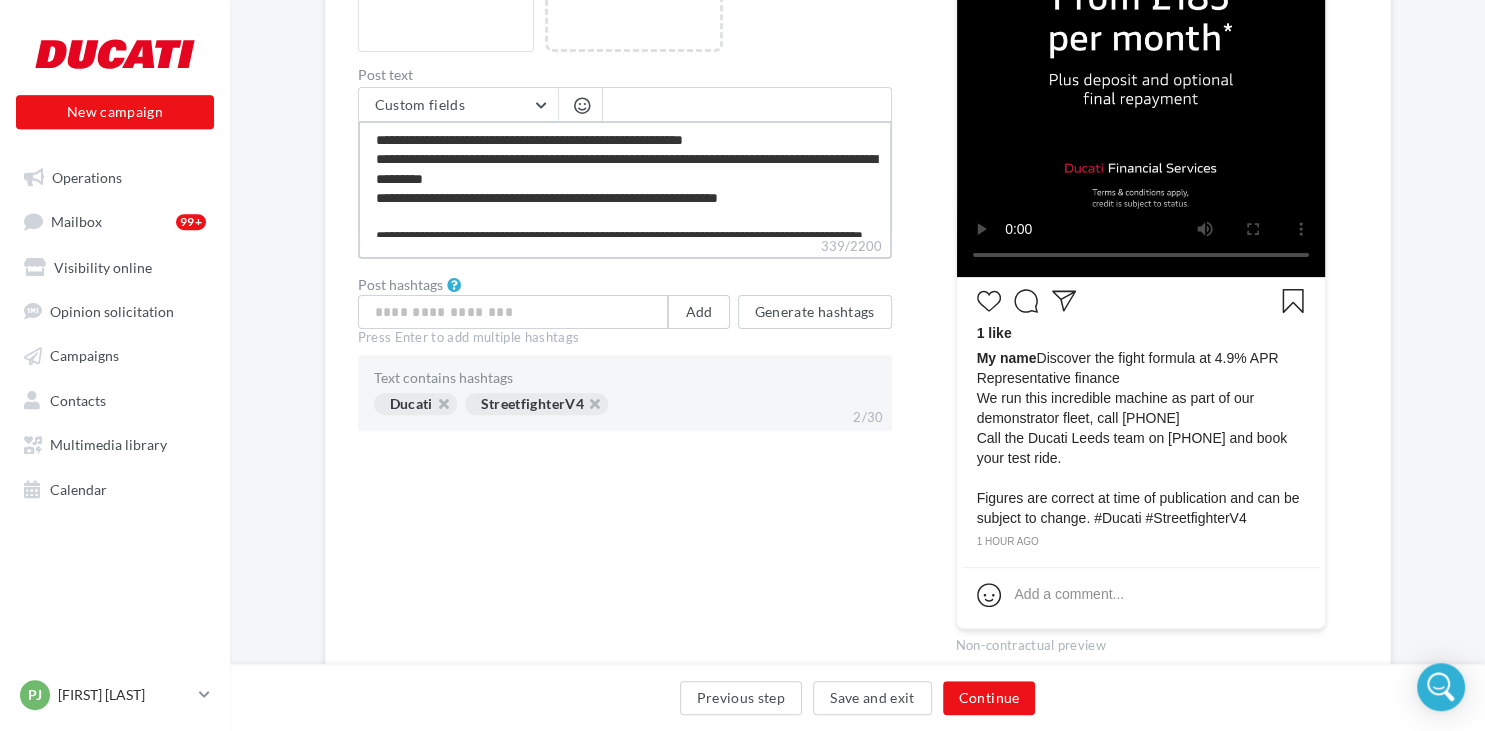 scroll, scrollTop: 633, scrollLeft: 0, axis: vertical 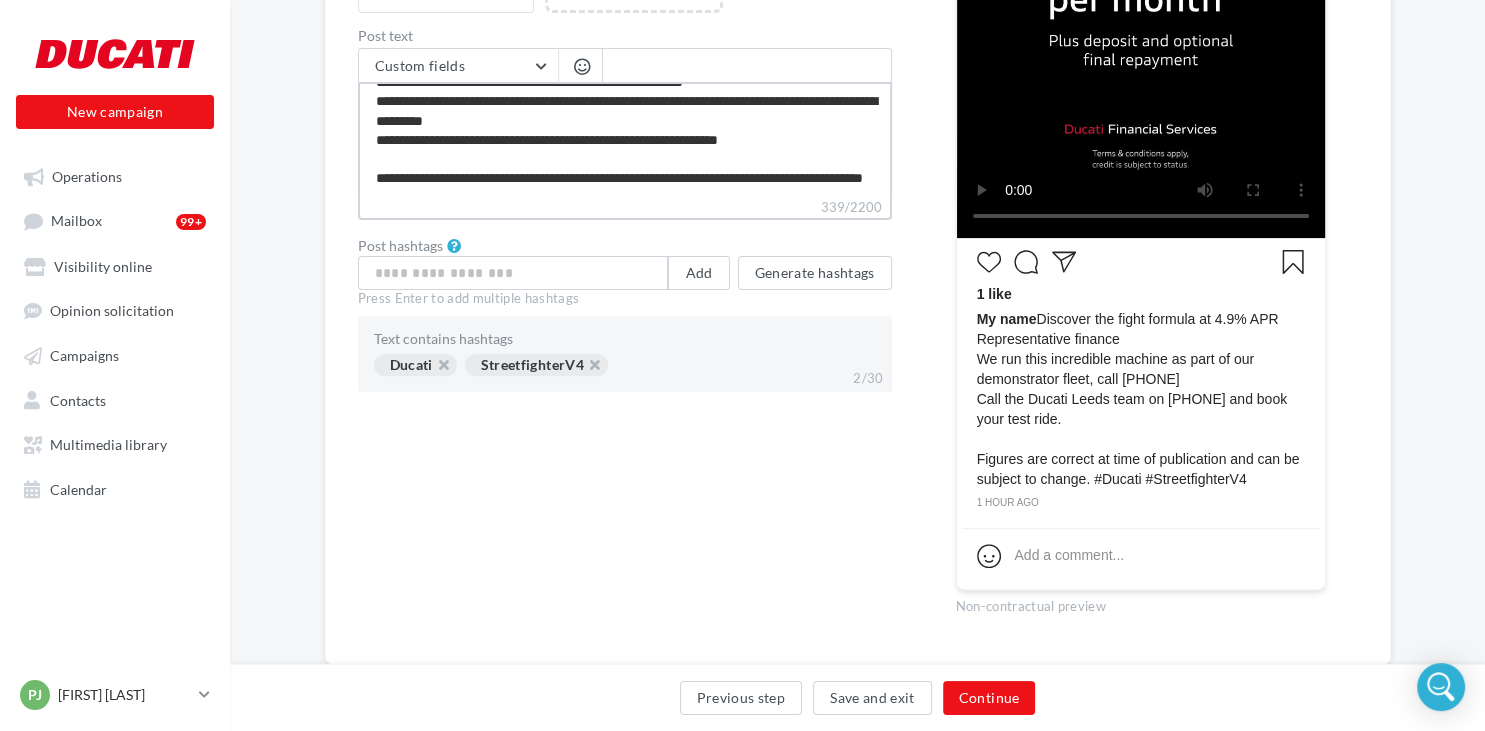 click on "**********" at bounding box center [625, 139] 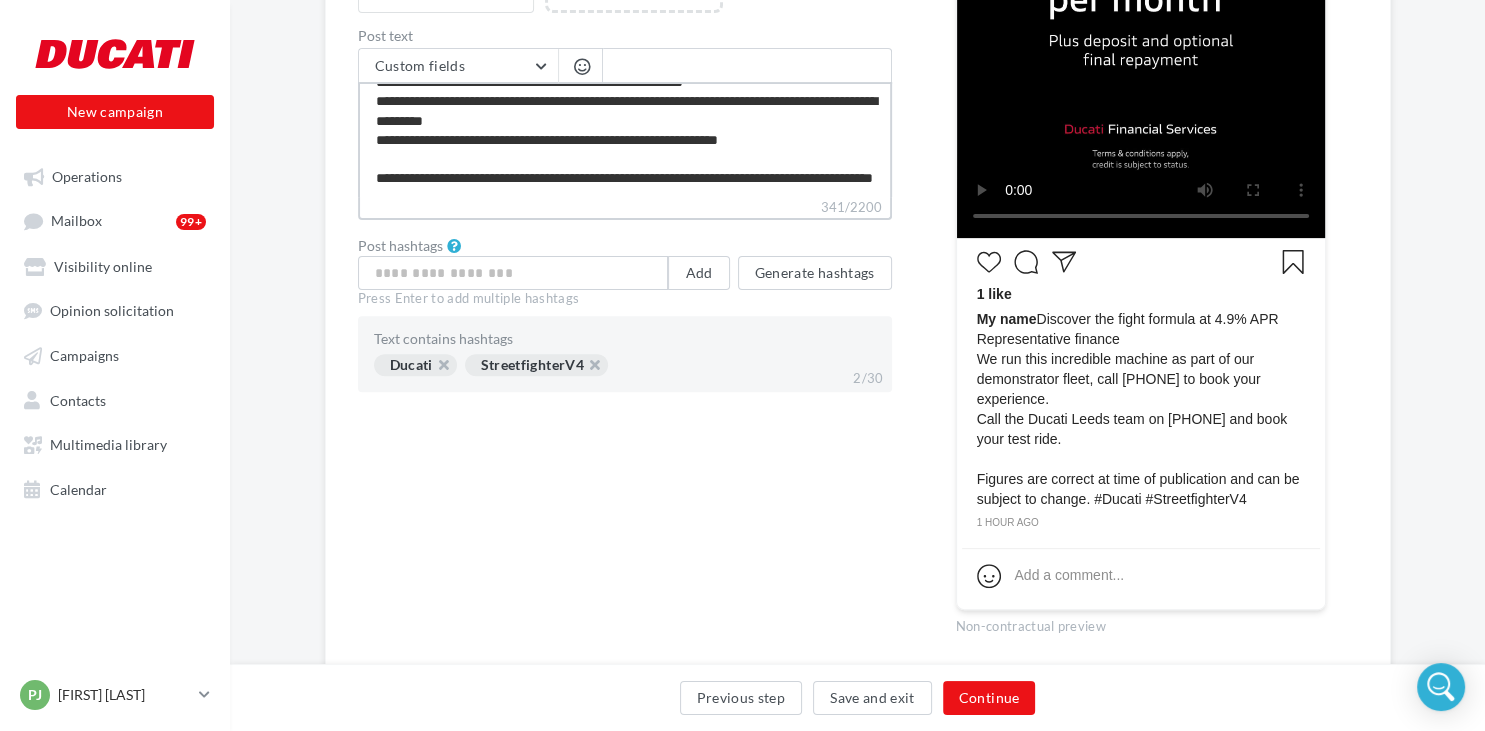 paste on "**********" 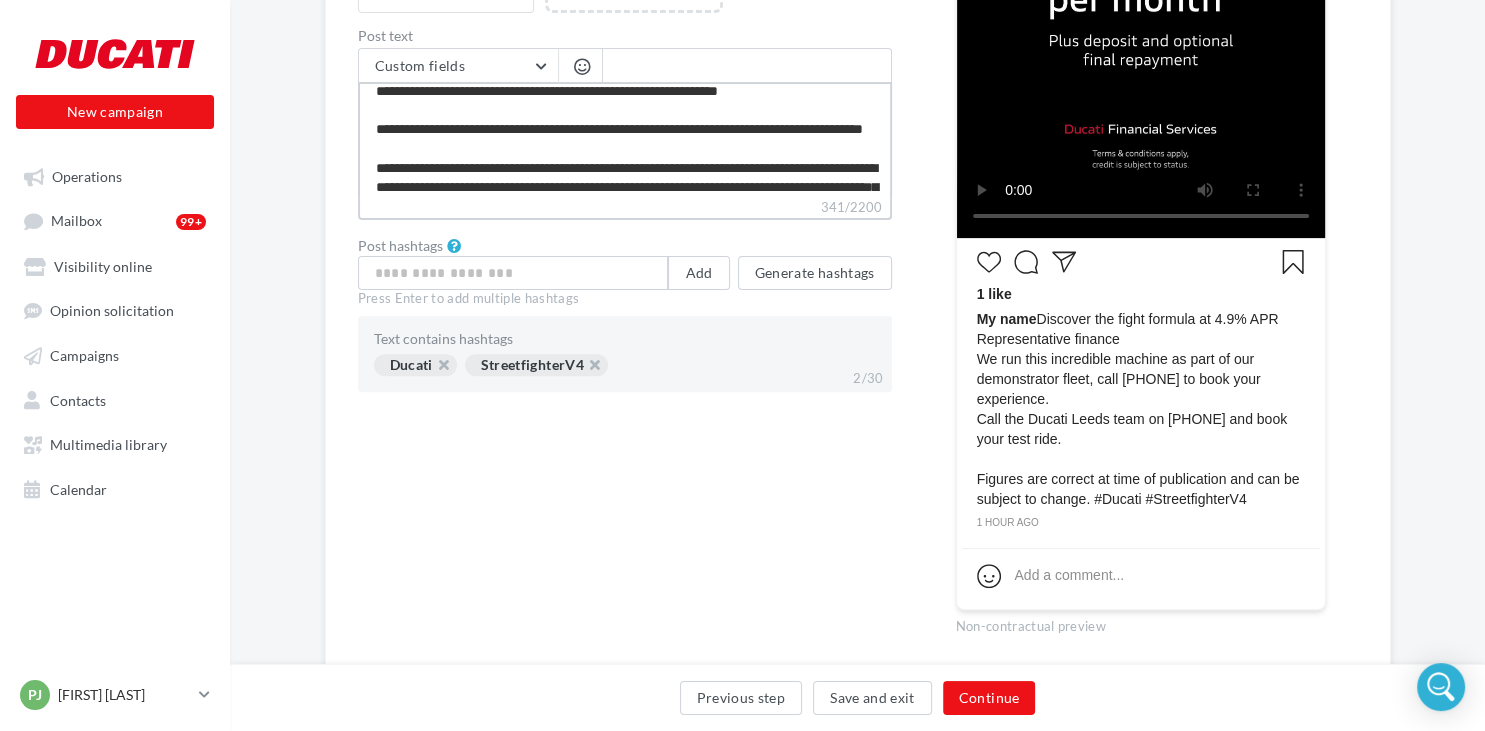 scroll, scrollTop: 124, scrollLeft: 0, axis: vertical 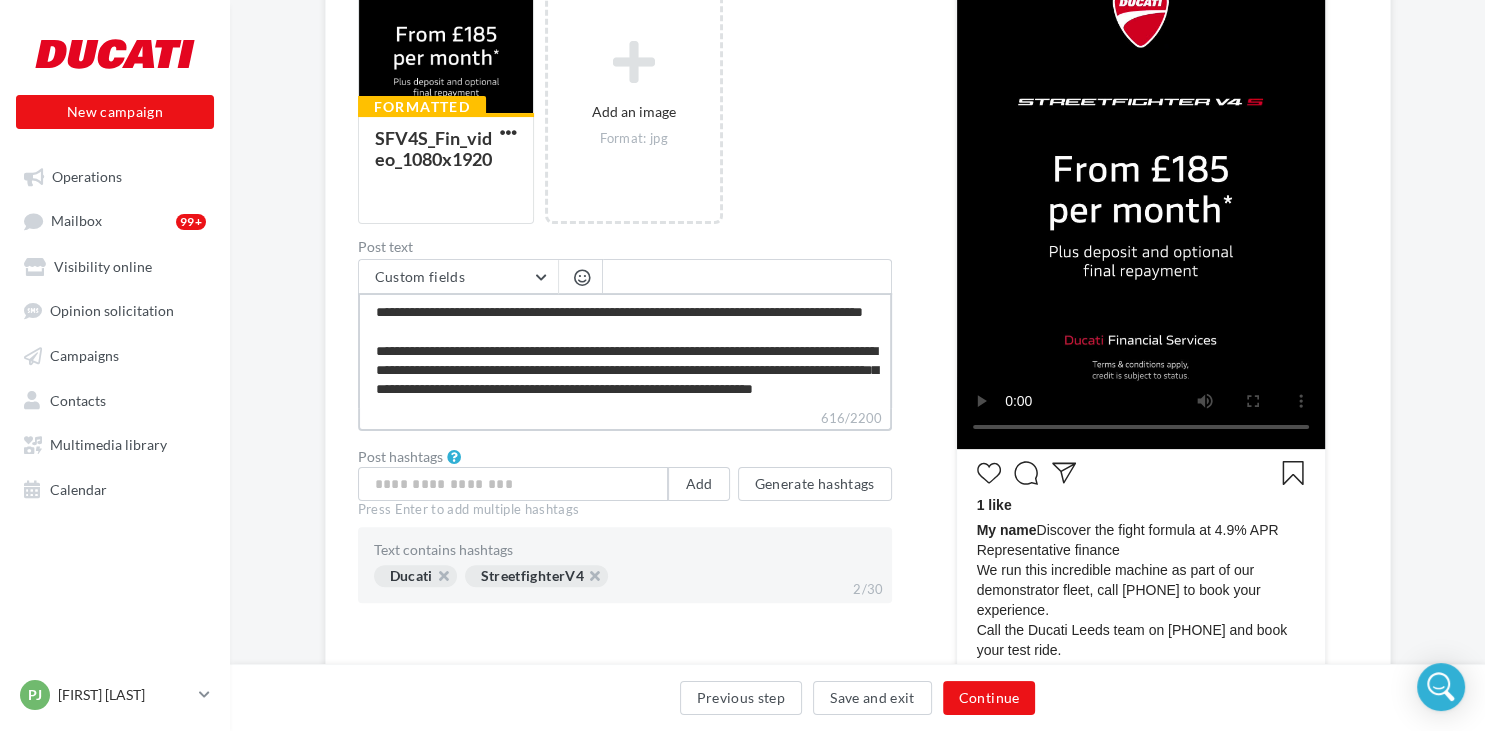 click on "**********" at bounding box center (625, 350) 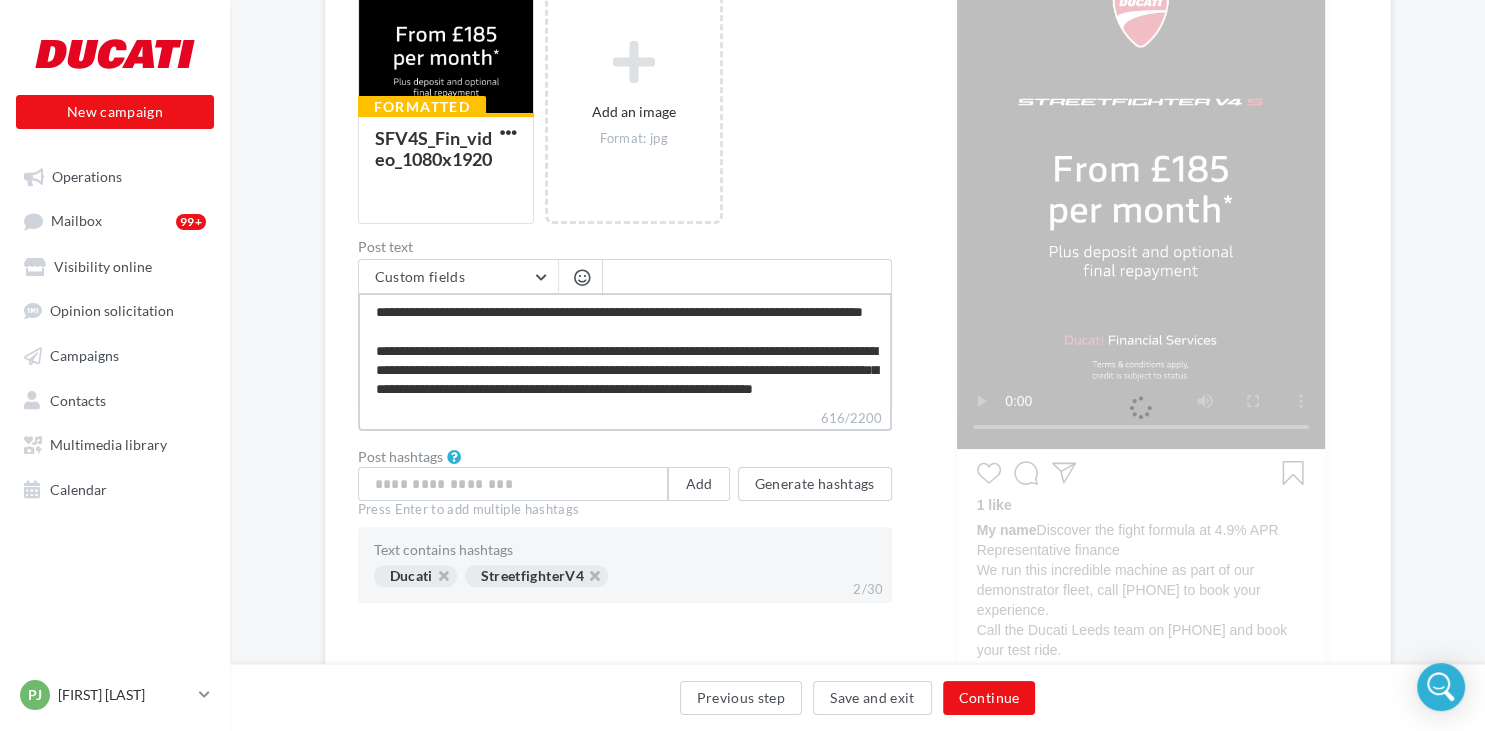 click on "**********" at bounding box center (625, 350) 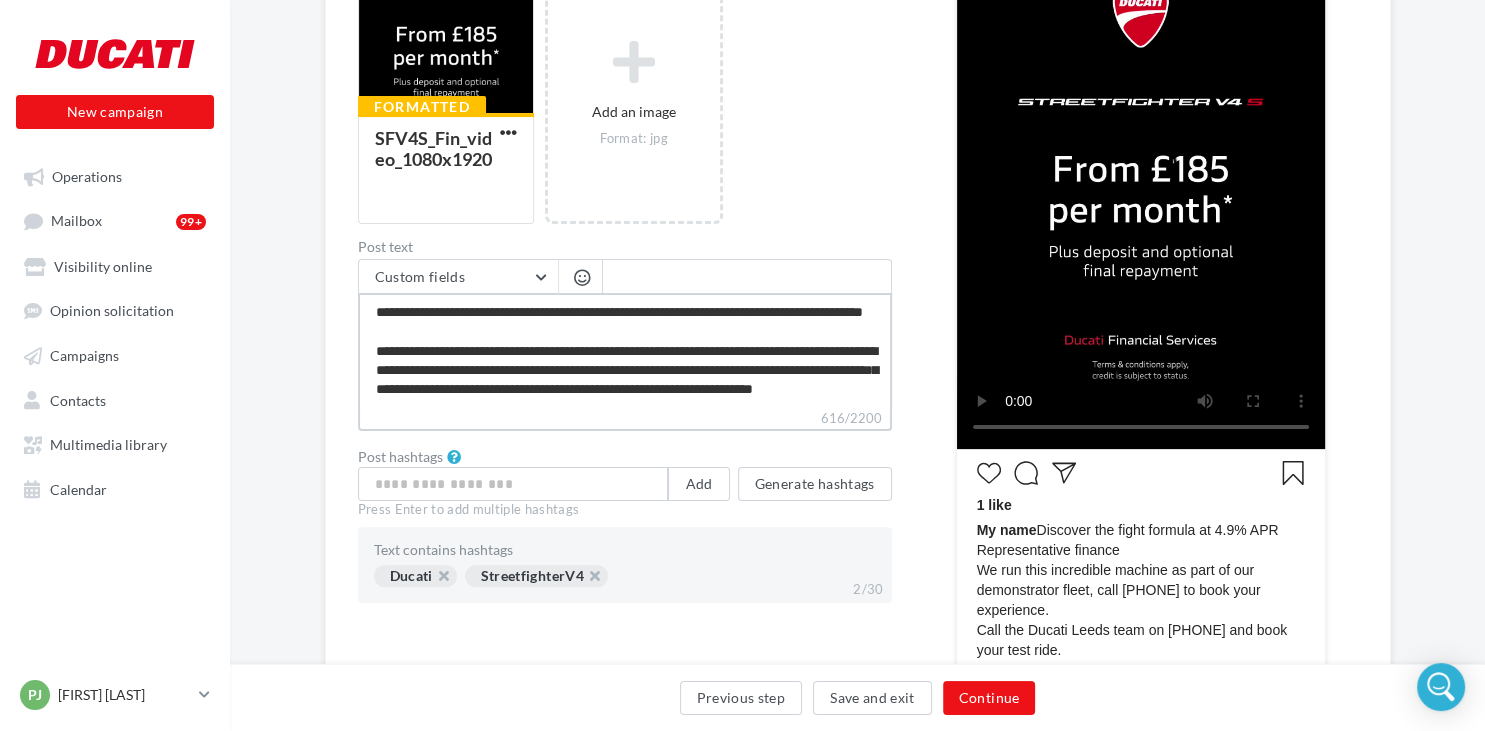 click on "**********" at bounding box center [625, 350] 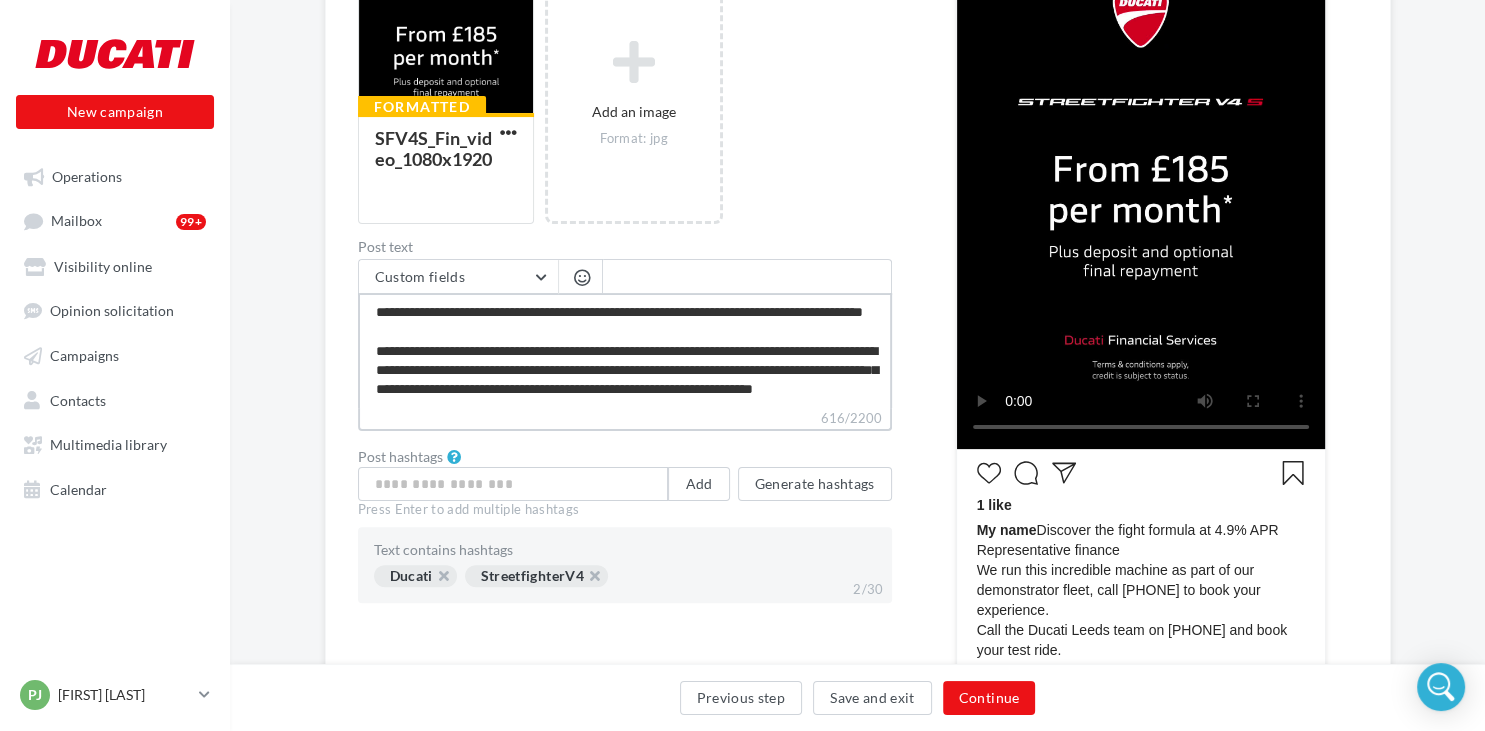 click on "**********" at bounding box center [625, 350] 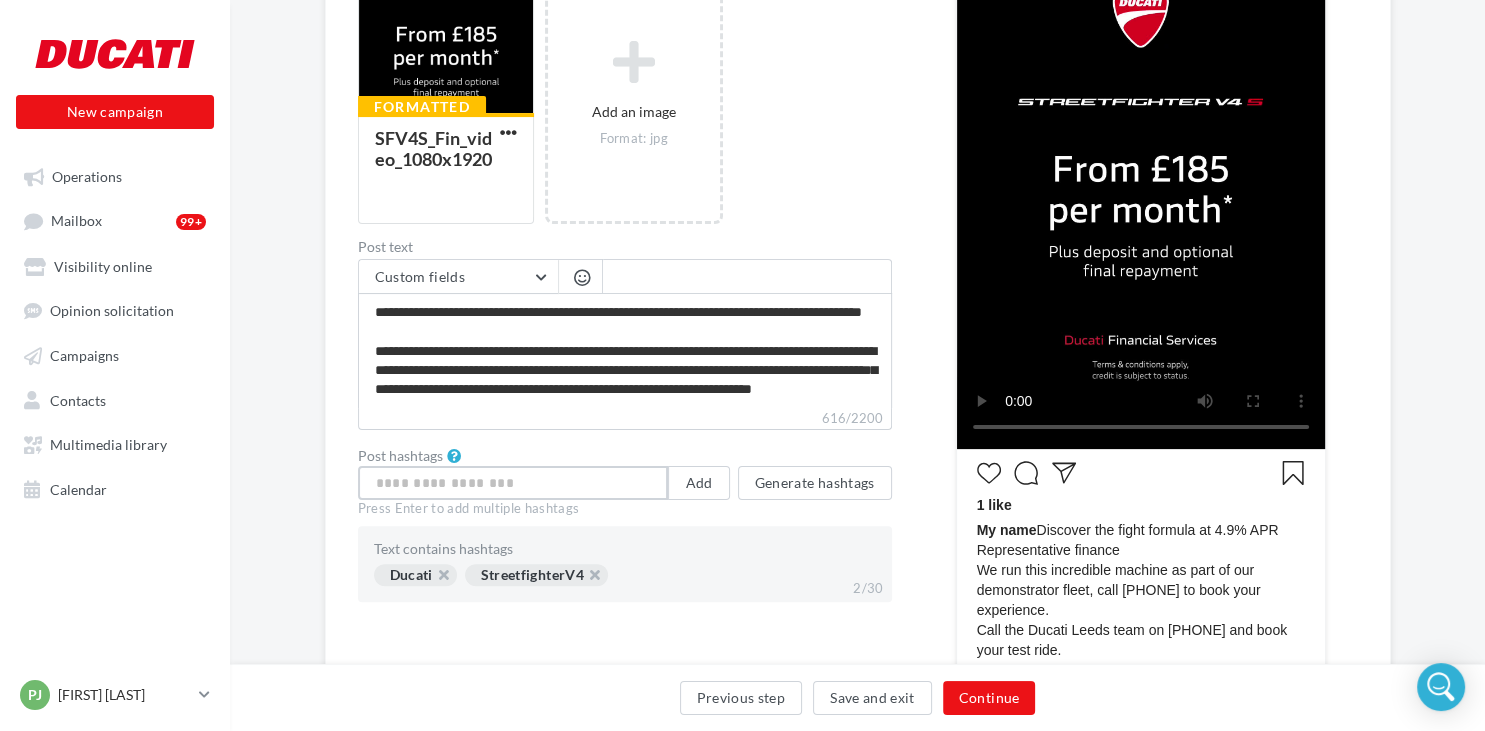 click at bounding box center [513, 483] 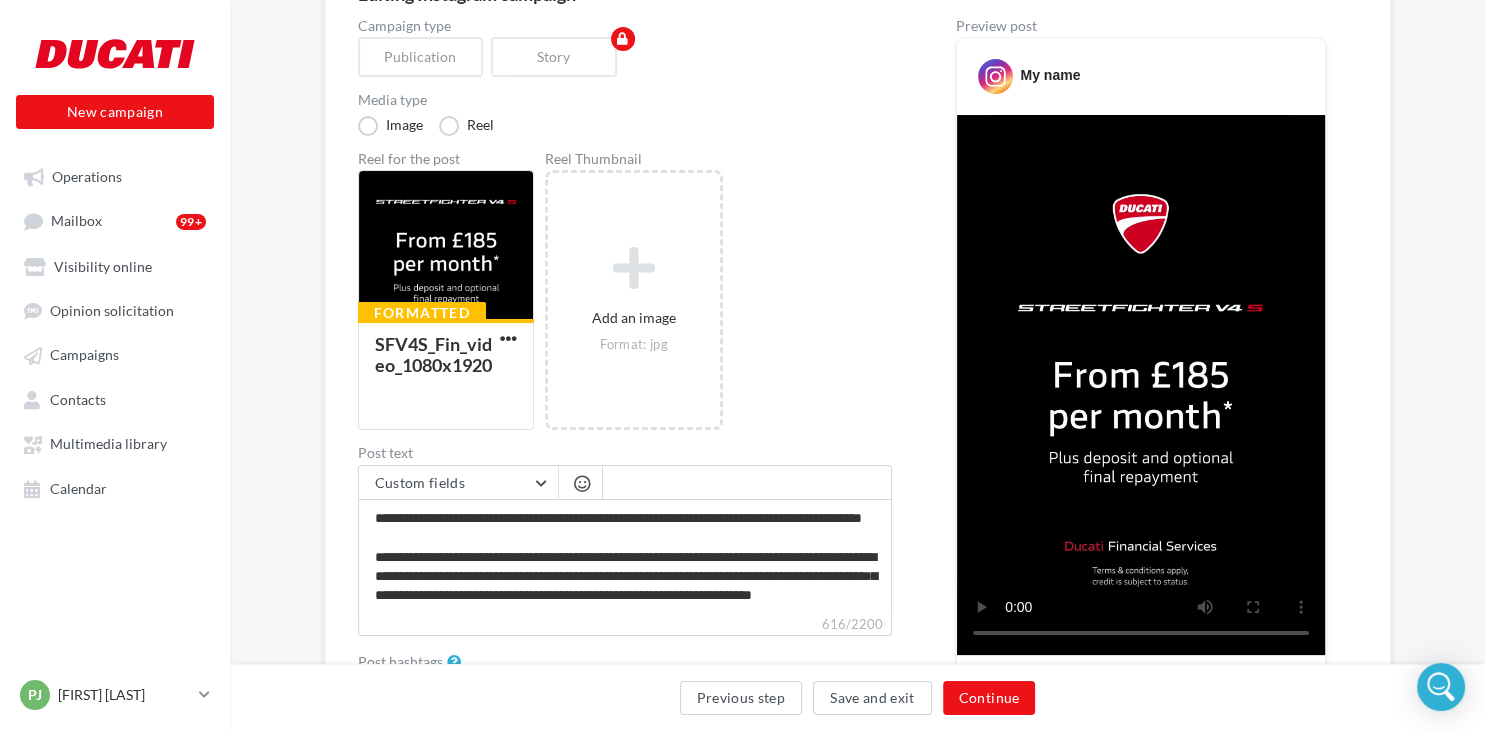 scroll, scrollTop: 528, scrollLeft: 0, axis: vertical 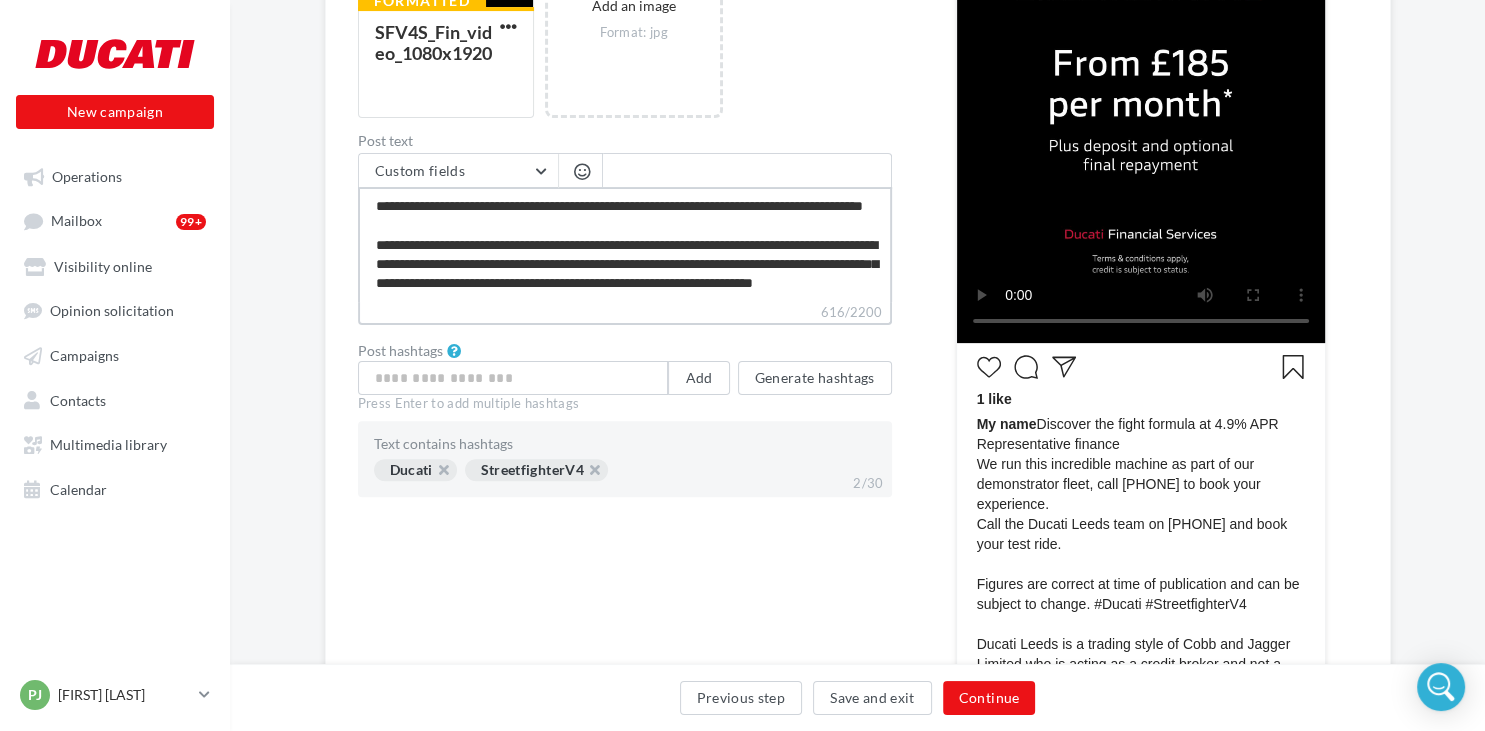 click on "**********" at bounding box center (625, 244) 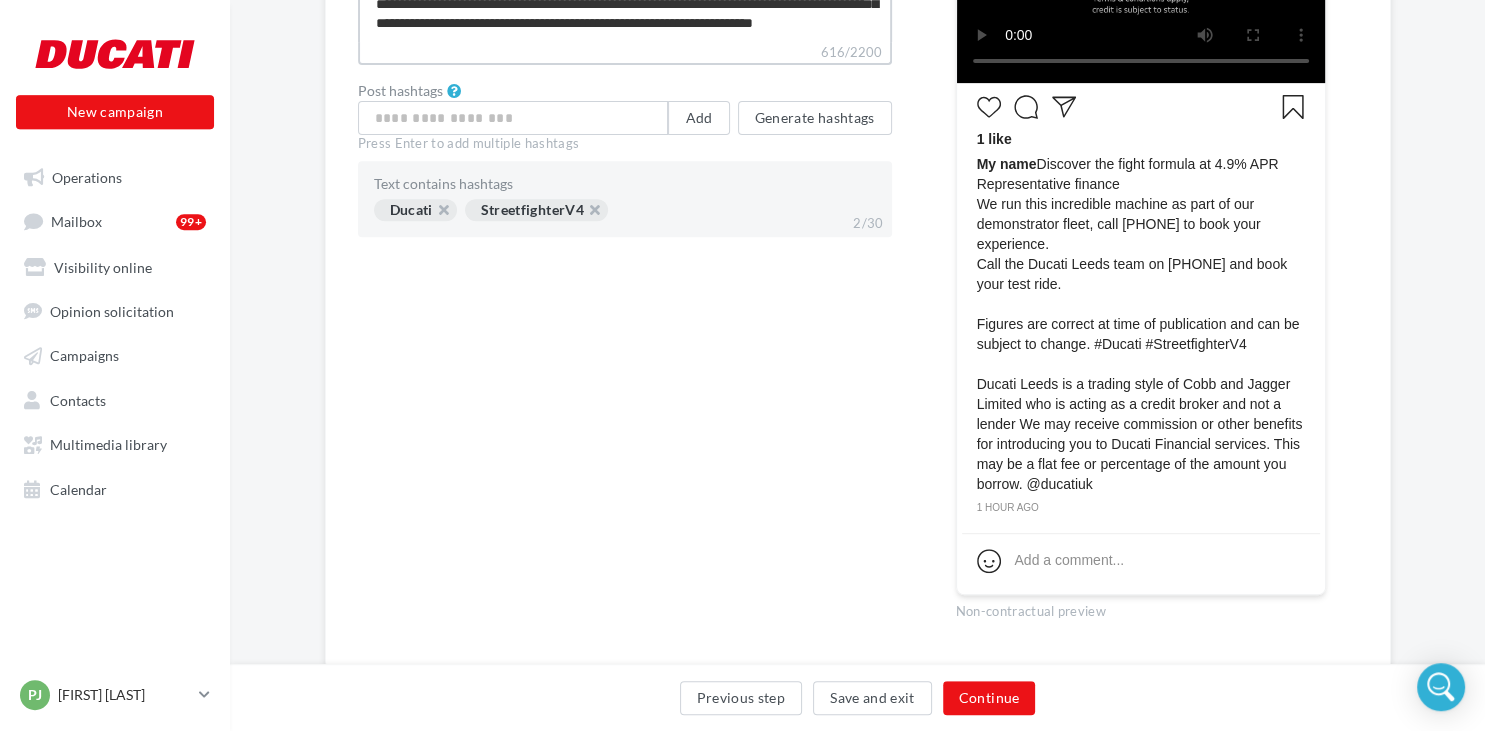 scroll, scrollTop: 844, scrollLeft: 0, axis: vertical 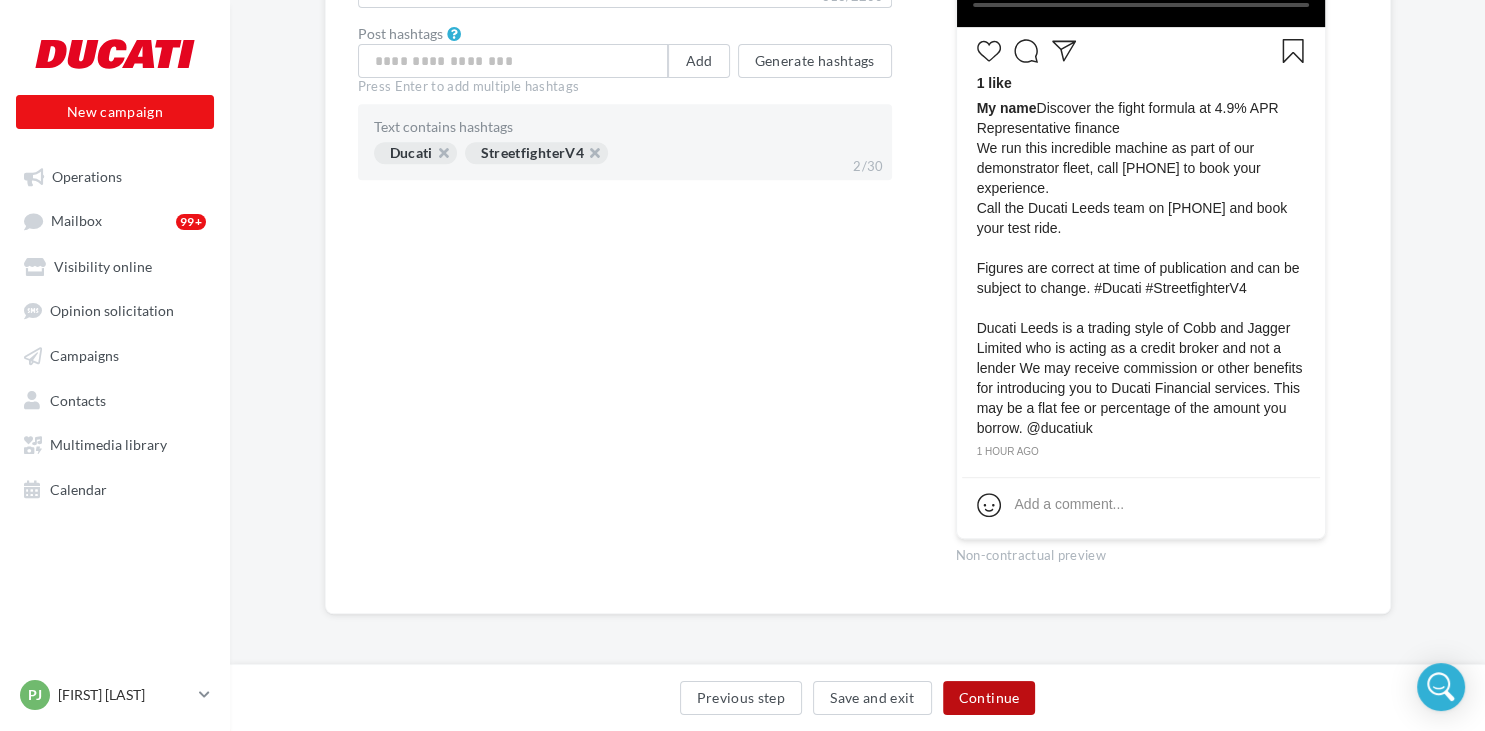 click on "Continue" at bounding box center (989, 698) 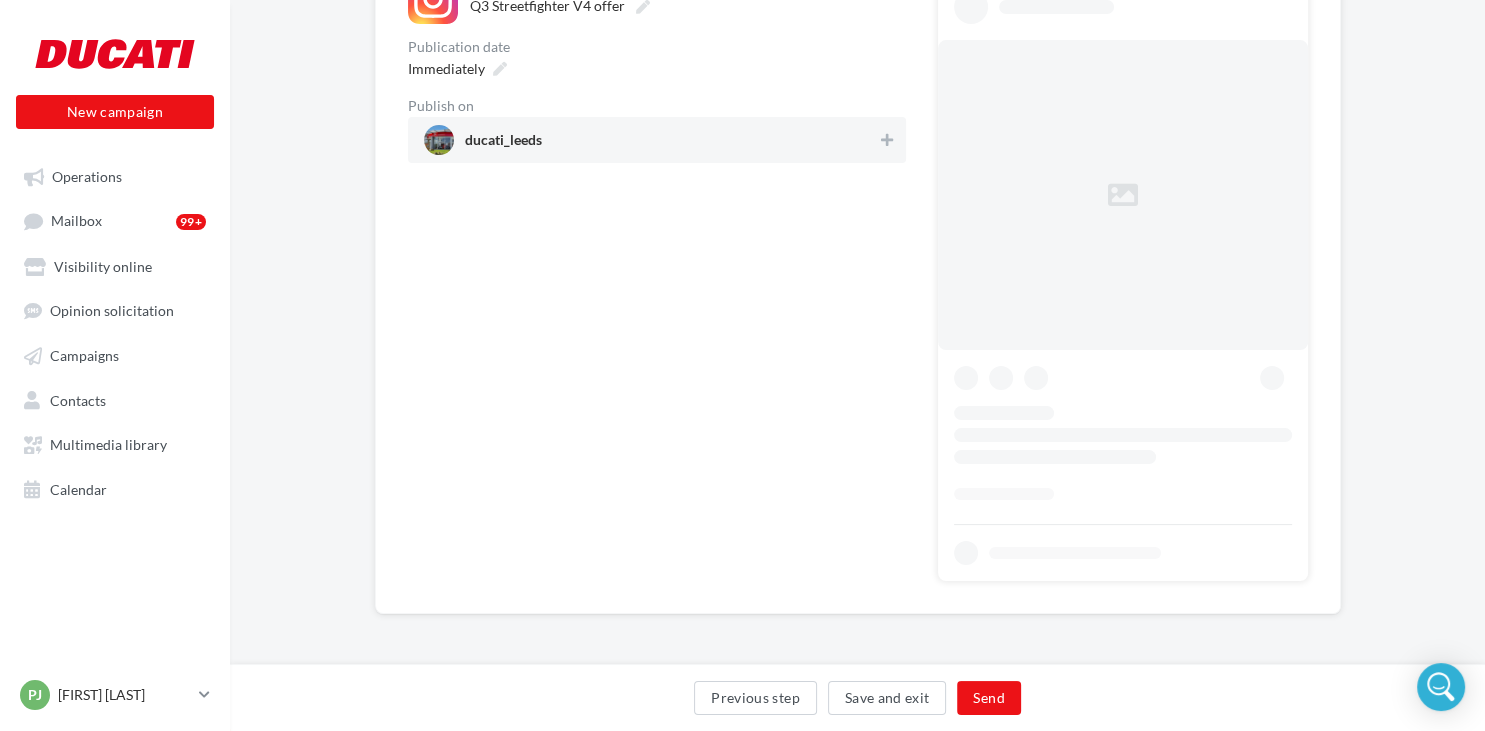 scroll, scrollTop: 0, scrollLeft: 0, axis: both 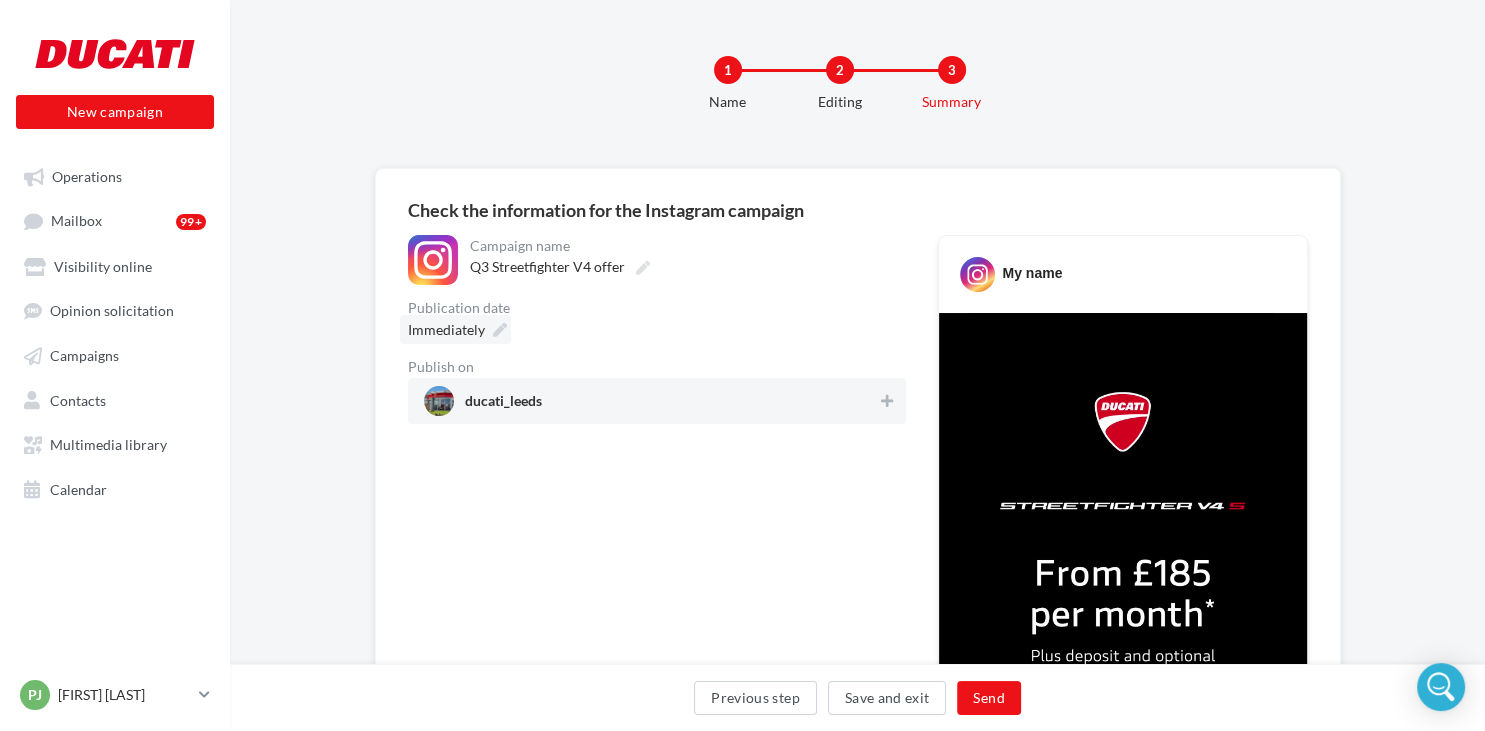 click at bounding box center [500, 330] 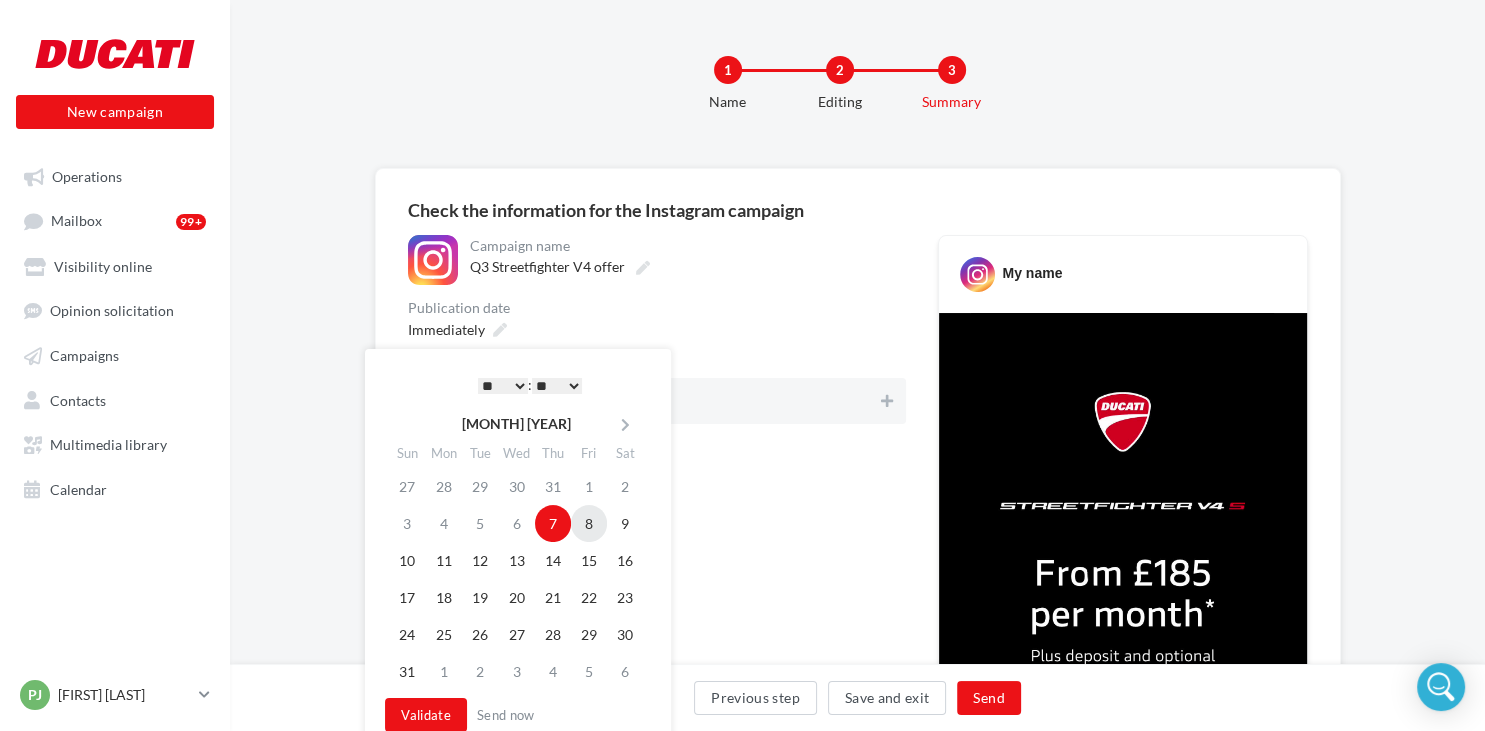 click on "8" at bounding box center [589, 523] 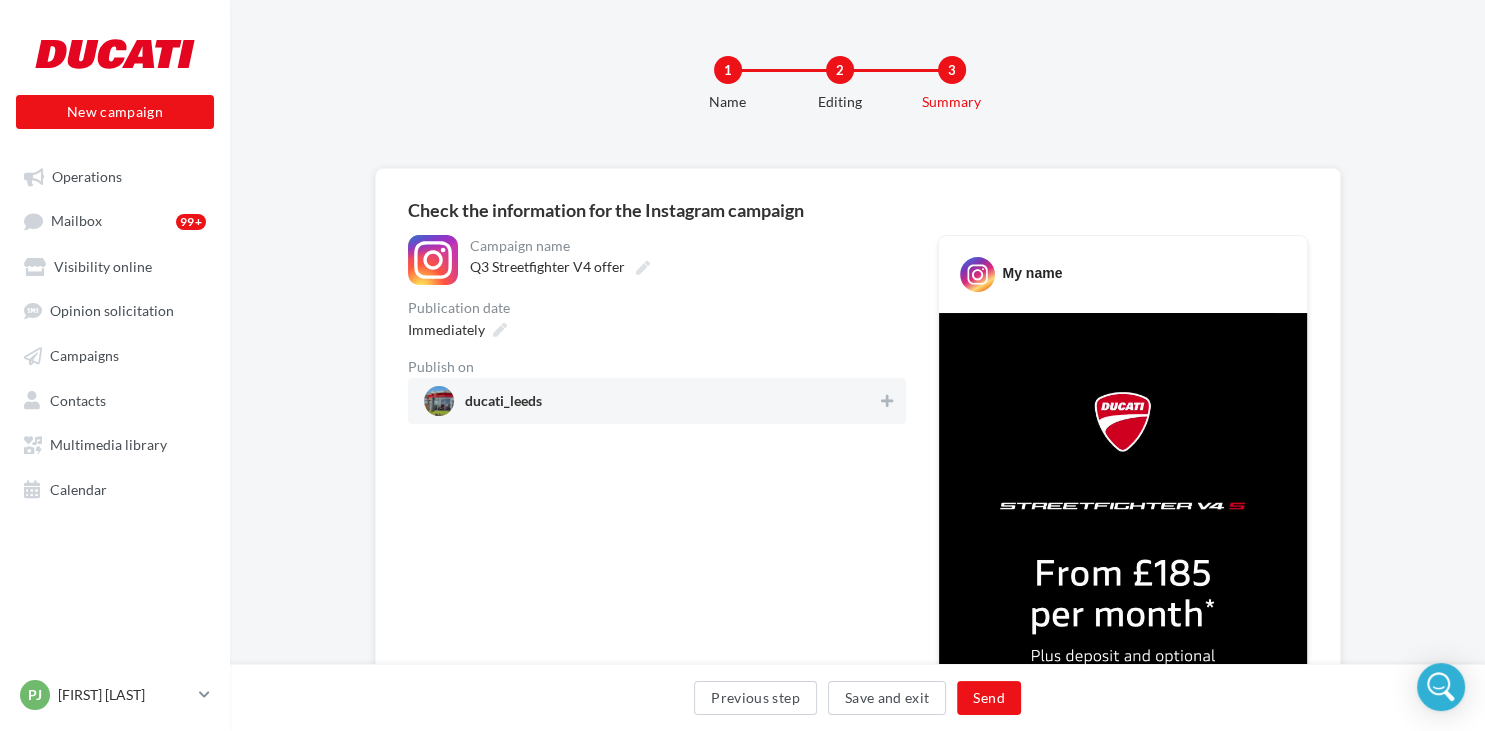 click on "Immediately" at bounding box center (657, 329) 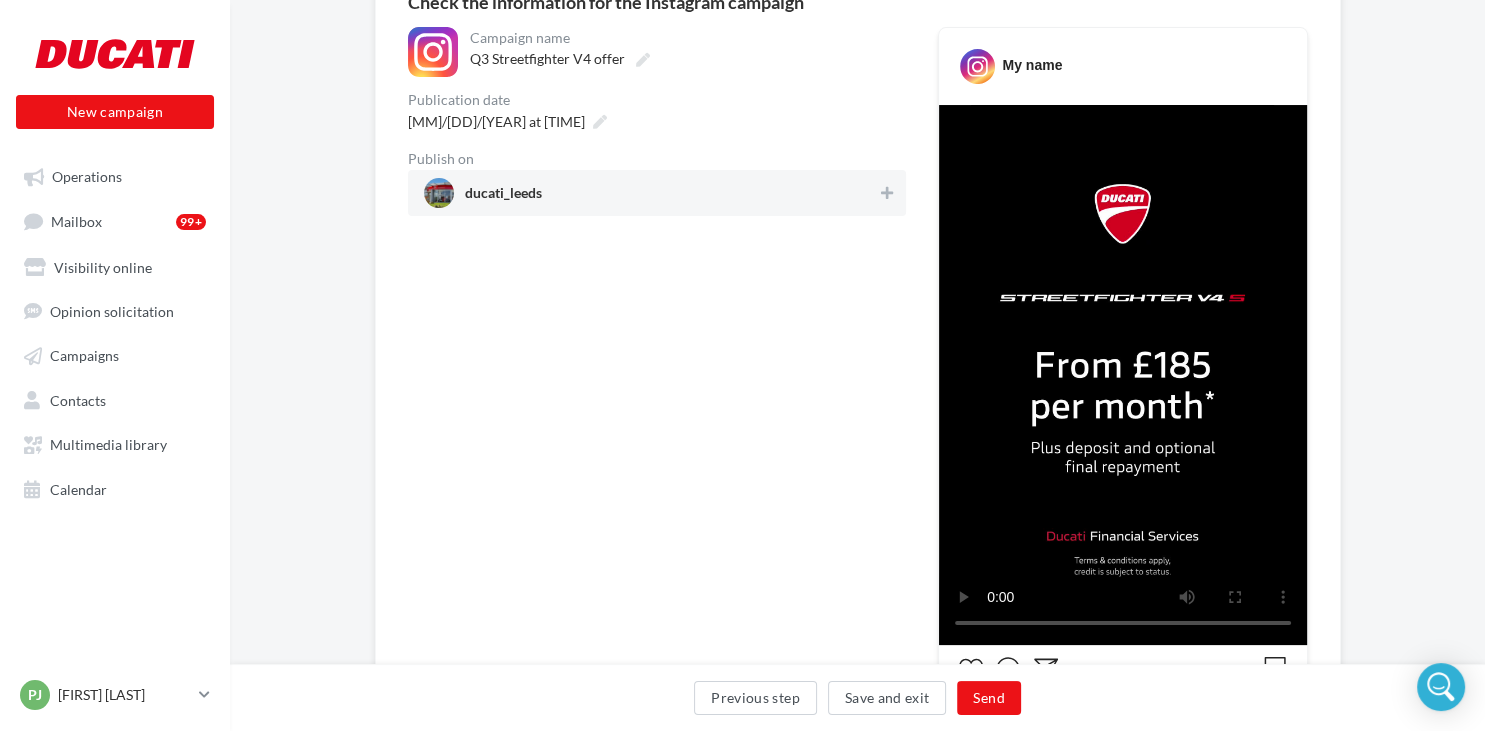 scroll, scrollTop: 316, scrollLeft: 0, axis: vertical 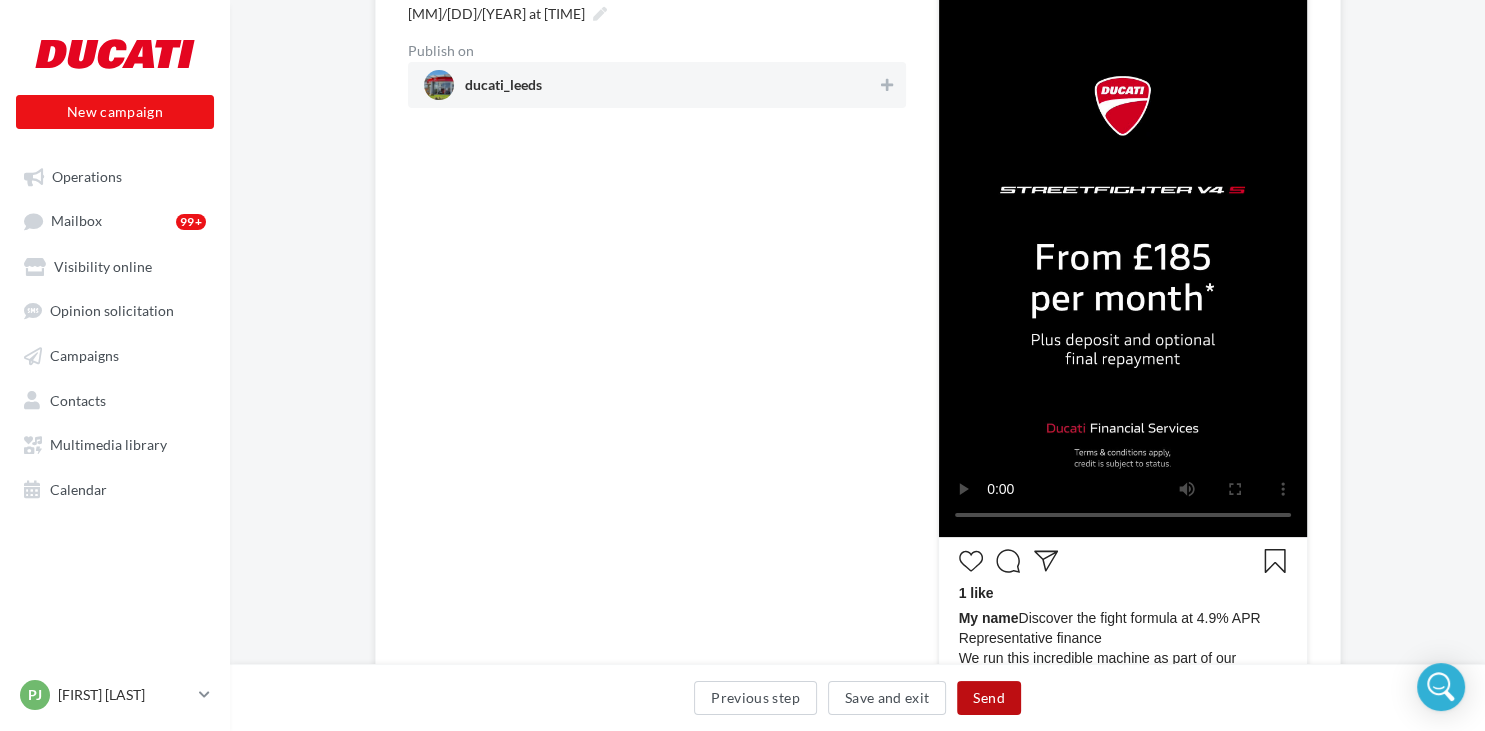 click on "Send" at bounding box center [988, 698] 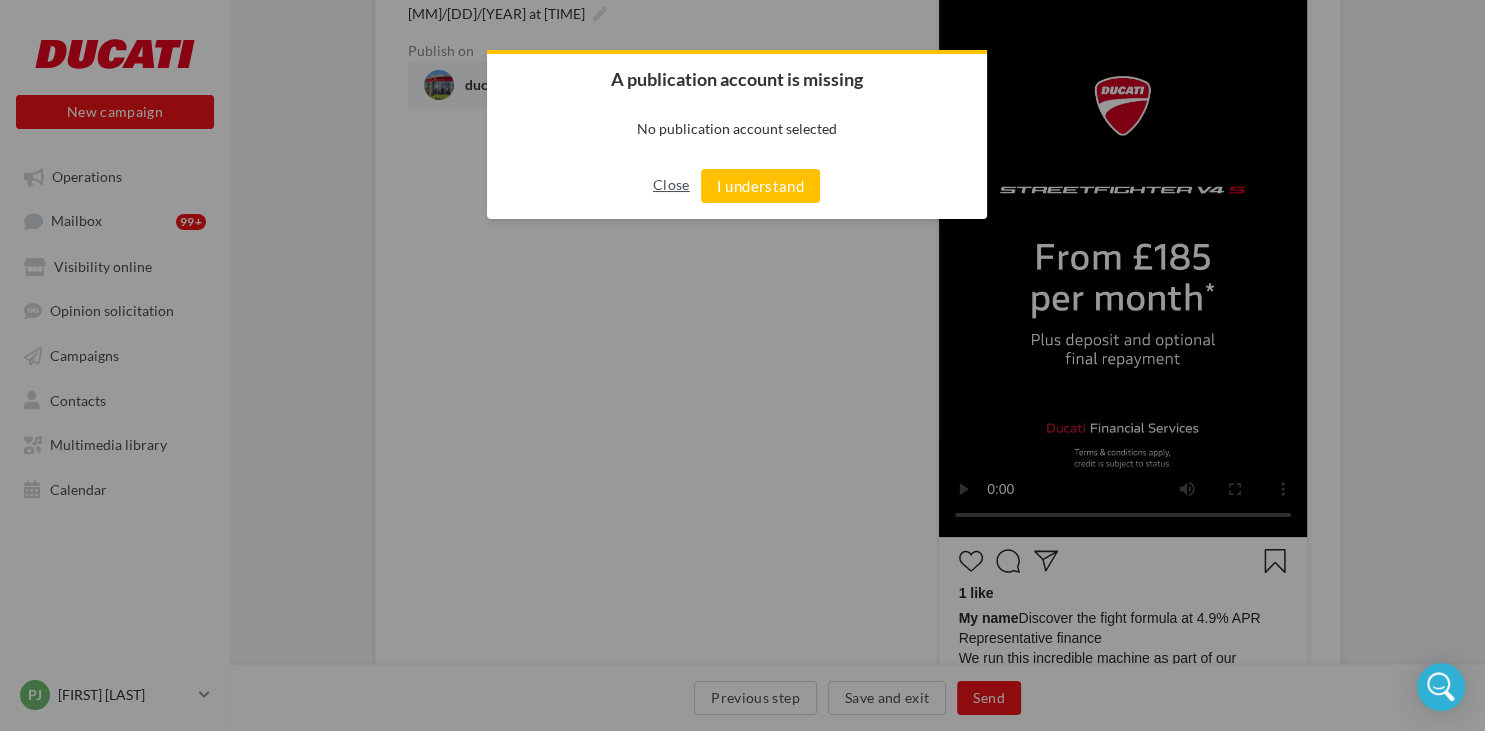 click on "Close" at bounding box center [671, 185] 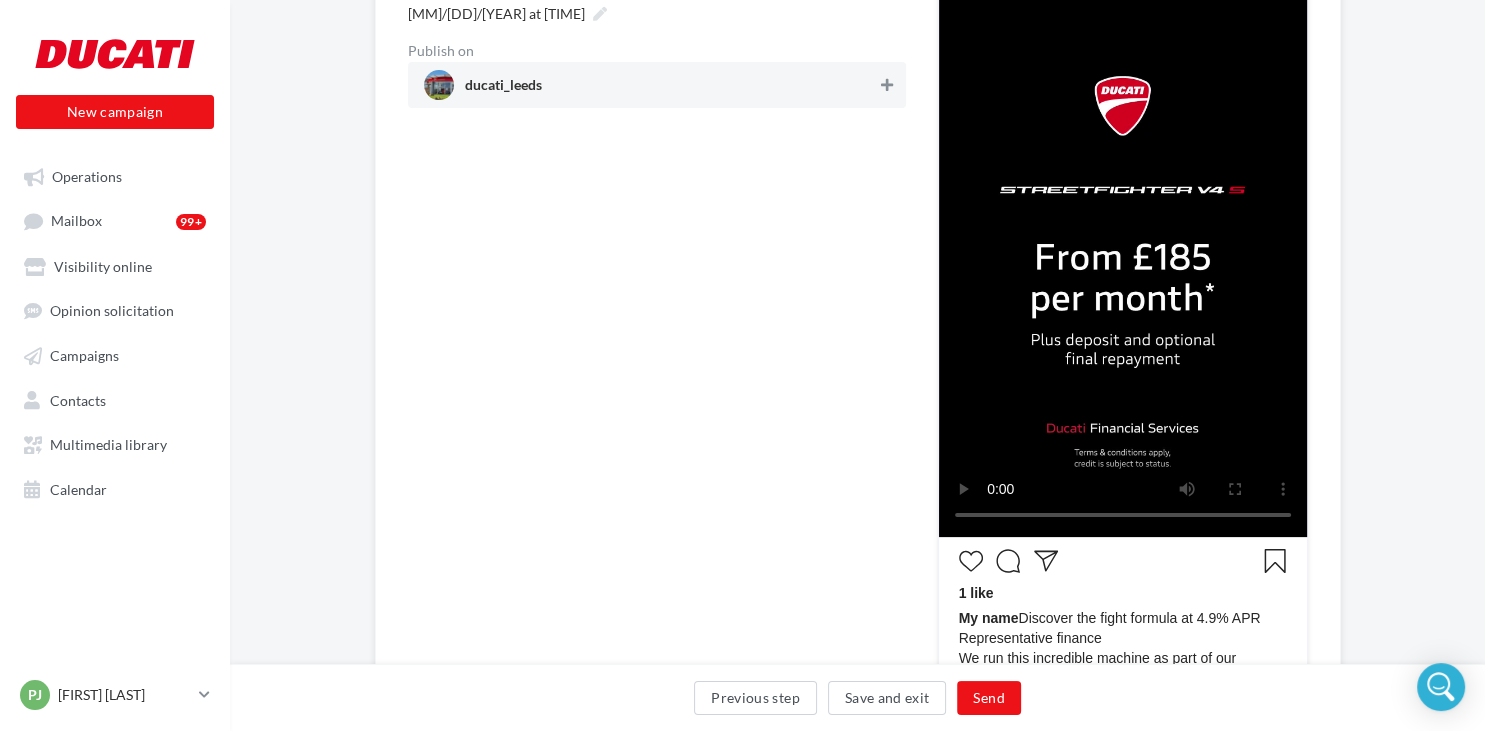 click at bounding box center [887, 85] 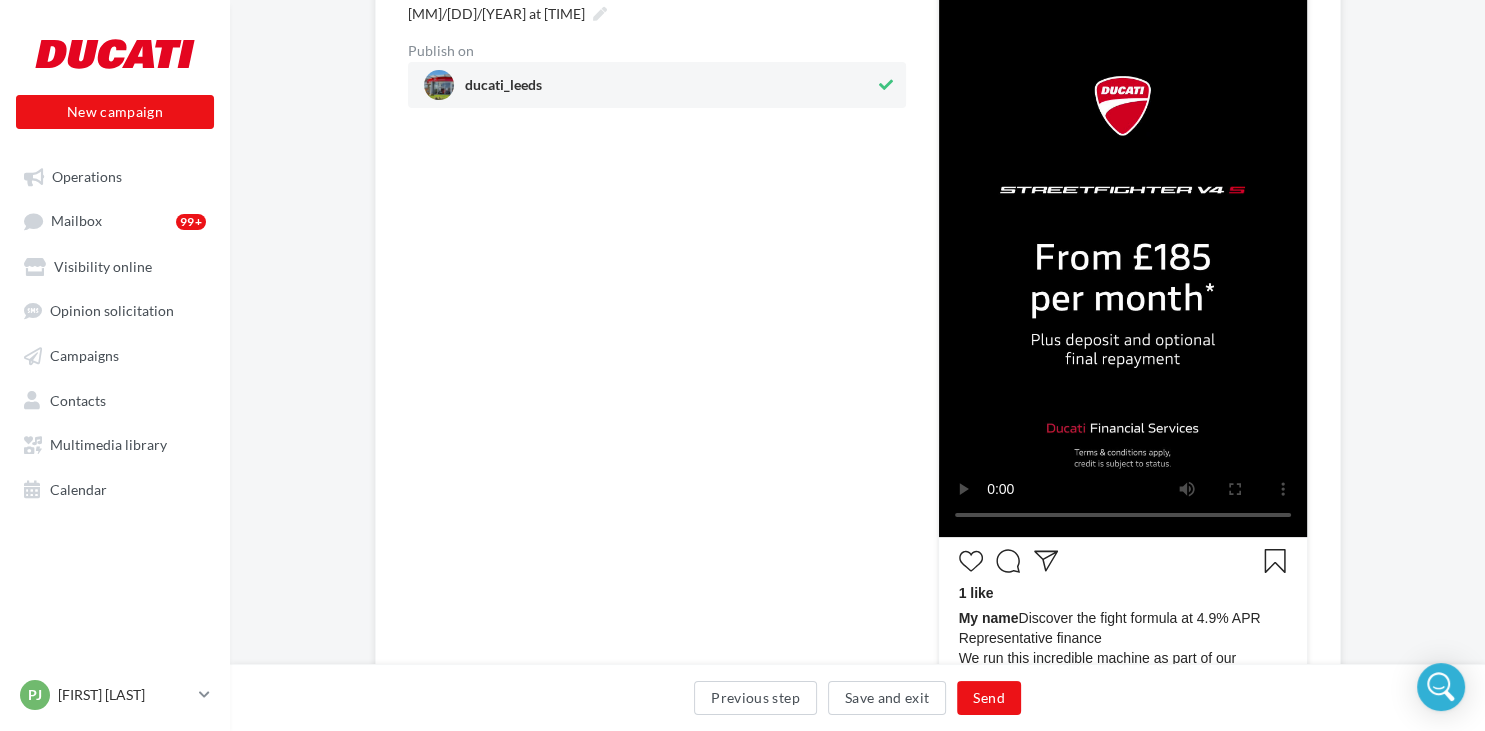 click on "ducati_leeds" at bounding box center (650, 85) 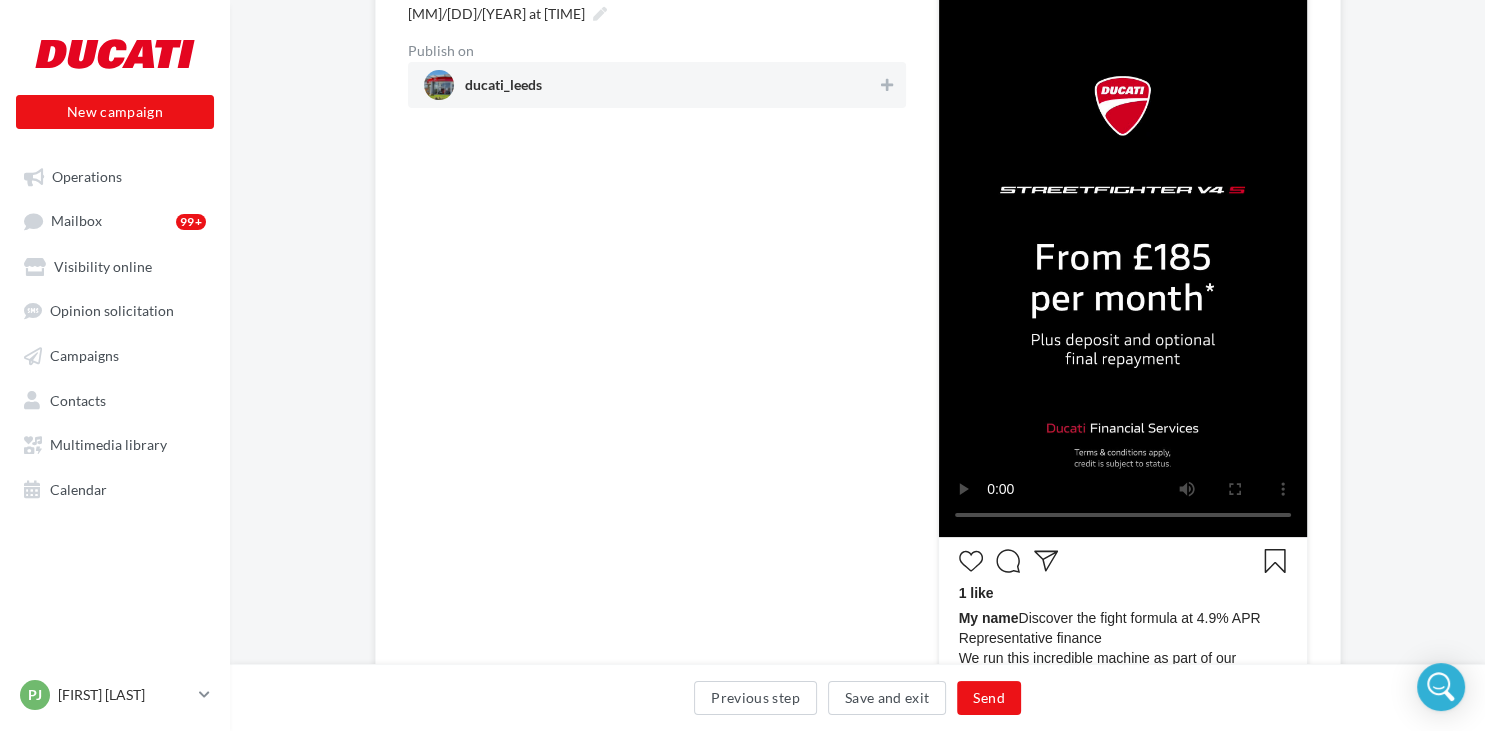 click on "ducati_leeds" at bounding box center (657, 85) 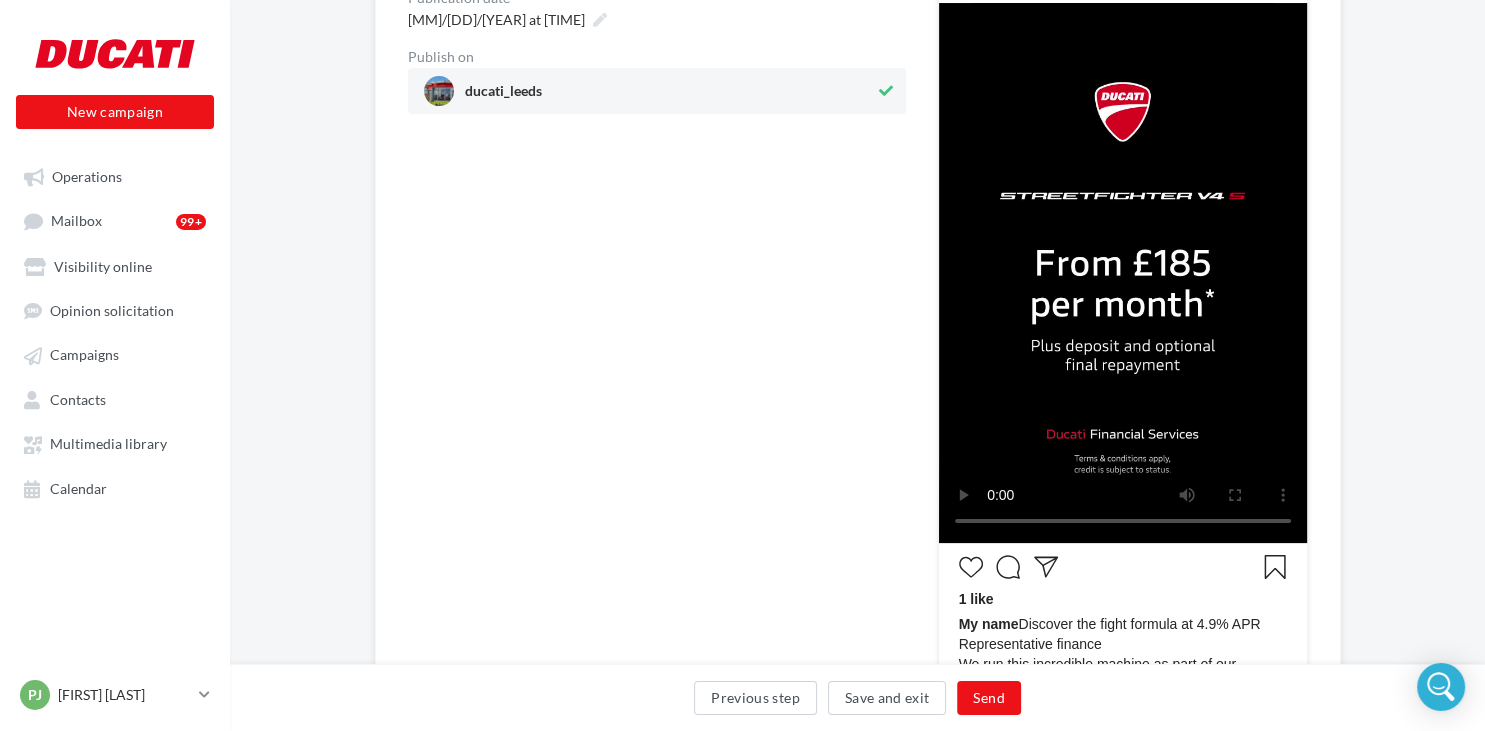 scroll, scrollTop: 316, scrollLeft: 0, axis: vertical 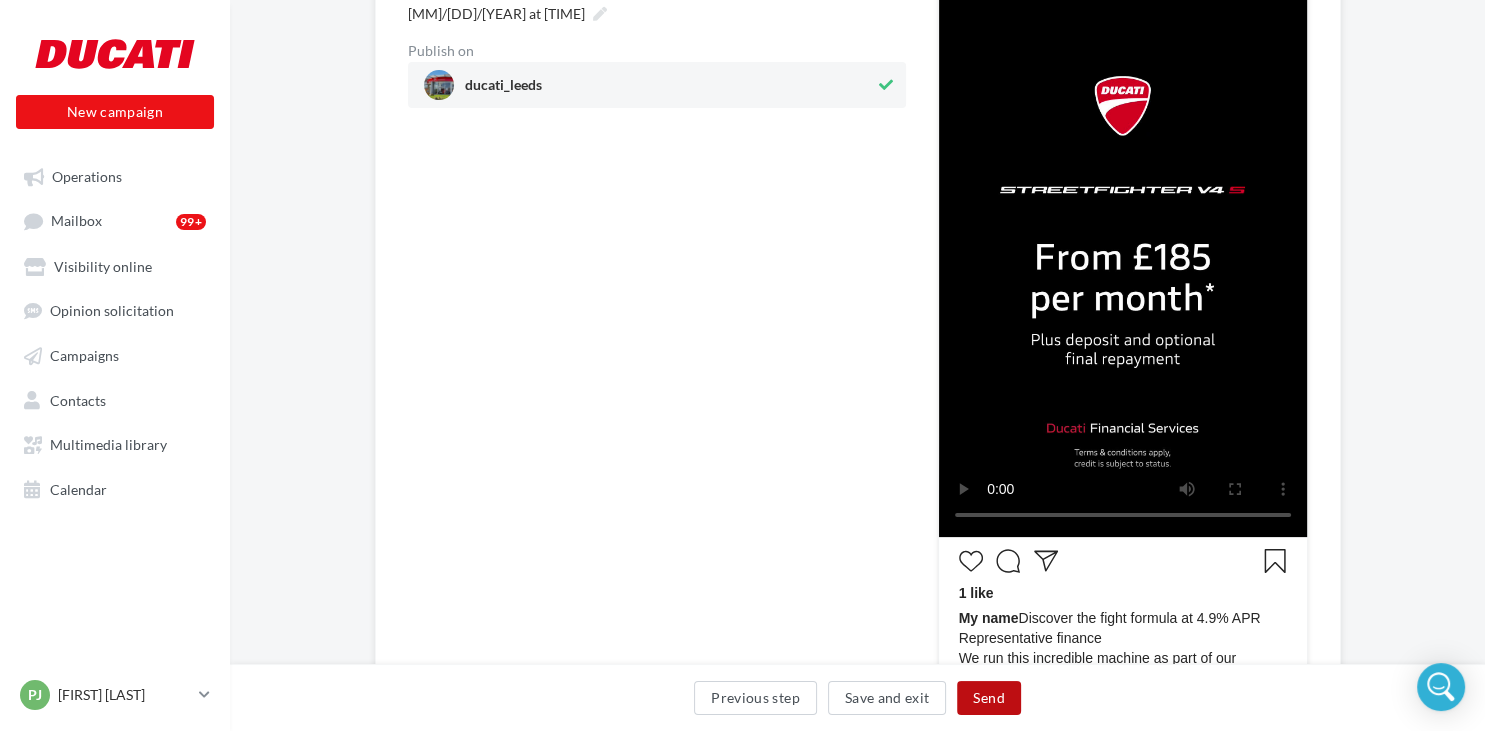 click on "Send" at bounding box center [988, 698] 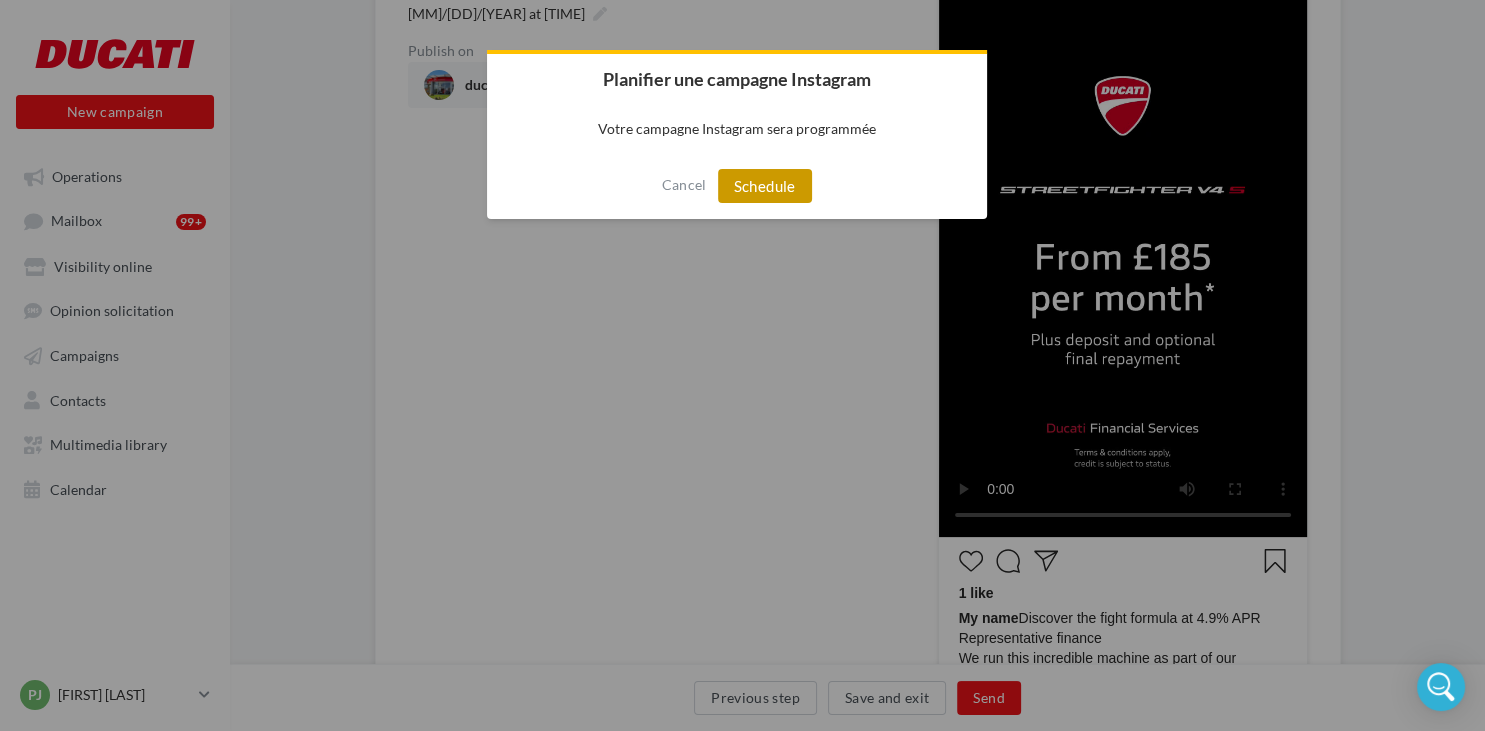 click on "Schedule" at bounding box center [765, 186] 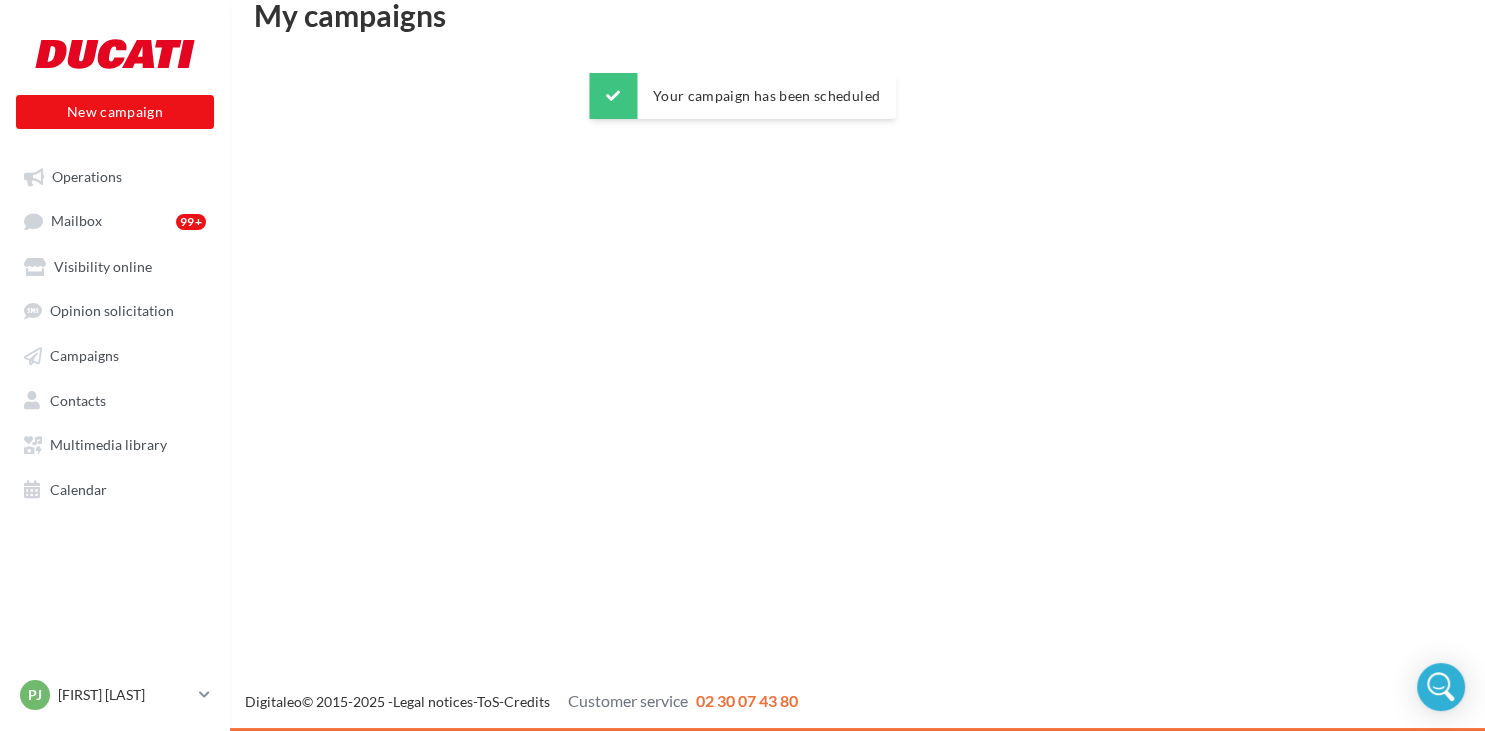 scroll, scrollTop: 32, scrollLeft: 0, axis: vertical 